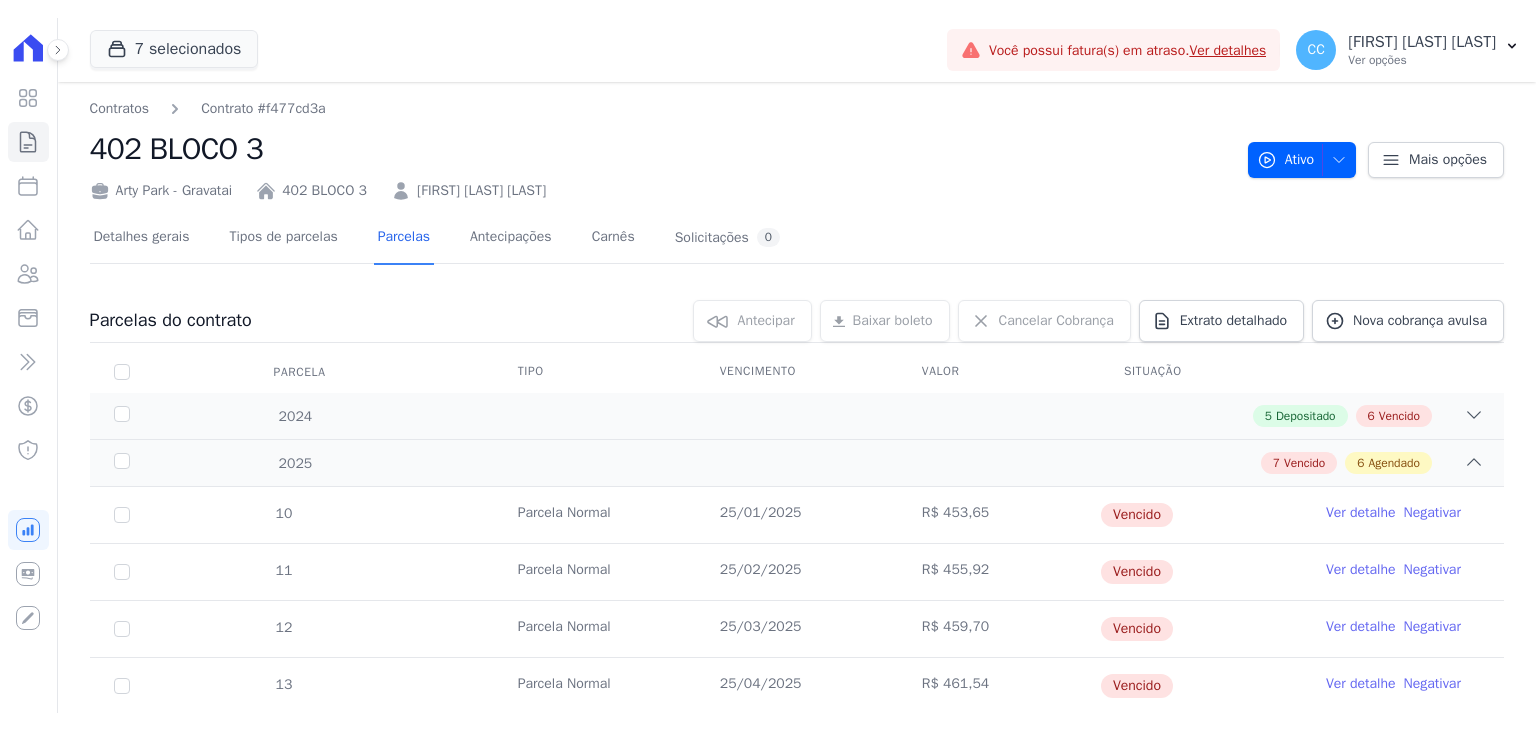 scroll, scrollTop: 0, scrollLeft: 0, axis: both 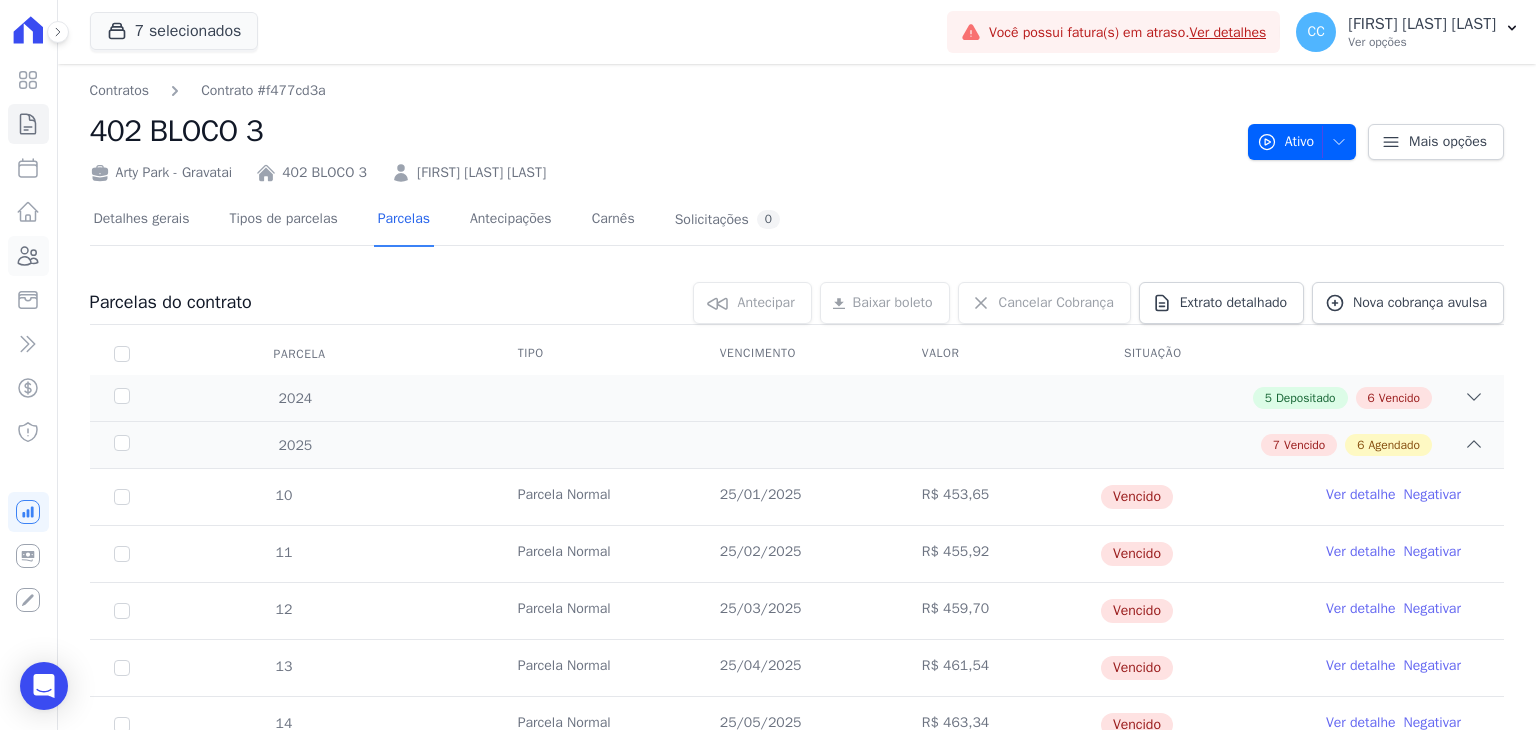 click 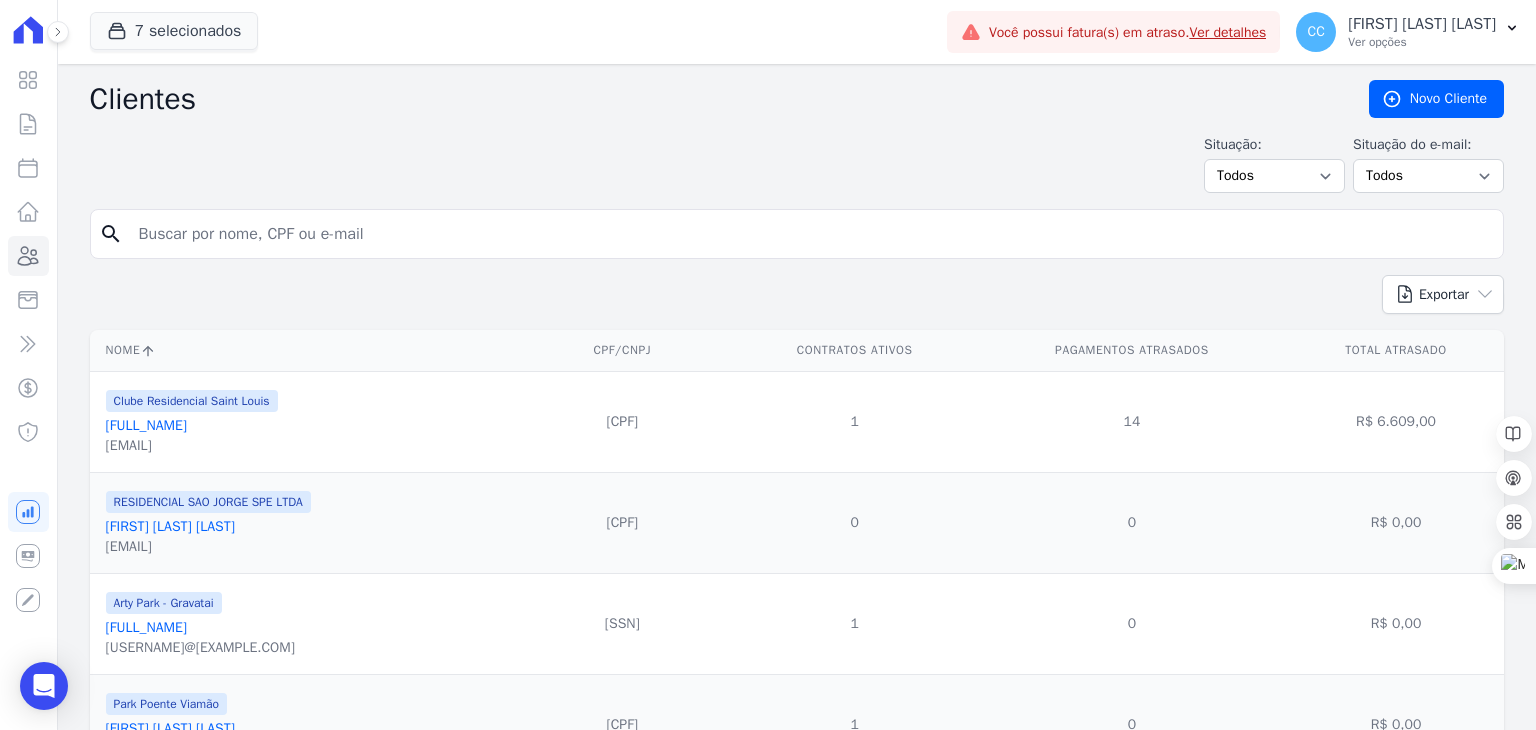 click at bounding box center [811, 234] 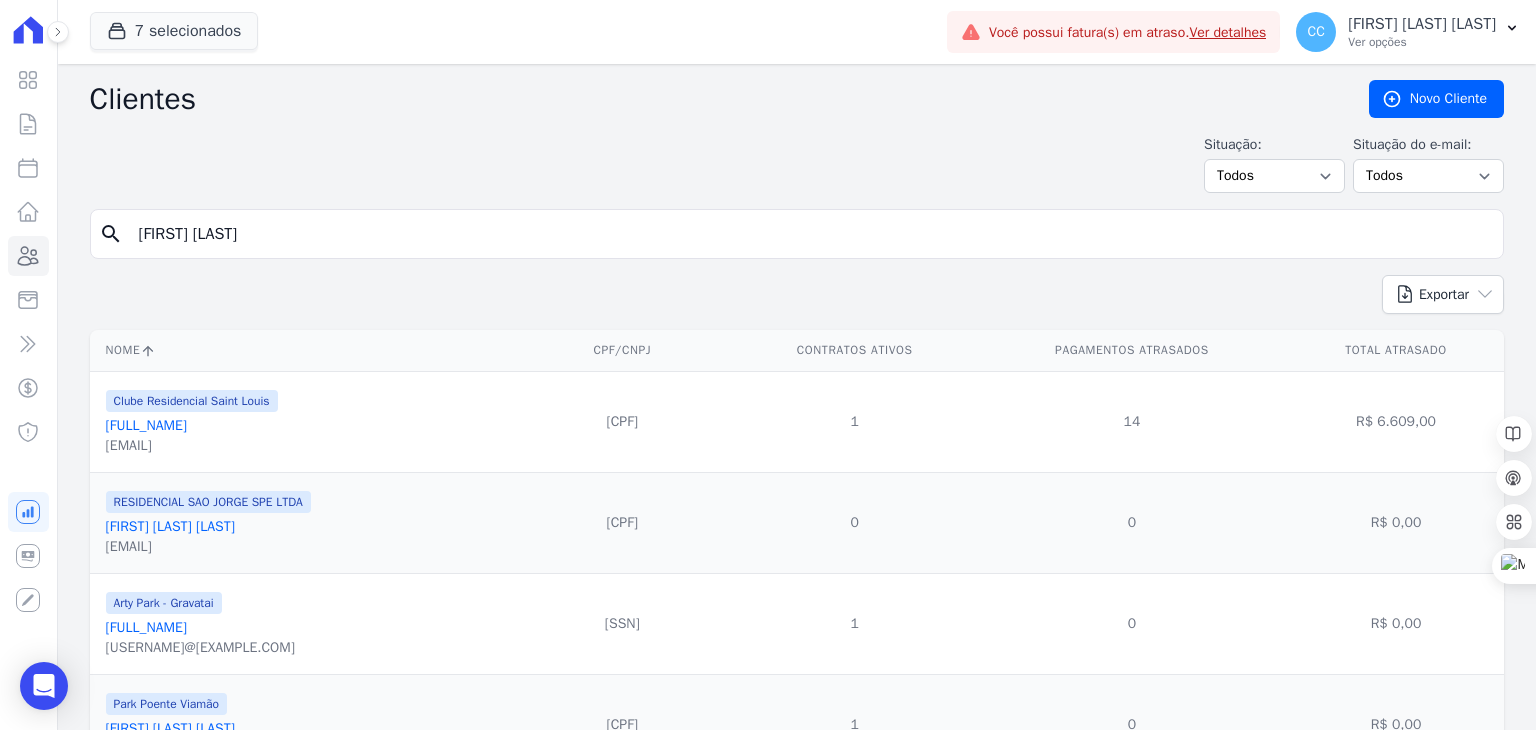 type on "[FIRST] [LAST]" 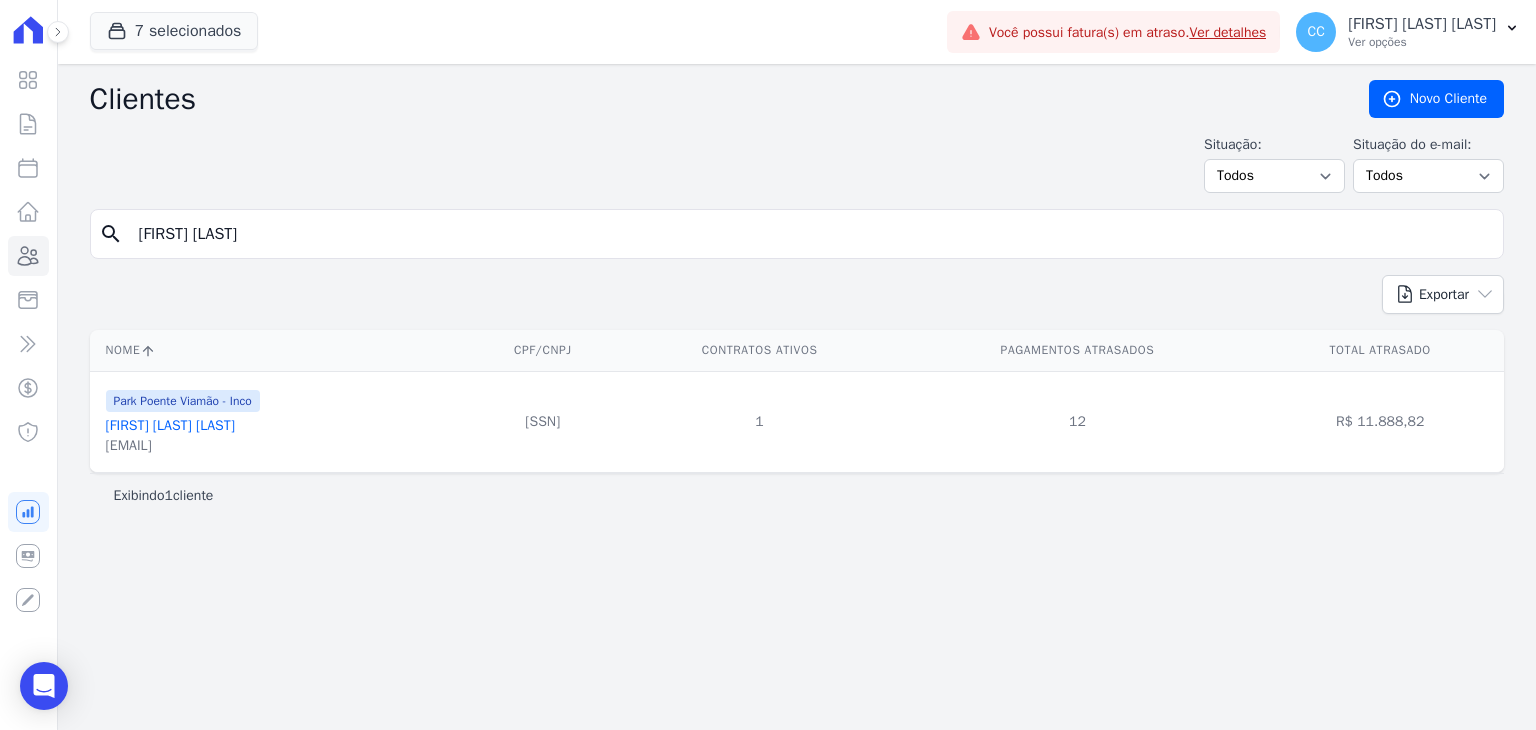 drag, startPoint x: 336, startPoint y: 246, endPoint x: -40, endPoint y: 205, distance: 378.22876 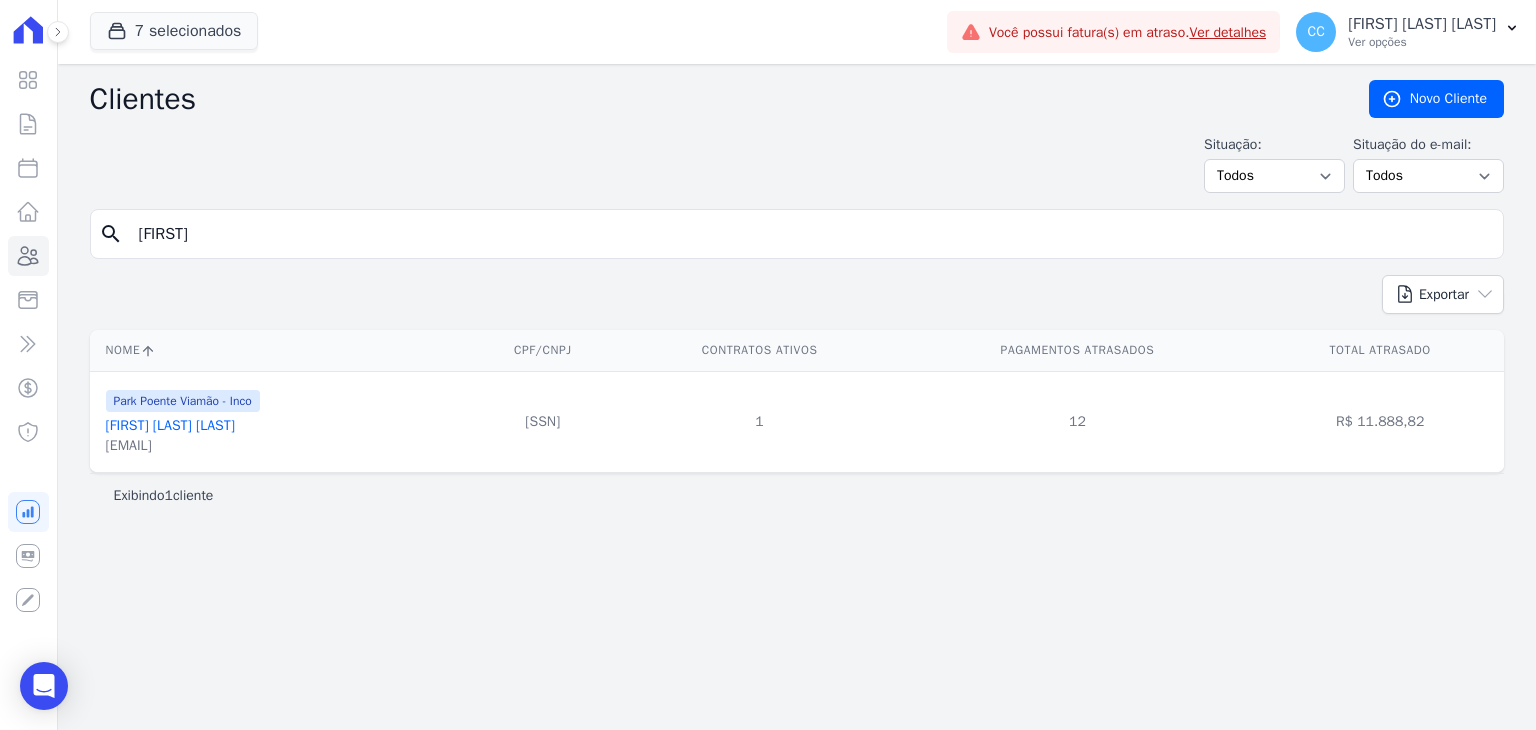 type on "[FIRST]" 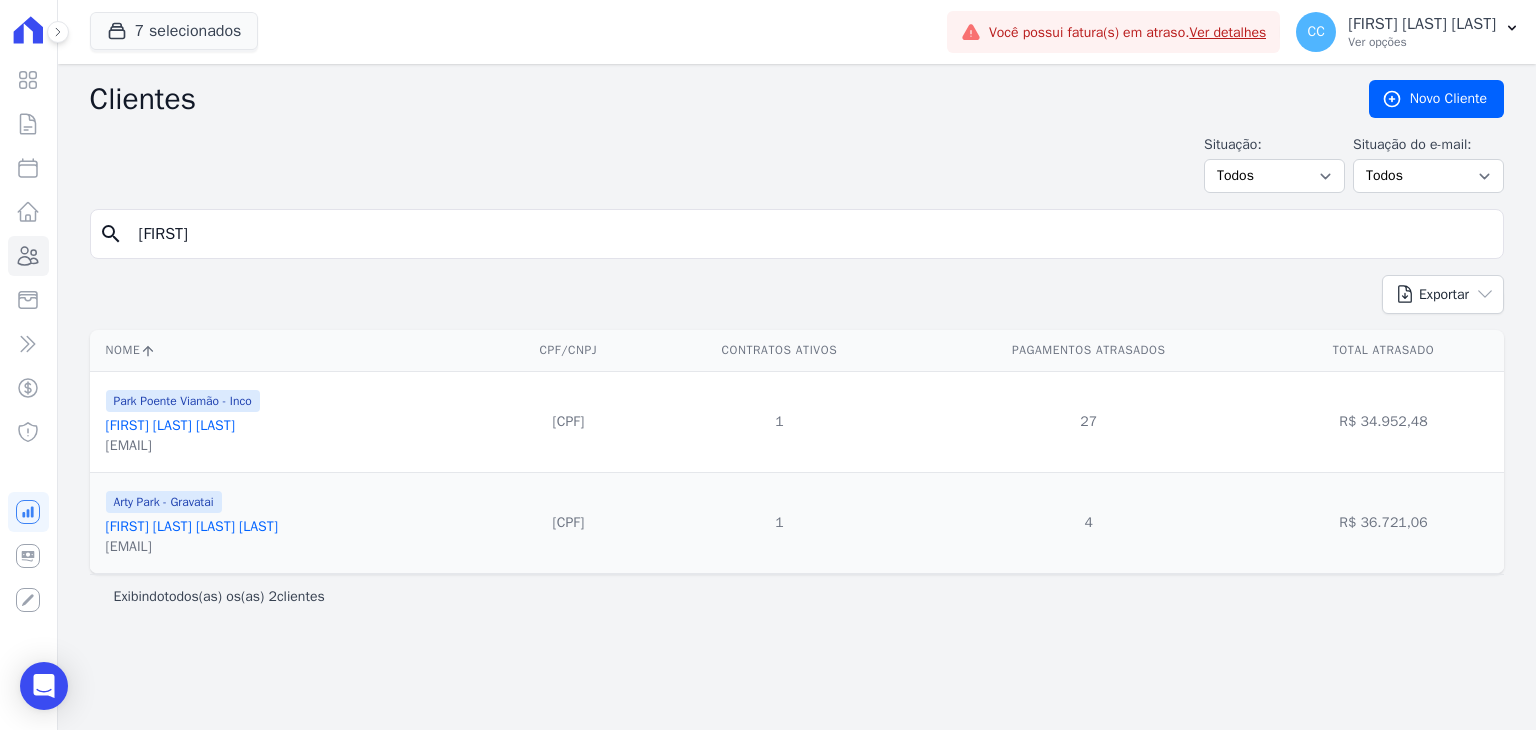 drag, startPoint x: 293, startPoint y: 240, endPoint x: -168, endPoint y: 194, distance: 463.28934 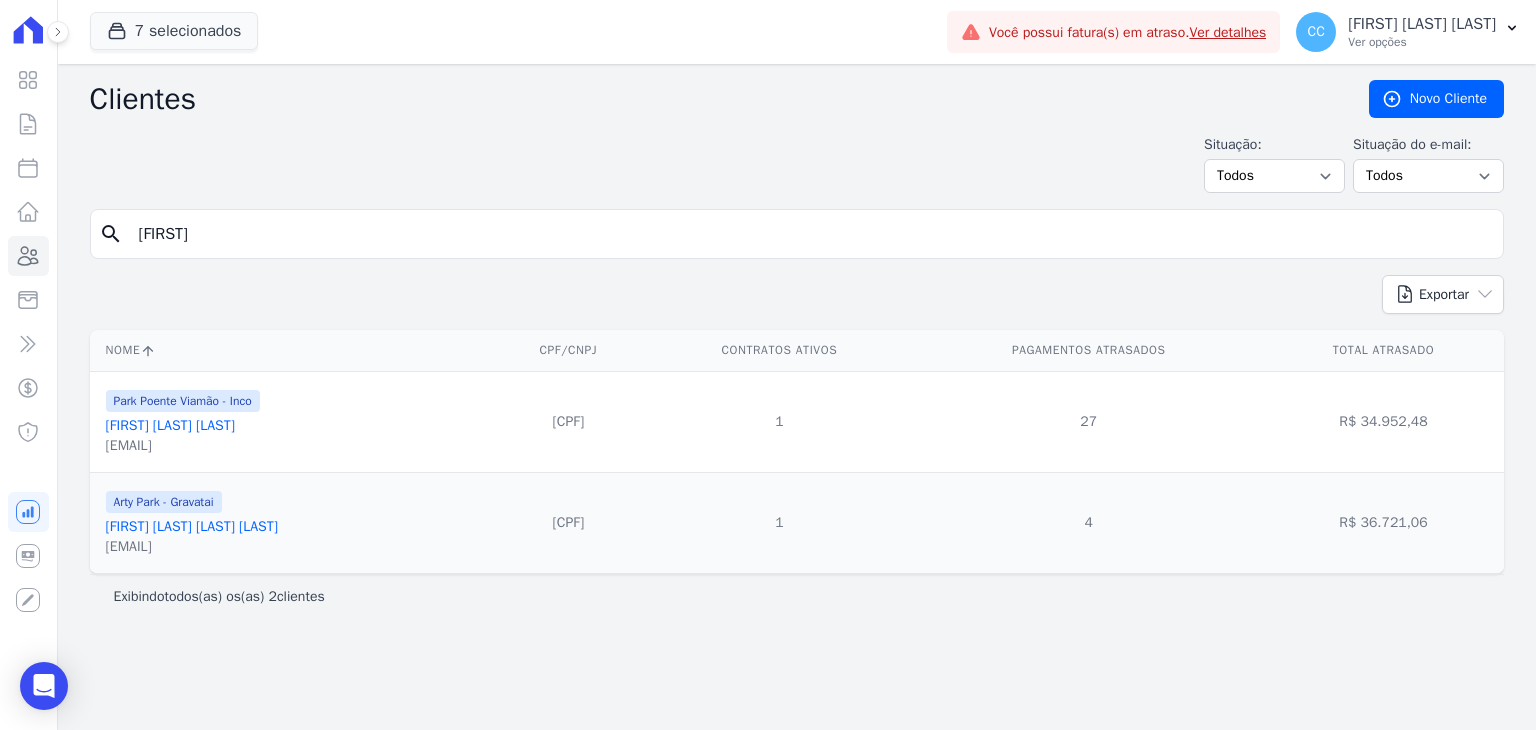 click on "Visão Geral
Contratos
Parcelas
Lotes
Clientes
Minha Carteira
Transferências
Crédito" at bounding box center [768, 365] 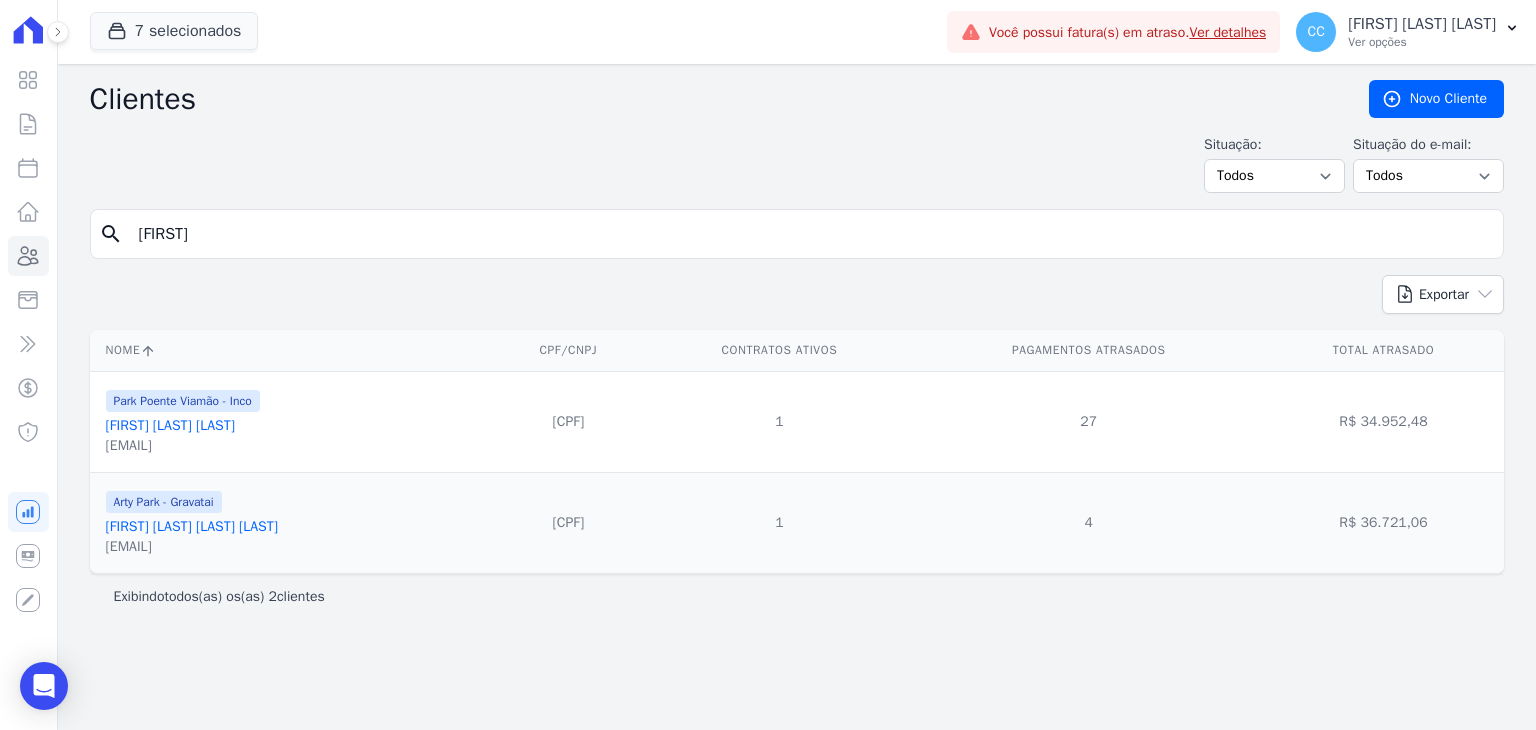 type on "[FIRST]" 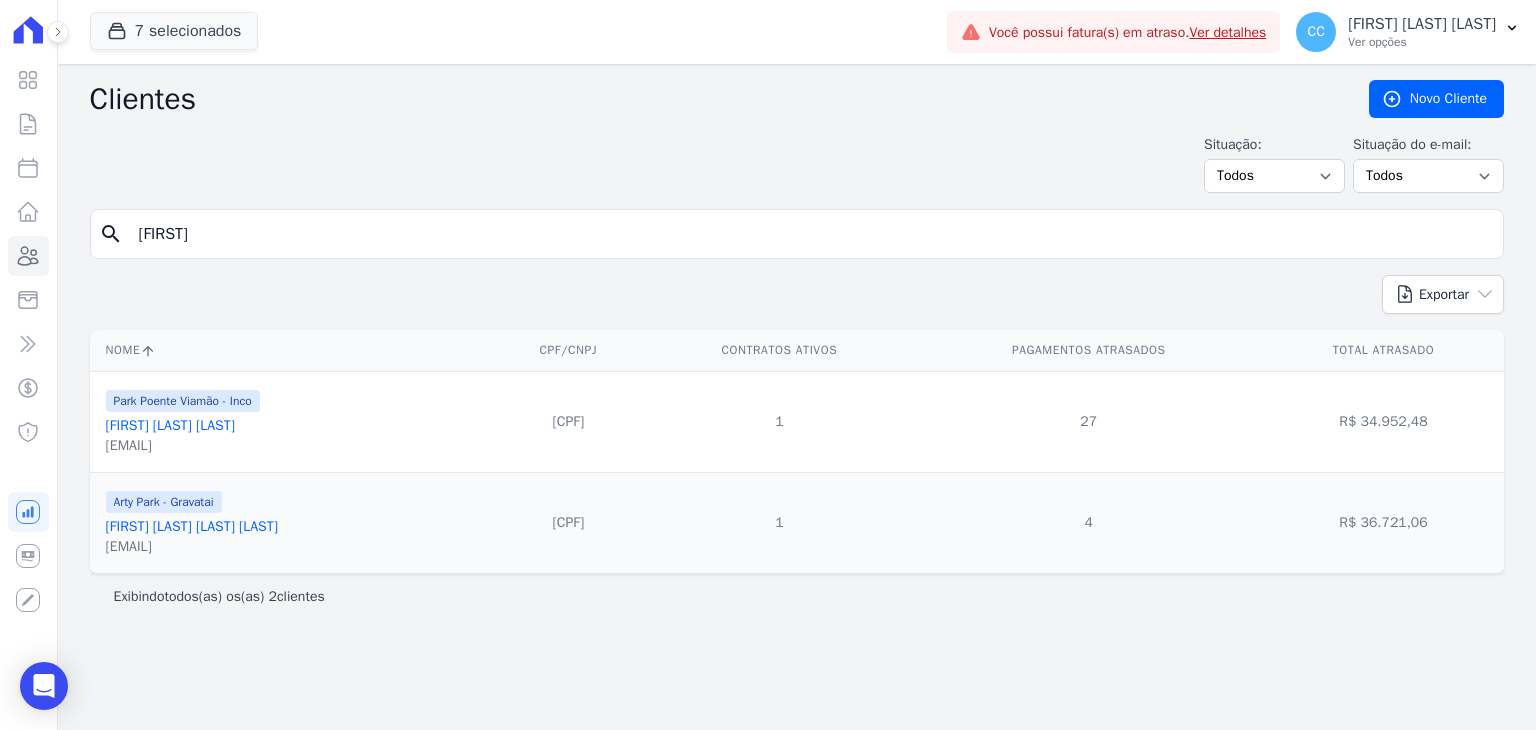 click on "[FIRST]" at bounding box center [811, 234] 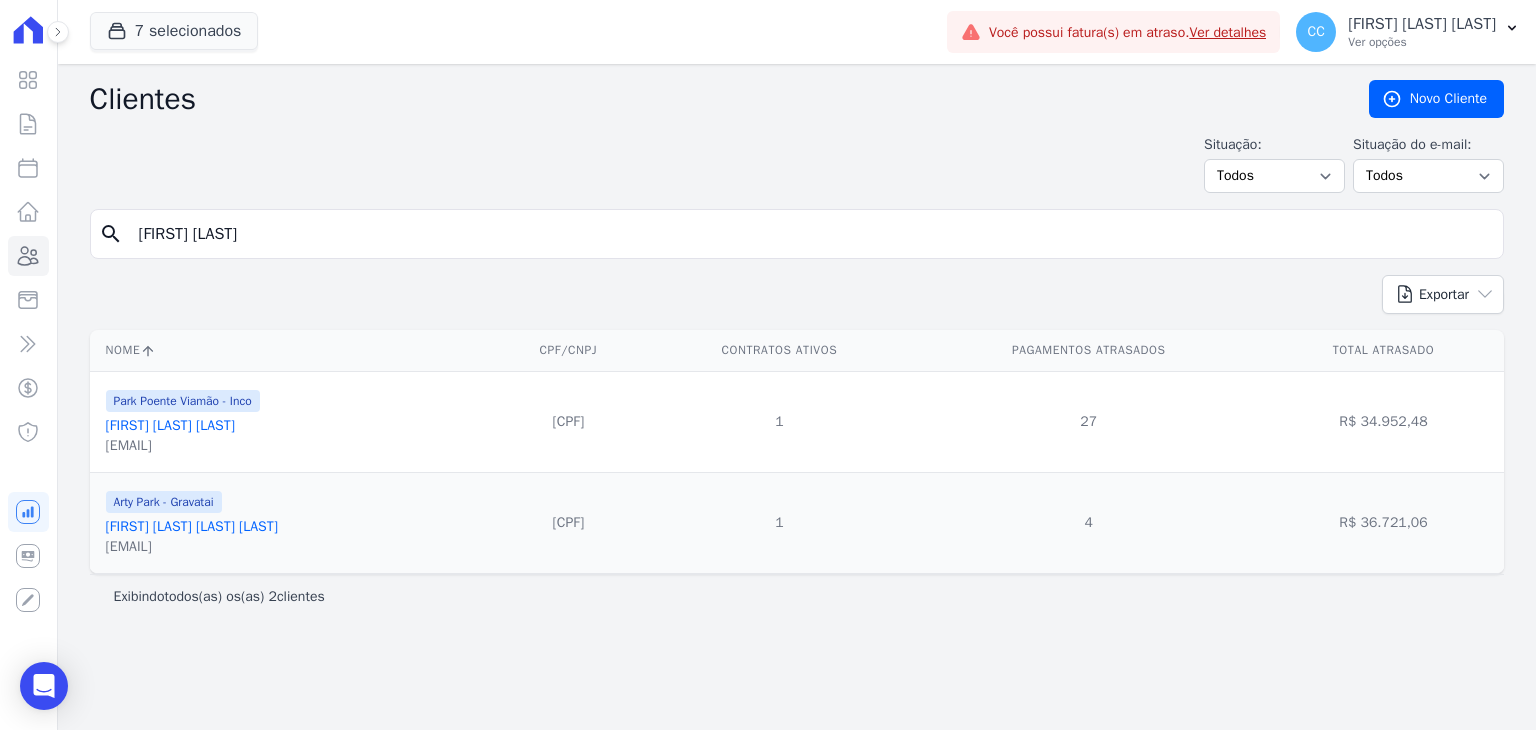 type on "[FIRST] [LAST]" 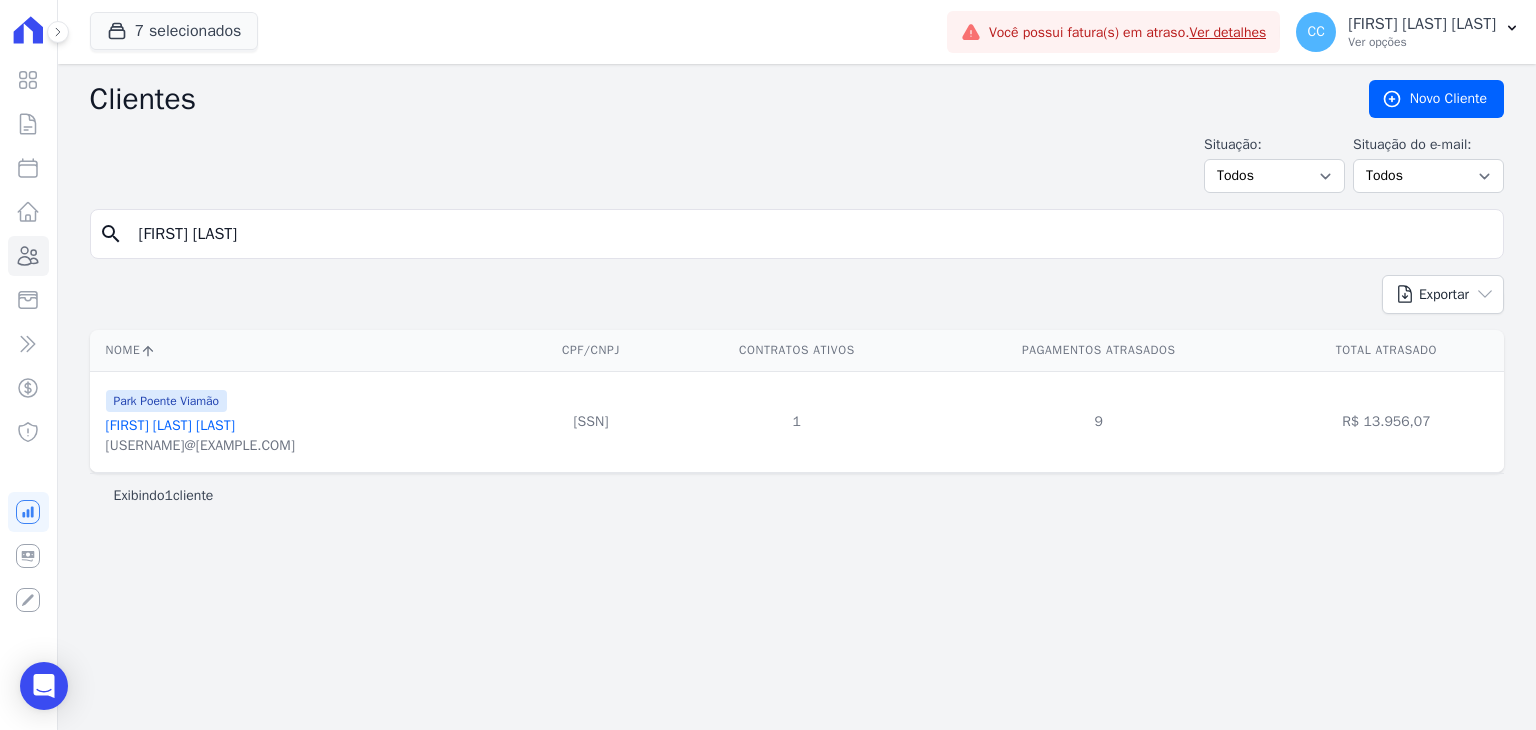drag, startPoint x: 328, startPoint y: 232, endPoint x: -236, endPoint y: 185, distance: 565.95496 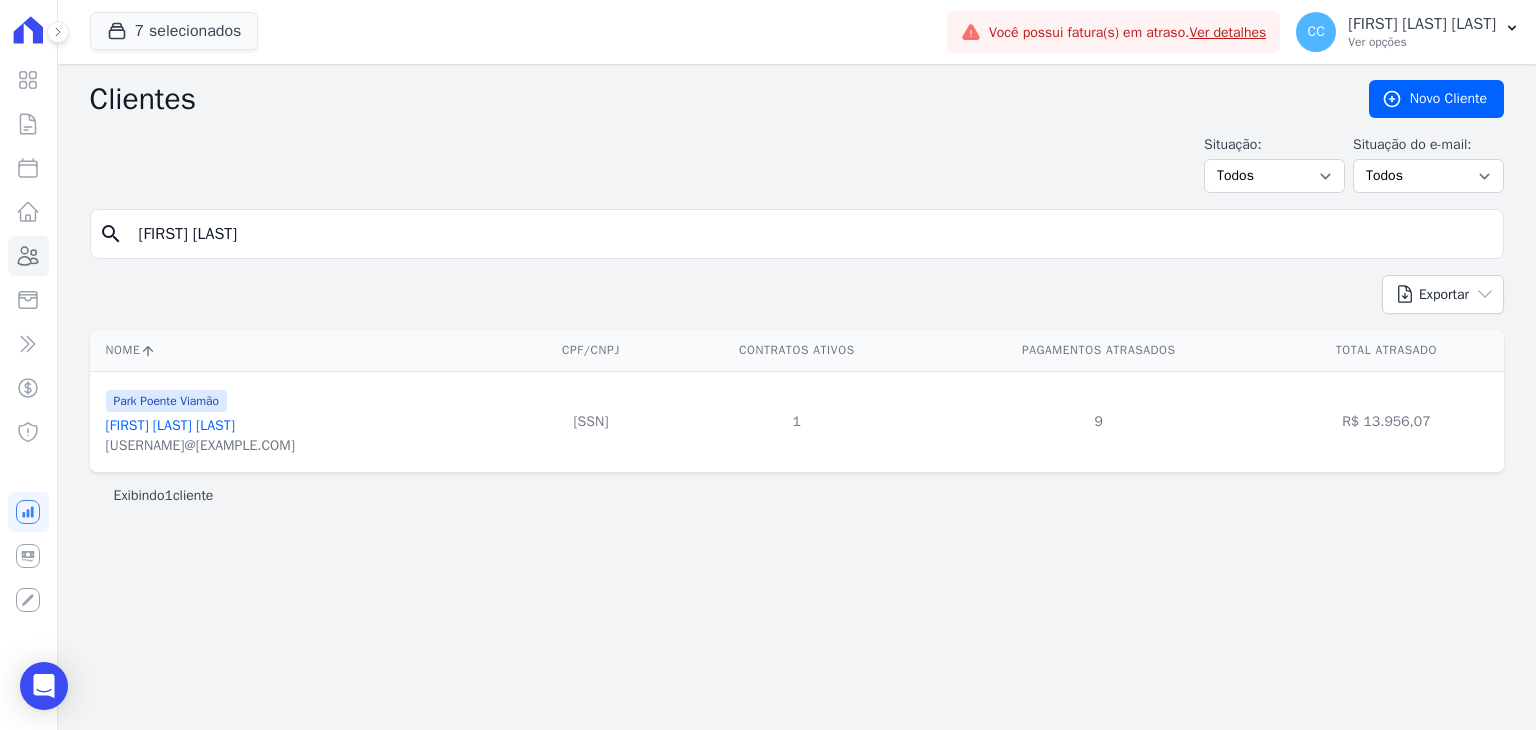 click on "Visão Geral
Contratos
Parcelas
Lotes
Clientes
Minha Carteira
Transferências
Crédito" at bounding box center [768, 365] 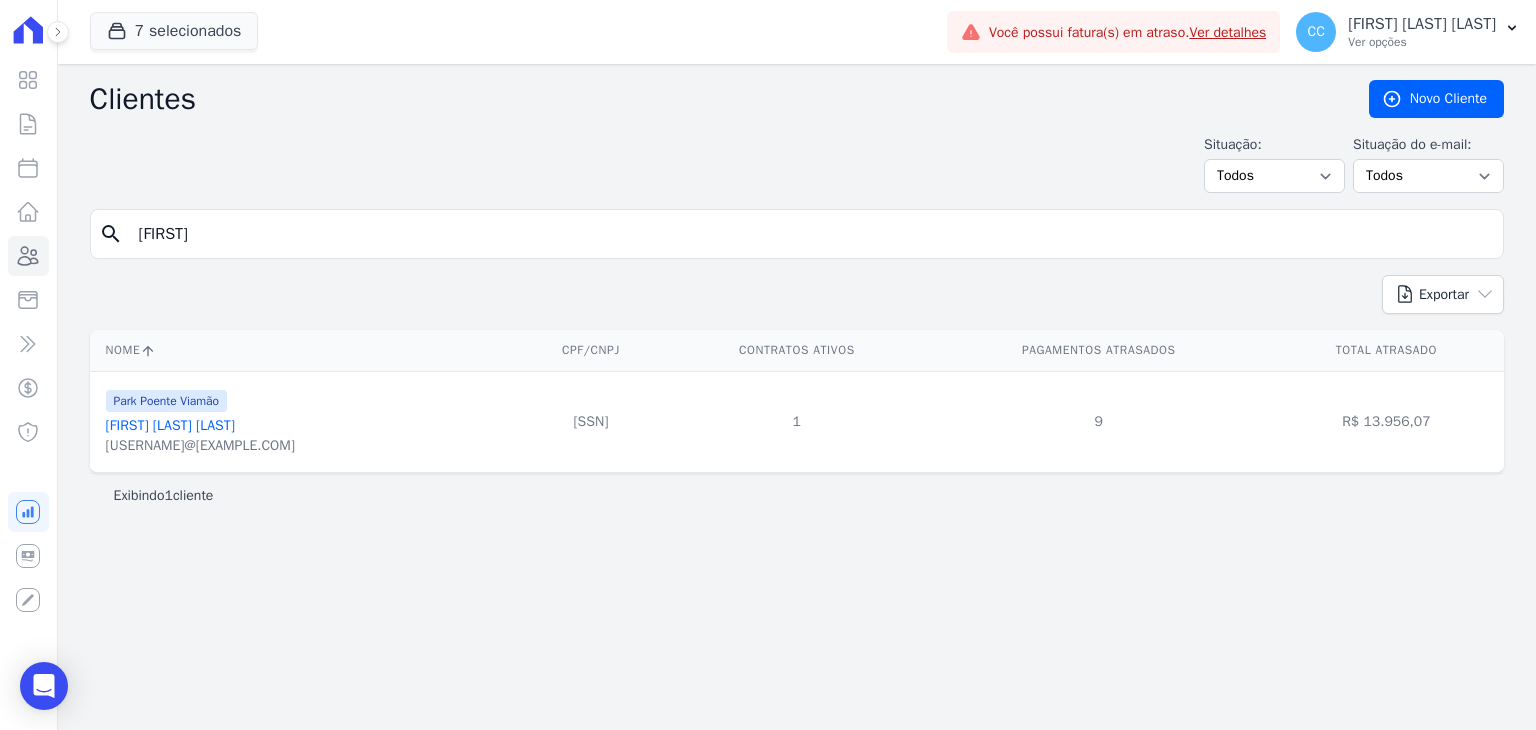 type on "[FIRST]" 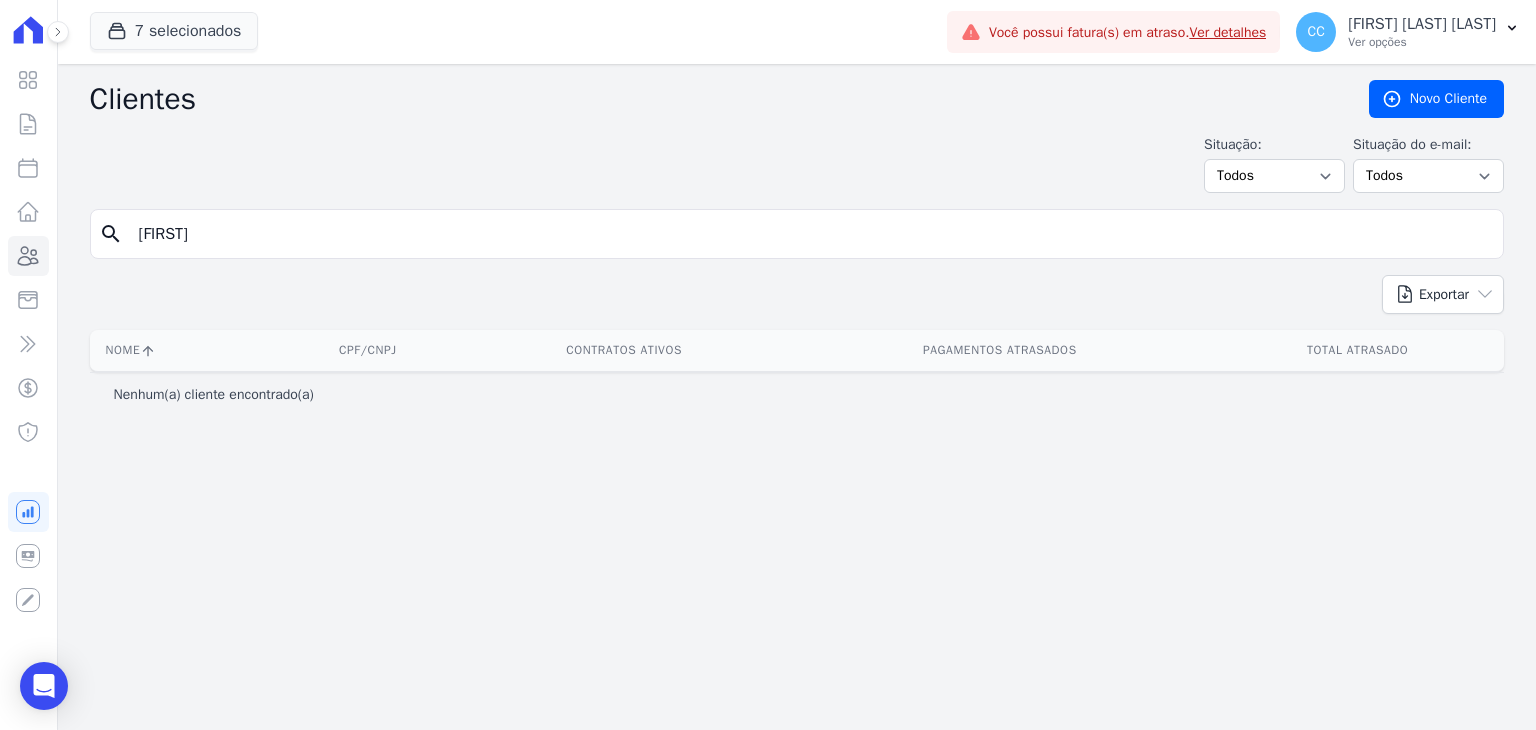 click on "[FIRST]" at bounding box center [811, 234] 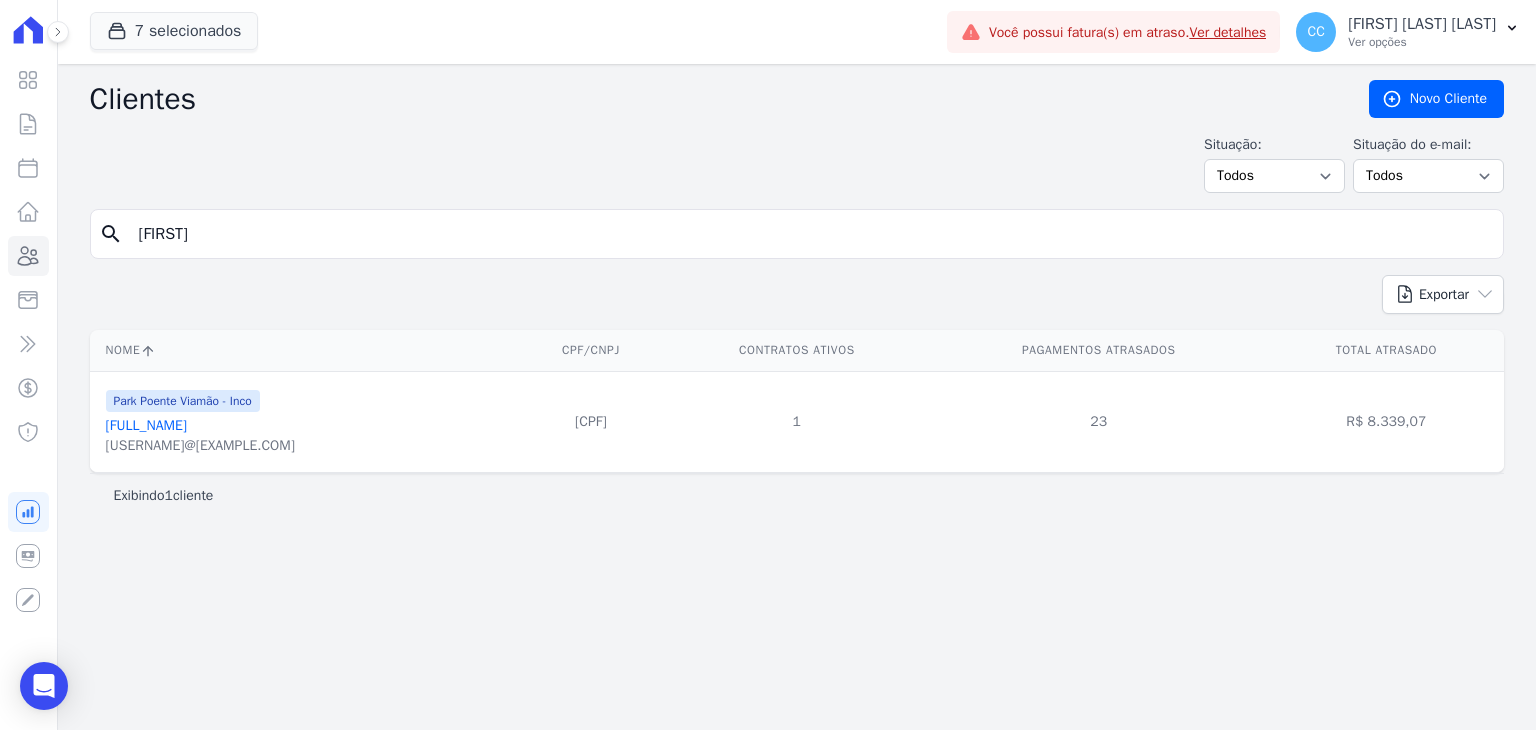 drag, startPoint x: 376, startPoint y: 252, endPoint x: -37, endPoint y: 179, distance: 419.40195 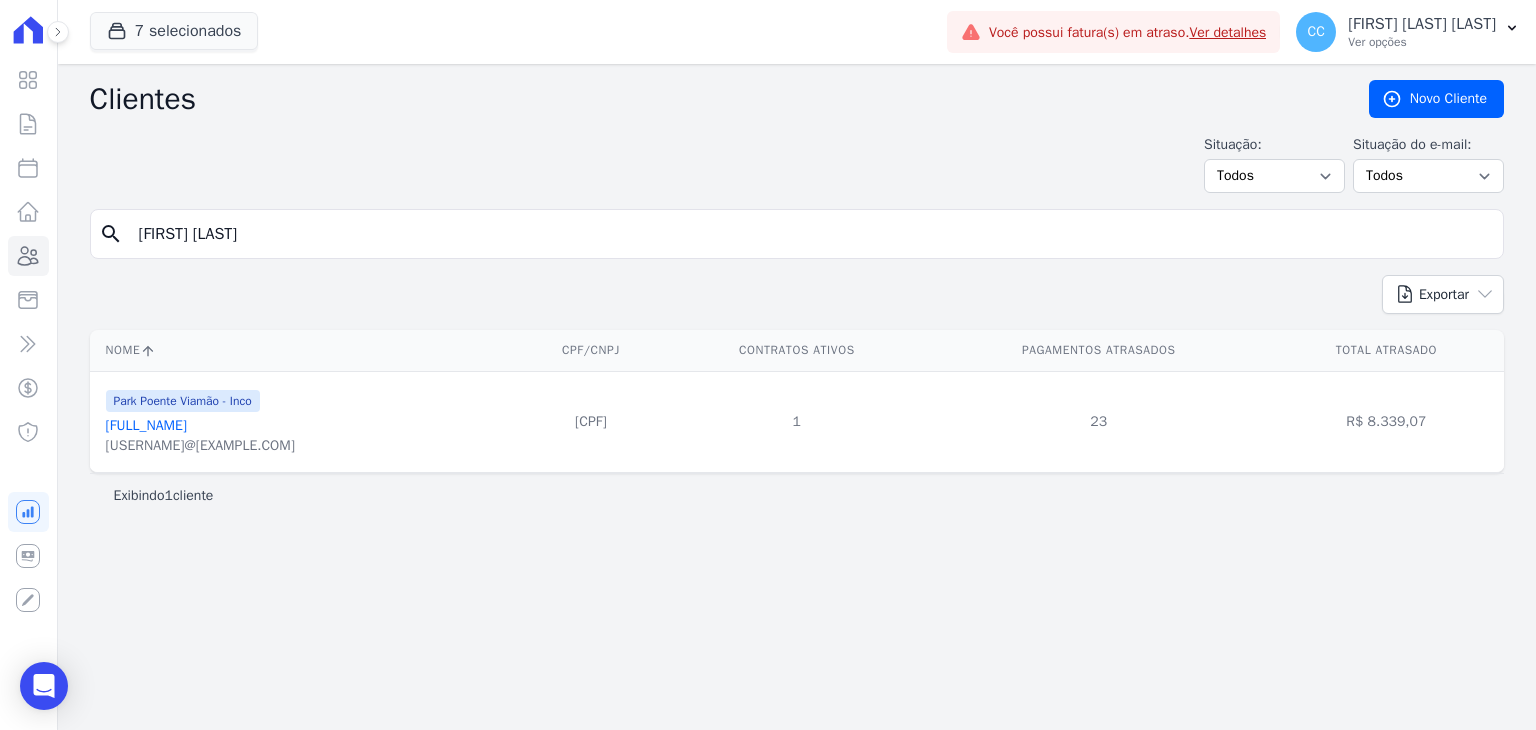 type on "[FIRST] [LAST]" 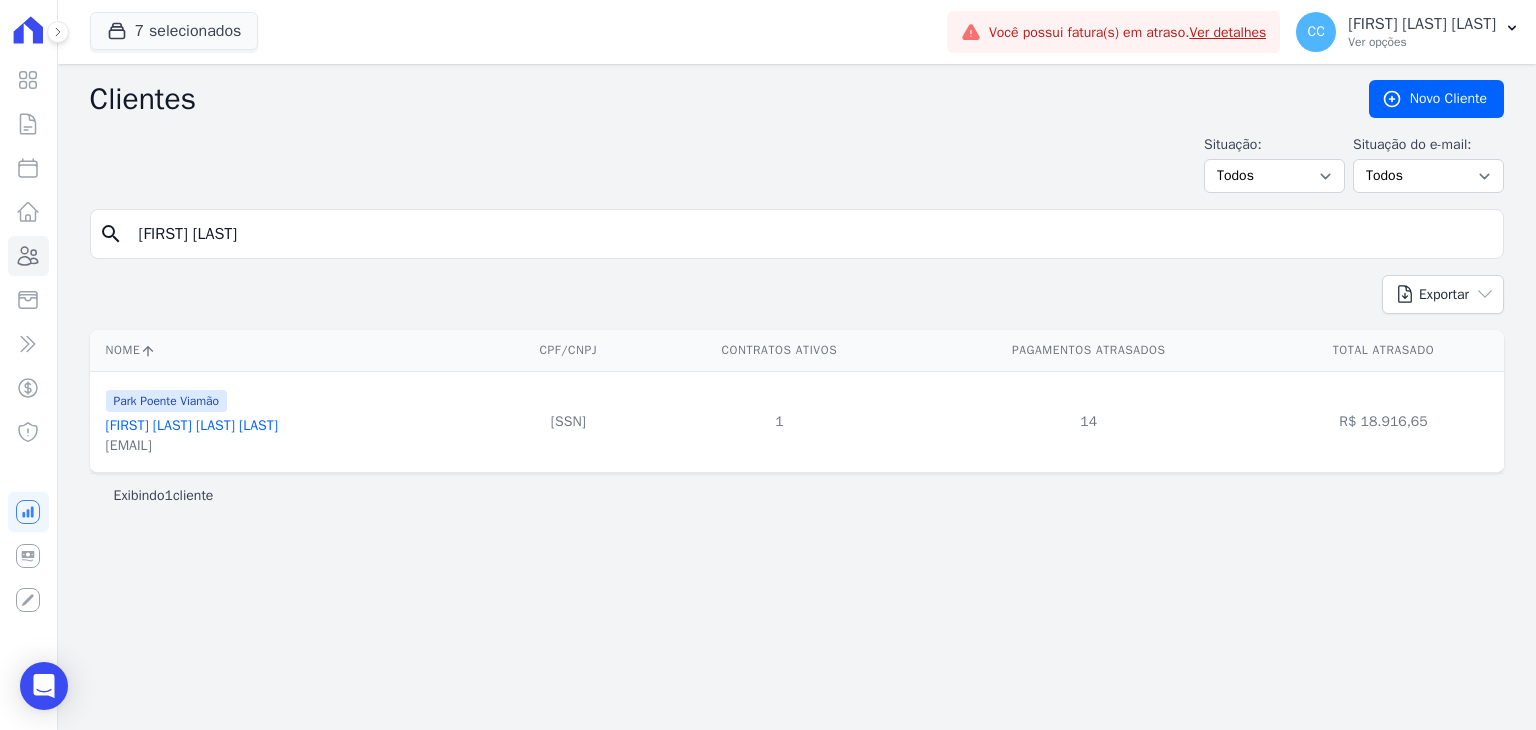 click on "[FIRST] [LAST]" at bounding box center [811, 234] 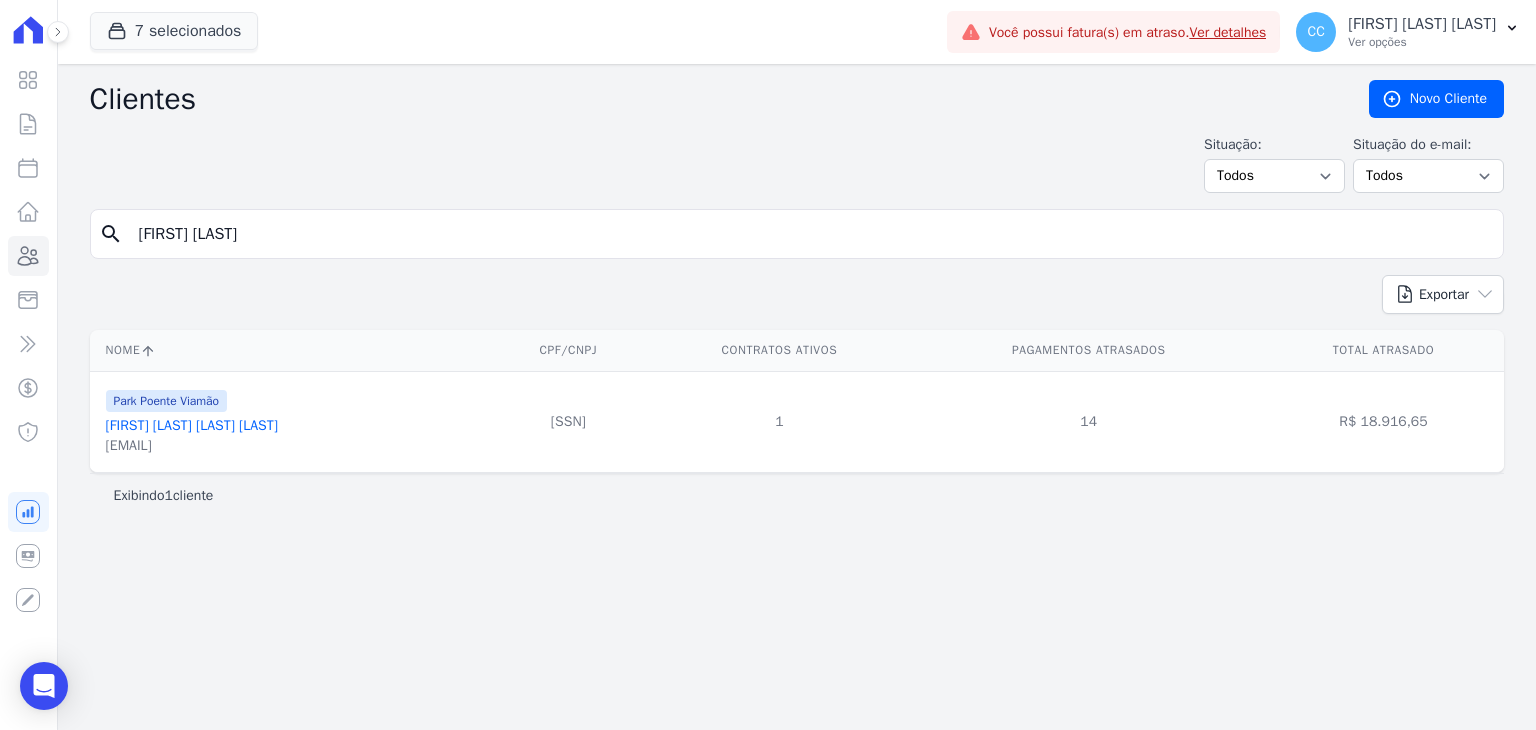 click on "Visão Geral
Contratos
Parcelas
Lotes
Clientes
Minha Carteira
Transferências
Crédito" at bounding box center (768, 365) 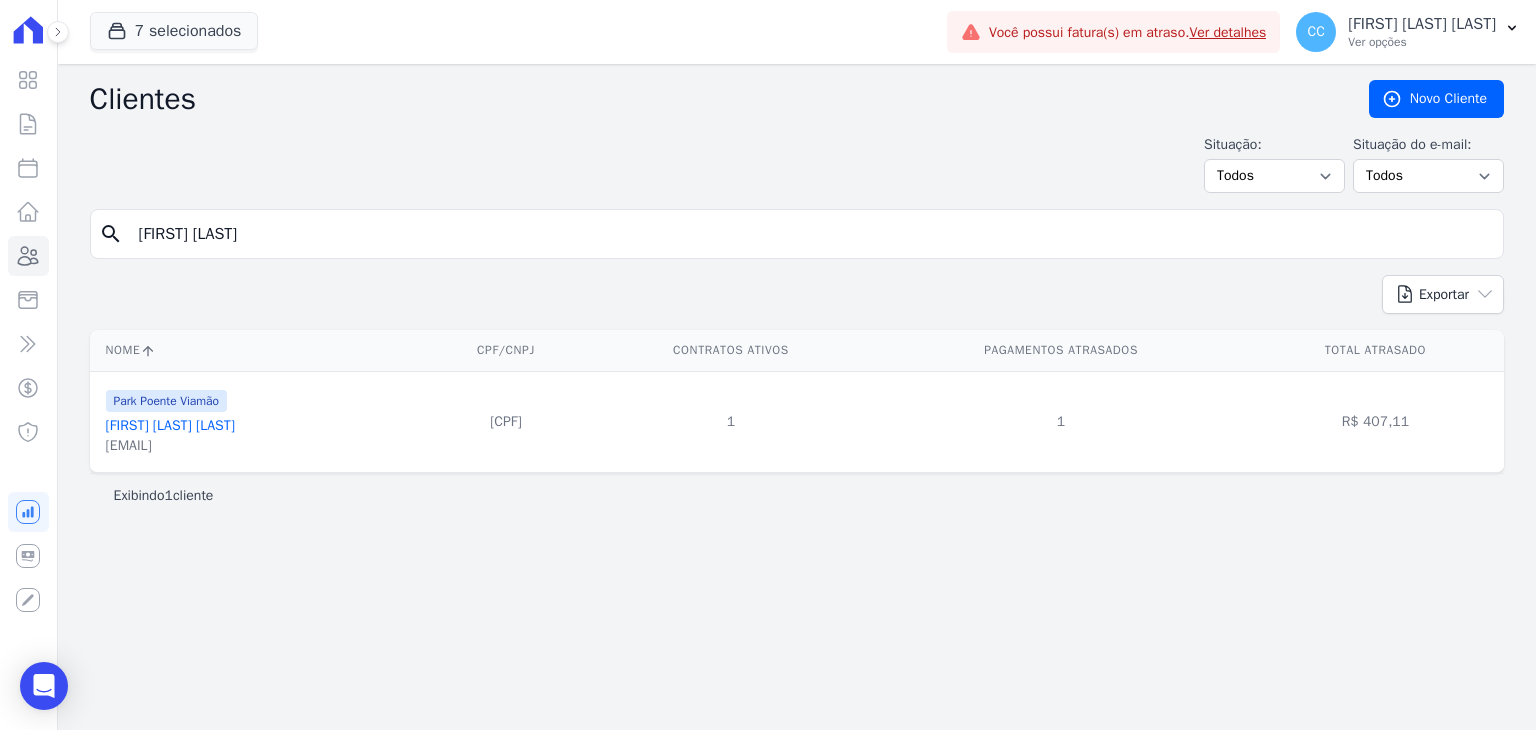 click on "[FIRST] [LAST] [LAST]" at bounding box center (170, 425) 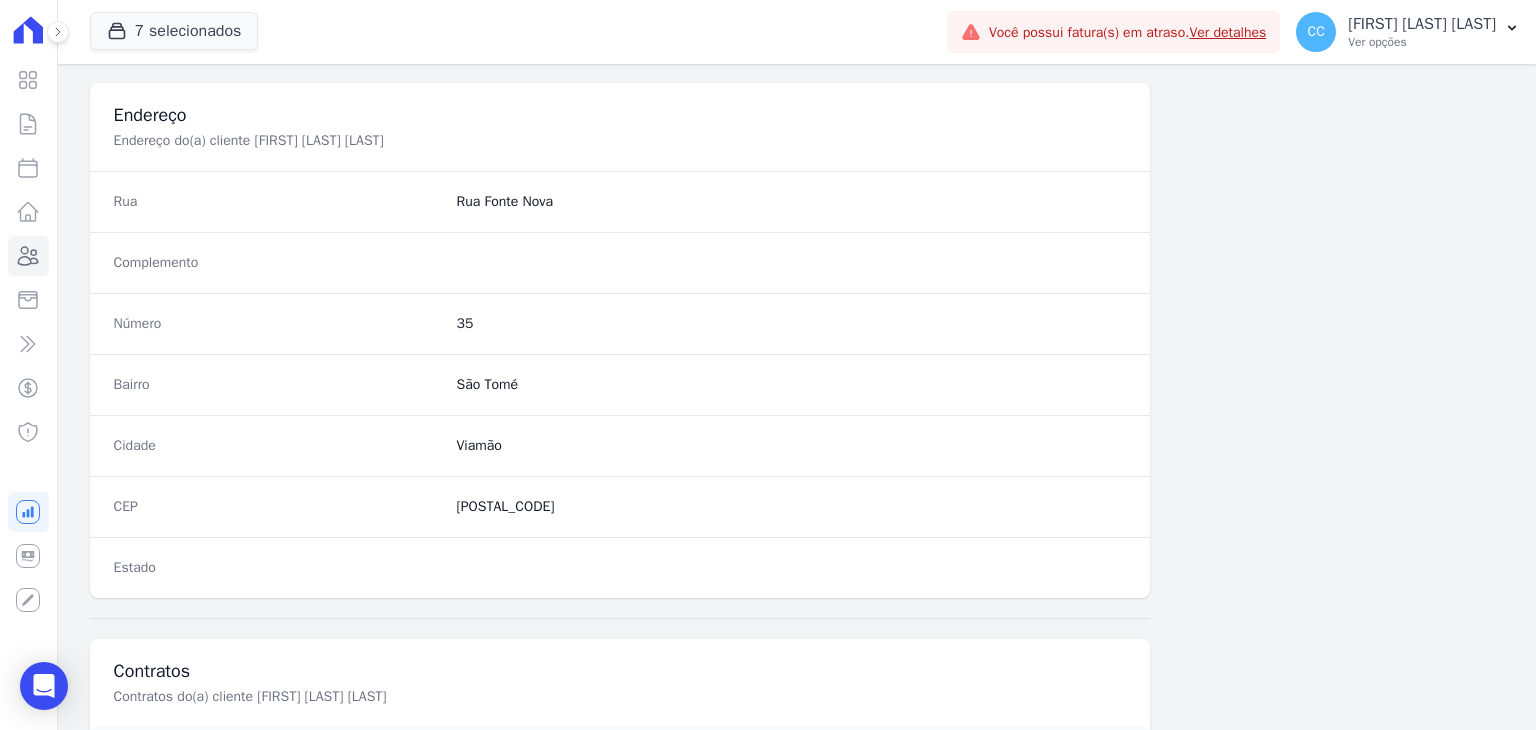 scroll, scrollTop: 1100, scrollLeft: 0, axis: vertical 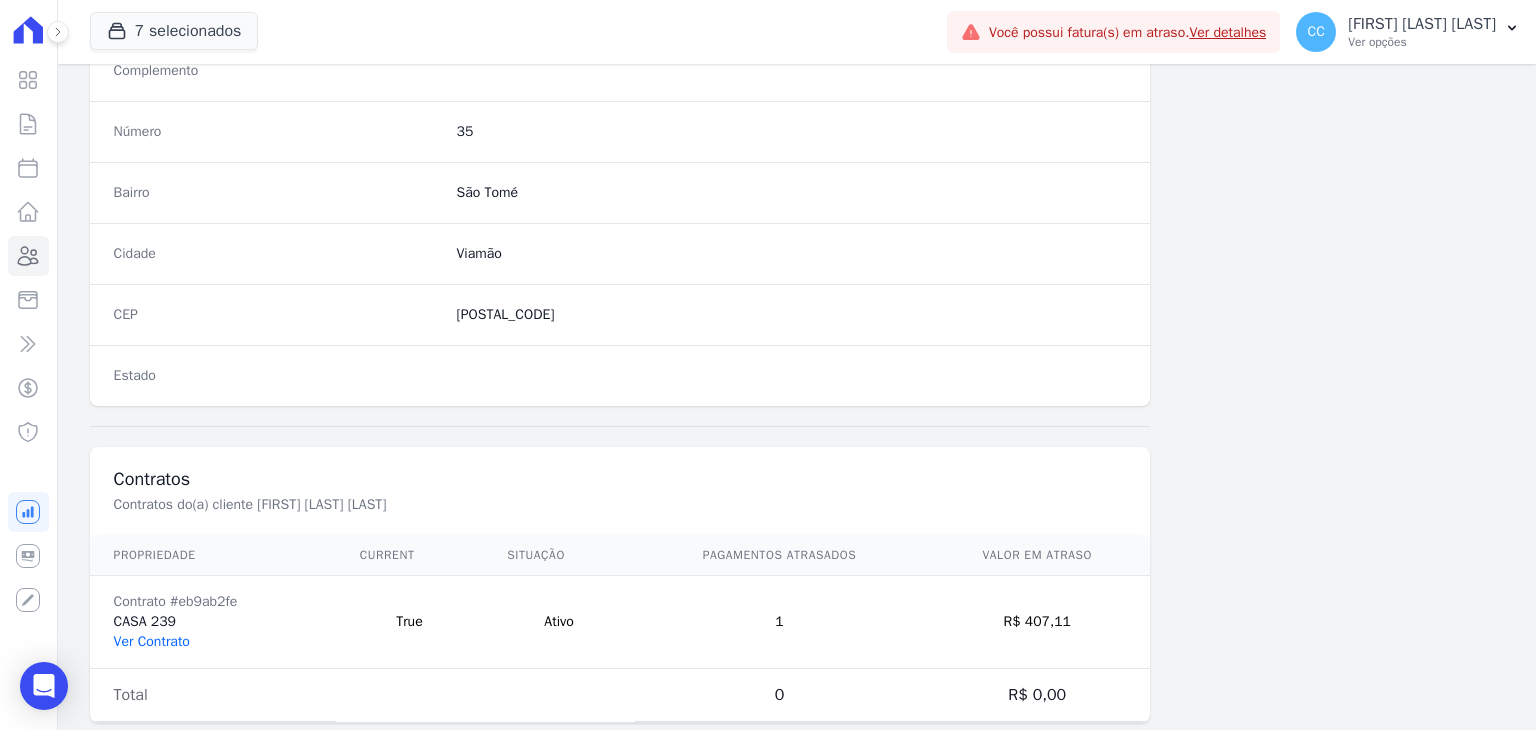 click on "Ver Contrato" at bounding box center (152, 641) 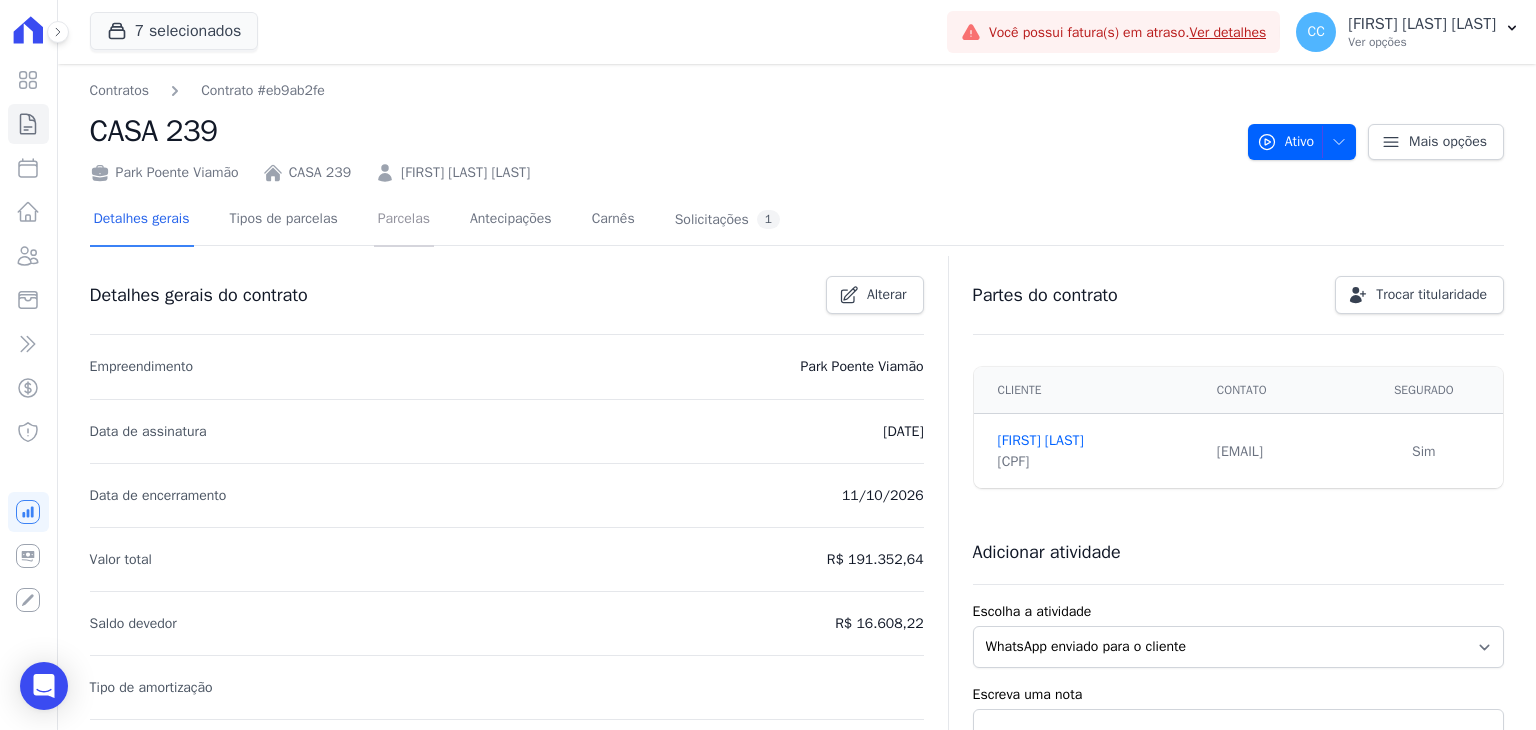 click on "Parcelas" at bounding box center (404, 220) 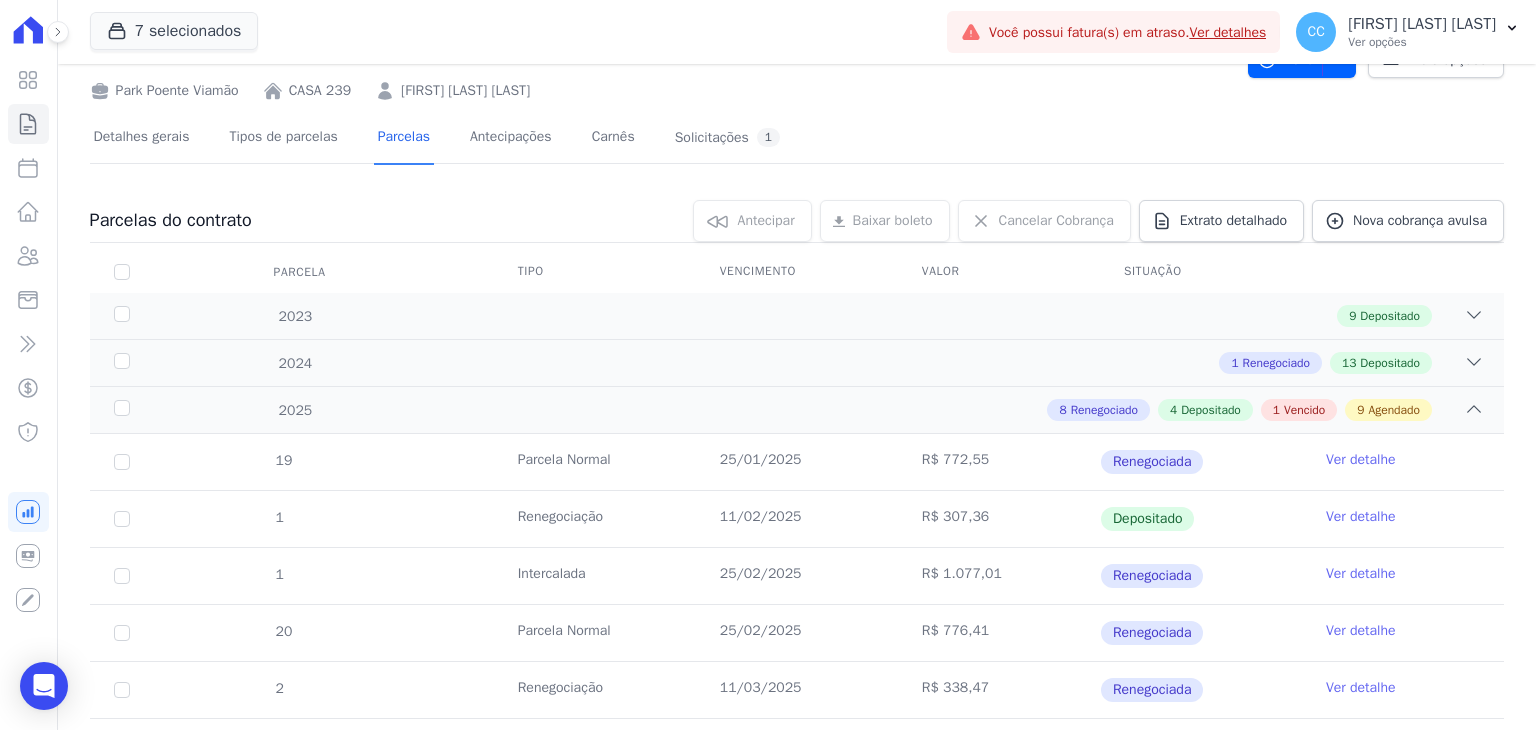 scroll, scrollTop: 0, scrollLeft: 0, axis: both 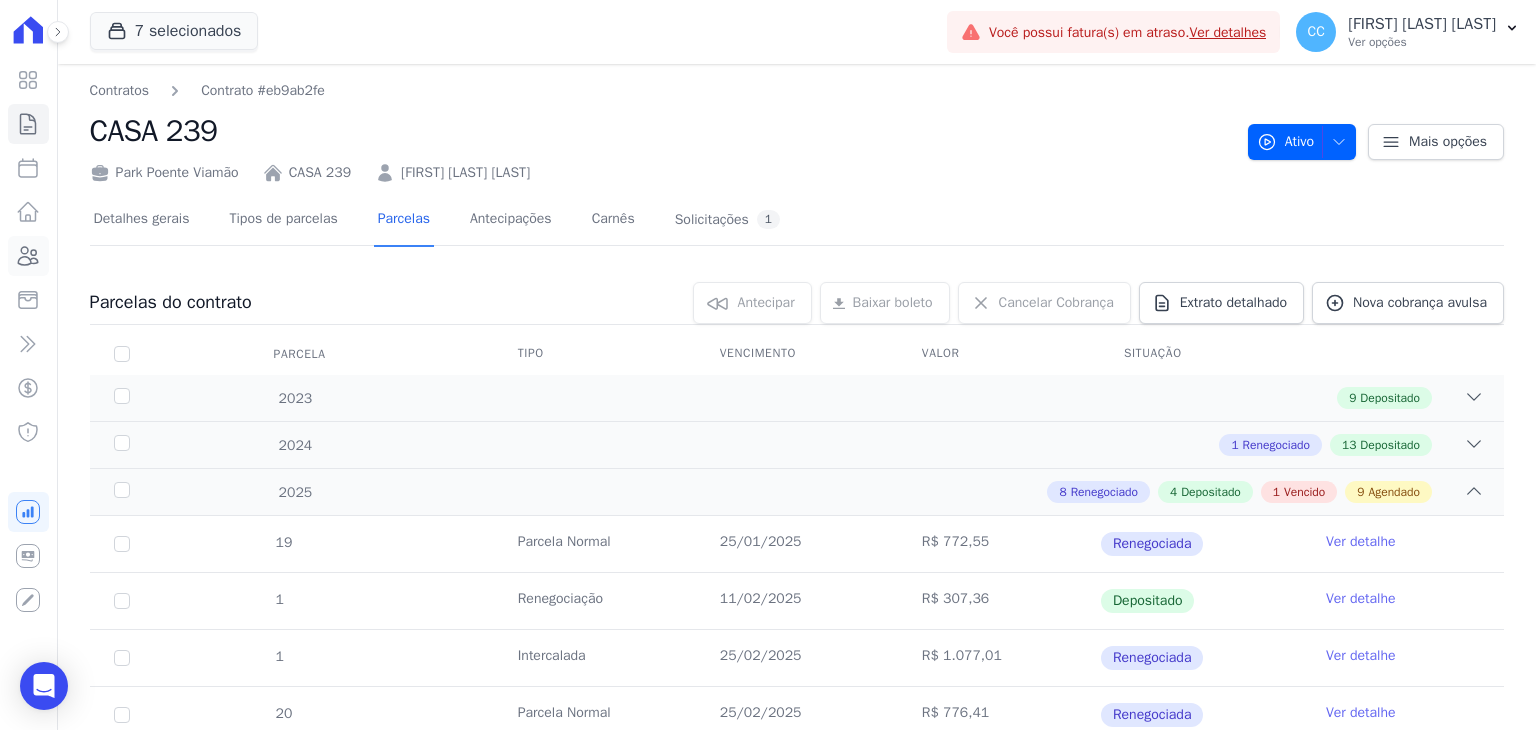 click 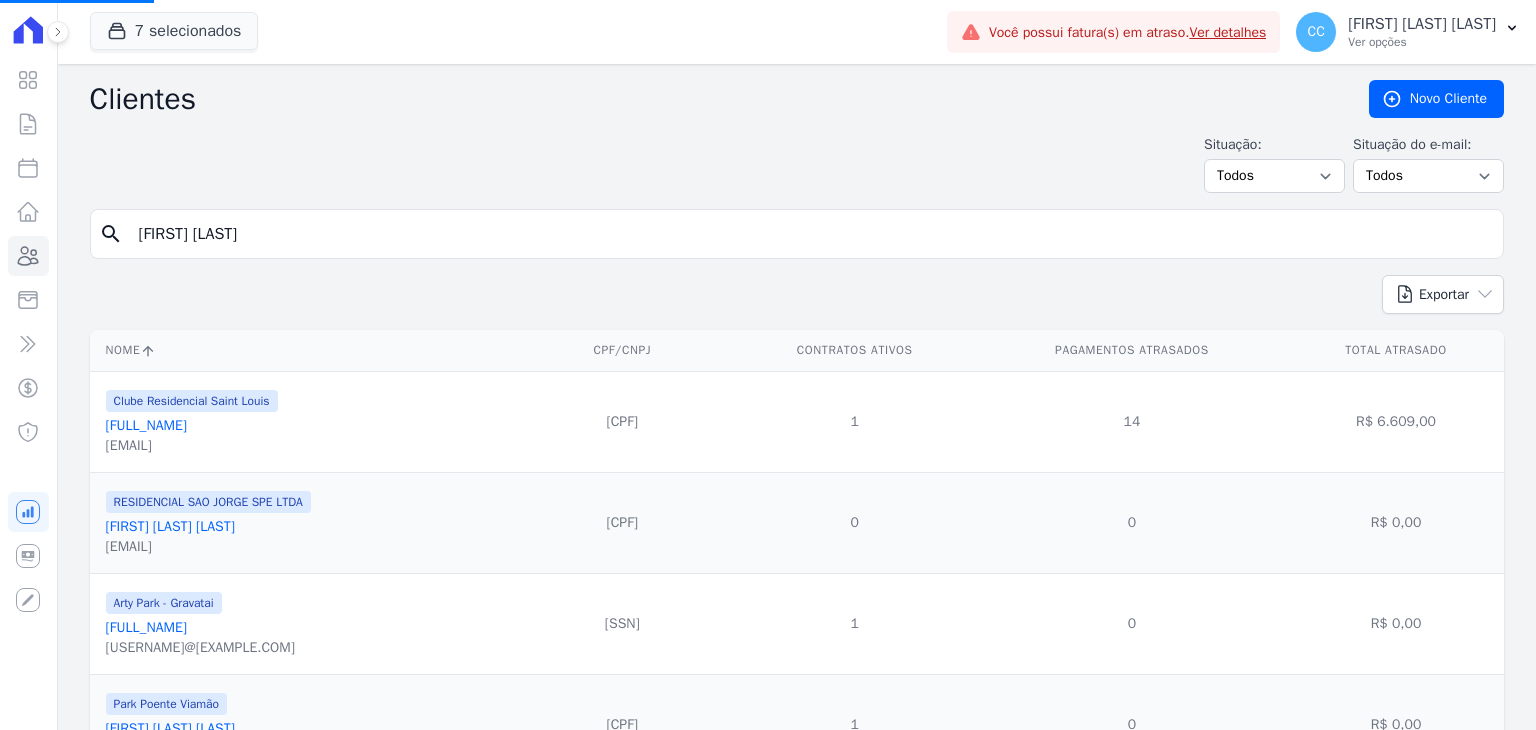 click on "[FIRST] [LAST]" at bounding box center [811, 234] 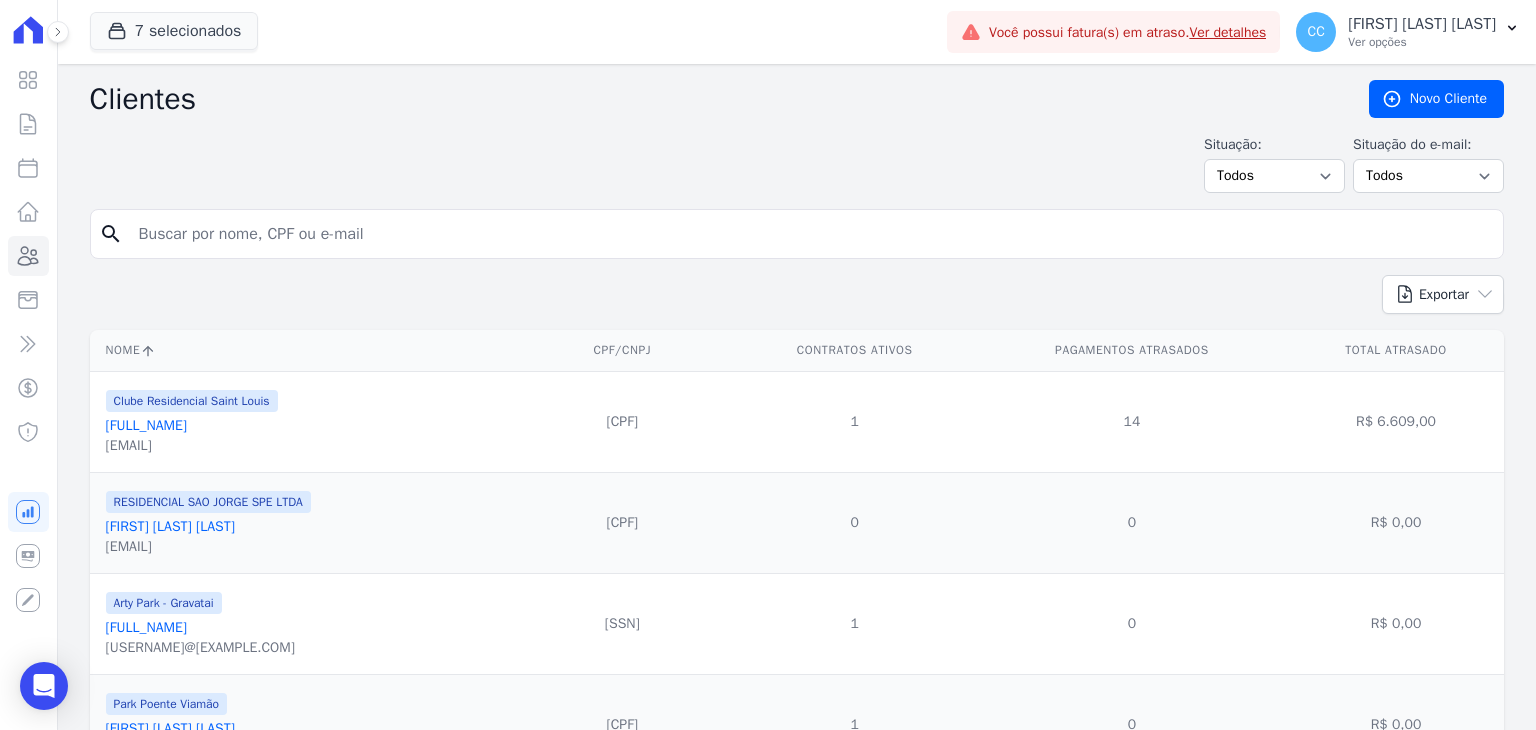click on "Visão Geral
Contratos
Parcelas
Lotes
Clientes
Minha Carteira
Transferências
Crédito" at bounding box center [768, 365] 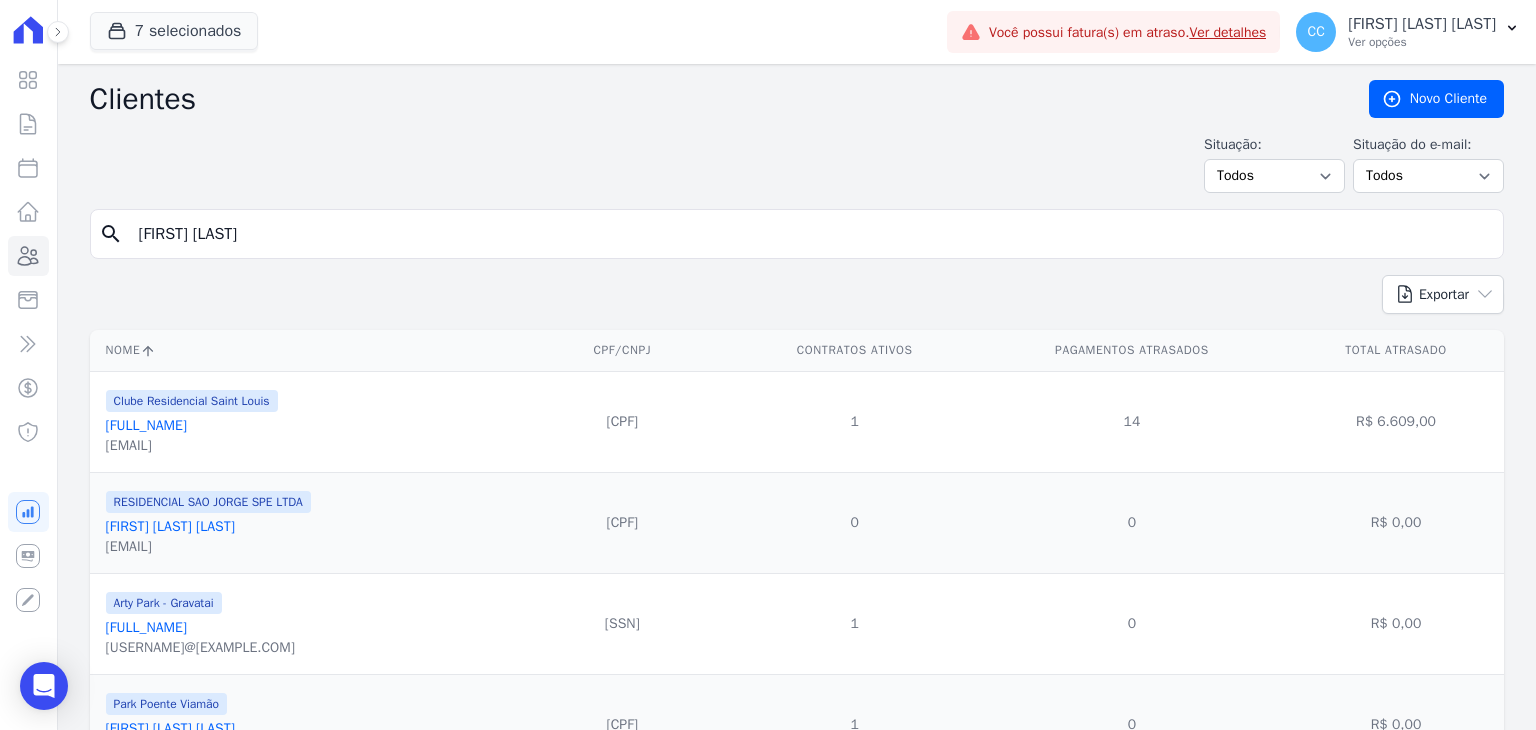 type on "[FIRST] [LAST]" 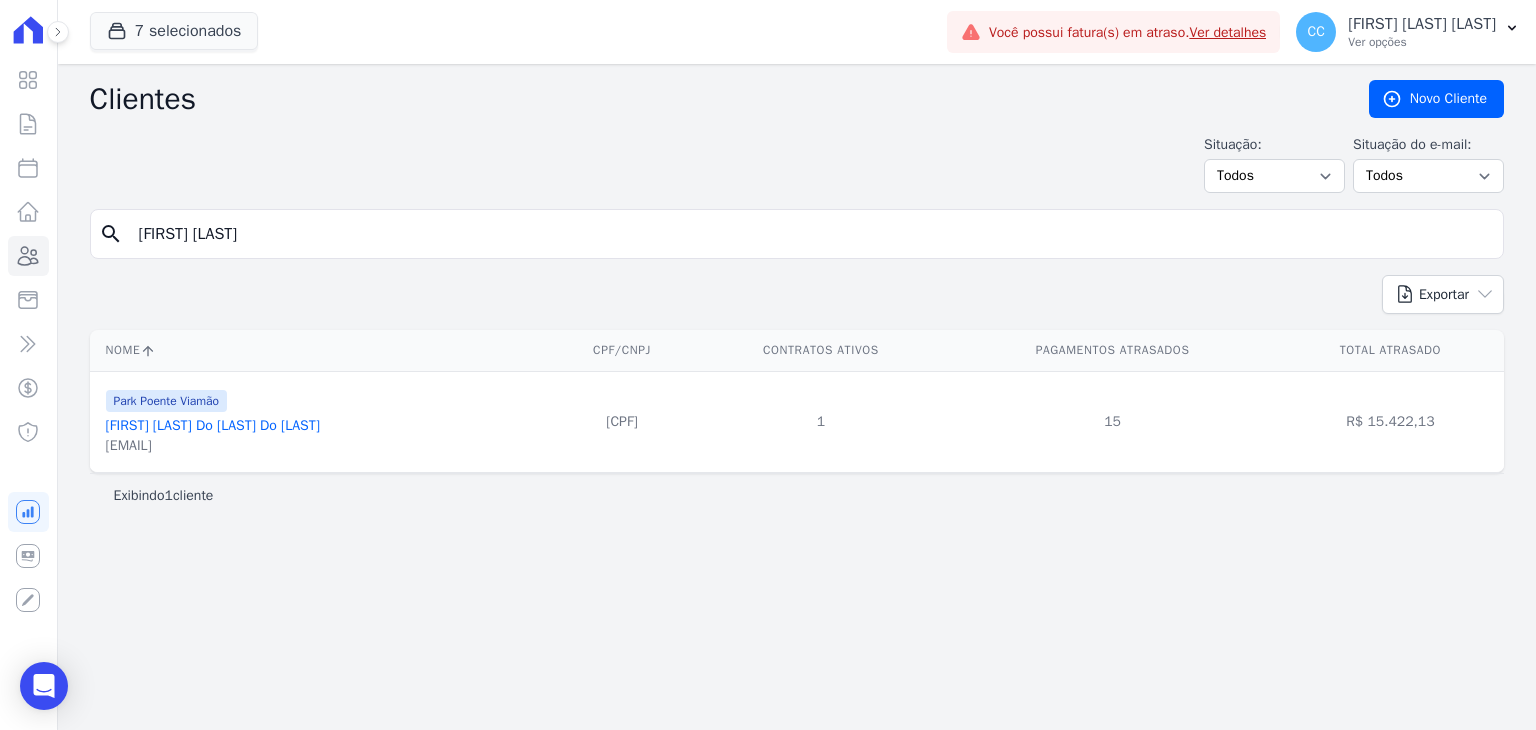 click on "[FIRST] [LAST]" at bounding box center (811, 234) 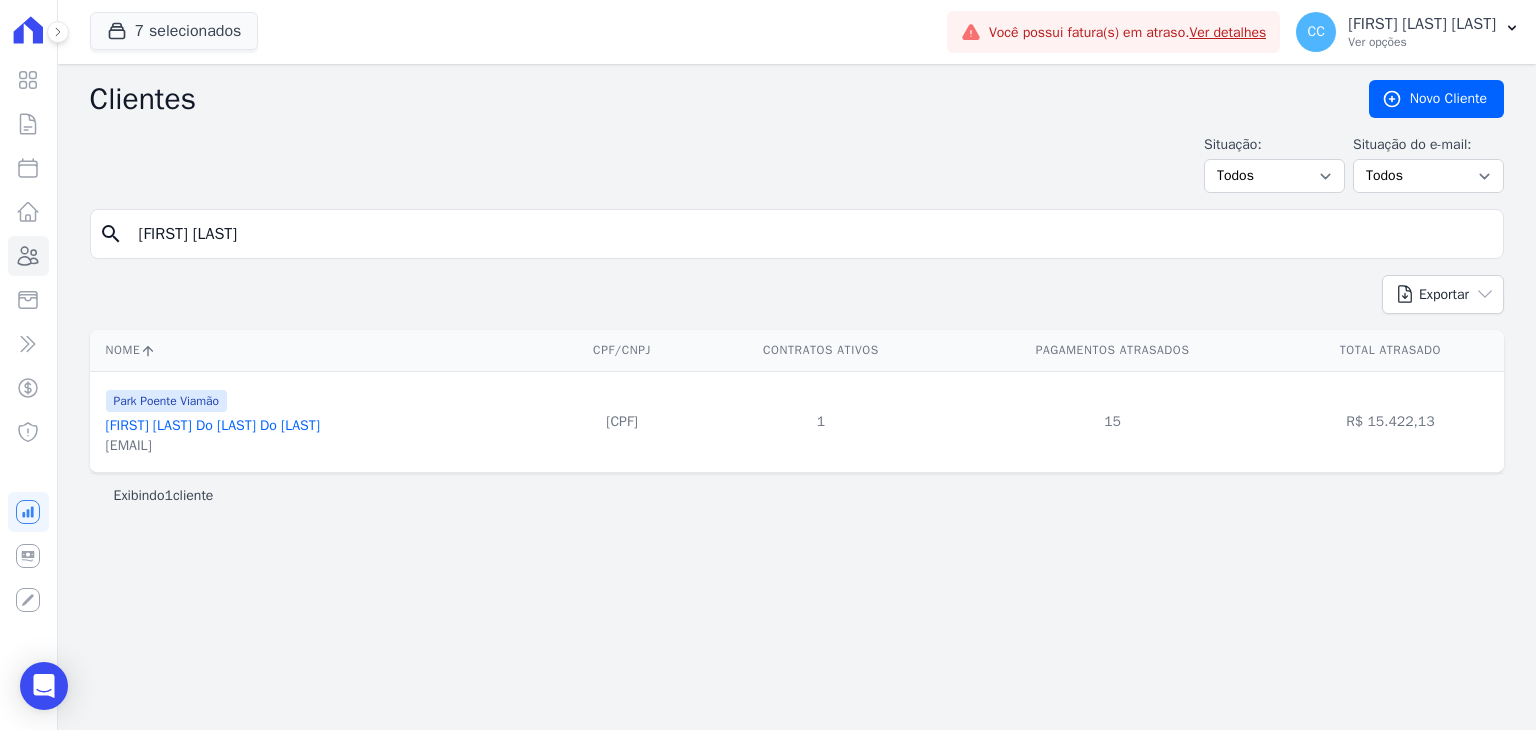 type on "[FIRST] [LAST]" 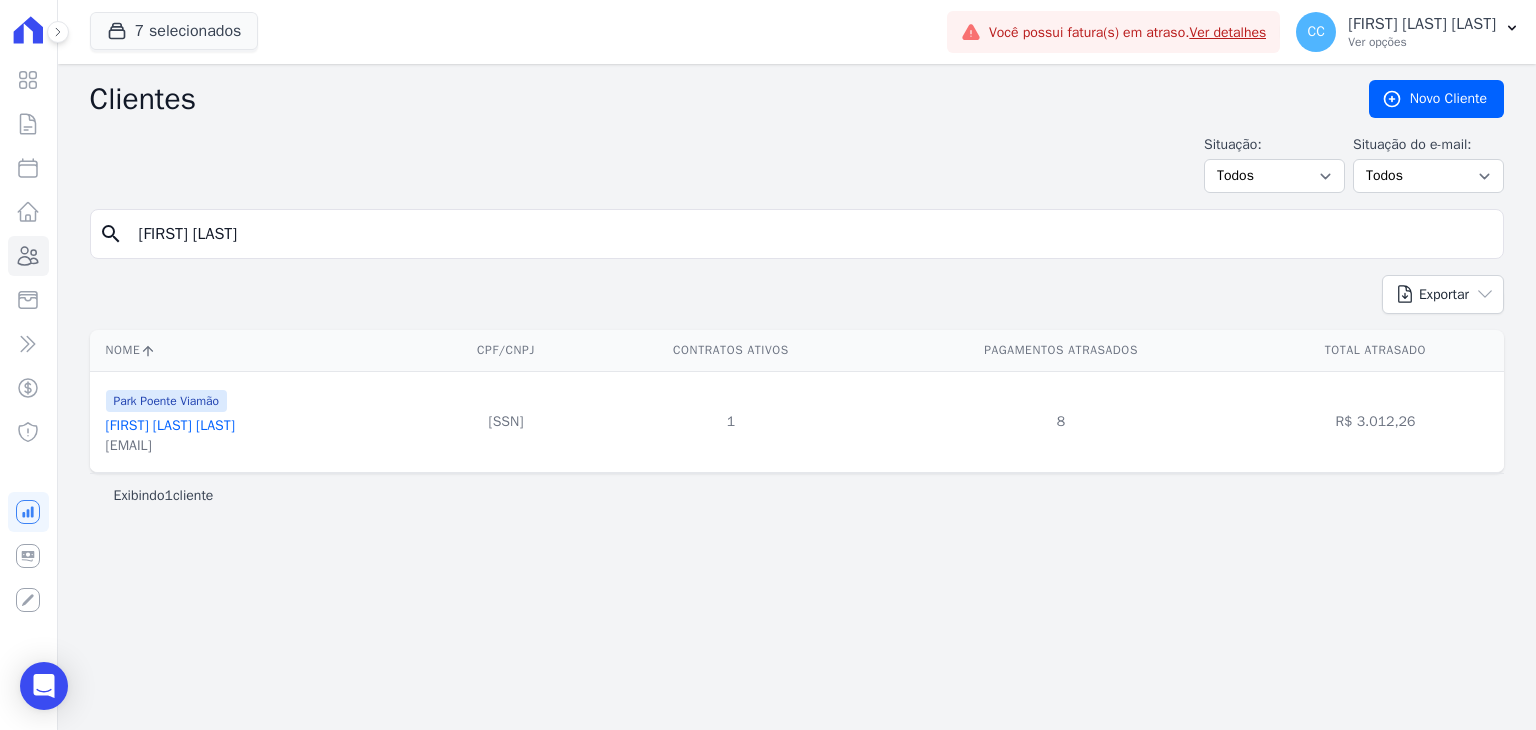 drag, startPoint x: 293, startPoint y: 243, endPoint x: -296, endPoint y: 176, distance: 592.79846 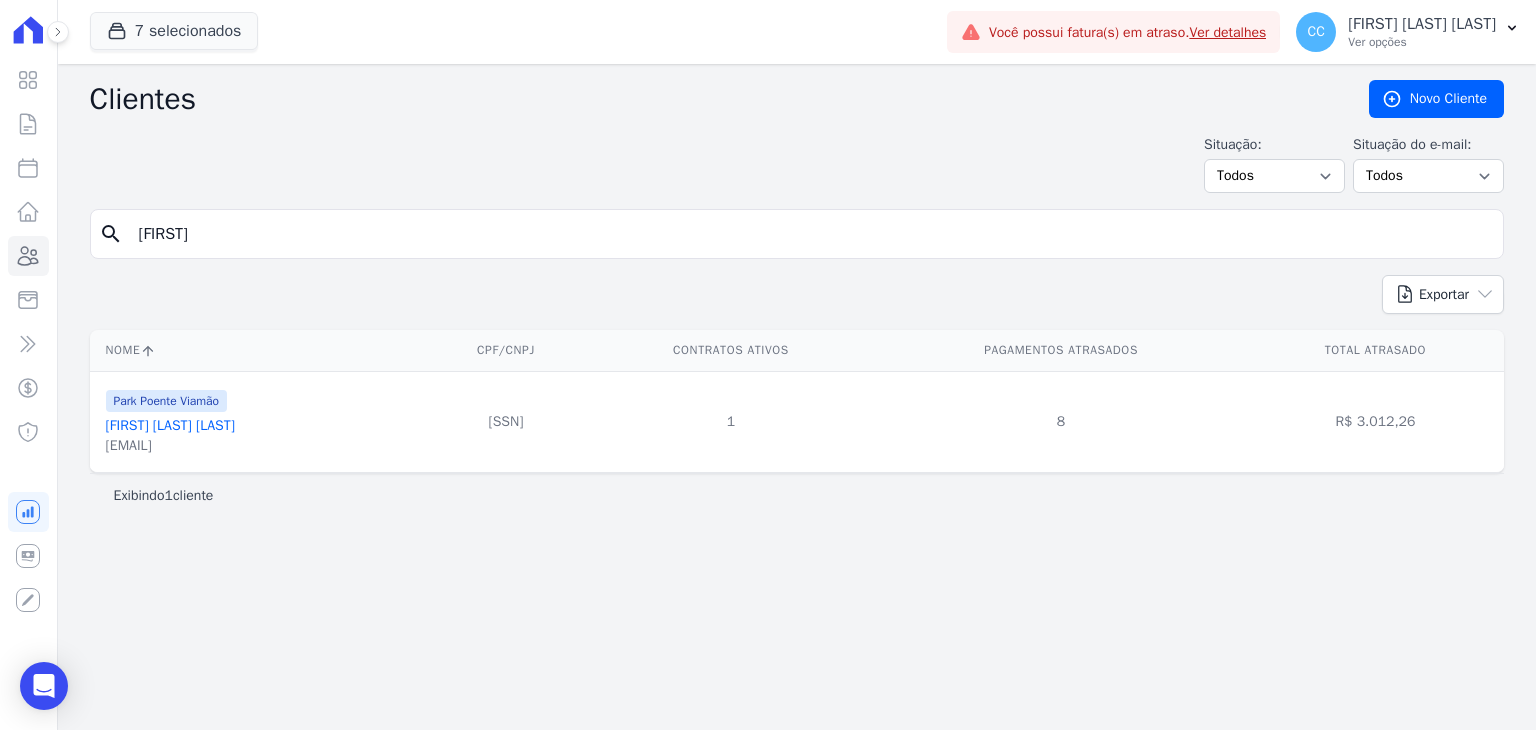 type on "[FIRST]" 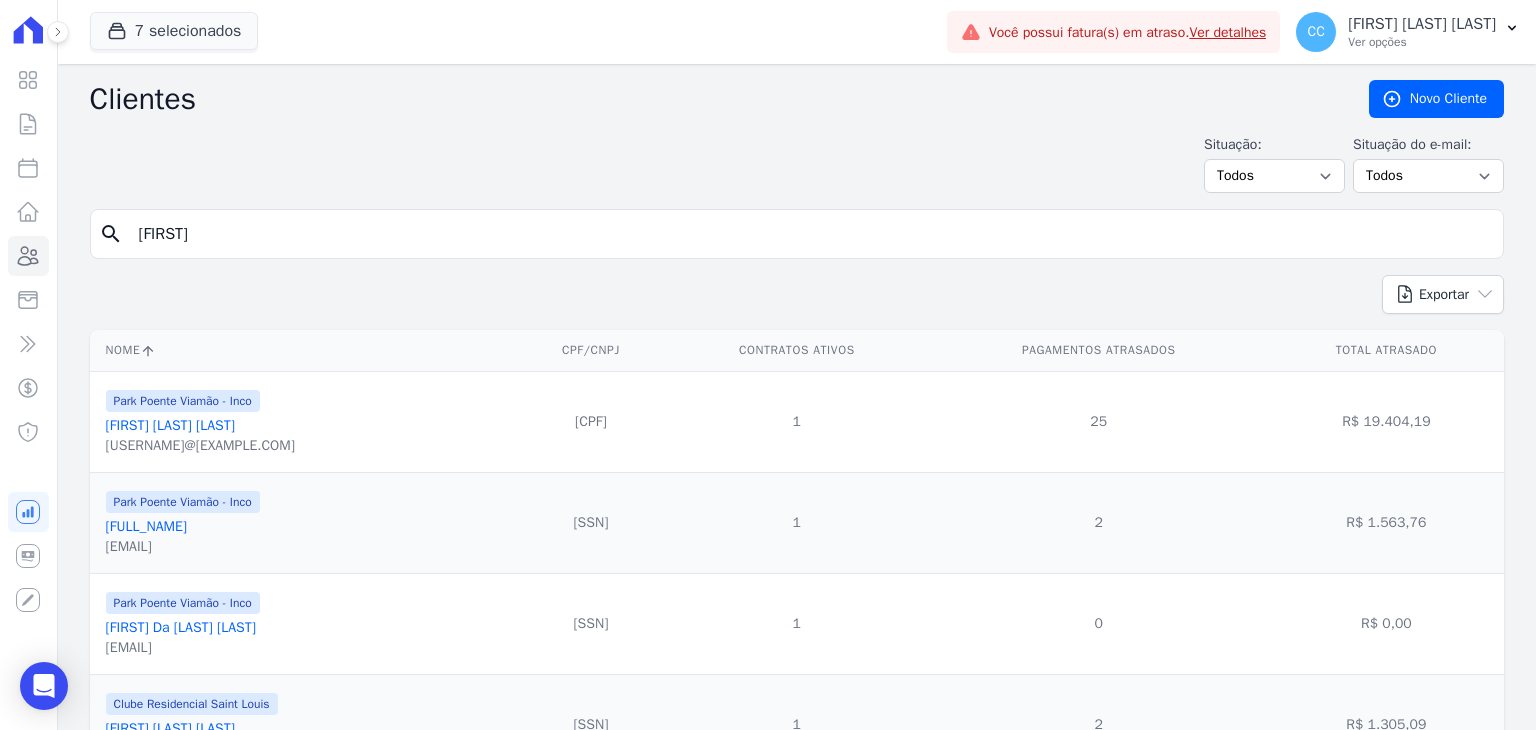 drag, startPoint x: 225, startPoint y: 241, endPoint x: 60, endPoint y: 219, distance: 166.4602 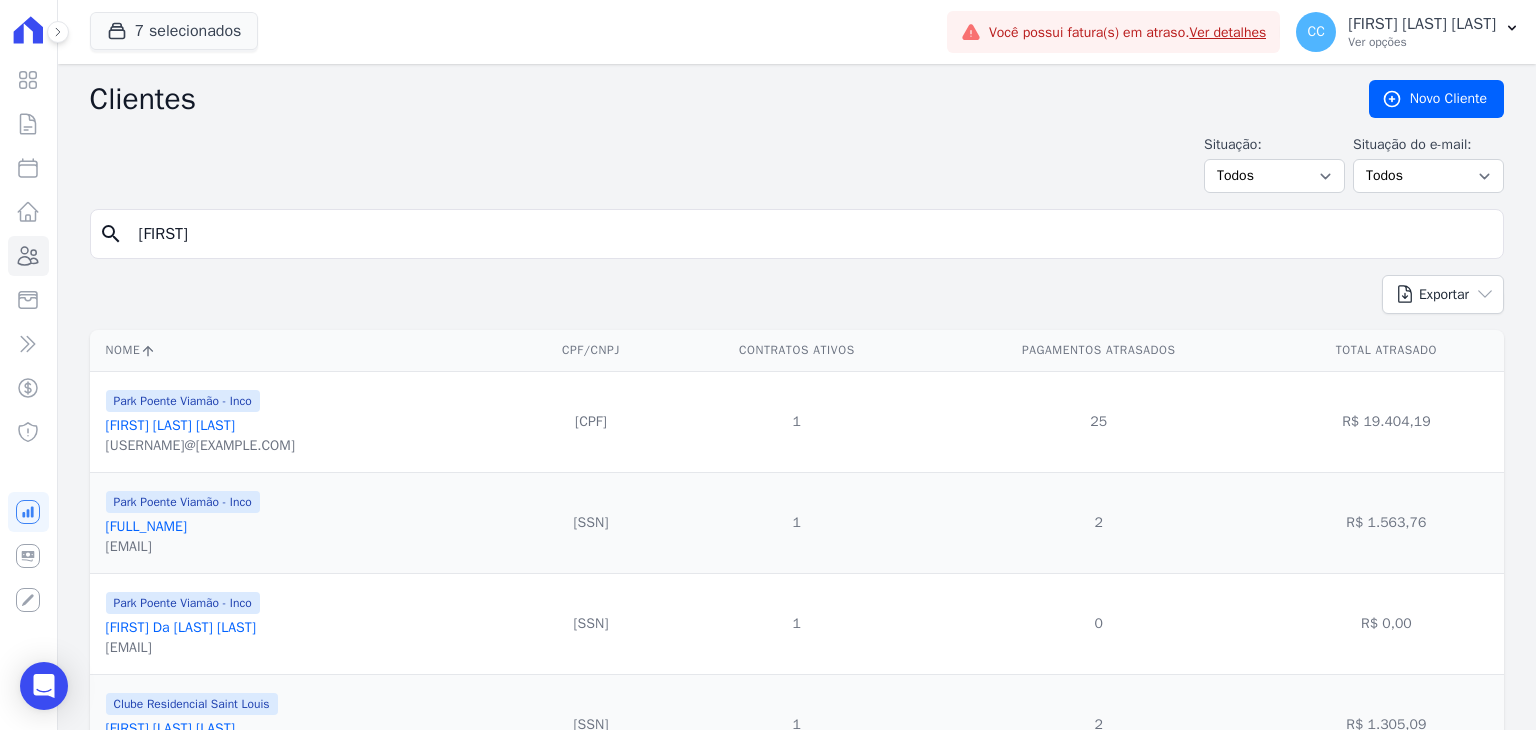 click on "search
[FIRST]
Situação:
Todos
Adimplentes
Inadimplentes
Situação do e-mail:
Todos
Confirmado
Não confirmado
search
[FIRST]
Exportar
PDF
CSV
Dimob 2024
Nome
CPF/CNPJ
Contratos Ativos
Pagamentos Atrasados
Total Atrasado" at bounding box center [797, 450] 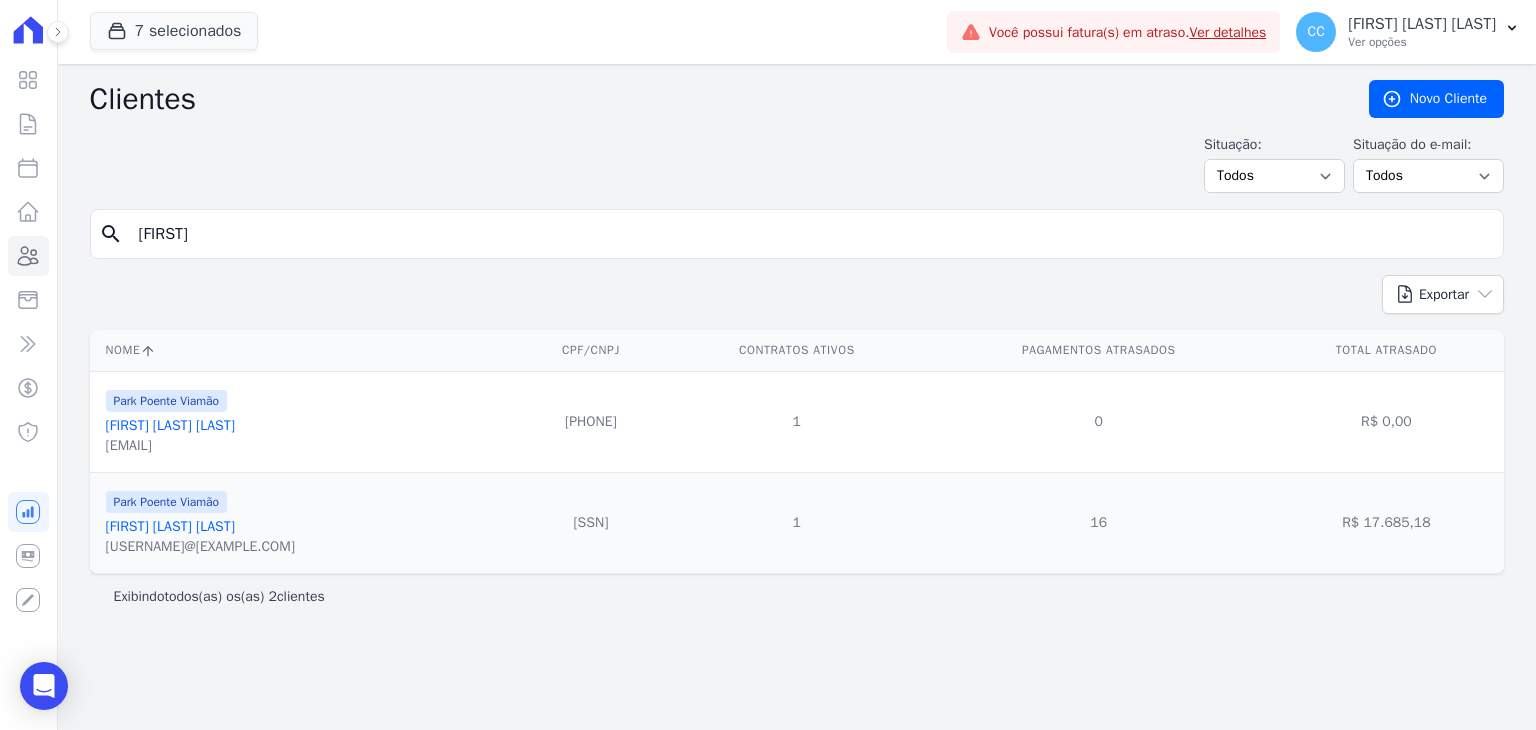 drag, startPoint x: 298, startPoint y: 237, endPoint x: -220, endPoint y: 219, distance: 518.3126 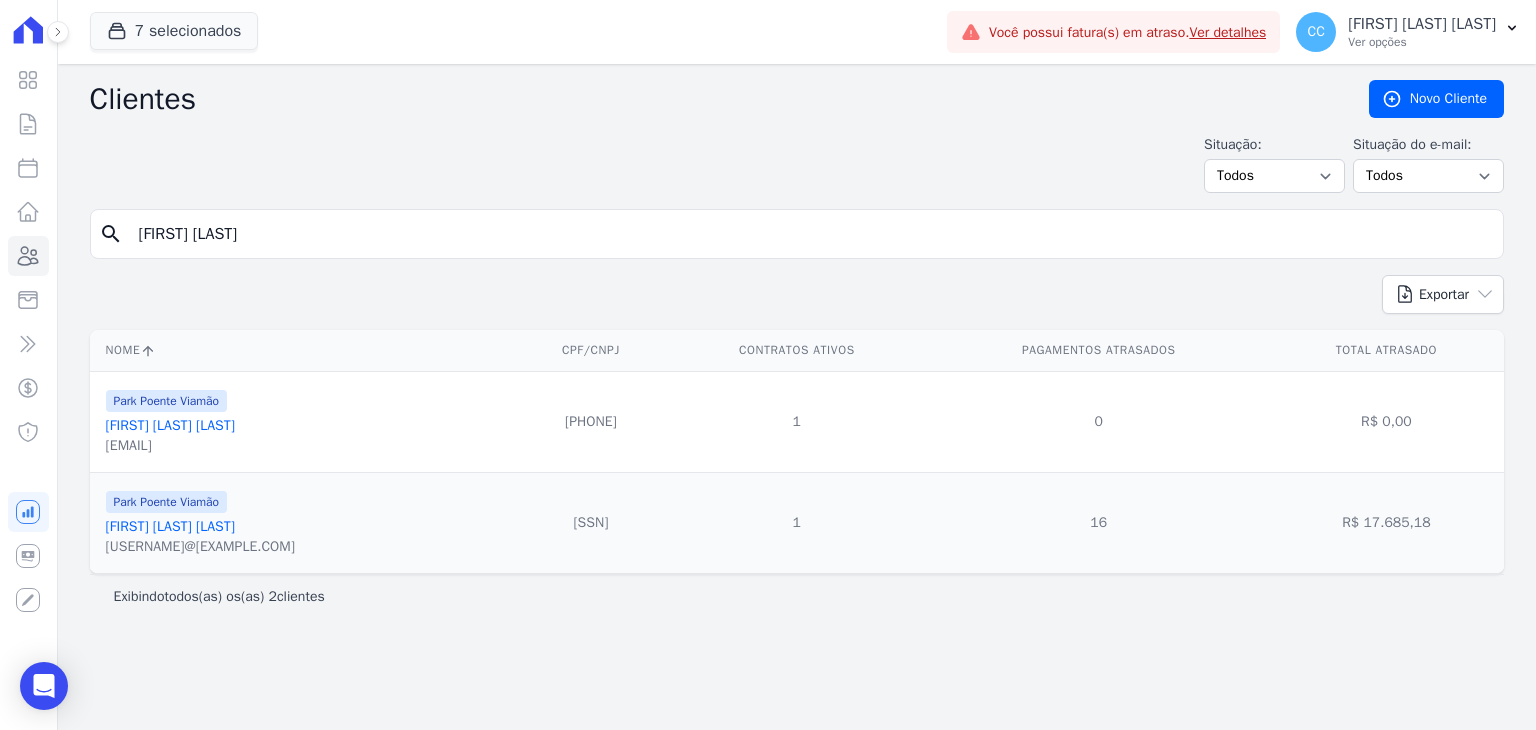 type on "[FIRST] [LAST]" 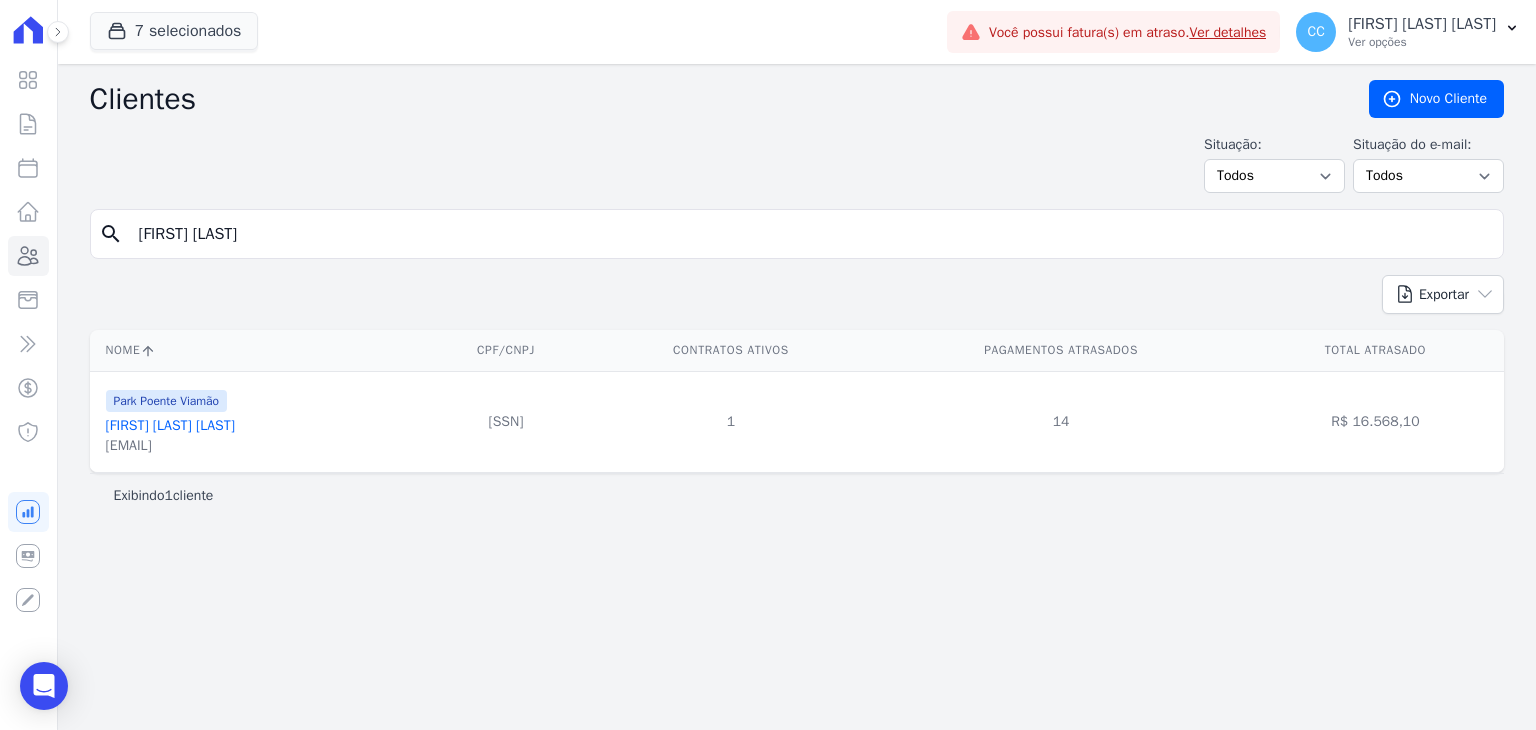 click on "[FIRST] [LAST]" at bounding box center (811, 234) 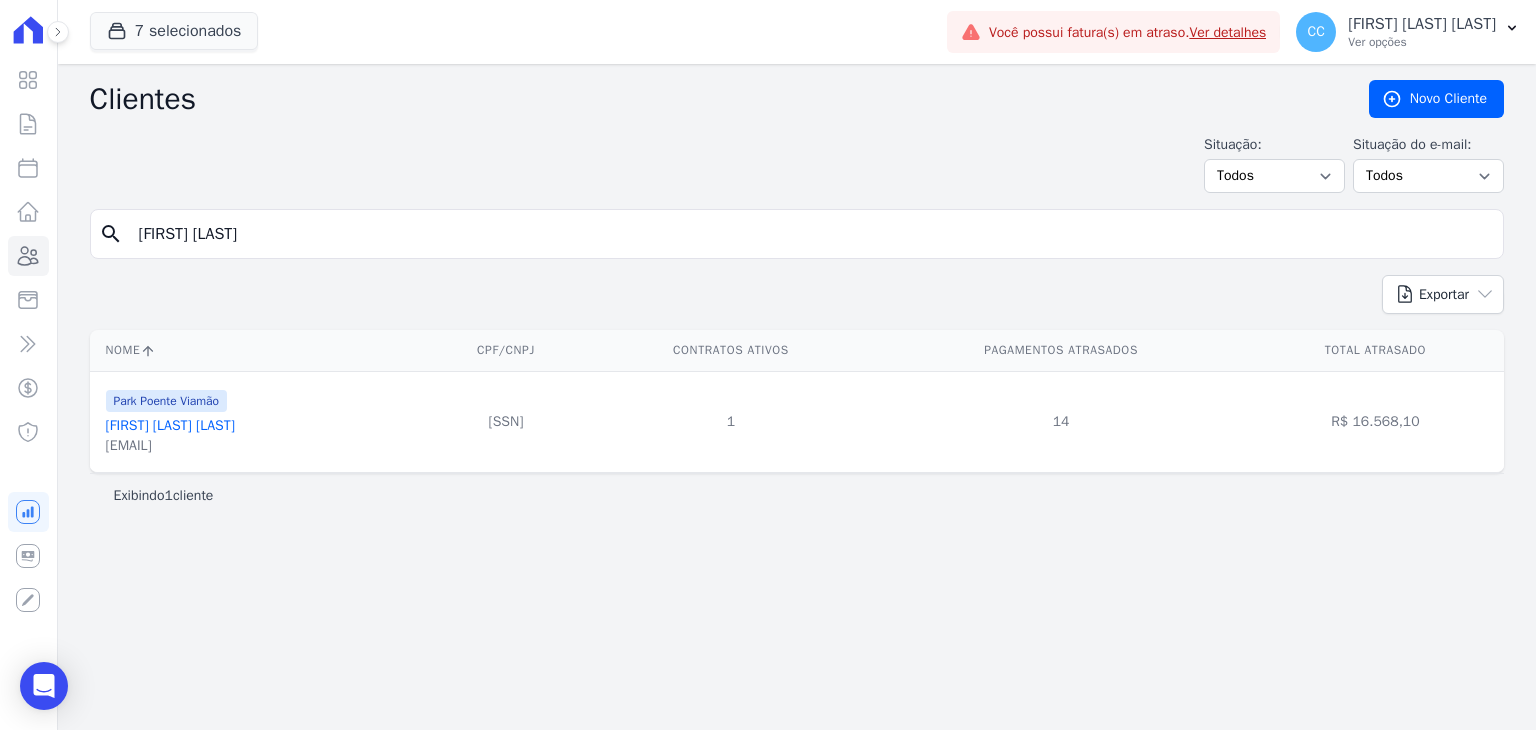 type on "[FIRST] [LAST]" 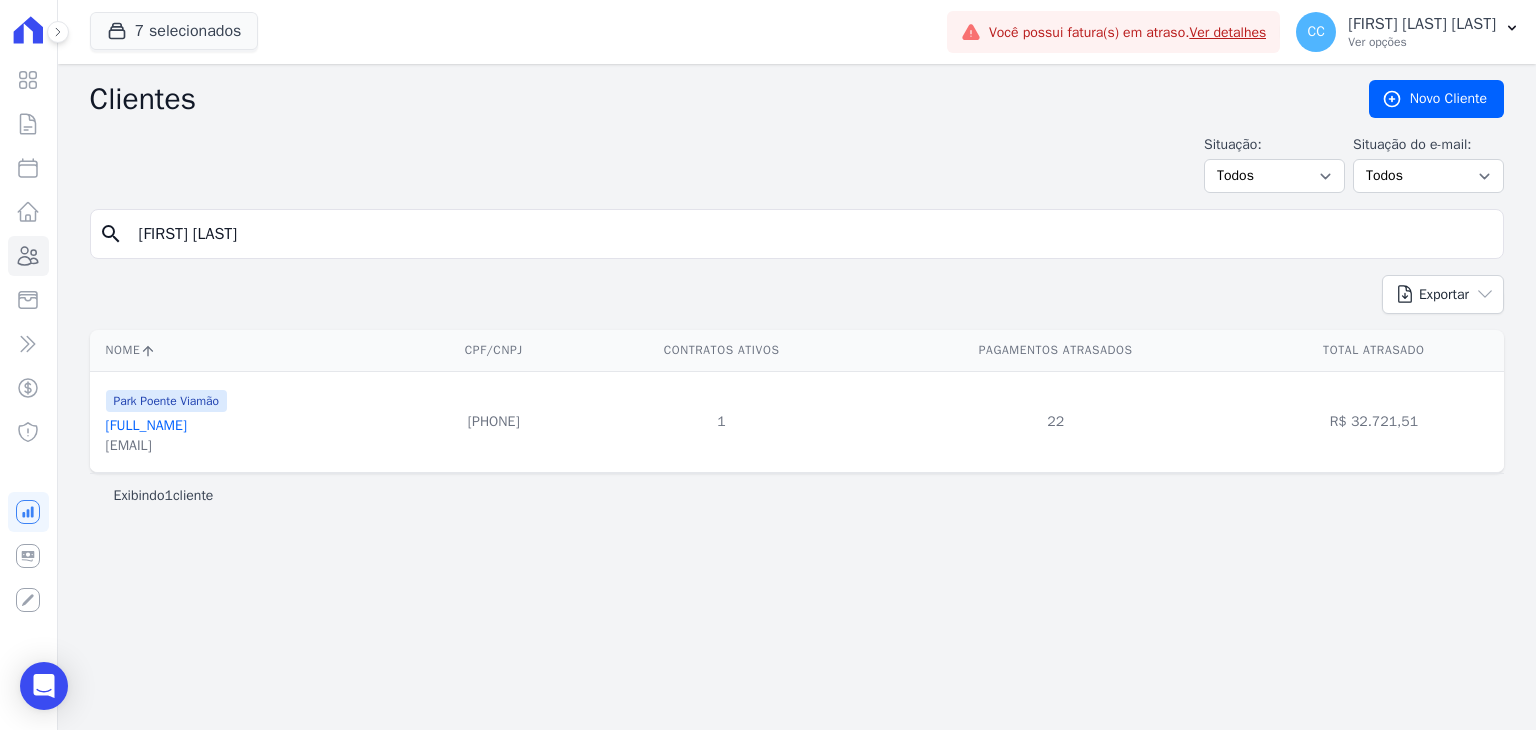 drag, startPoint x: 369, startPoint y: 245, endPoint x: -291, endPoint y: 216, distance: 660.63684 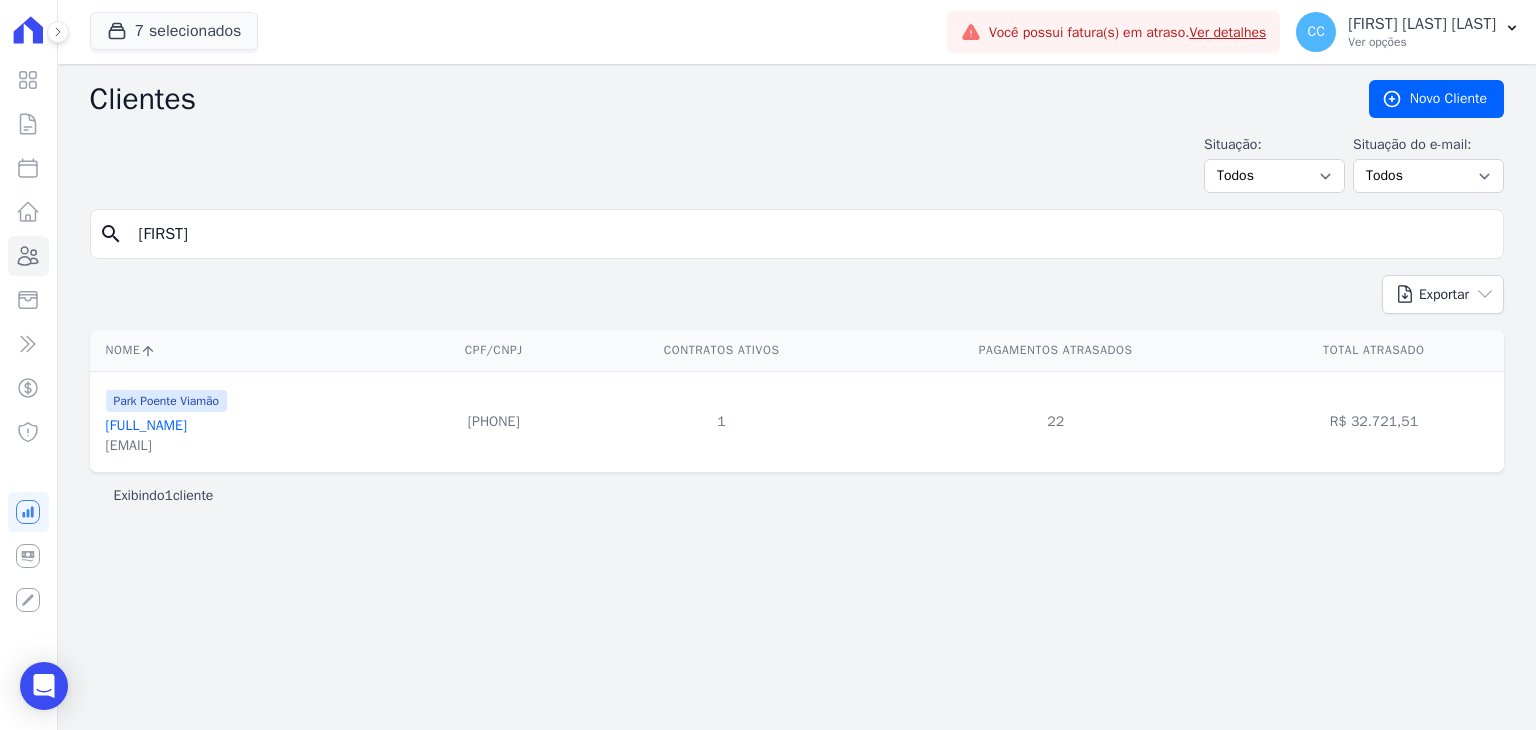 type on "[FIRST]" 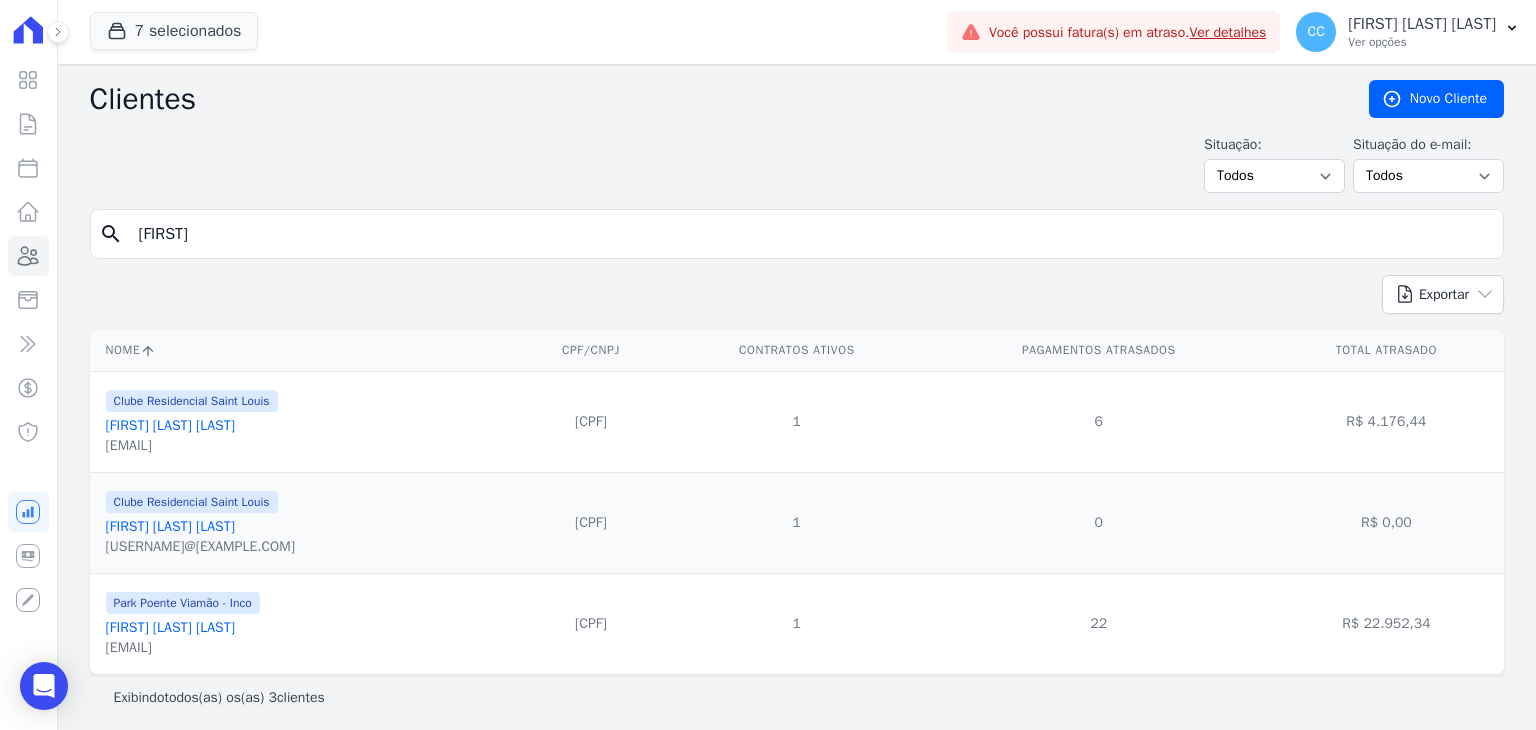 click on "[FIRST] [LAST] [LAST]" at bounding box center [170, 627] 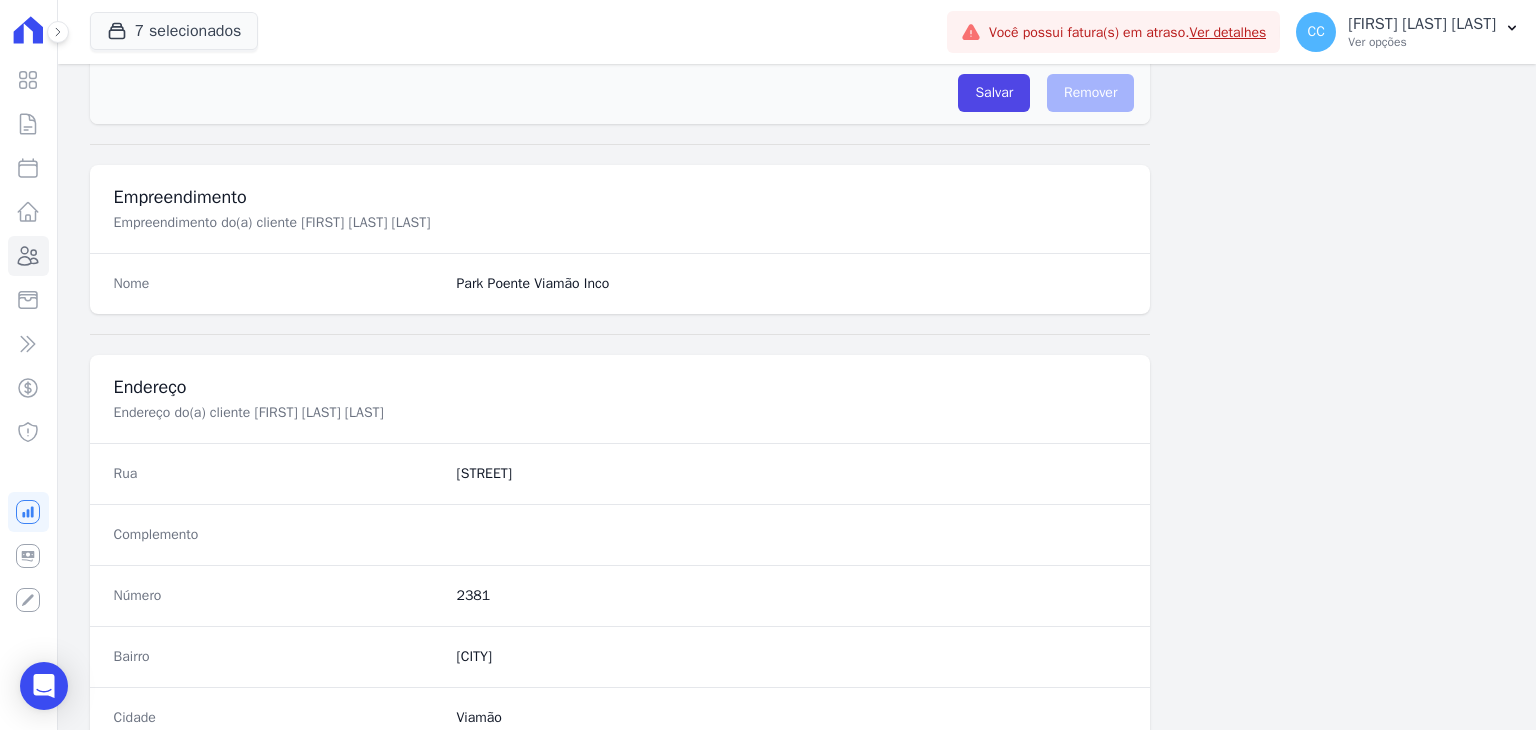 scroll, scrollTop: 635, scrollLeft: 0, axis: vertical 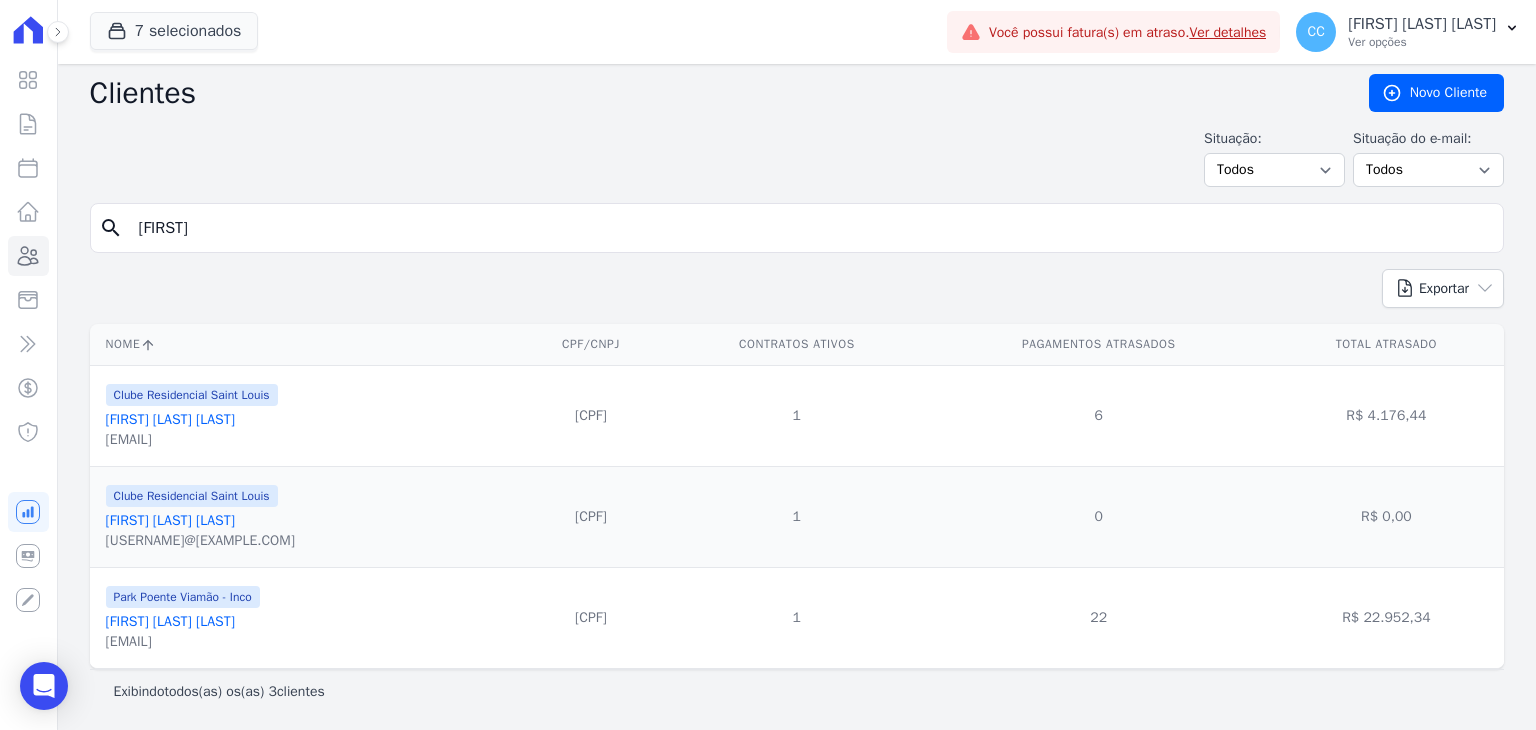 drag, startPoint x: 336, startPoint y: 210, endPoint x: -94, endPoint y: 189, distance: 430.51248 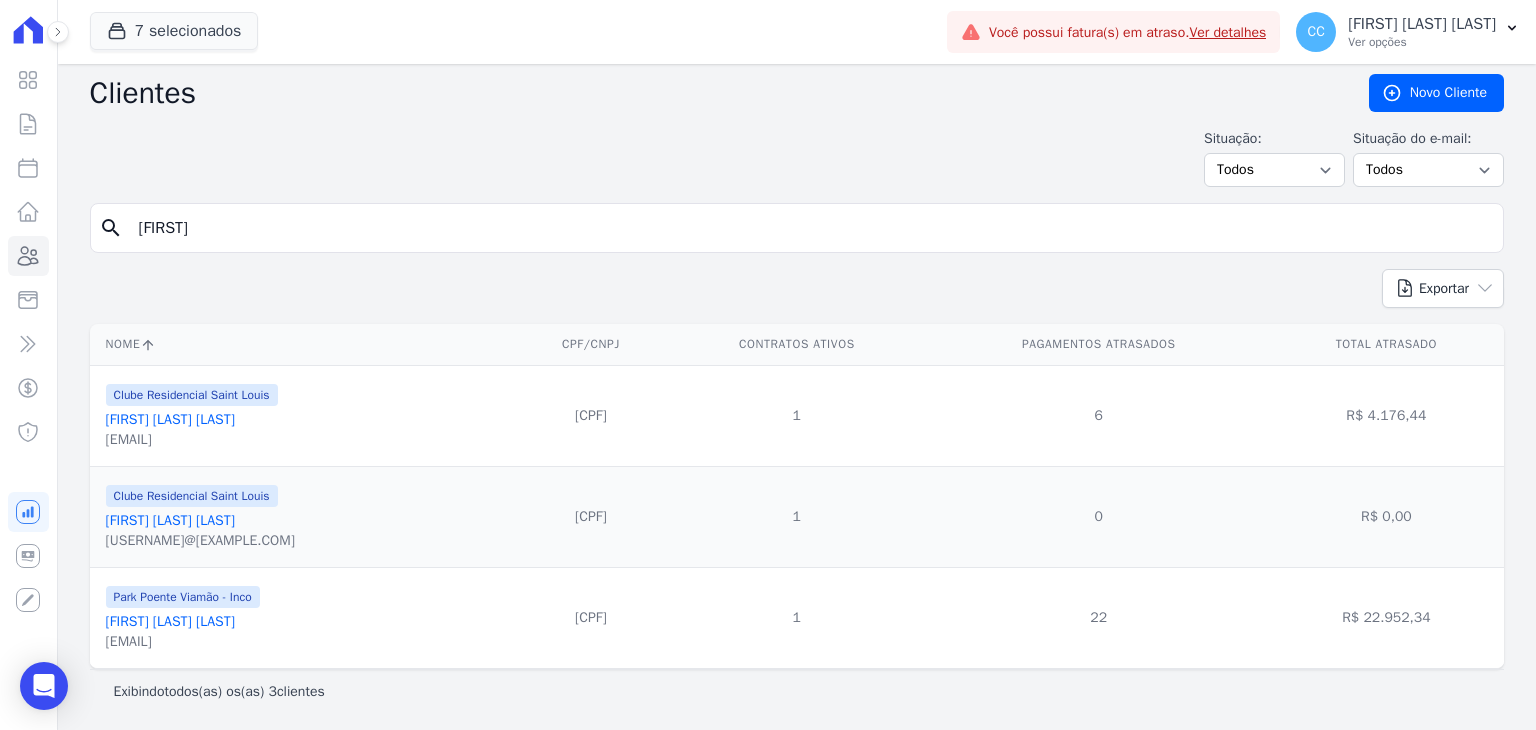 type on "[FIRST]" 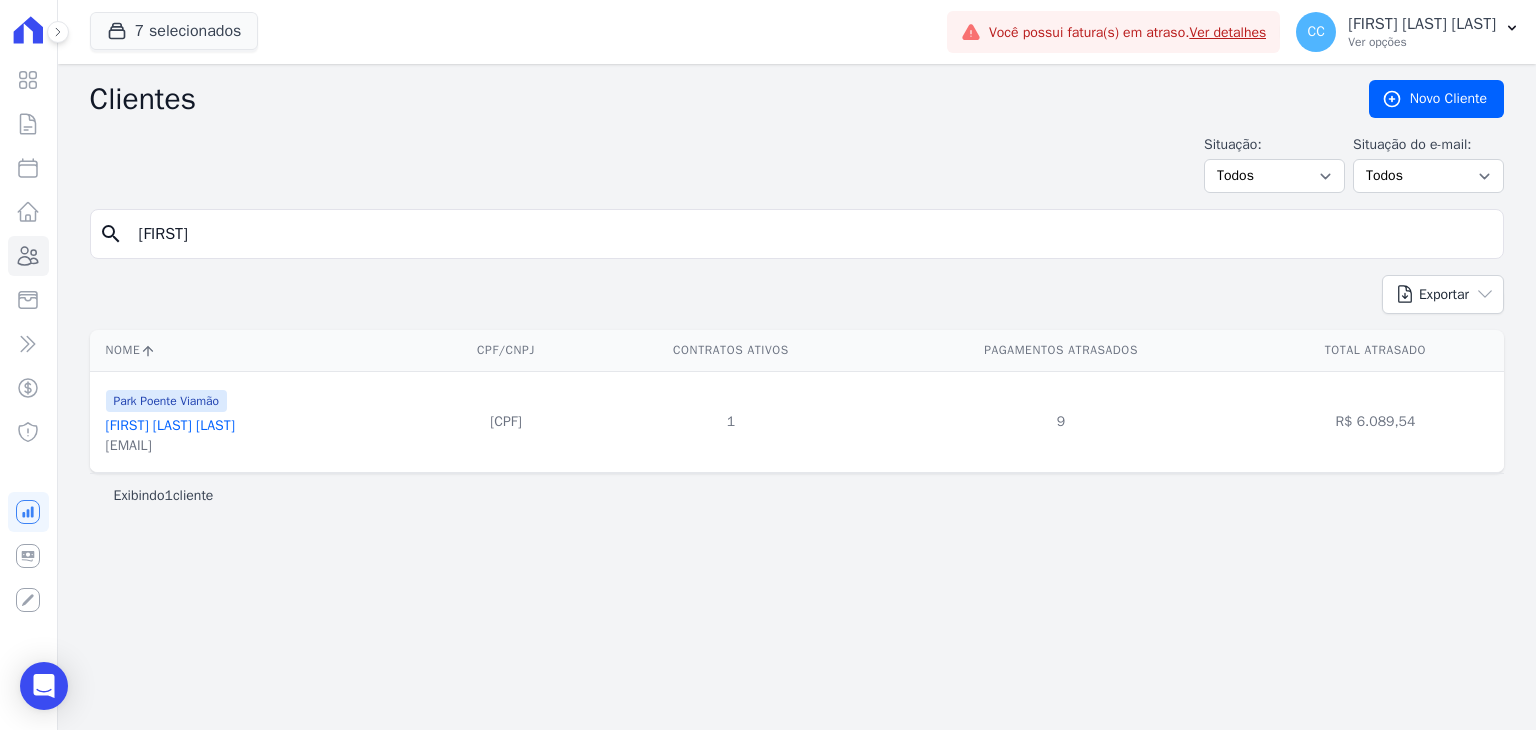 drag, startPoint x: 248, startPoint y: 241, endPoint x: -15, endPoint y: 207, distance: 265.1886 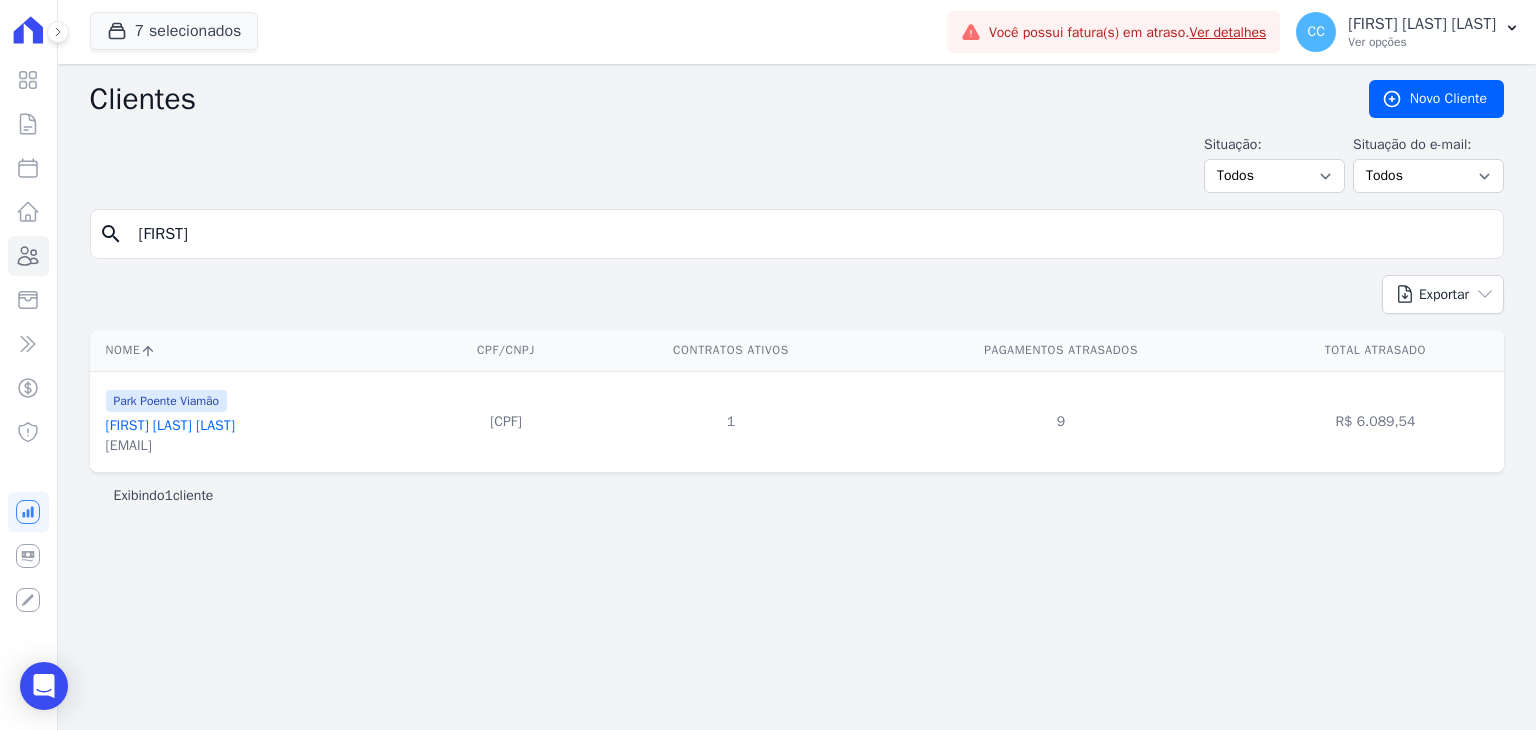 click on "Visão Geral
Contratos
Parcelas
Lotes
Clientes
Minha Carteira
Transferências
Crédito" at bounding box center [768, 365] 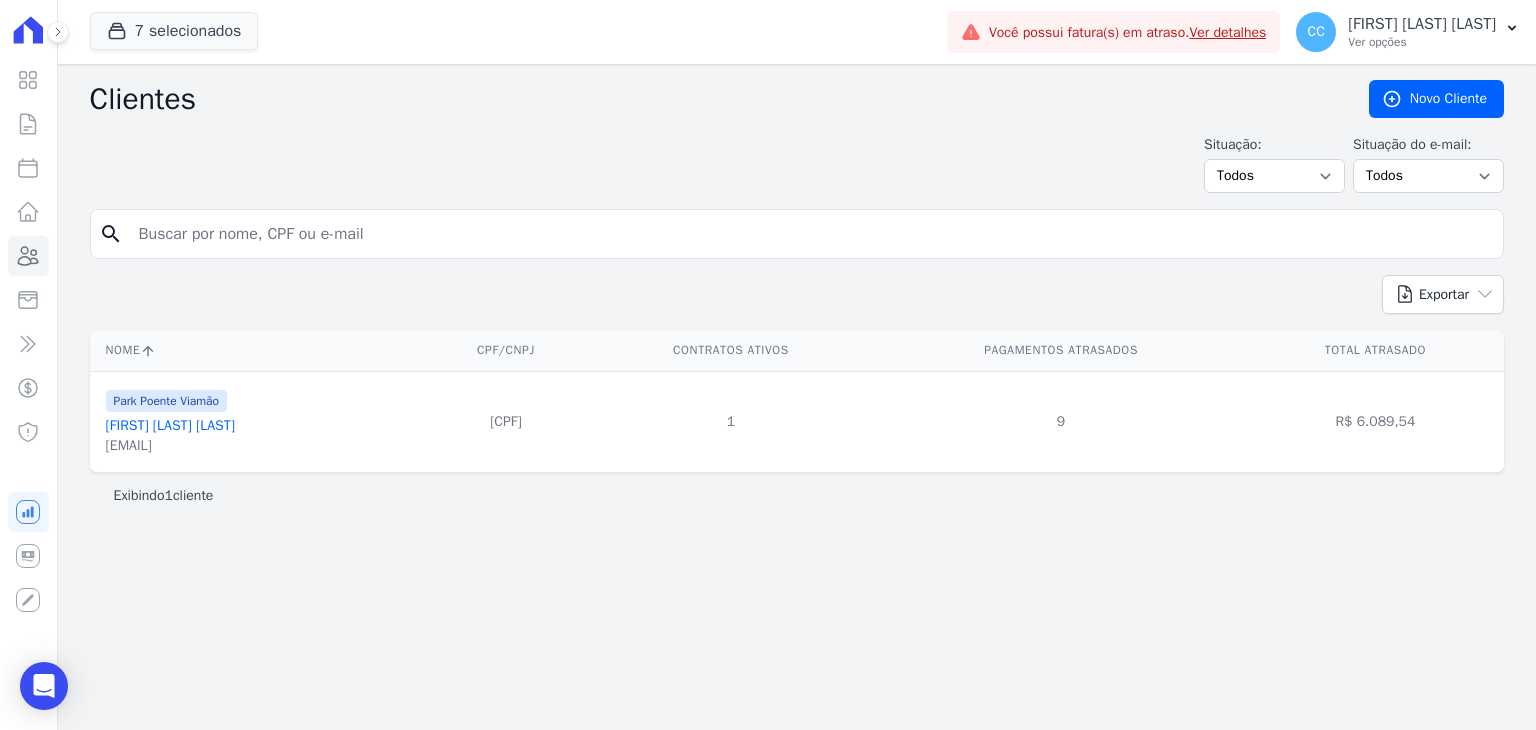 drag, startPoint x: 430, startPoint y: 250, endPoint x: 421, endPoint y: 245, distance: 10.29563 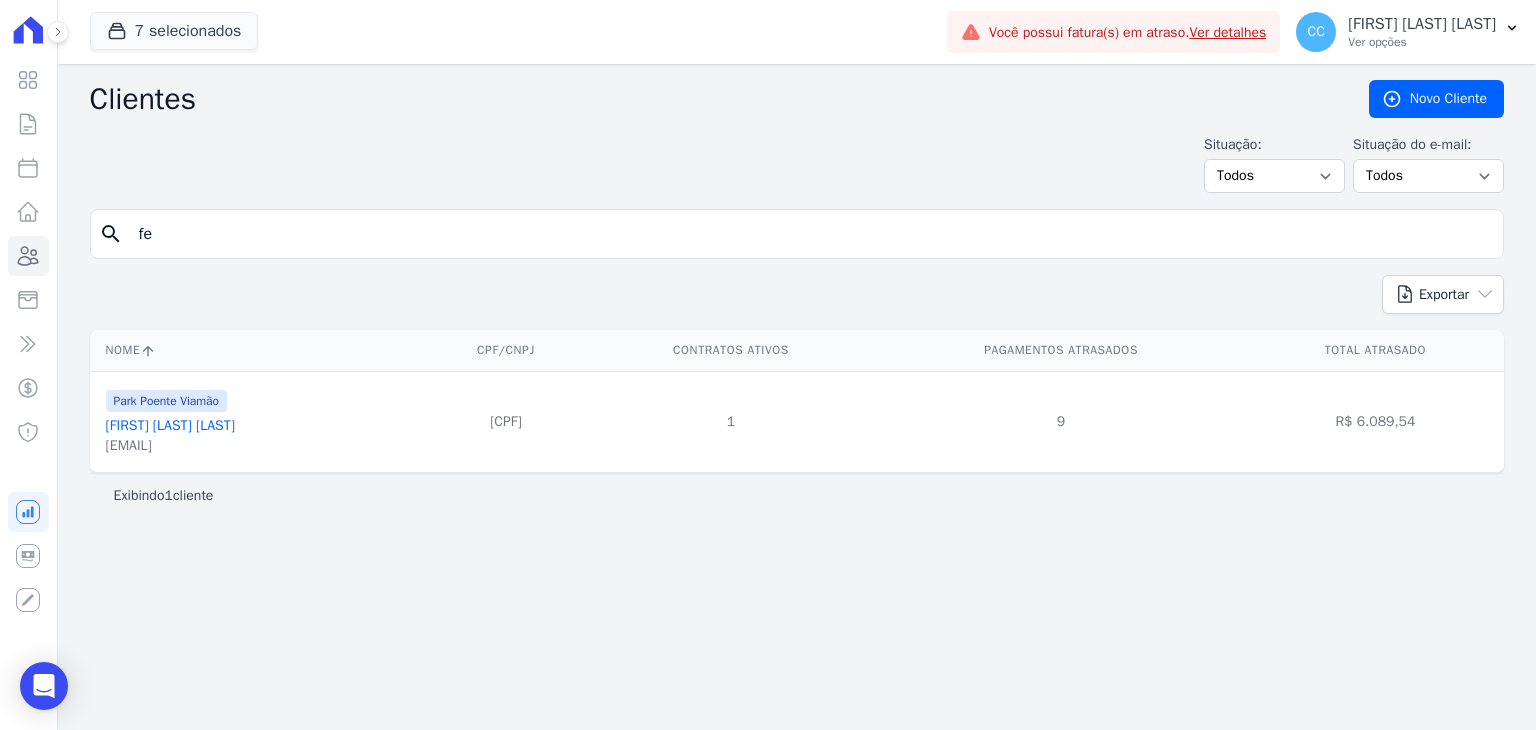 type on "f" 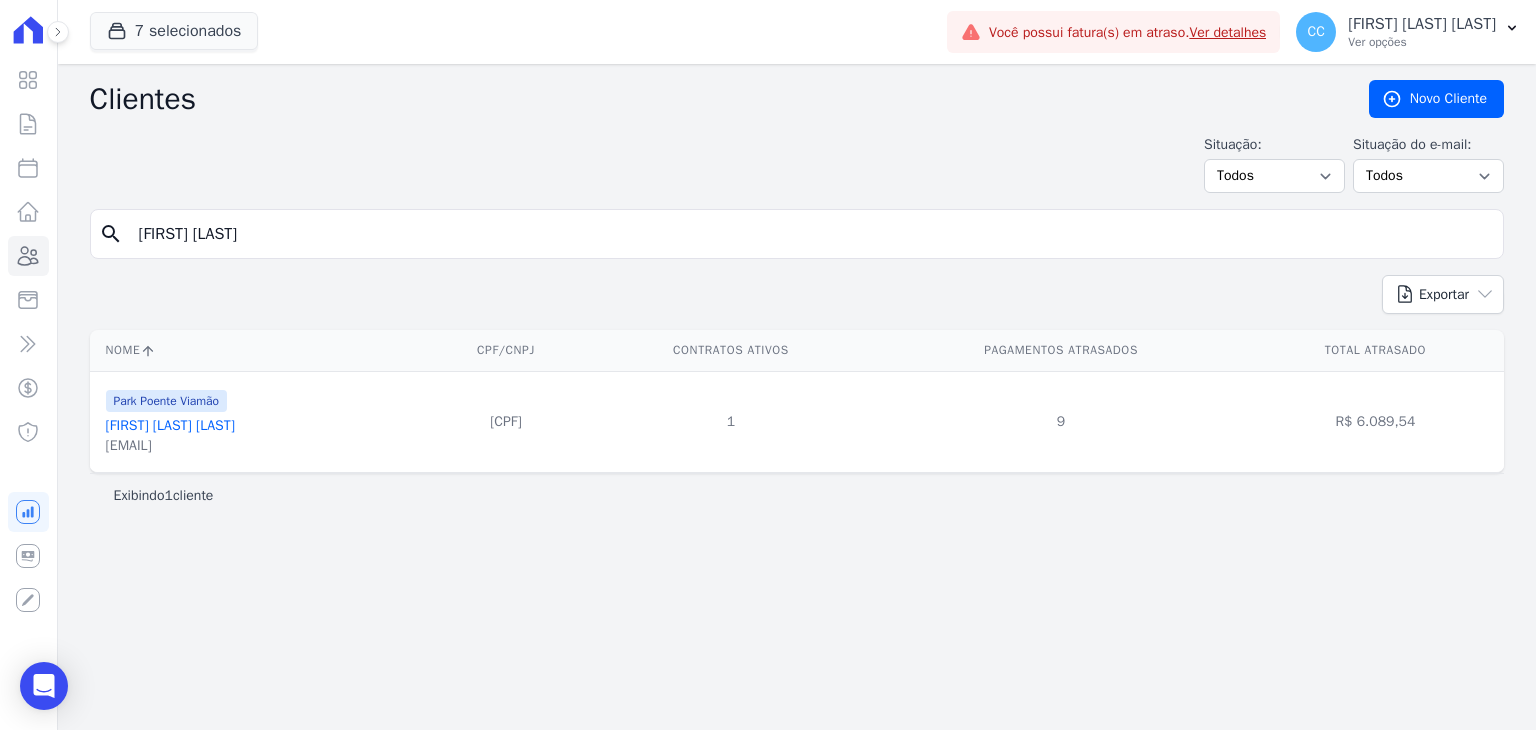type on "[FIRST] [LAST]" 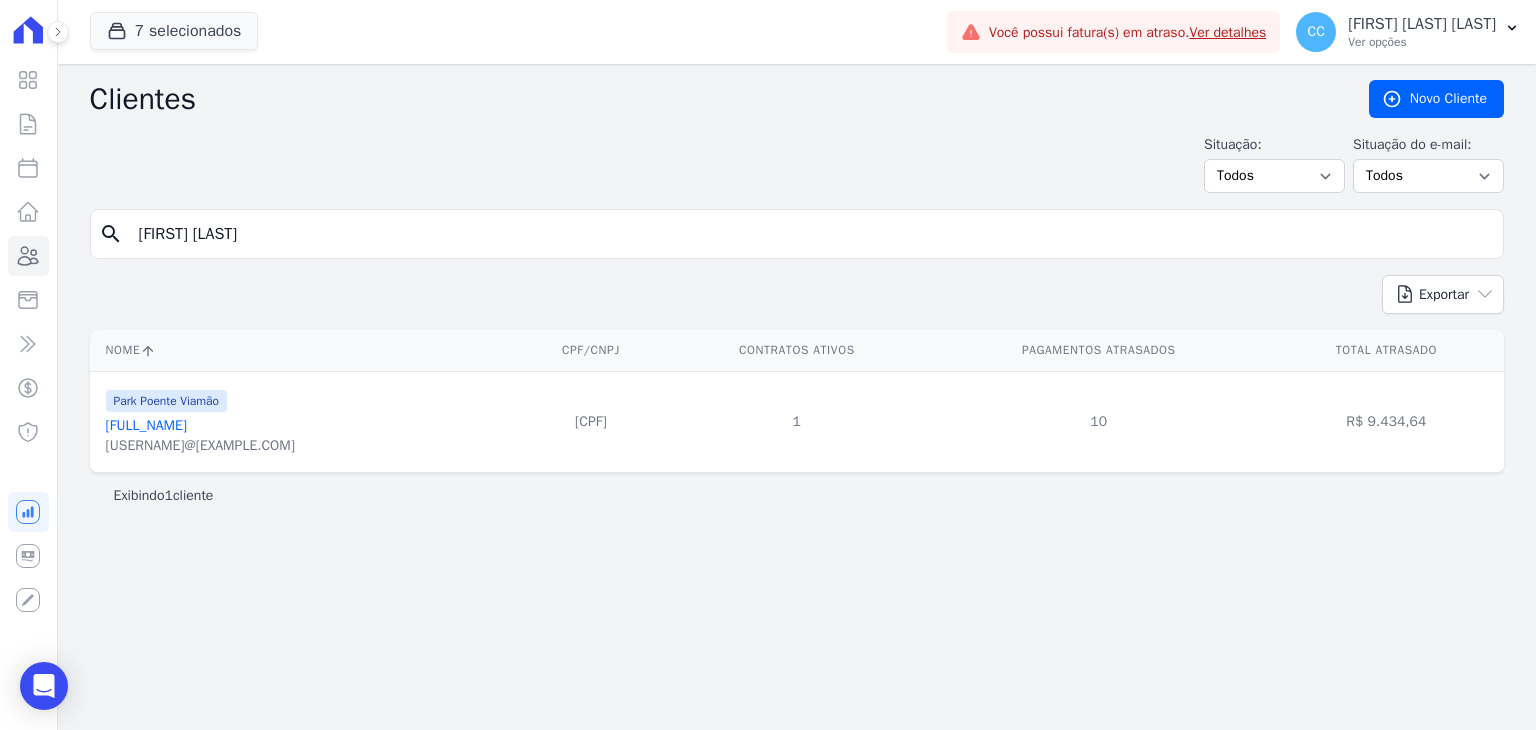 click on "[FIRST] [LAST]" at bounding box center [811, 234] 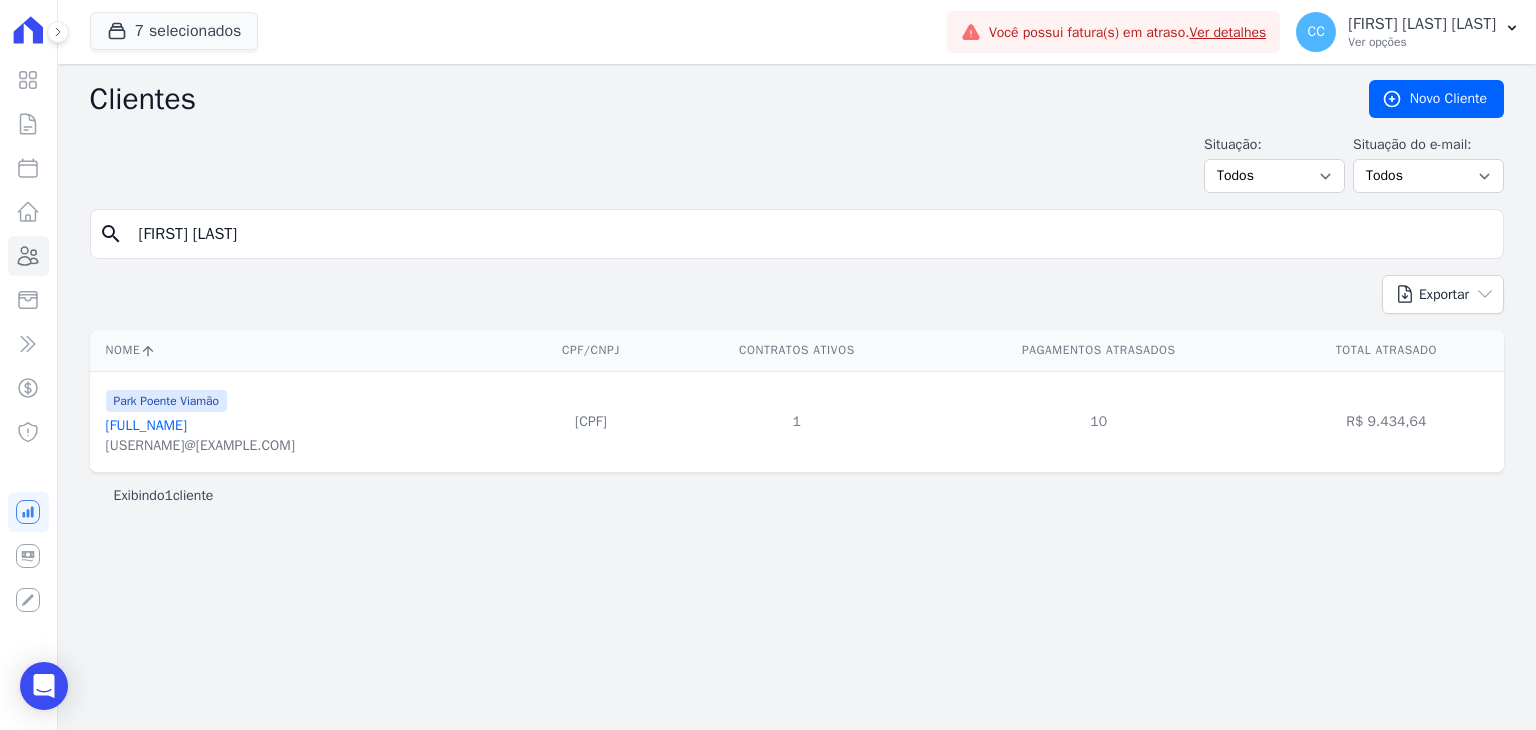 type on "[FIRST] [LAST]" 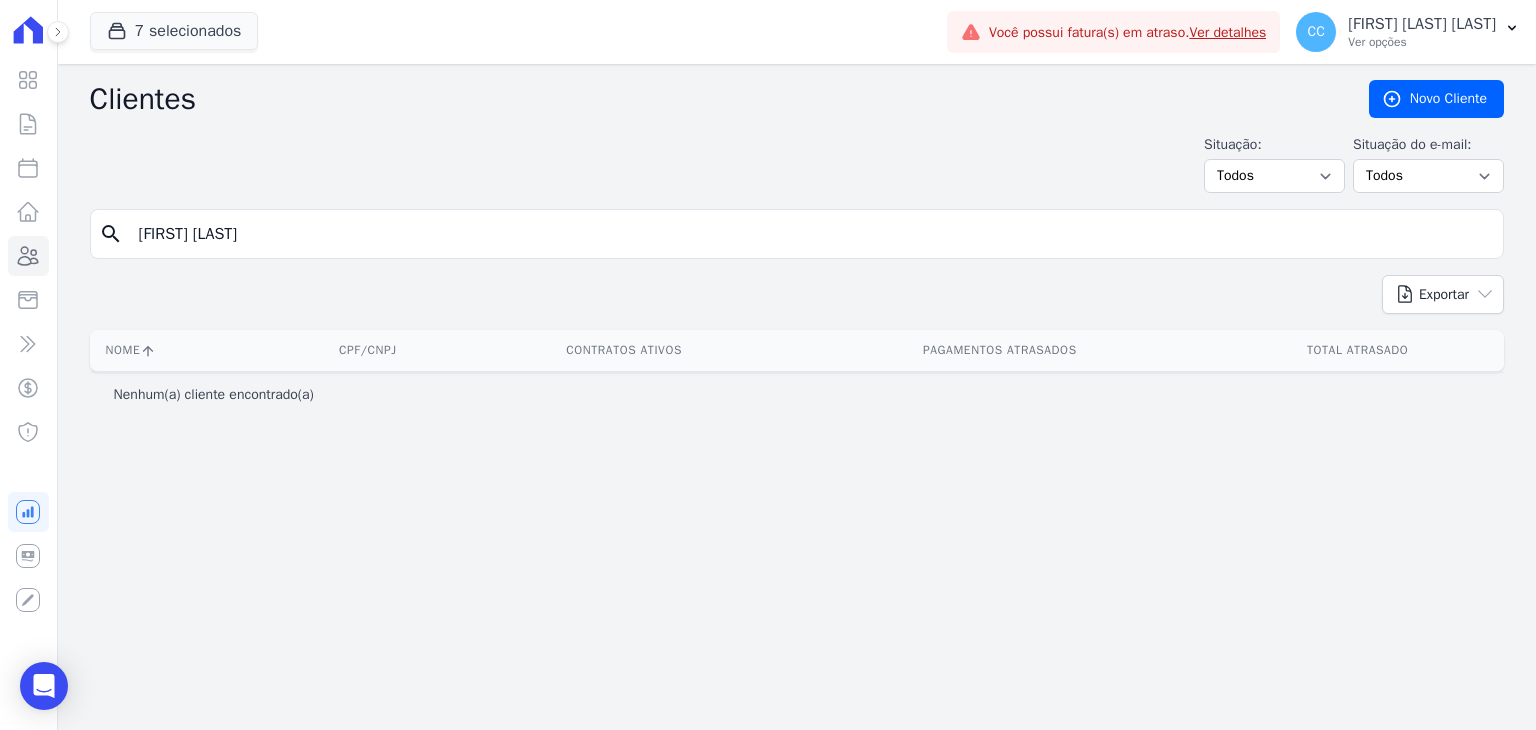 click on "[FIRST] [LAST]" at bounding box center (811, 234) 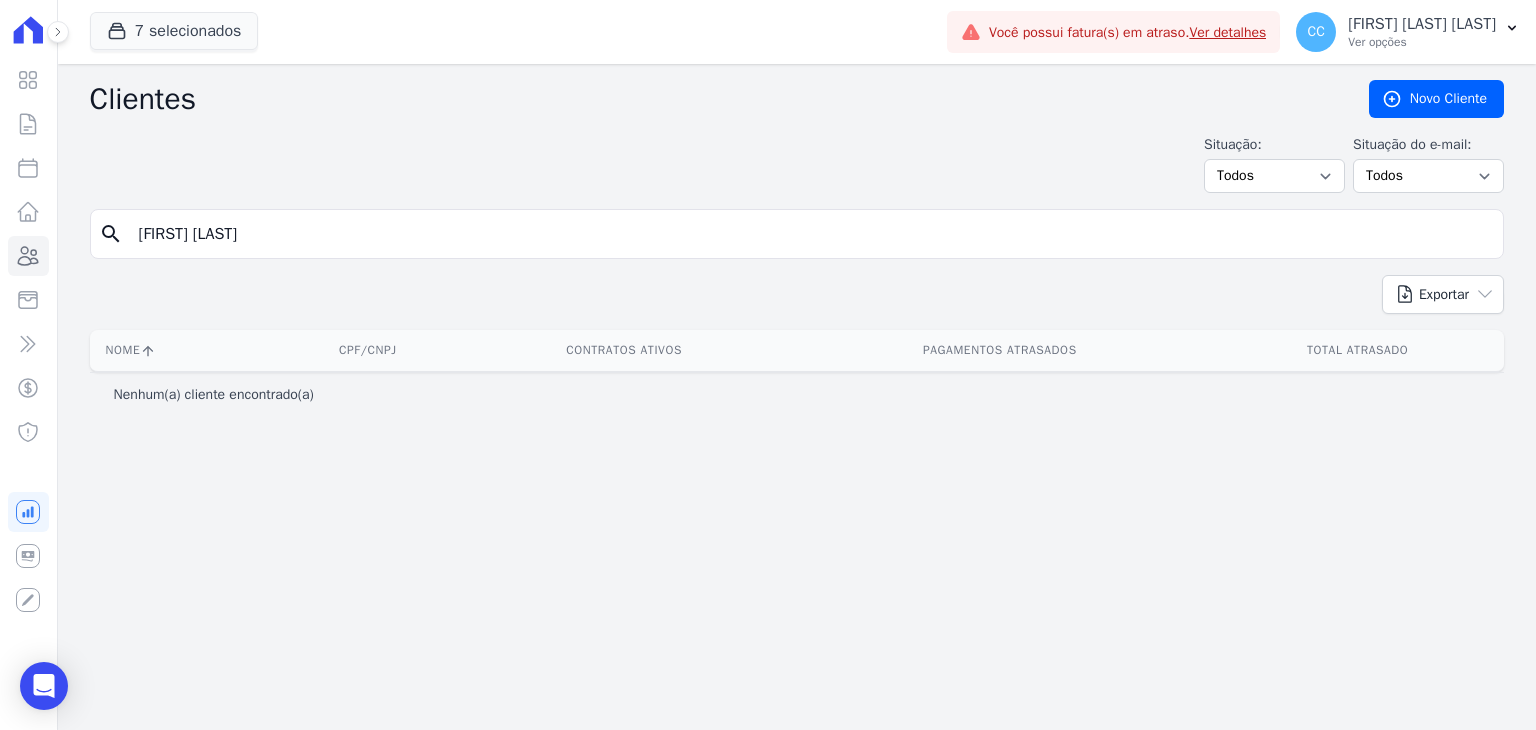 type on "[FIRST] [LAST]" 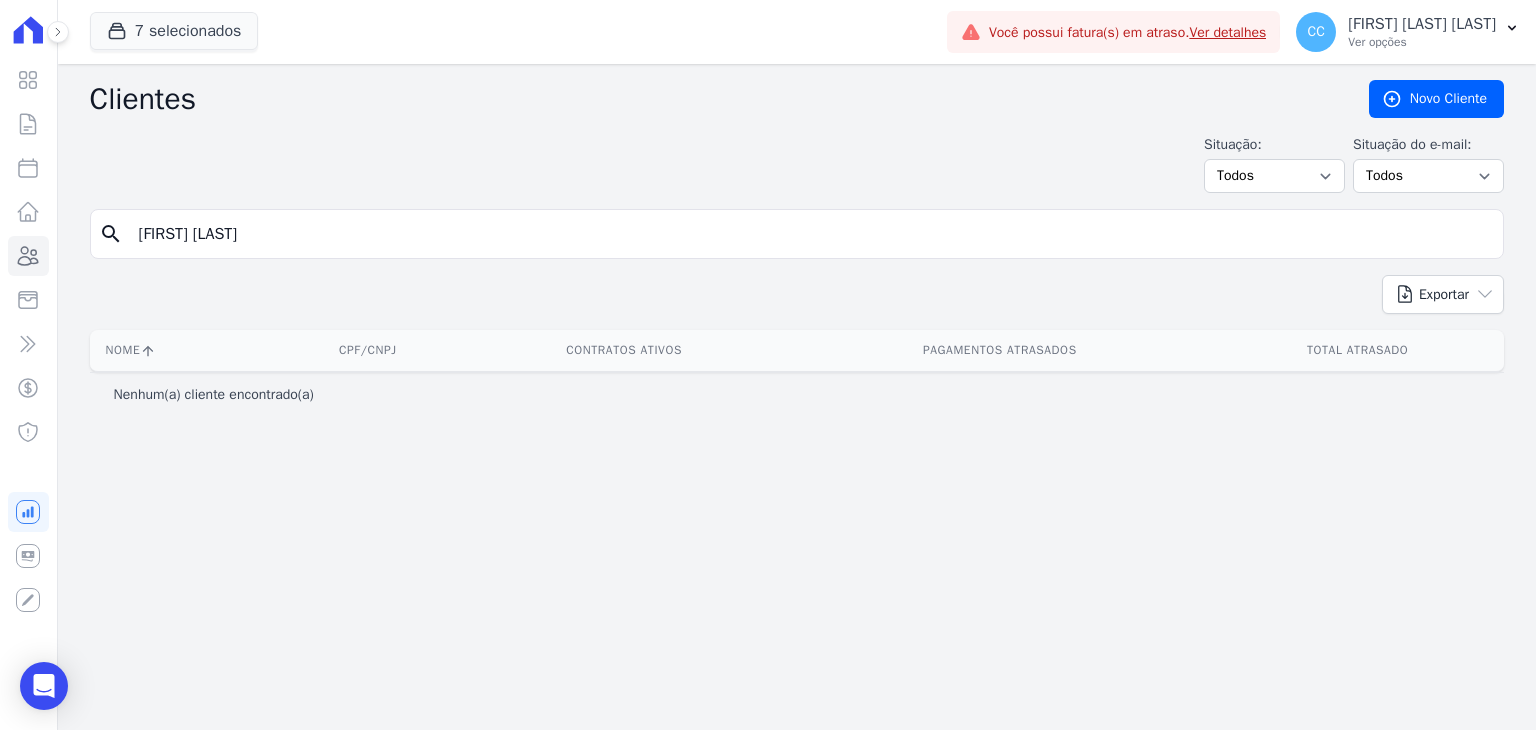 click on "[FIRST] [LAST]" at bounding box center [811, 234] 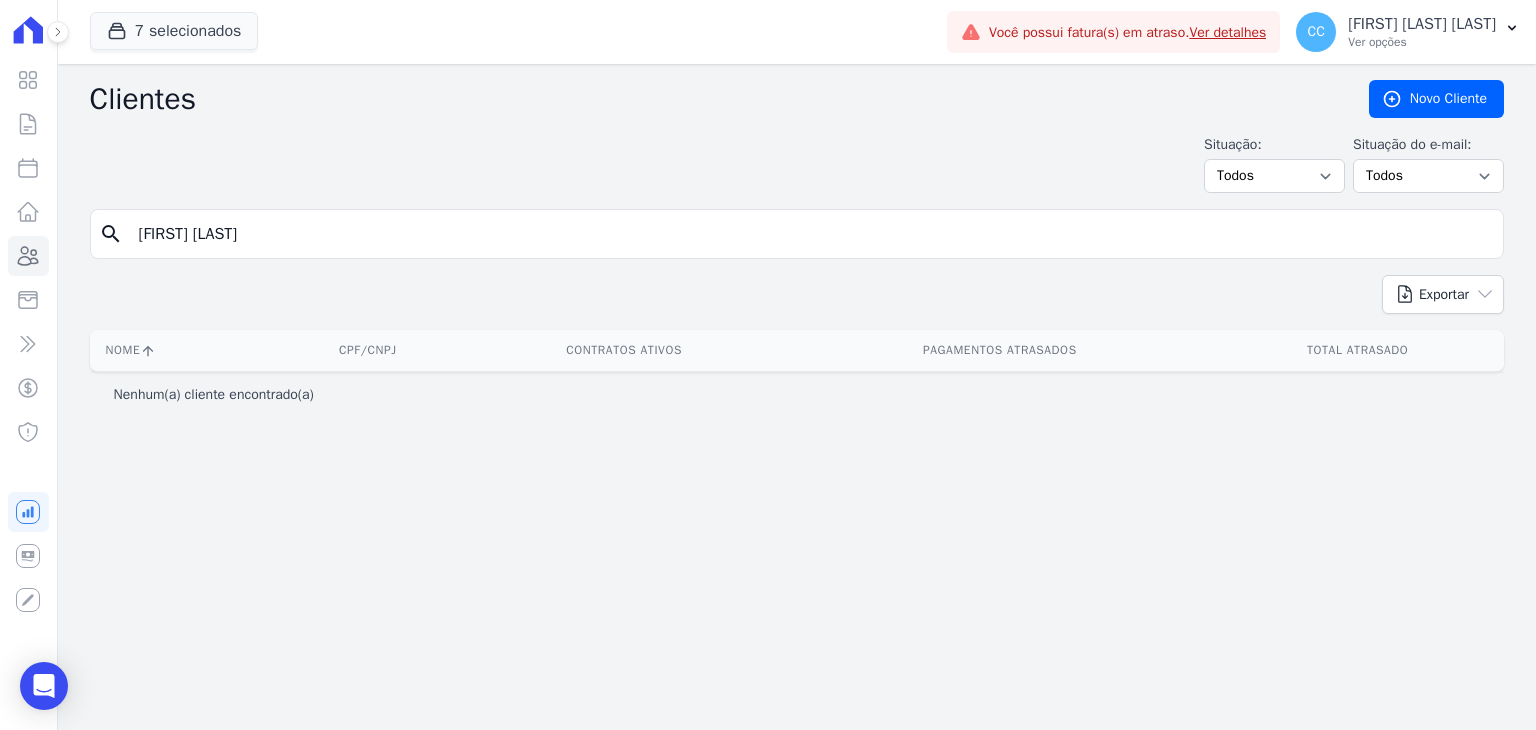 type on "[FIRST] [LAST]" 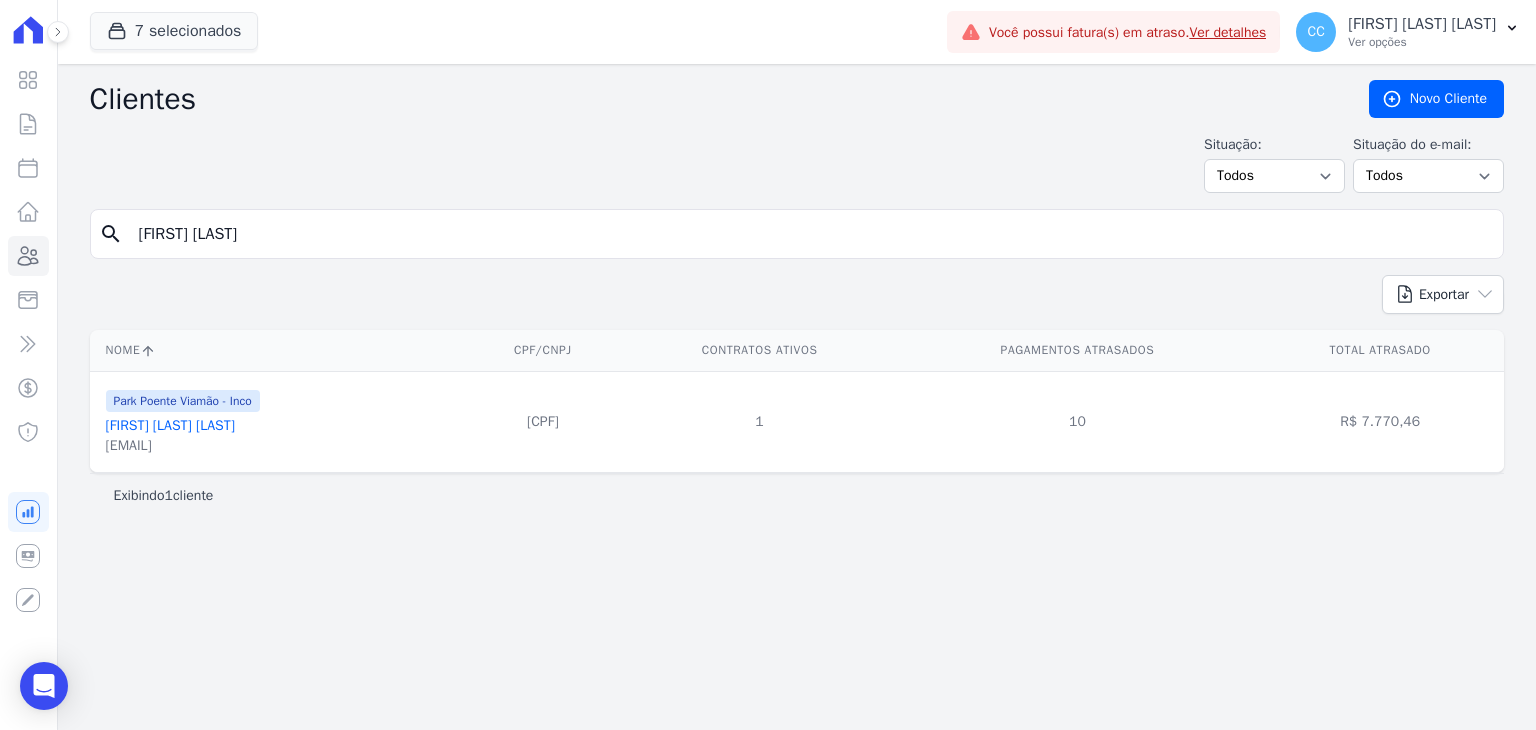 drag, startPoint x: 456, startPoint y: 223, endPoint x: 417, endPoint y: 228, distance: 39.319206 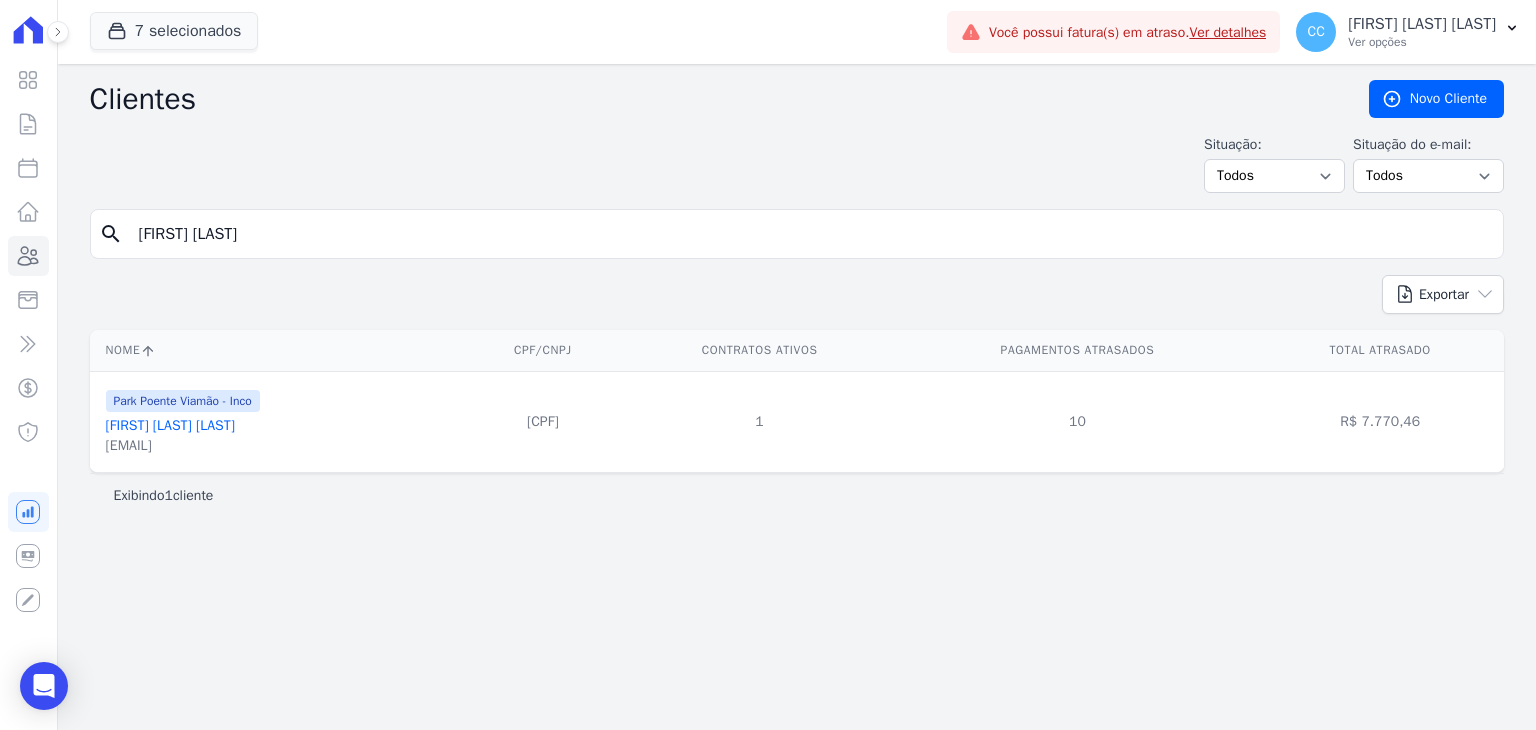 type on "[FIRST] [LAST]" 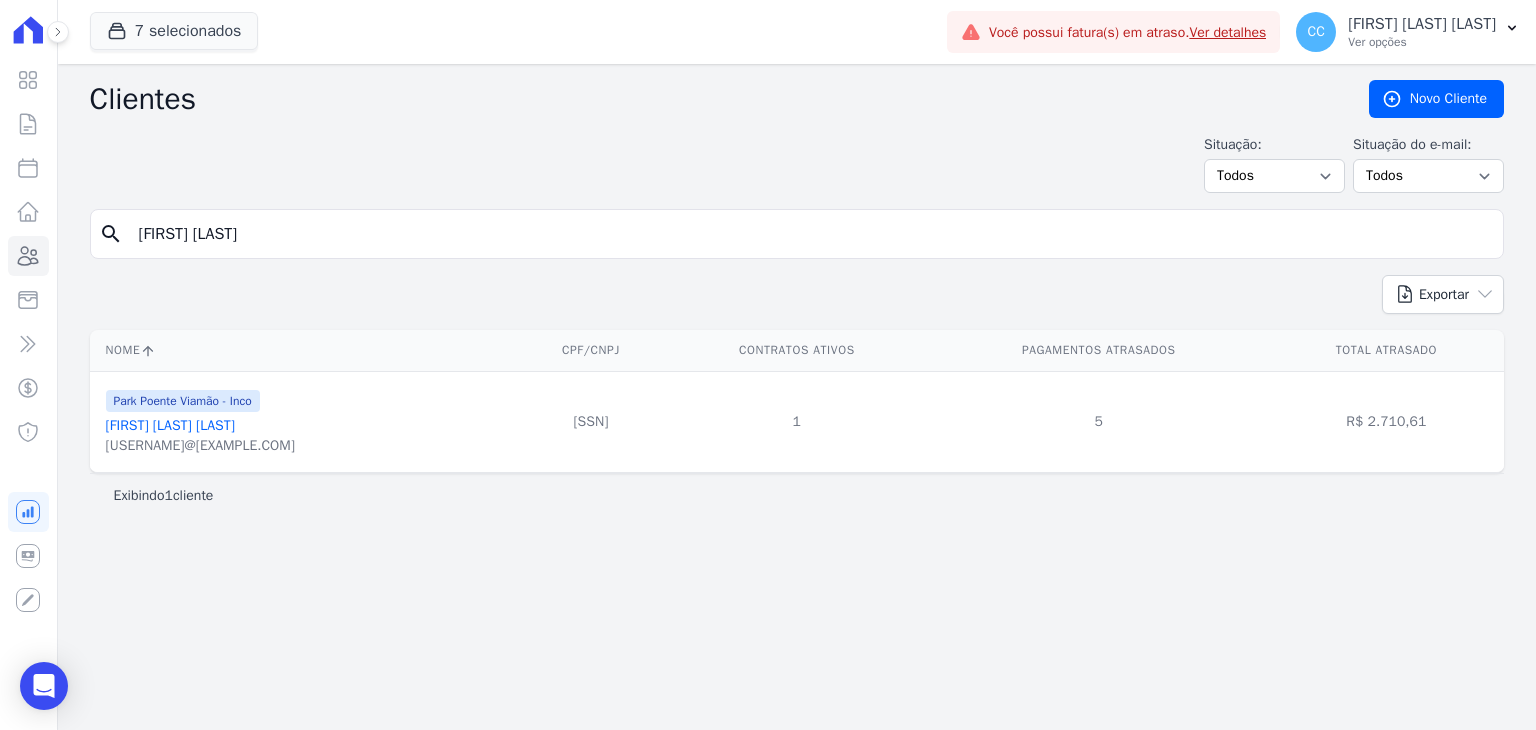 click on "[FIRST] [LAST] [LAST]" at bounding box center (170, 425) 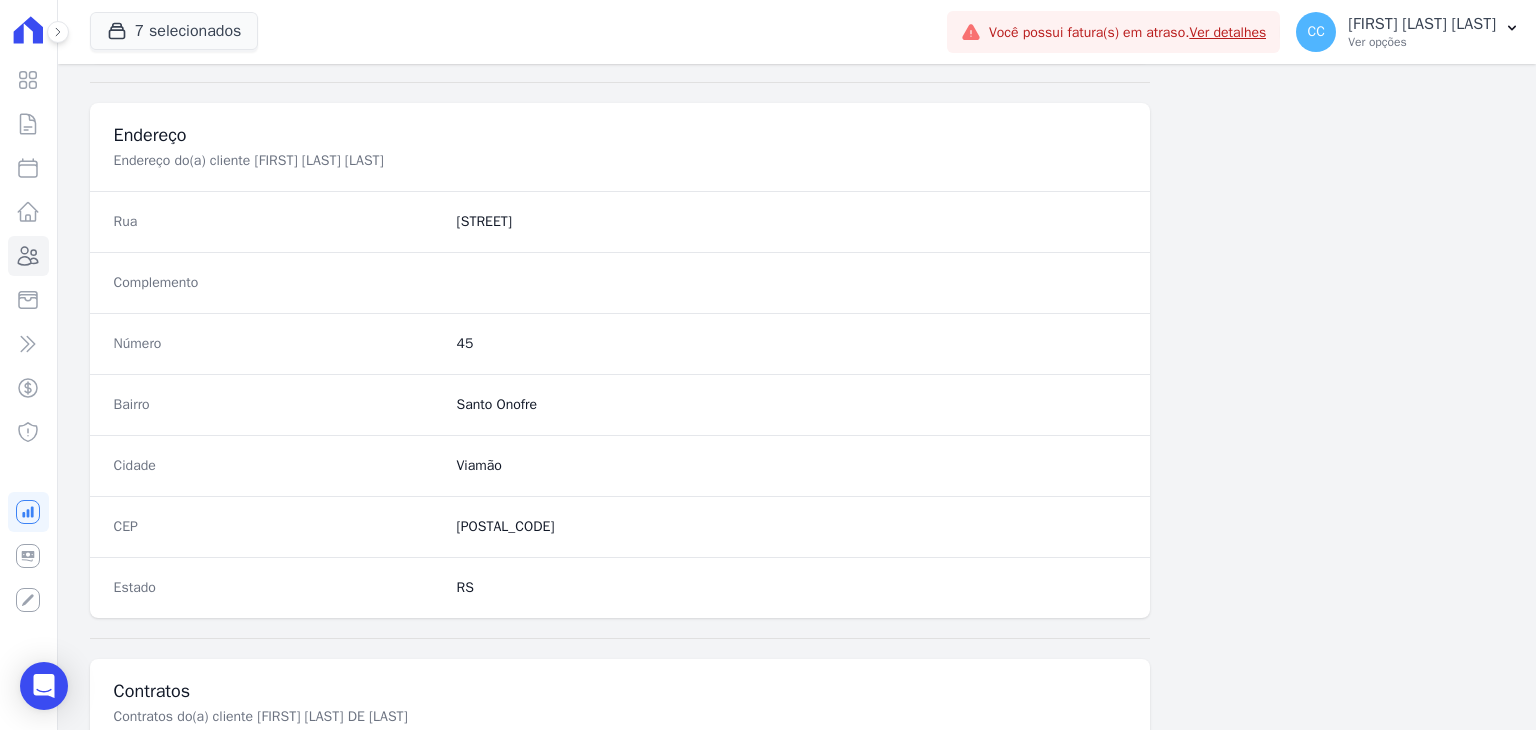 scroll, scrollTop: 1135, scrollLeft: 0, axis: vertical 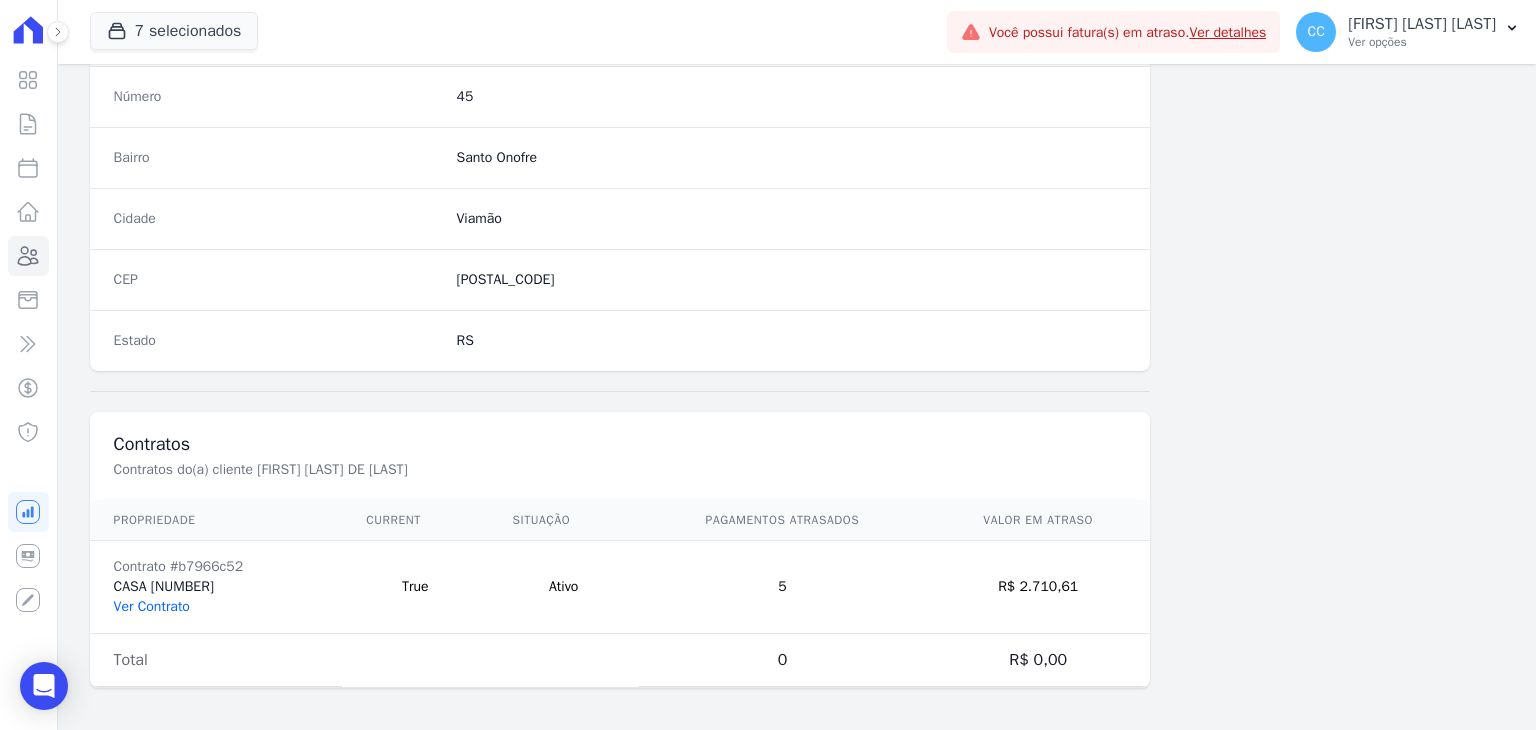 click on "Ver Contrato" at bounding box center [152, 606] 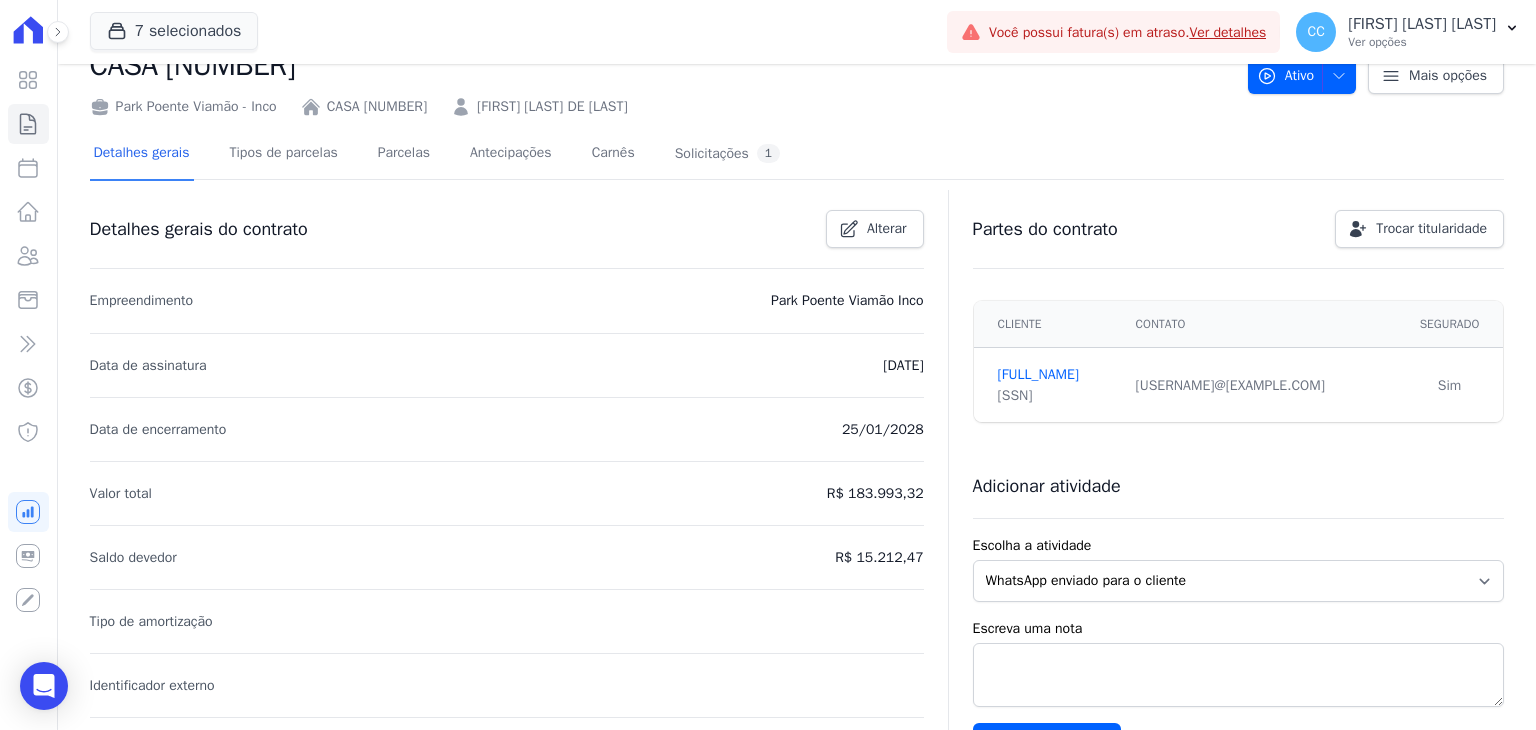 scroll, scrollTop: 100, scrollLeft: 0, axis: vertical 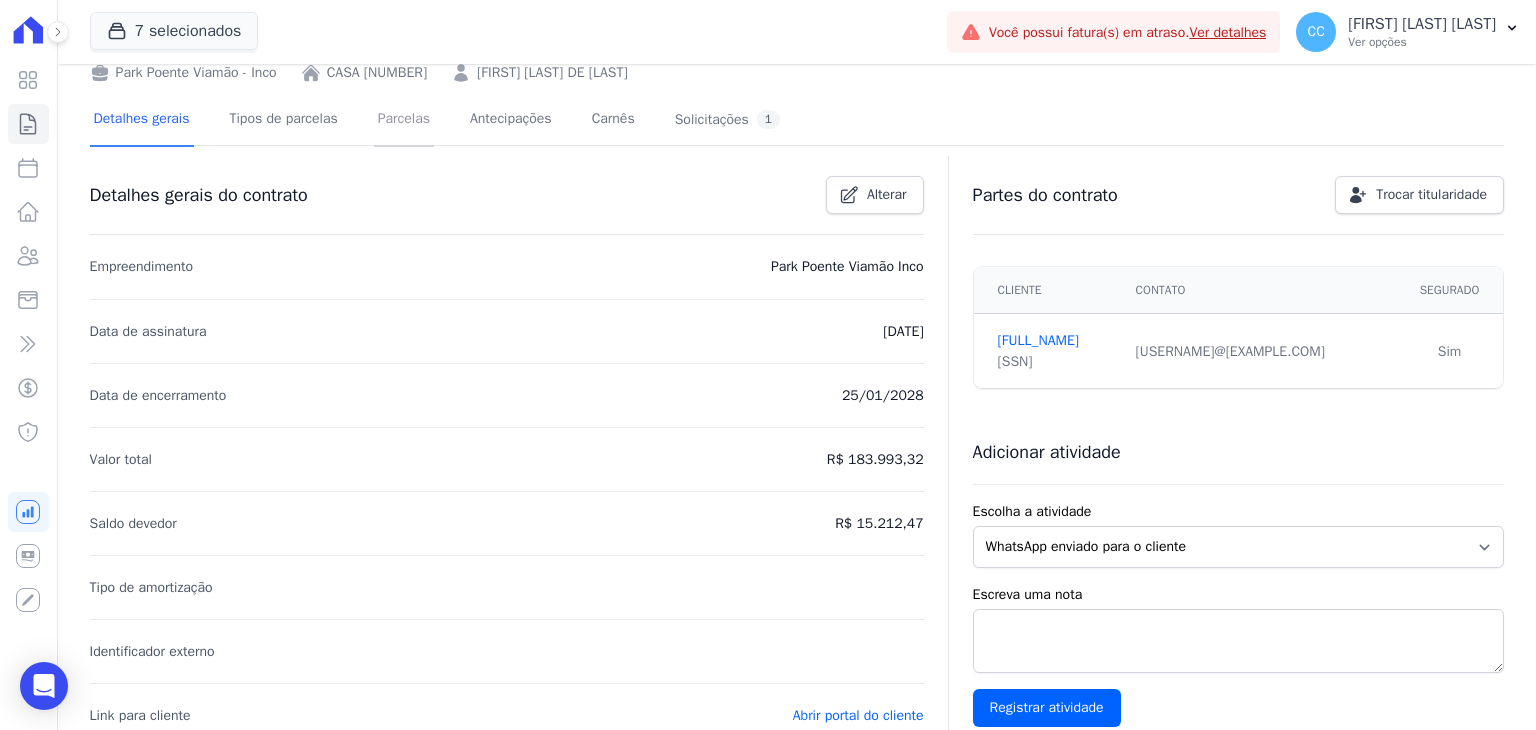 click on "Parcelas" at bounding box center [404, 120] 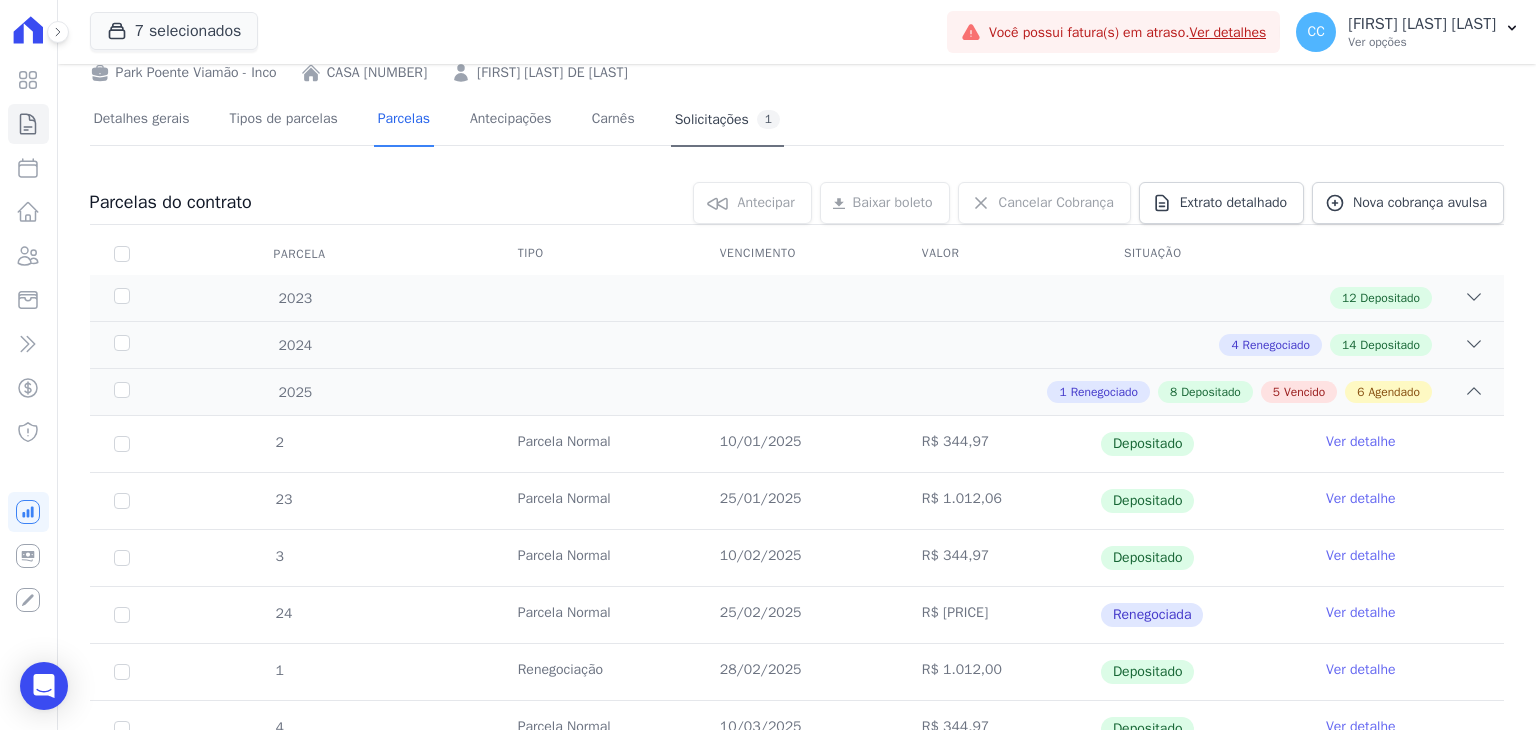 scroll, scrollTop: 0, scrollLeft: 0, axis: both 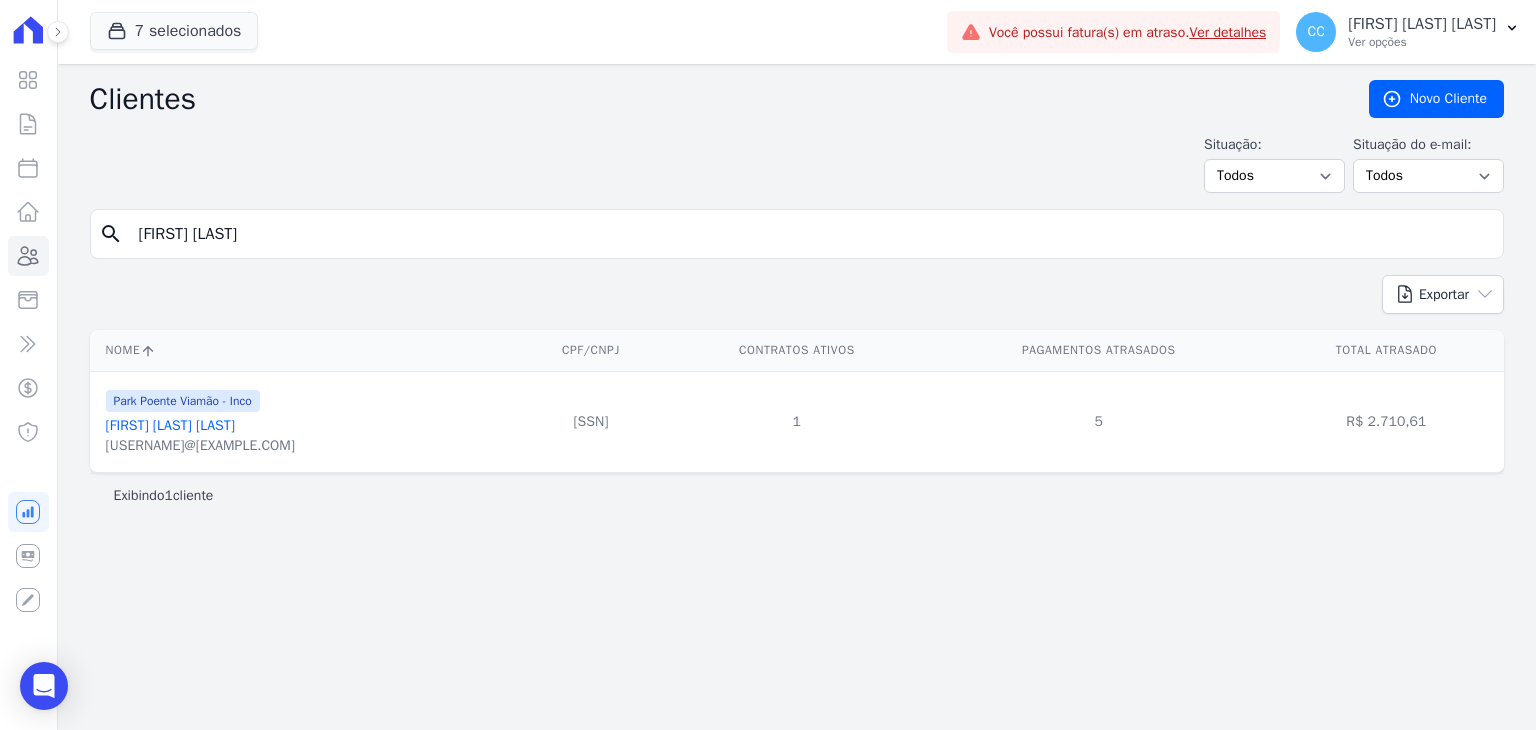 drag, startPoint x: 292, startPoint y: 239, endPoint x: -94, endPoint y: 158, distance: 394.40714 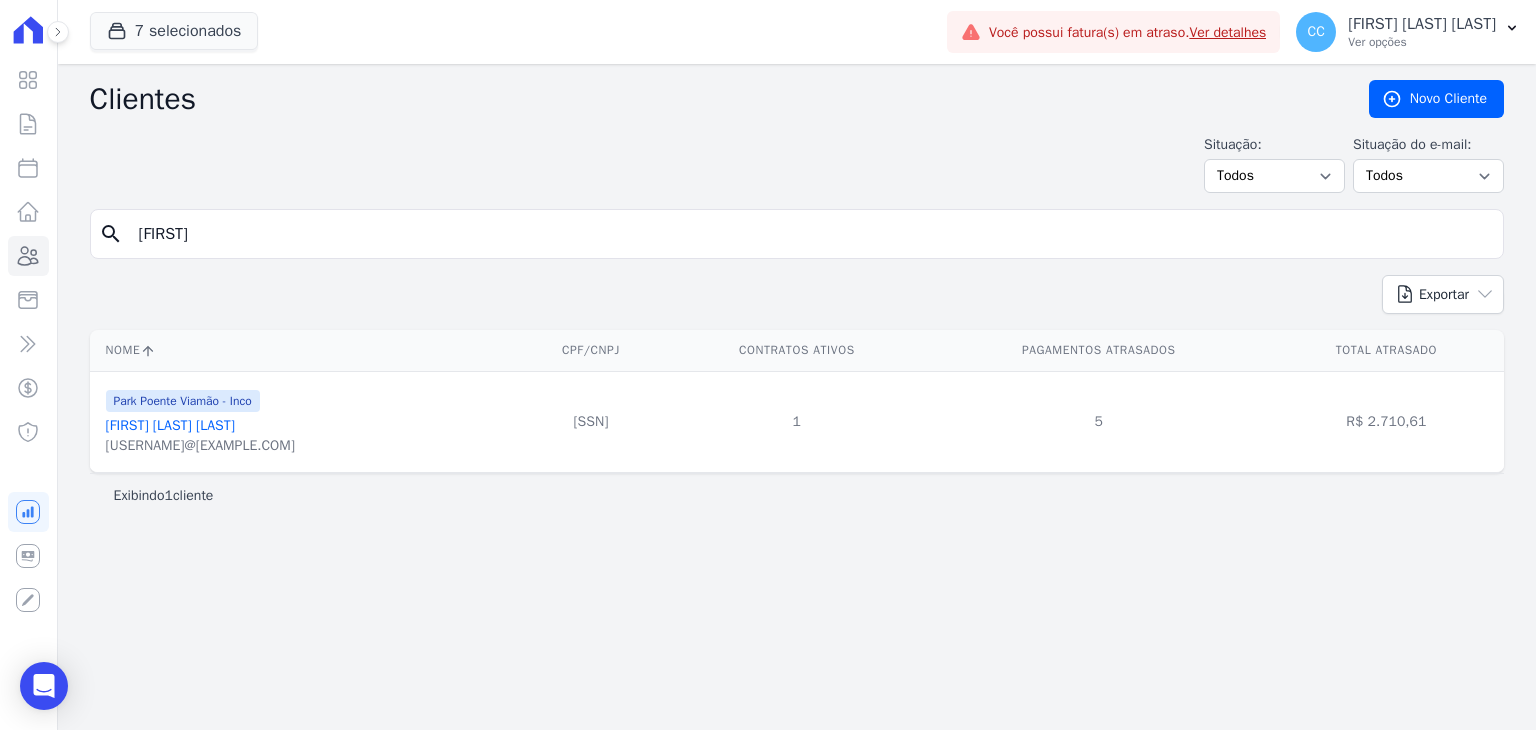 type on "[FIRST]" 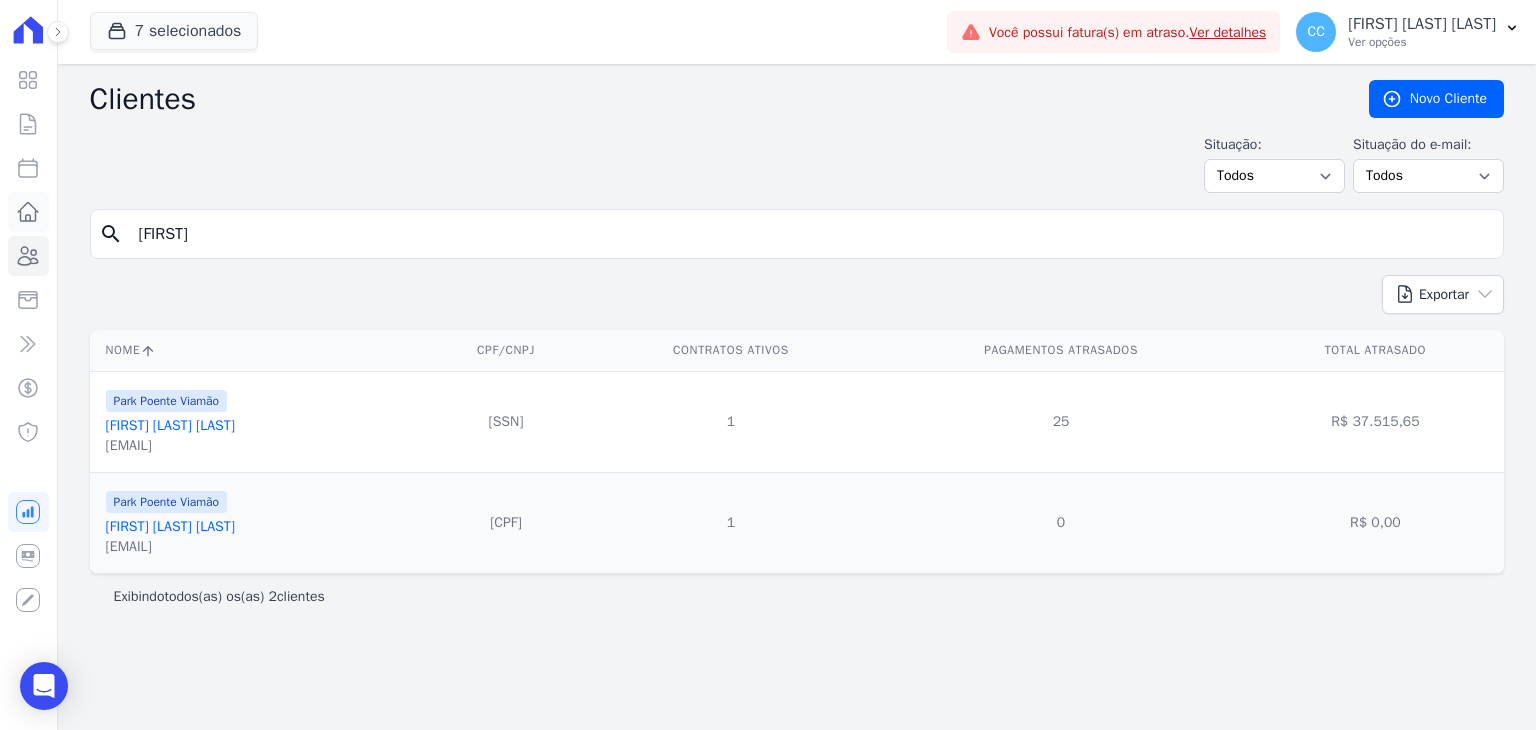 drag, startPoint x: 211, startPoint y: 241, endPoint x: 30, endPoint y: 215, distance: 182.85786 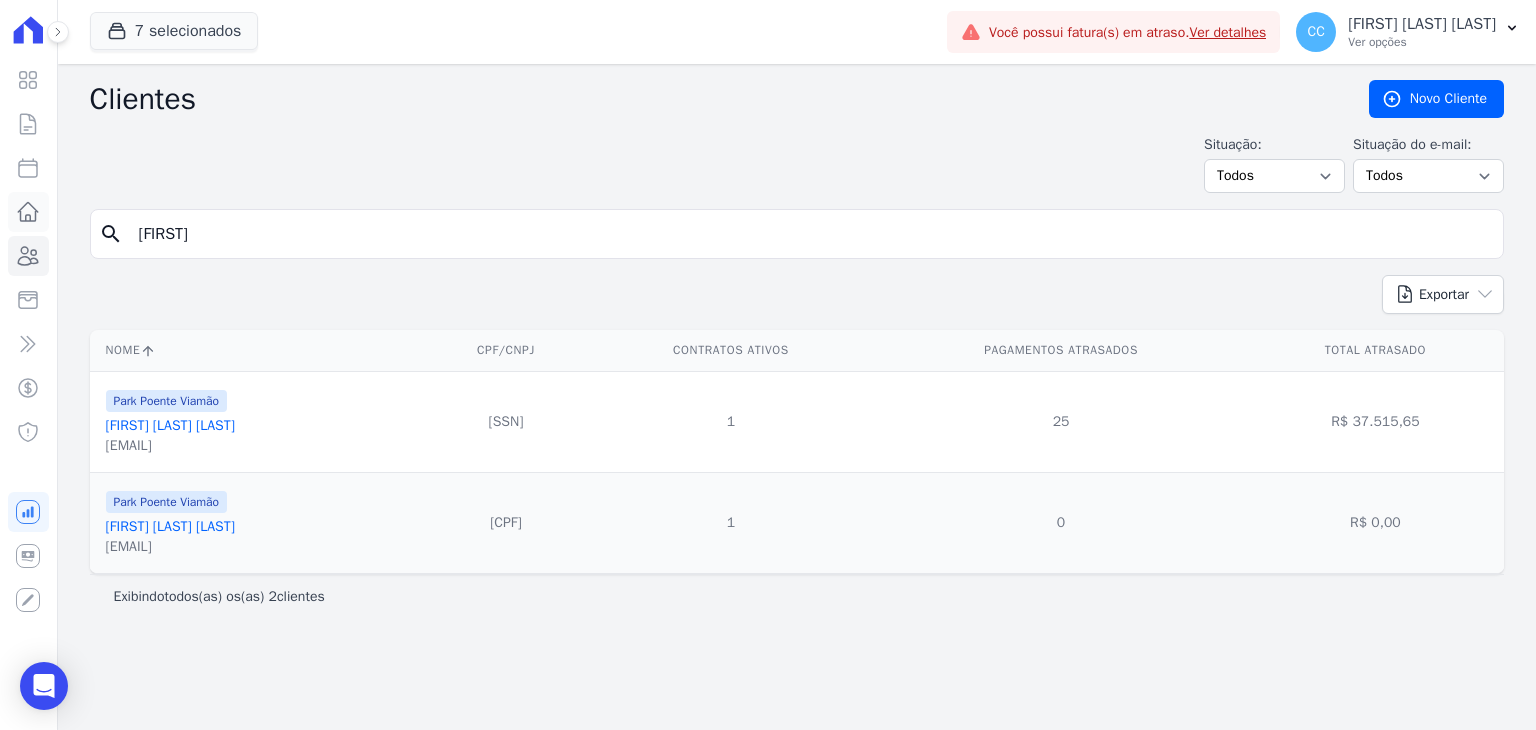 click on "Visão Geral
Contratos
Parcelas
Lotes
Clientes
Minha Carteira
Transferências
Crédito
Negativação" at bounding box center [768, 365] 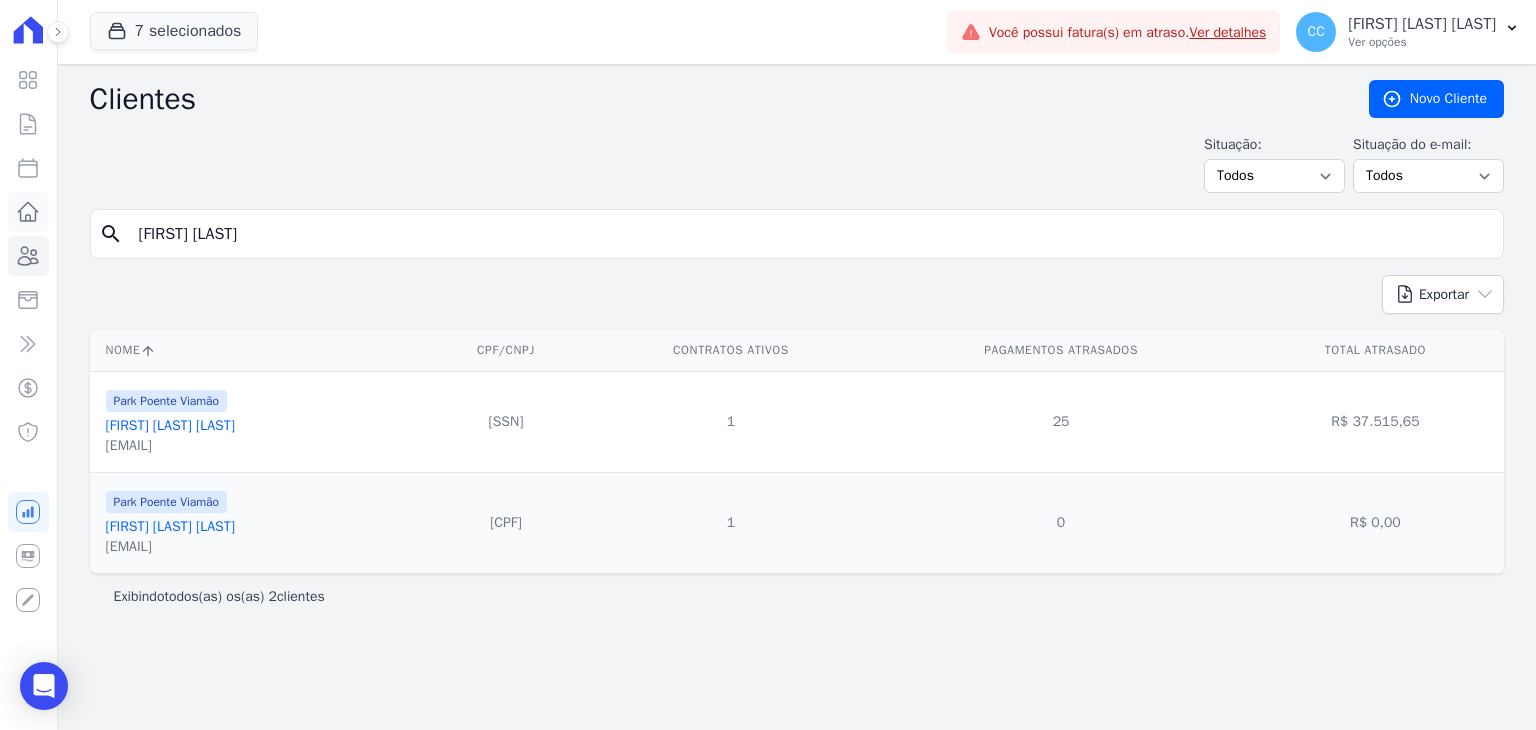 type on "[FIRST] [LAST]" 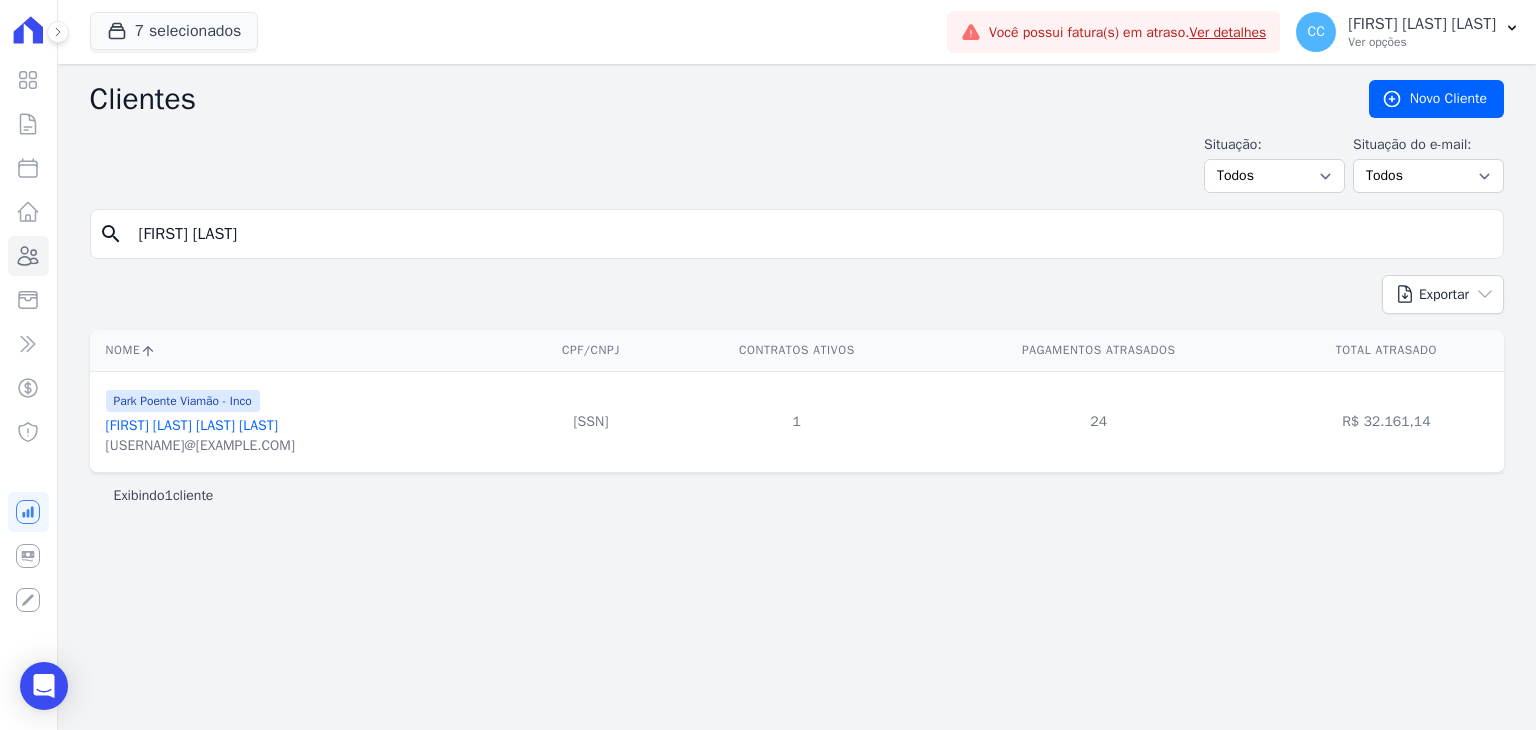 drag, startPoint x: 334, startPoint y: 227, endPoint x: 104, endPoint y: 221, distance: 230.07825 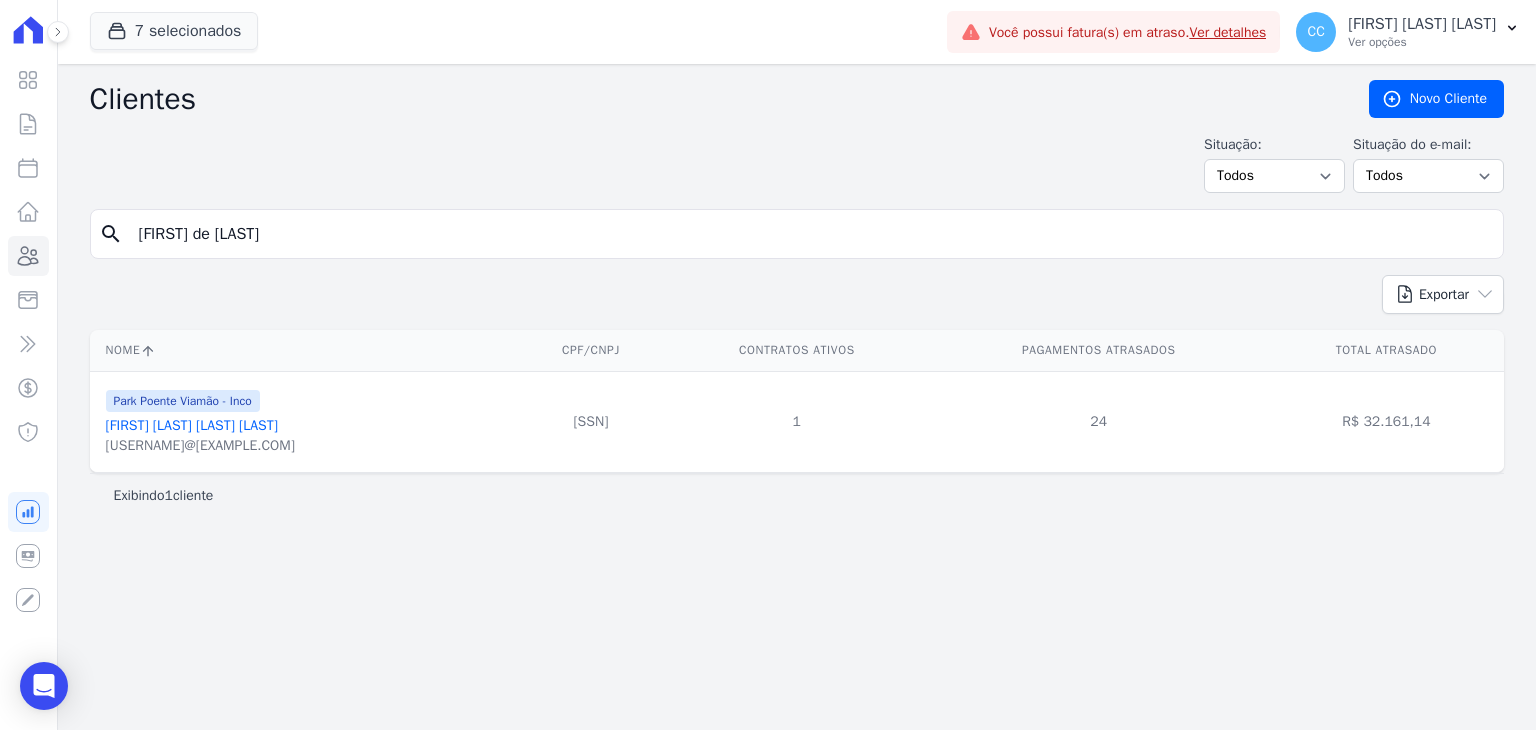 type on "leandro de avila" 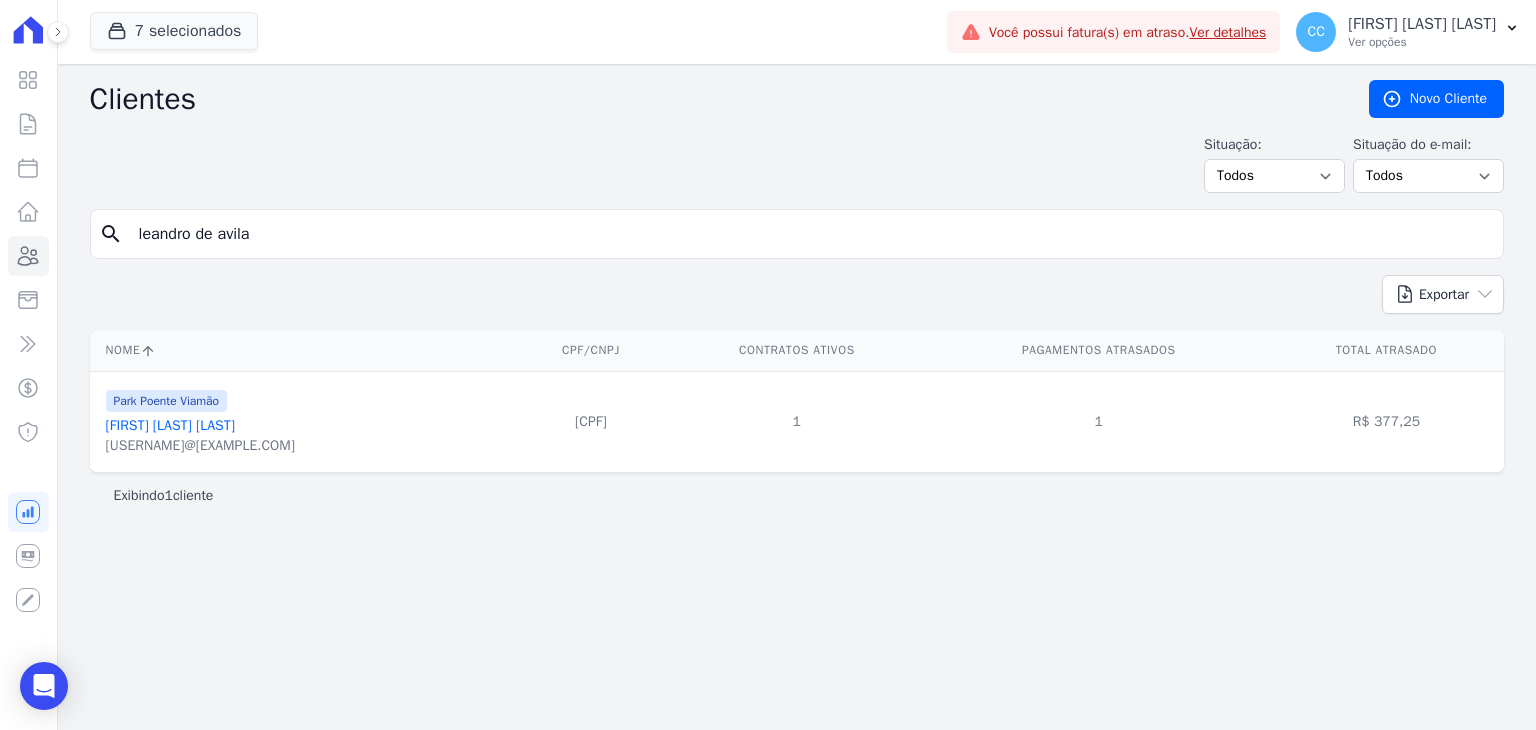 click on "[FIRST] [LAST] [LAST]" at bounding box center (170, 425) 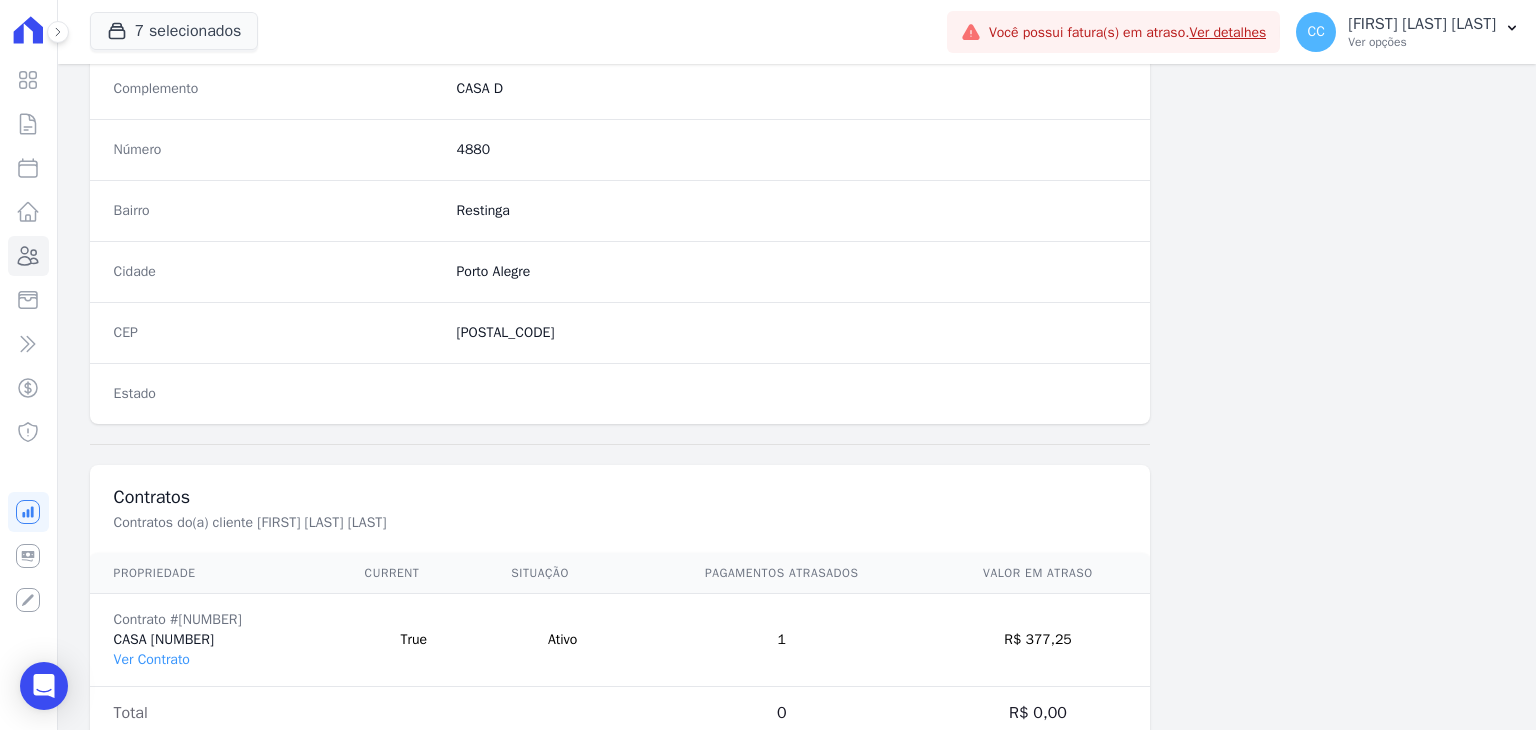 scroll, scrollTop: 1135, scrollLeft: 0, axis: vertical 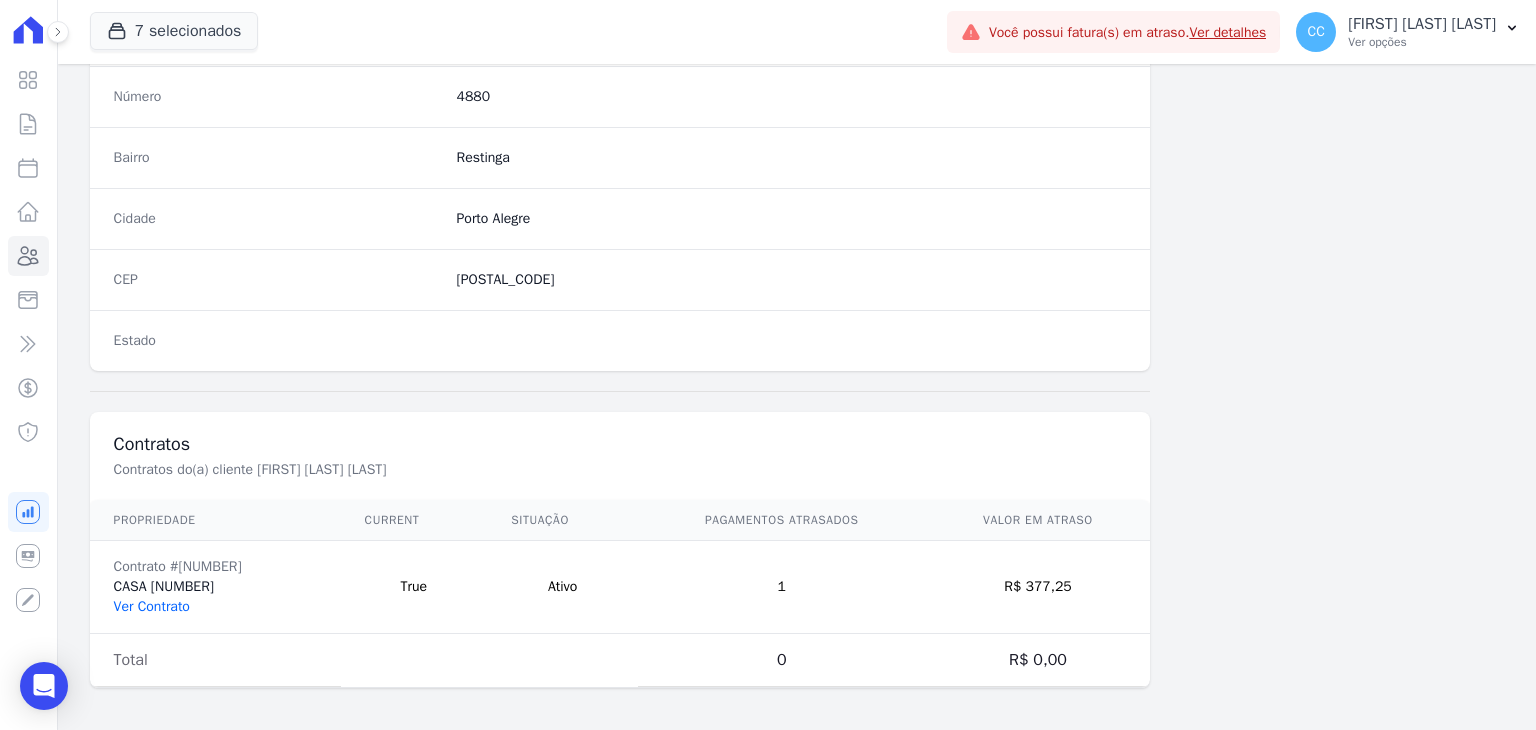 click on "Ver Contrato" at bounding box center (152, 606) 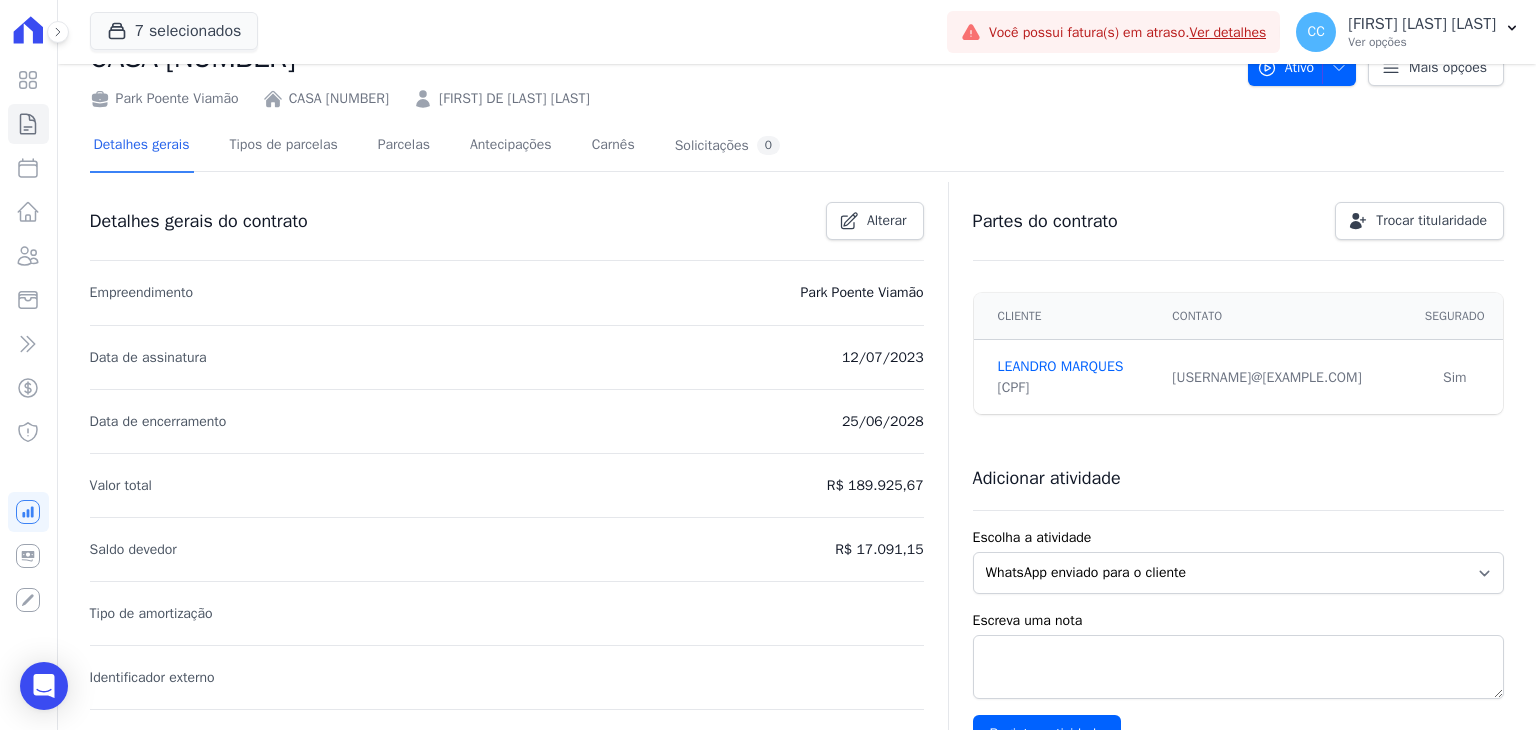 scroll, scrollTop: 0, scrollLeft: 0, axis: both 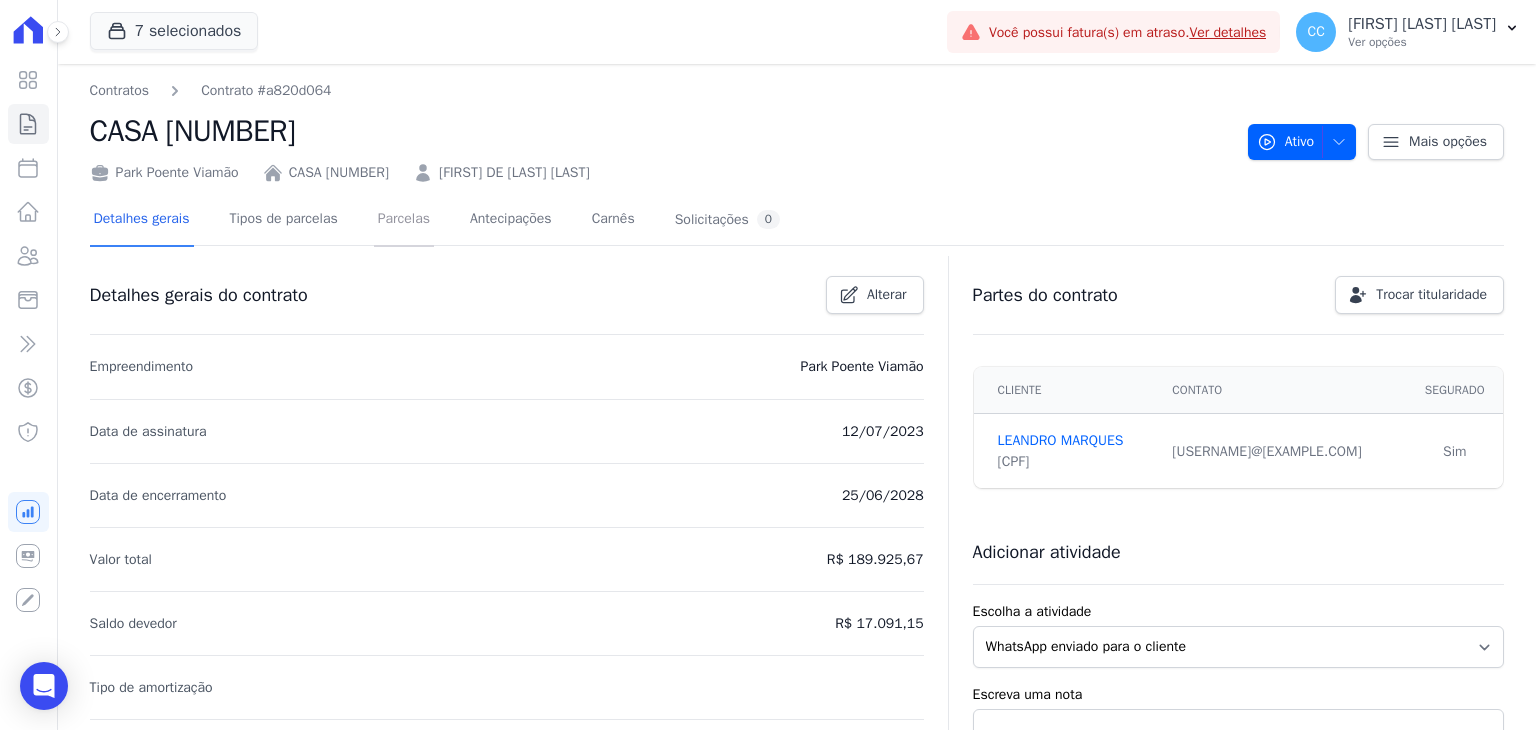 click on "Parcelas" at bounding box center (404, 220) 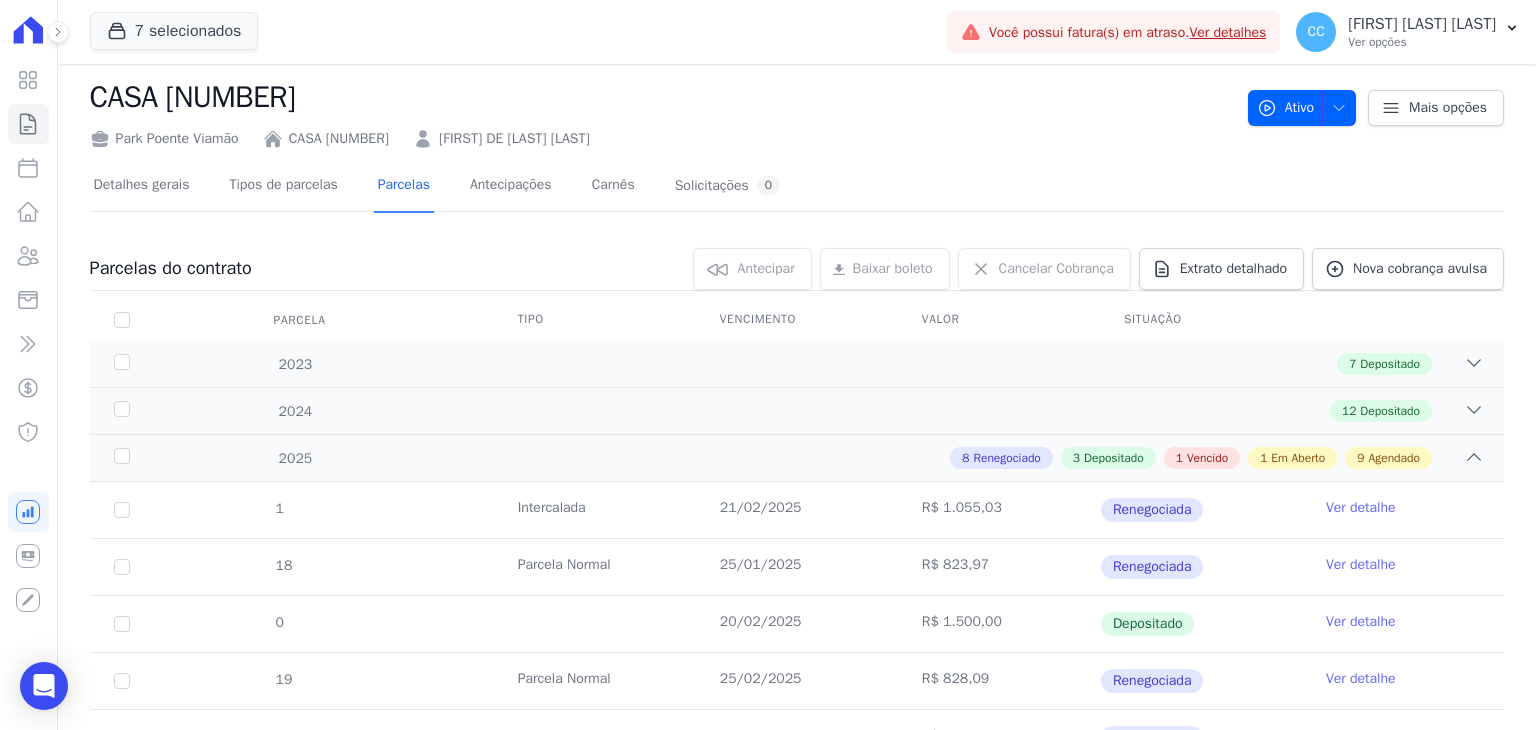 scroll, scrollTop: 0, scrollLeft: 0, axis: both 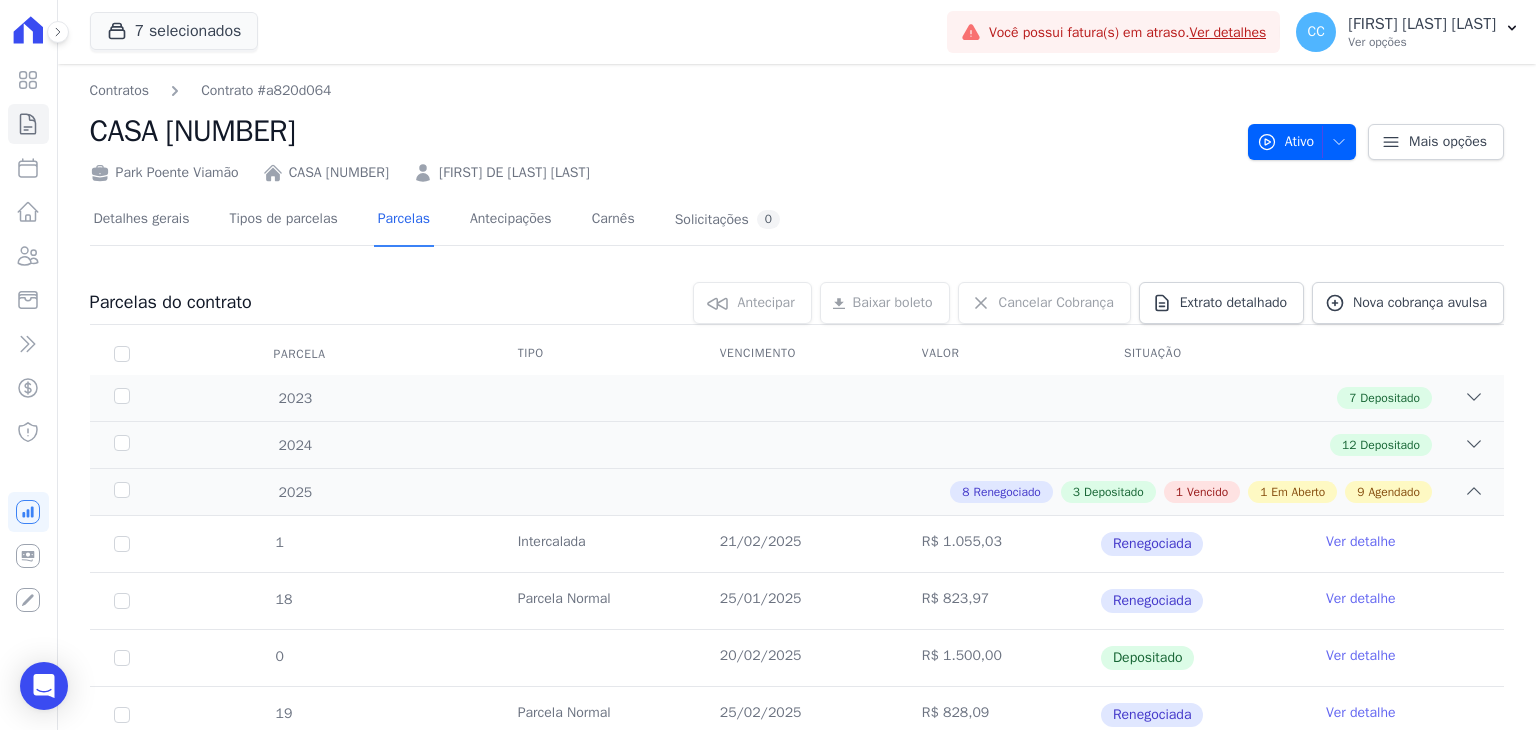 click on "Visão Geral
Contratos
Parcelas
Lotes
Clientes
Minha Carteira
Transferências
Crédito
Negativação" at bounding box center [28, 365] 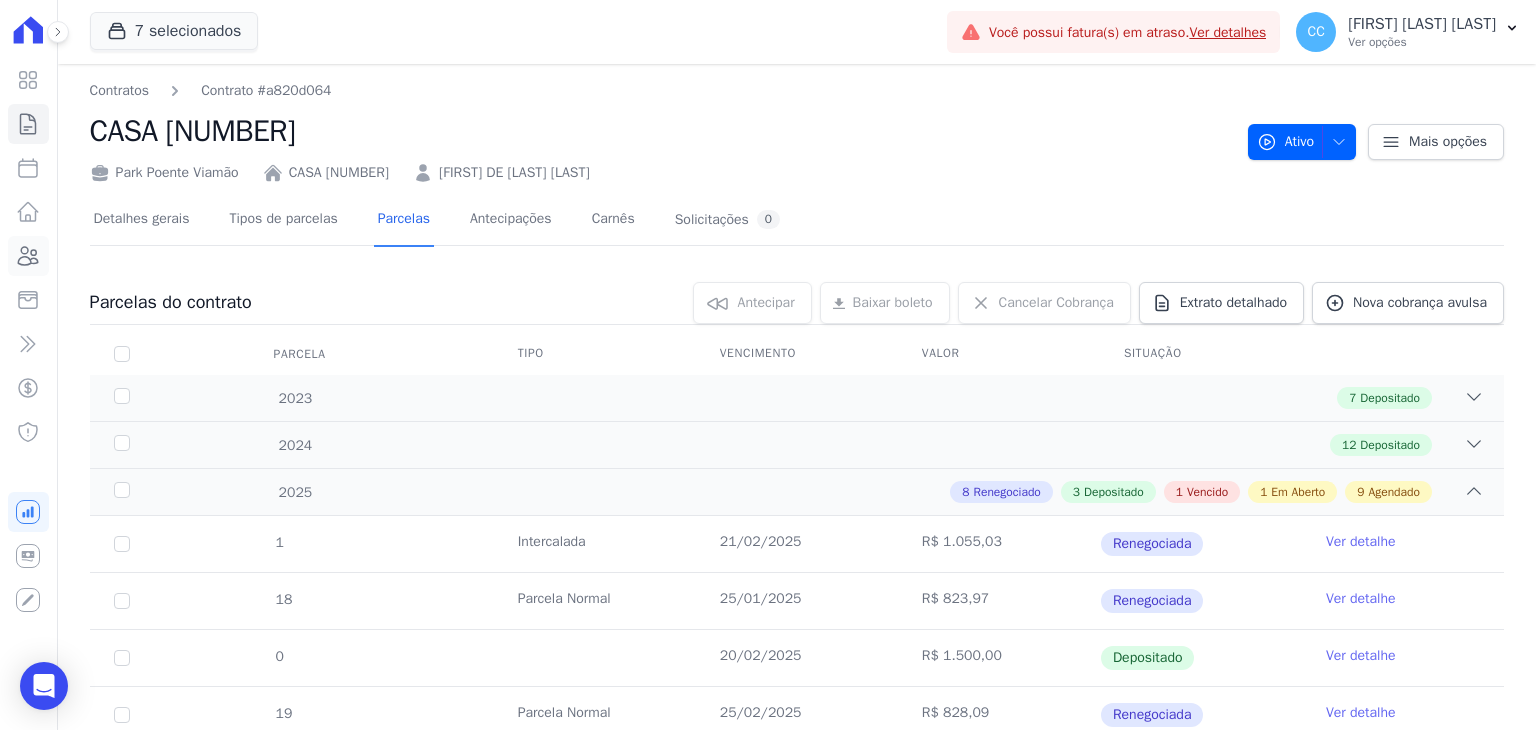 click 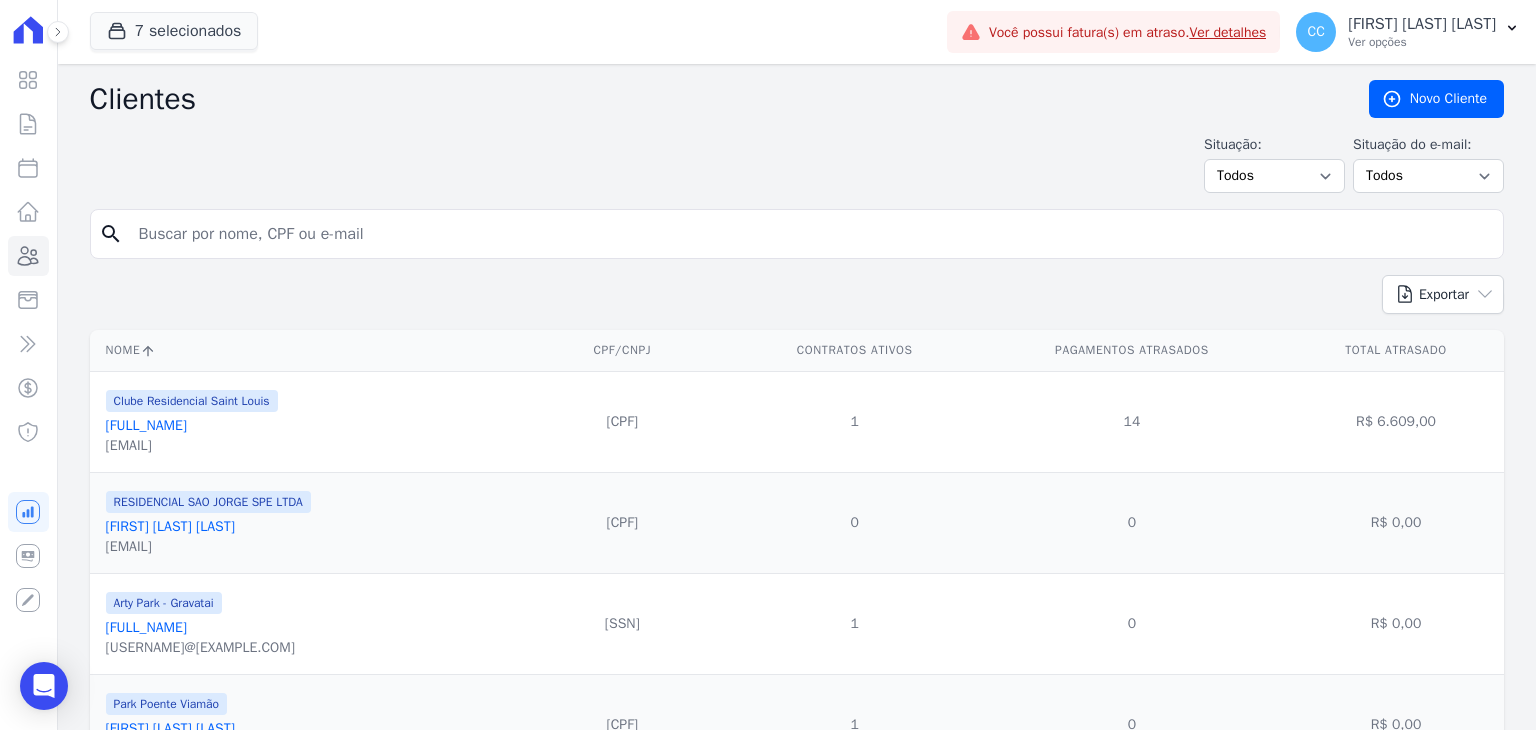 click at bounding box center [811, 234] 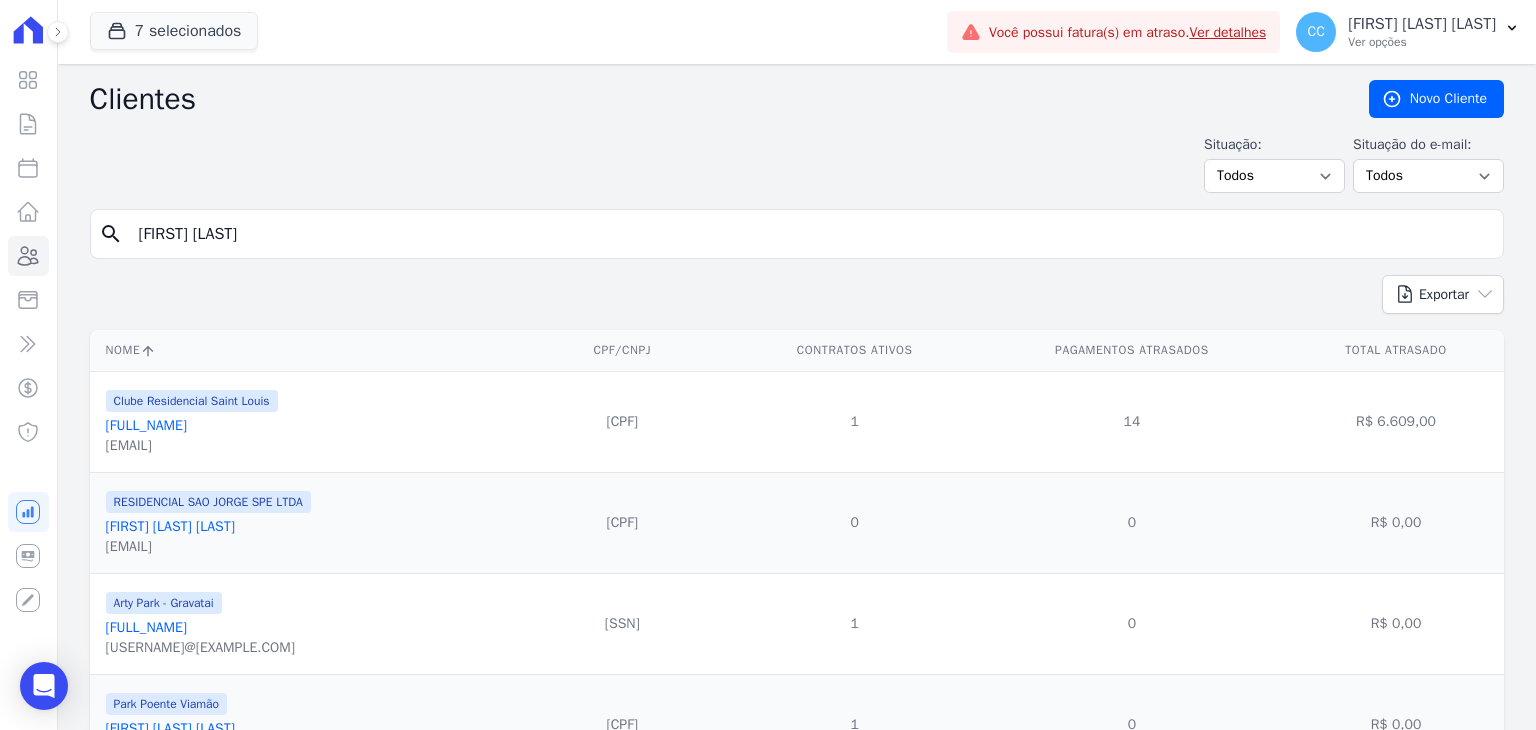 type on "[FIRST] [LAST]" 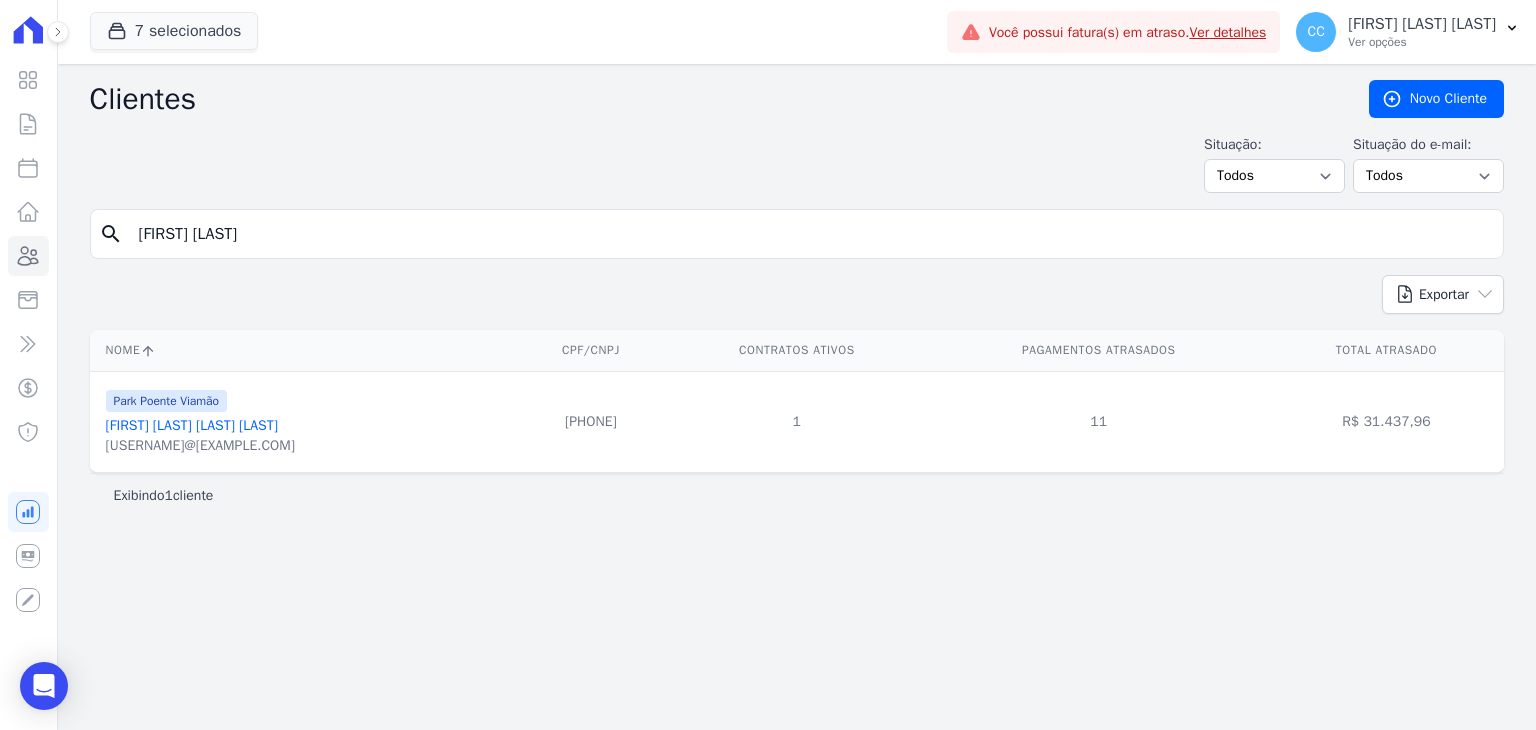 click on "[FIRST] [LAST]" at bounding box center (811, 234) 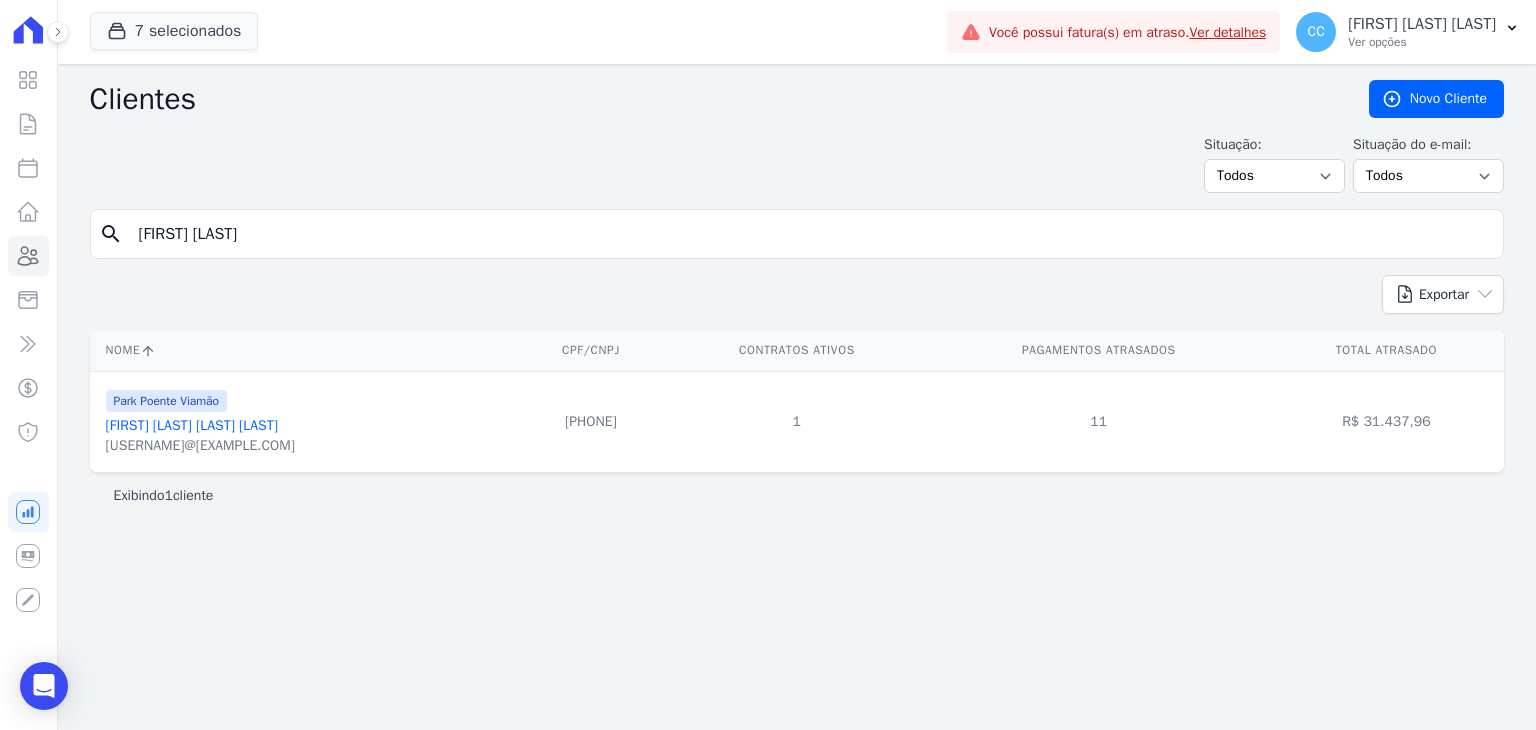 type on "[FIRST] [LAST]" 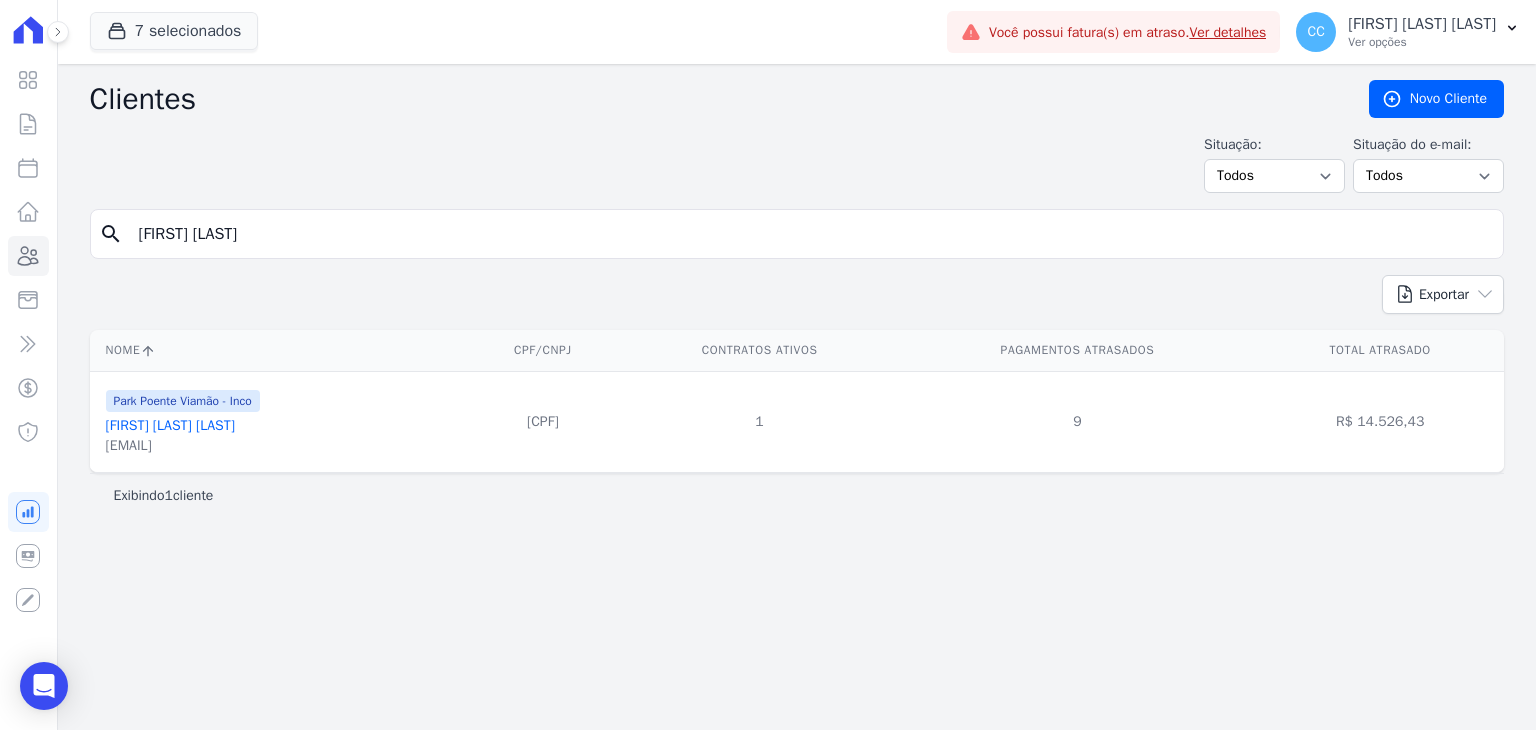 drag, startPoint x: 246, startPoint y: 249, endPoint x: -32, endPoint y: 210, distance: 280.7223 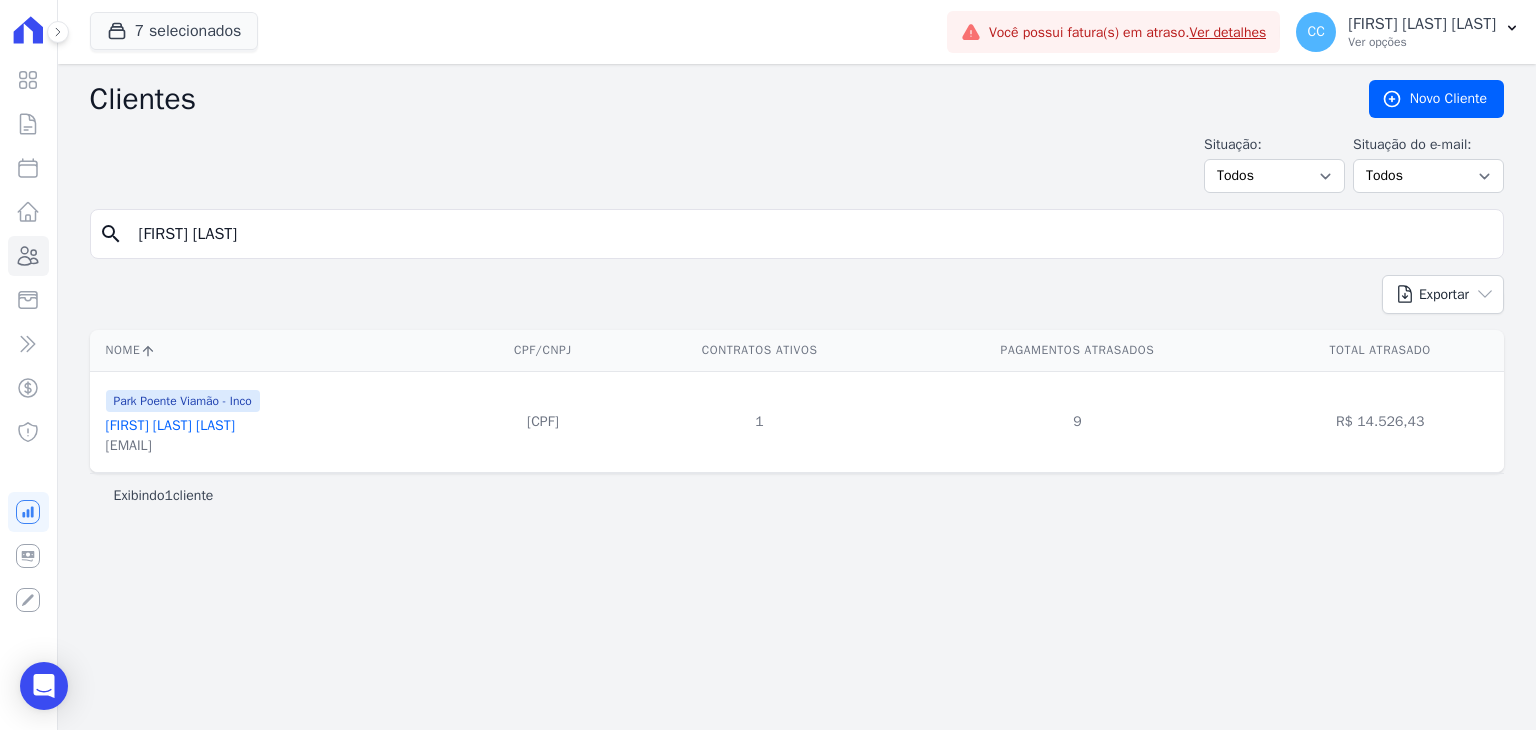 type on "[FIRST] [LAST]" 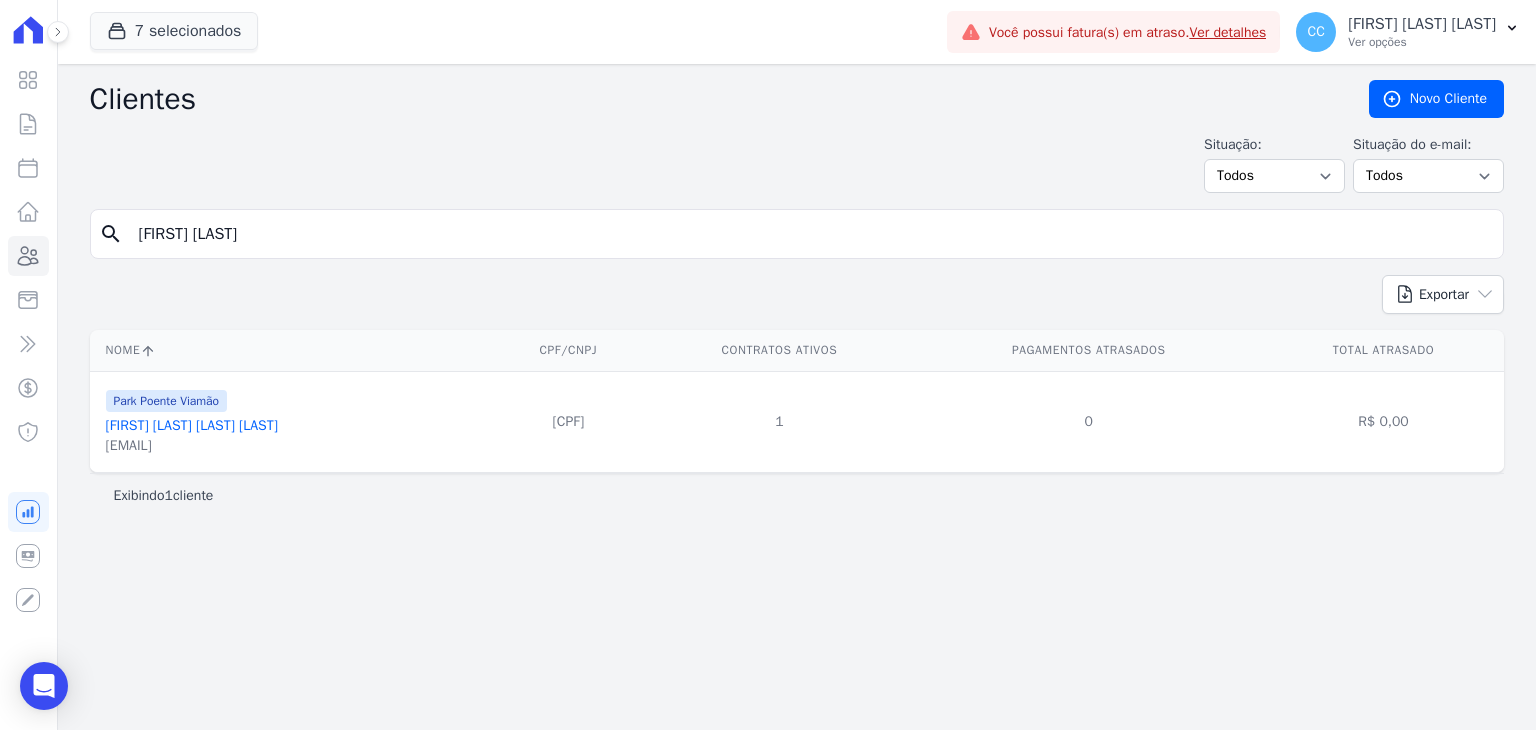 click on "[FIRST] [LAST] [LAST] [LAST]" at bounding box center [192, 425] 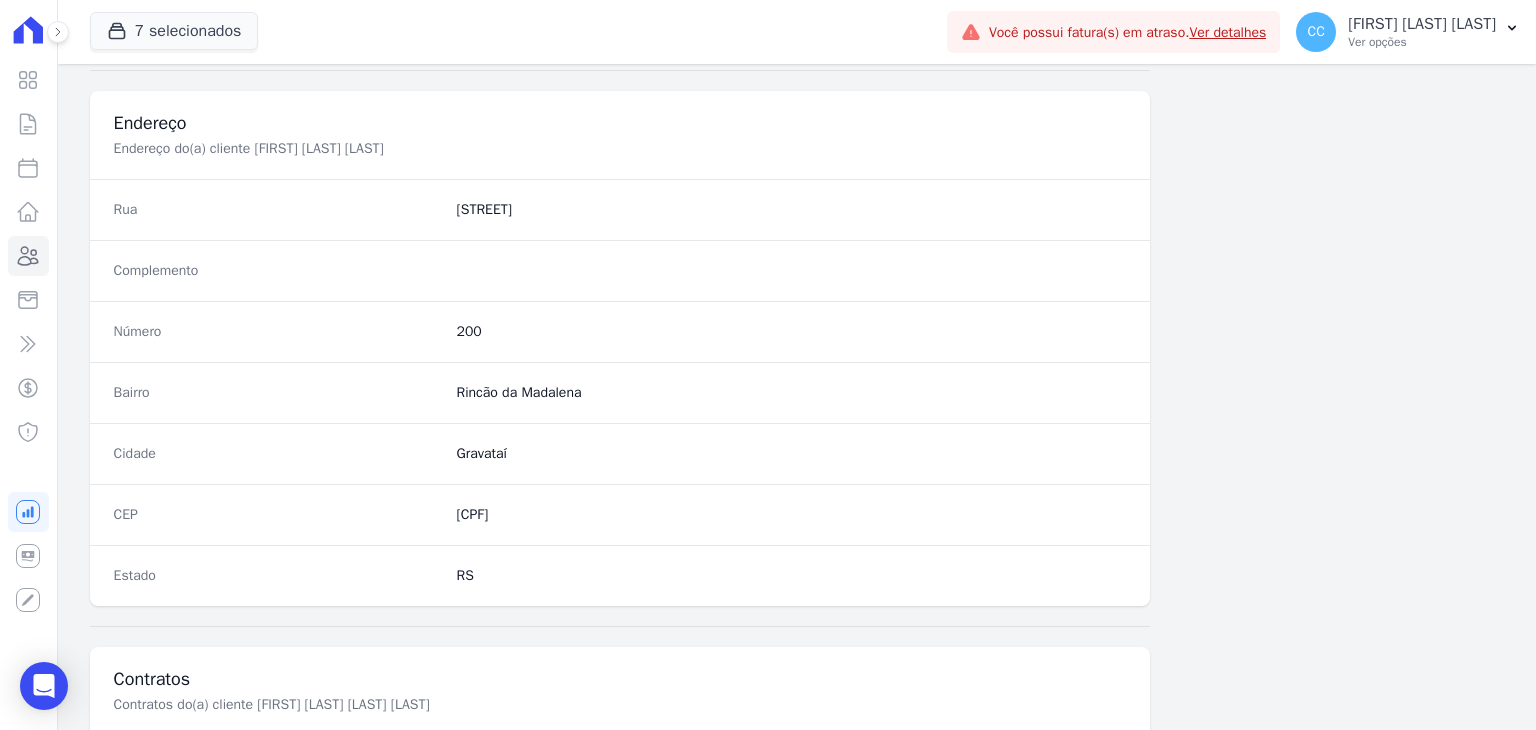 scroll, scrollTop: 1135, scrollLeft: 0, axis: vertical 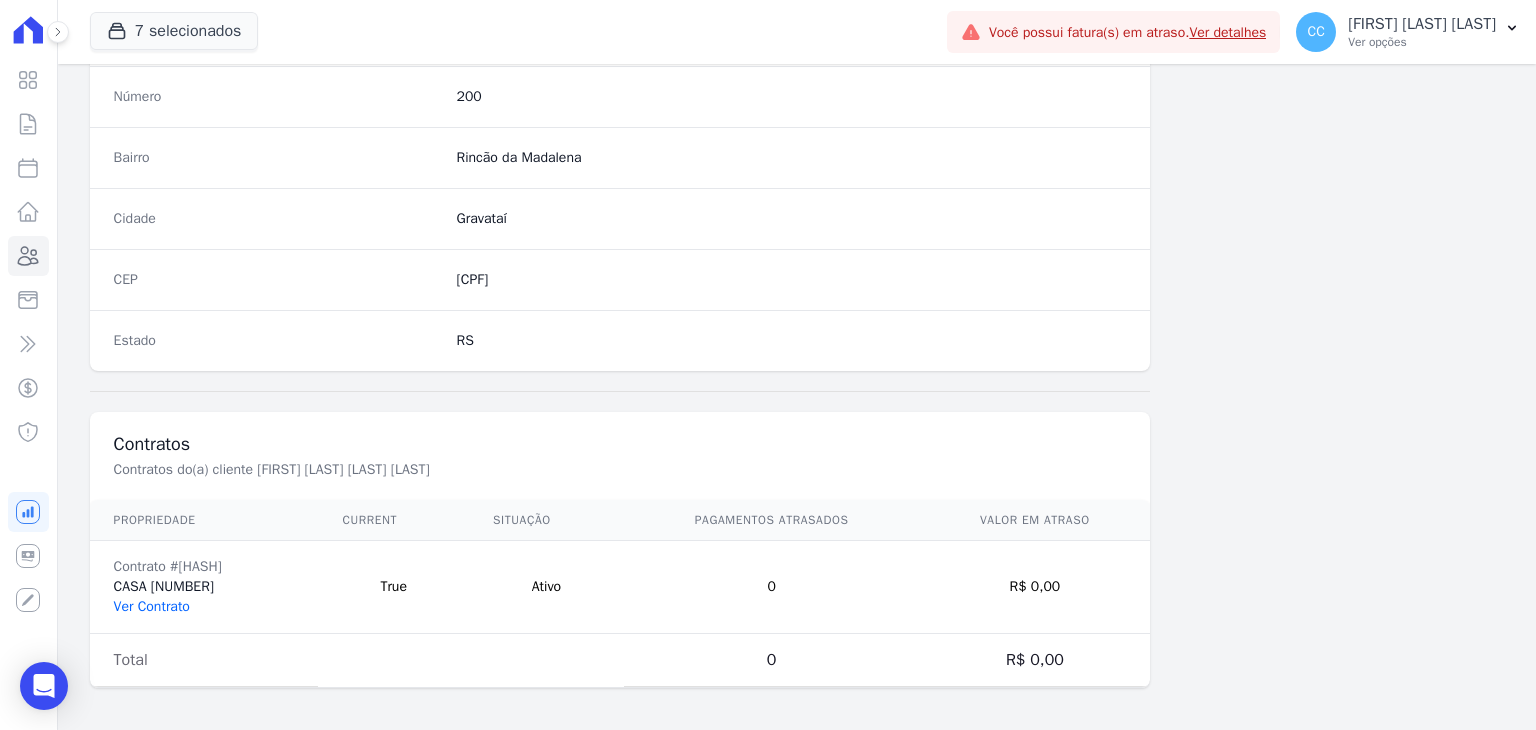 click on "Ver Contrato" at bounding box center [152, 606] 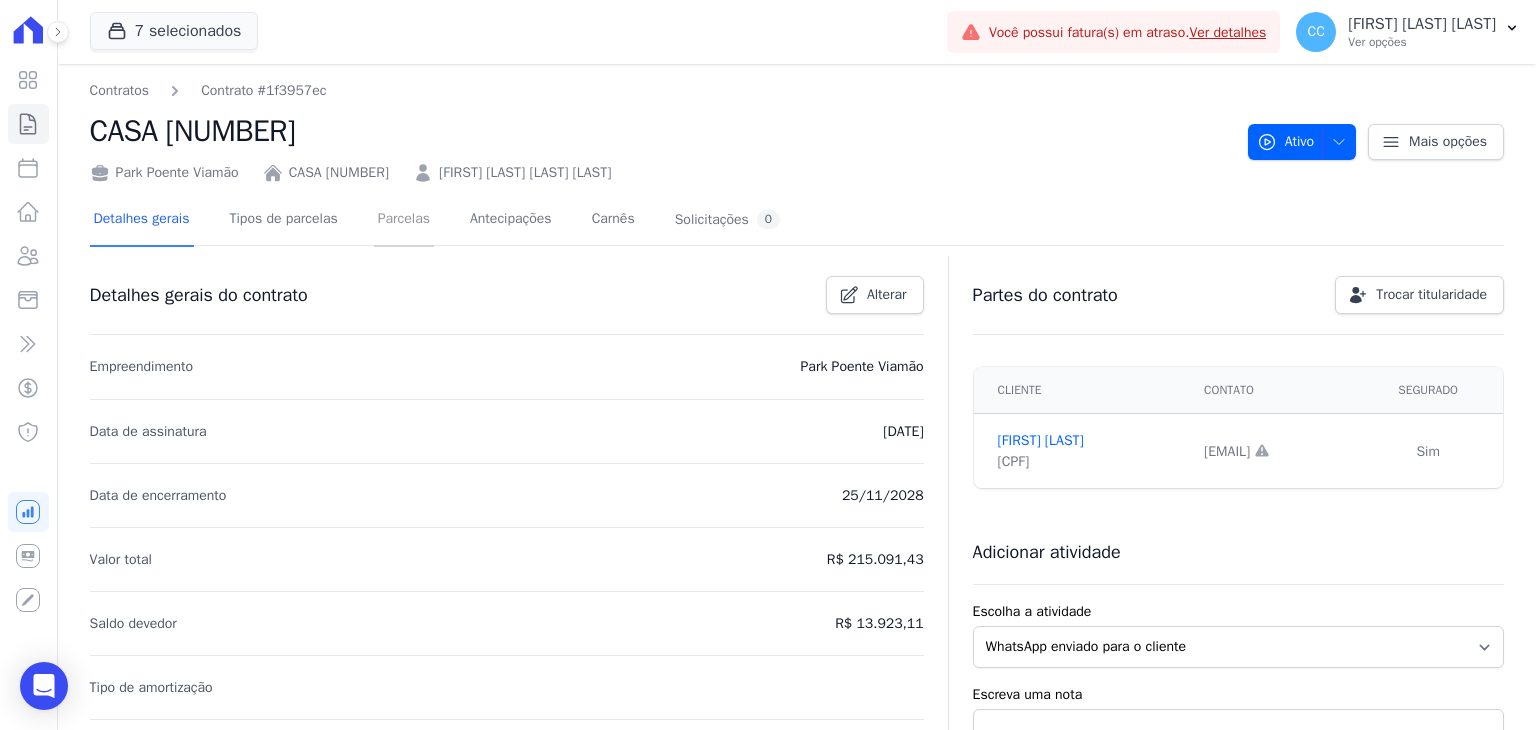 click on "Parcelas" at bounding box center (404, 220) 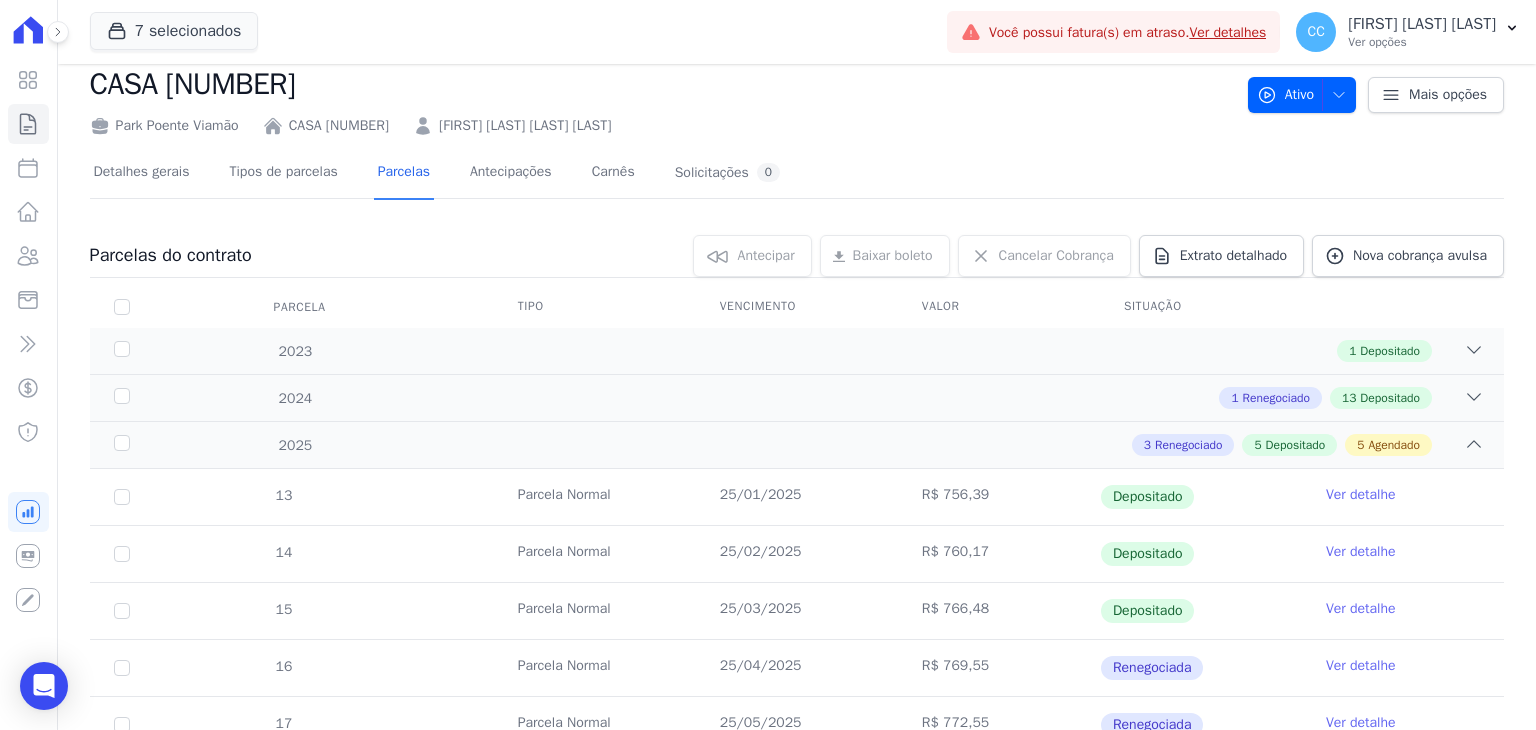 scroll, scrollTop: 0, scrollLeft: 0, axis: both 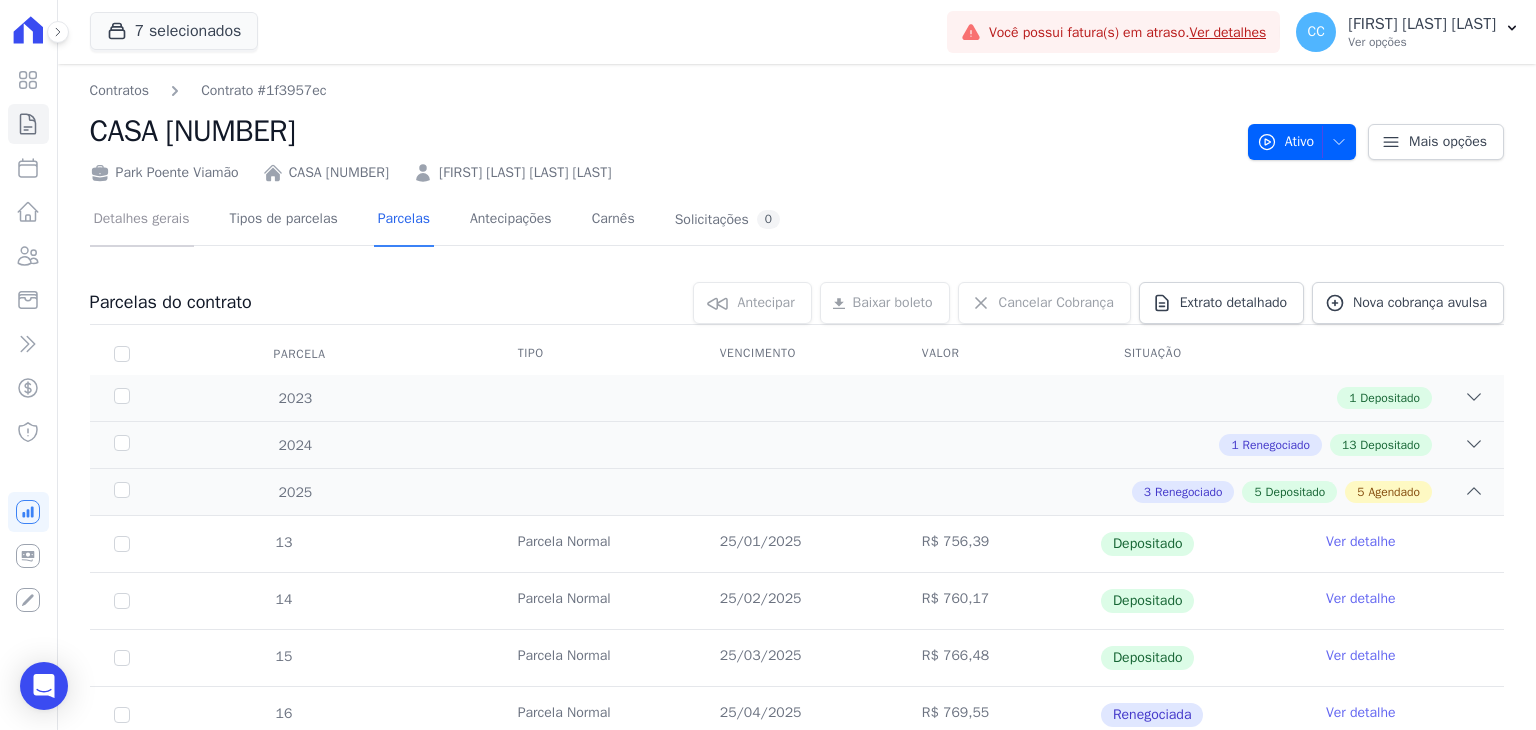 click on "Detalhes gerais" at bounding box center [142, 220] 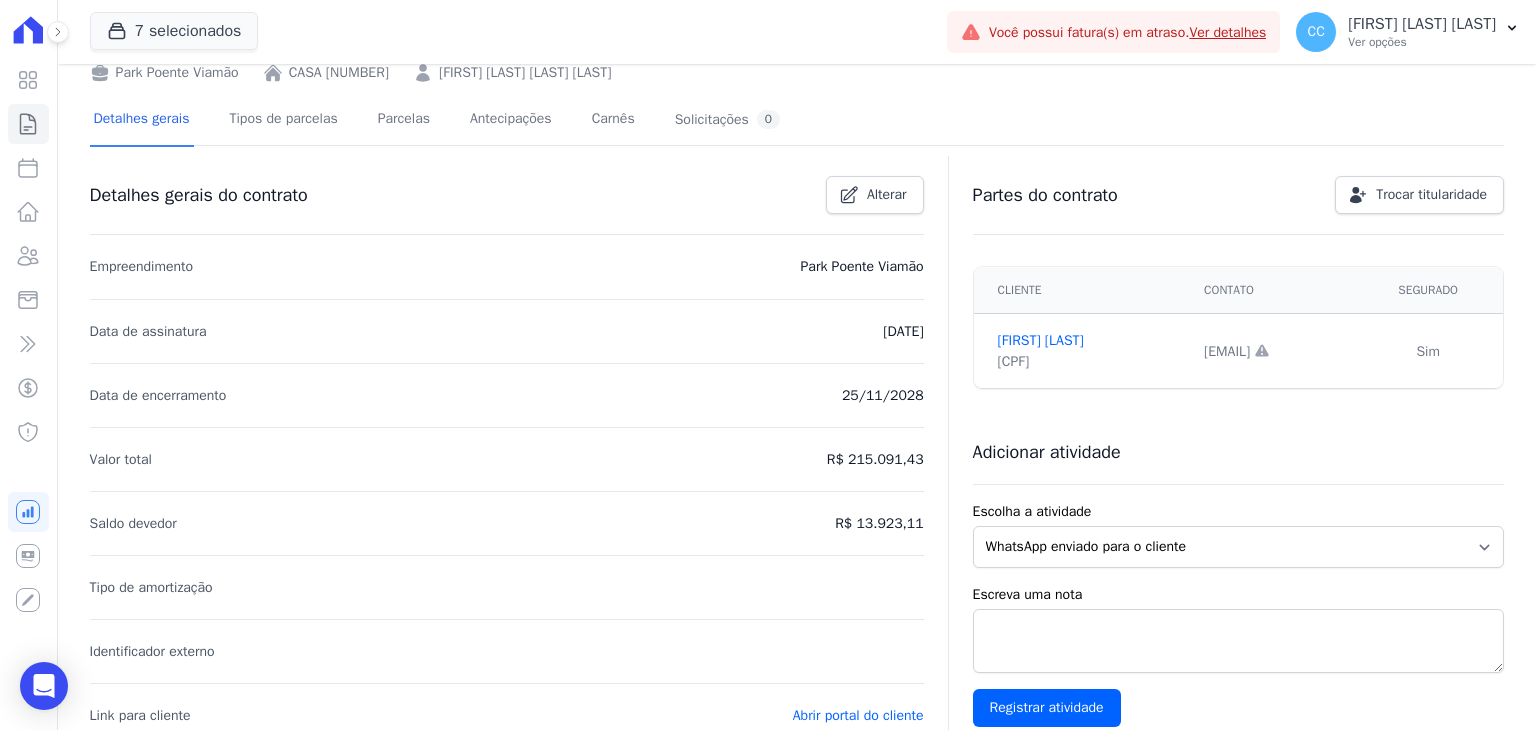 scroll, scrollTop: 0, scrollLeft: 0, axis: both 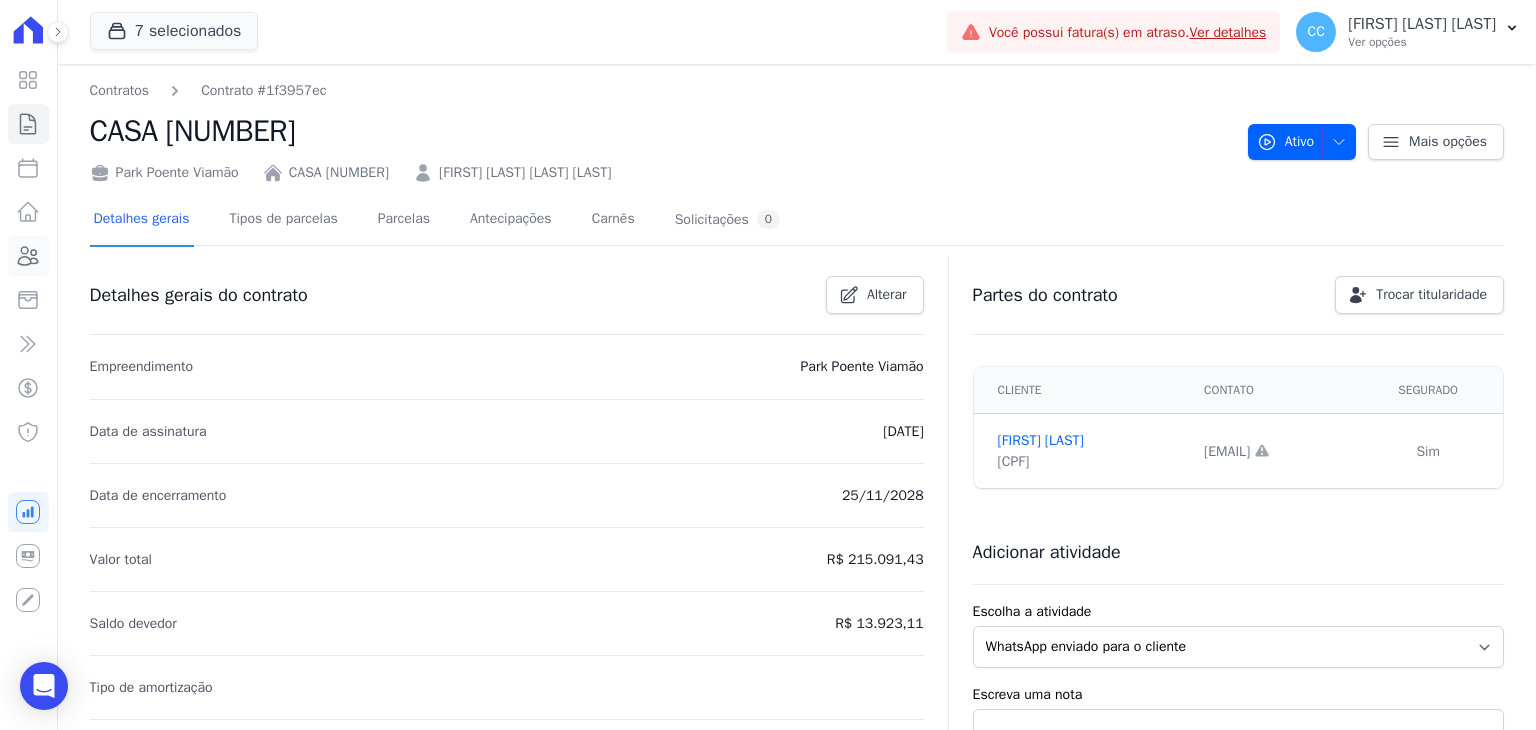 click on "Clientes" at bounding box center [28, 256] 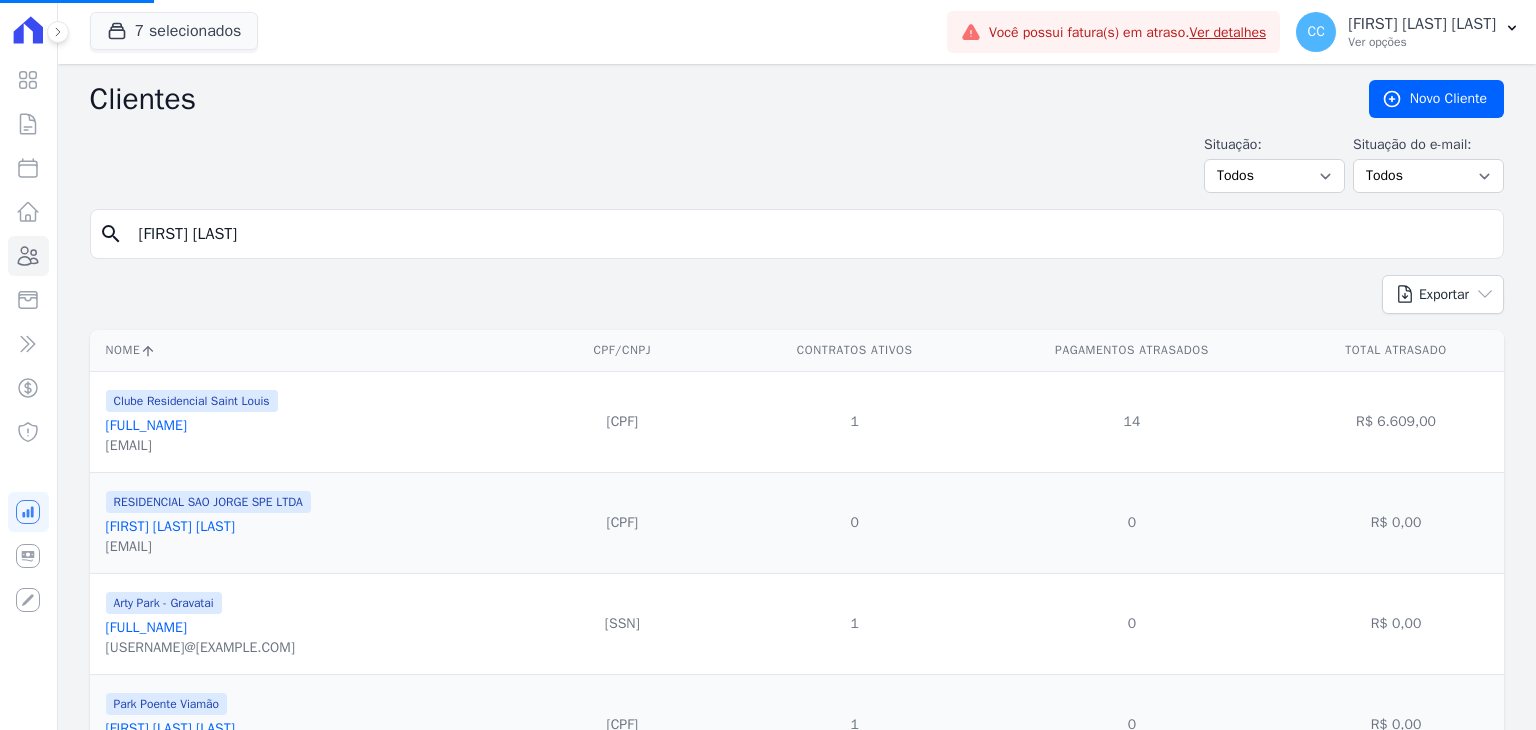 click on "[FIRST] [LAST]" at bounding box center [811, 234] 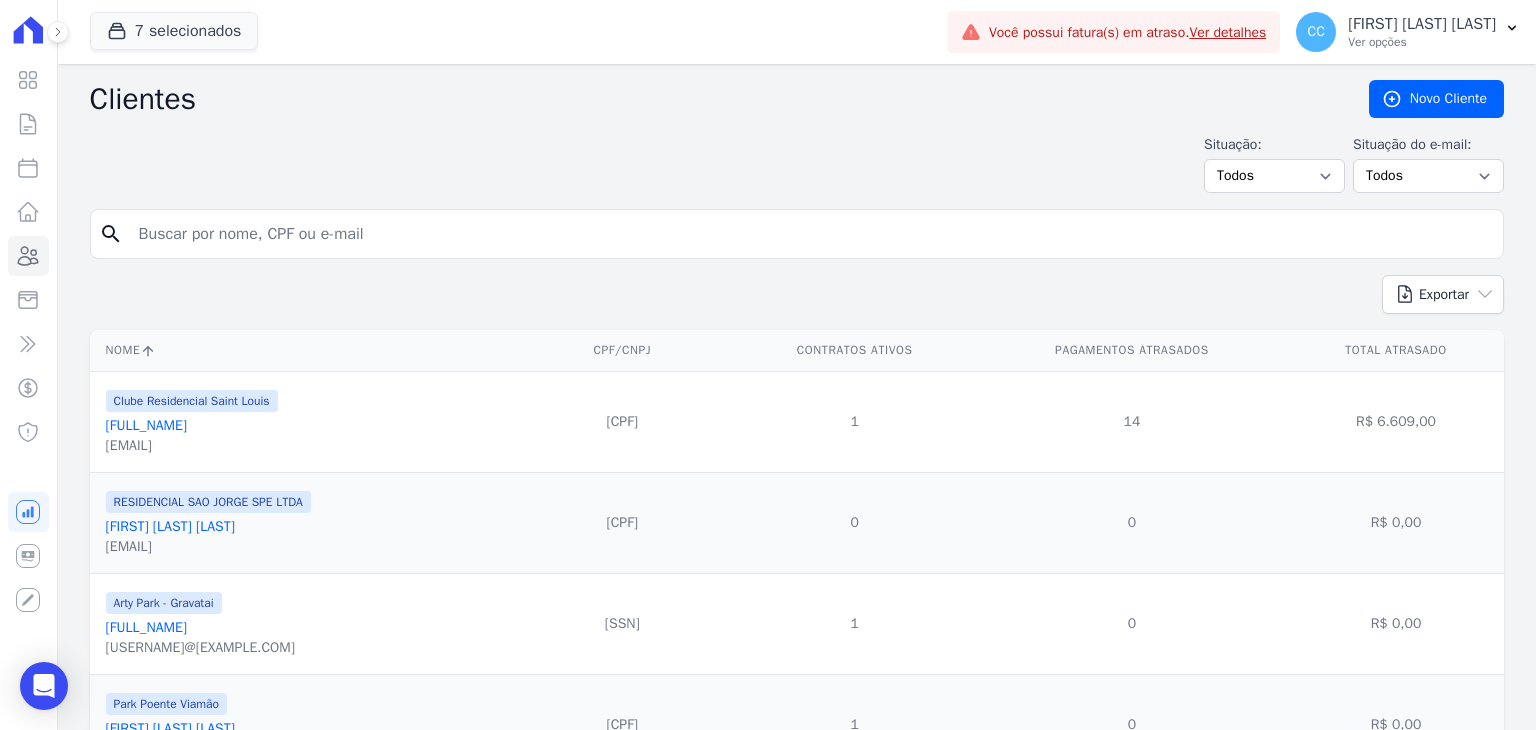 click on "Situação:
Todos
Adimplentes
Inadimplentes
Situação do e-mail:
Todos
Confirmado
Não confirmado" at bounding box center [797, 163] 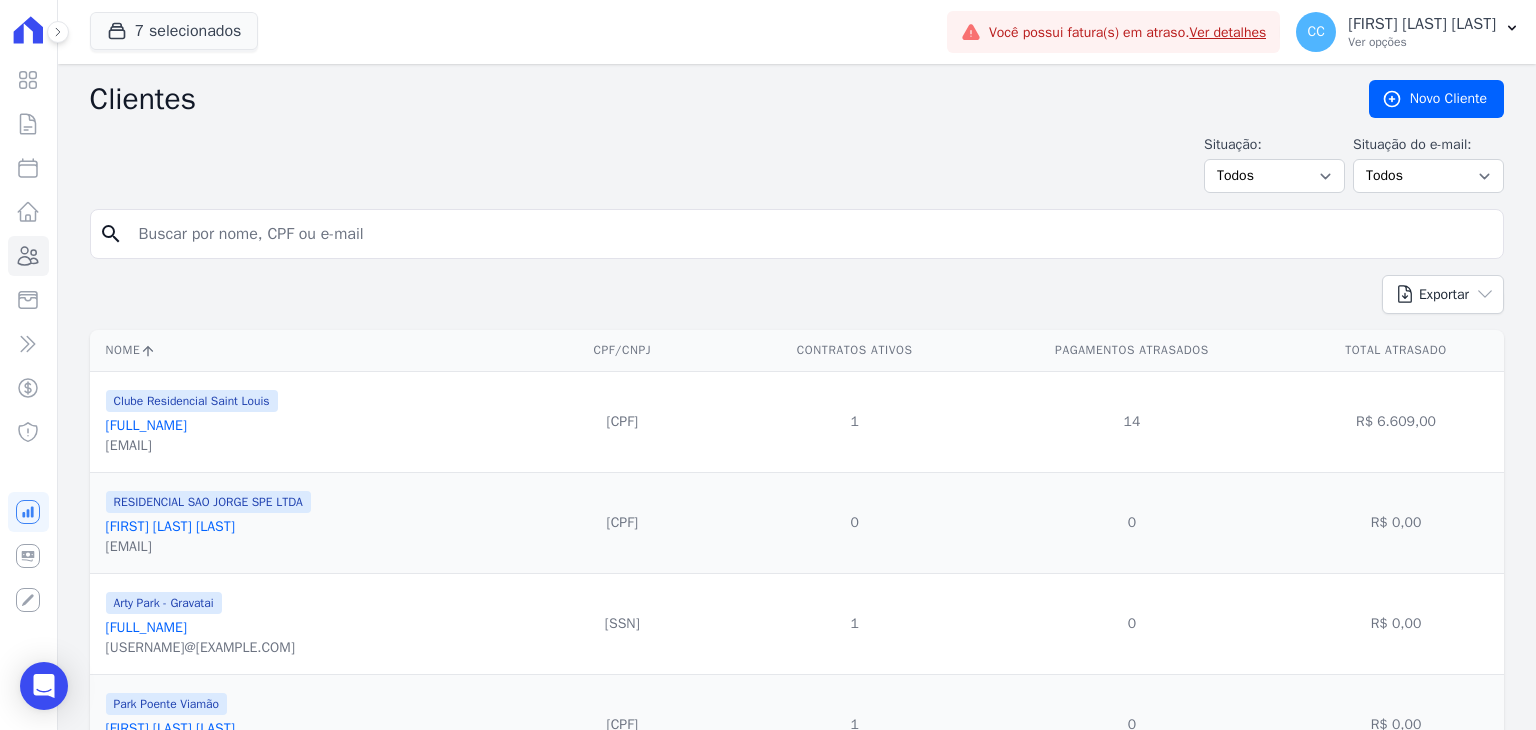 click at bounding box center (811, 234) 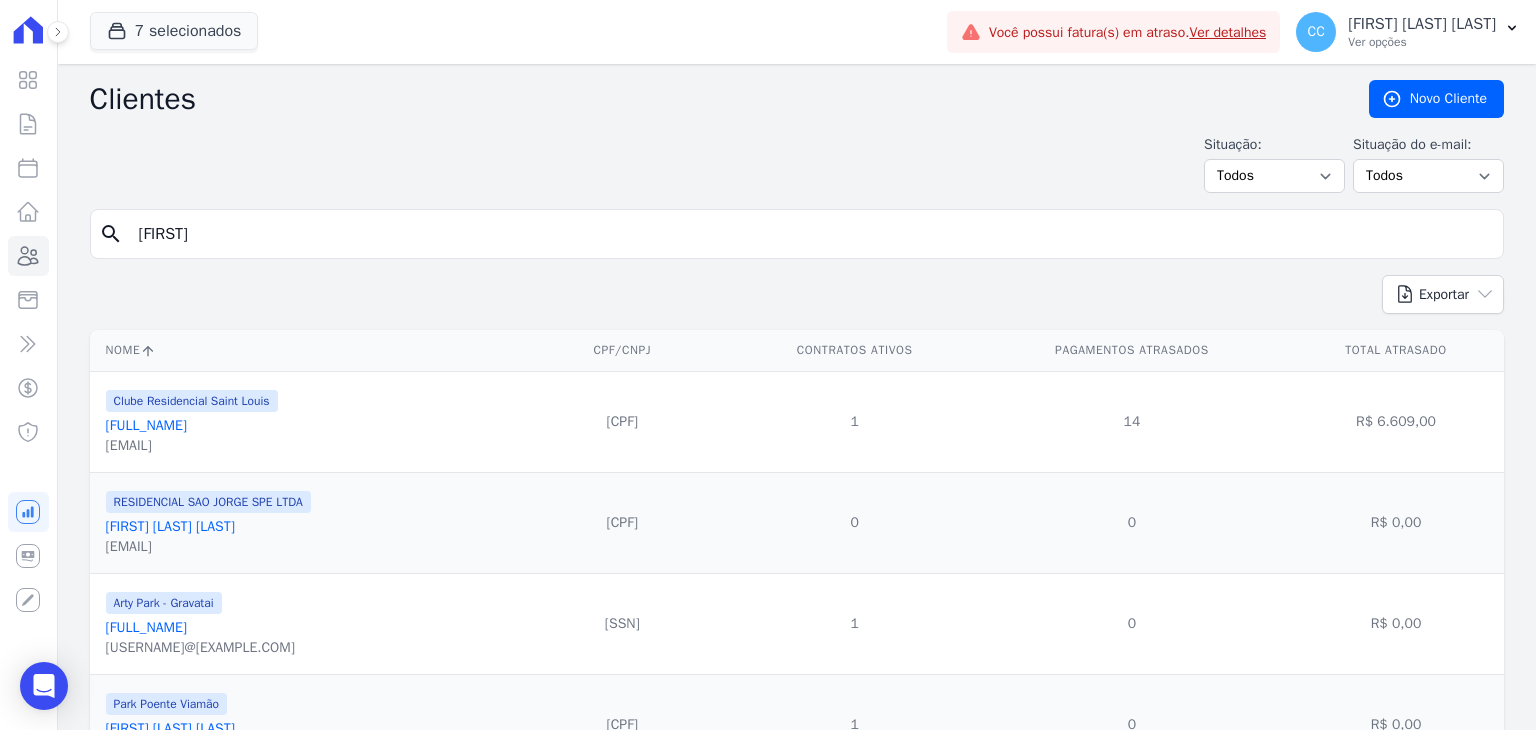 type on "[FIRST]" 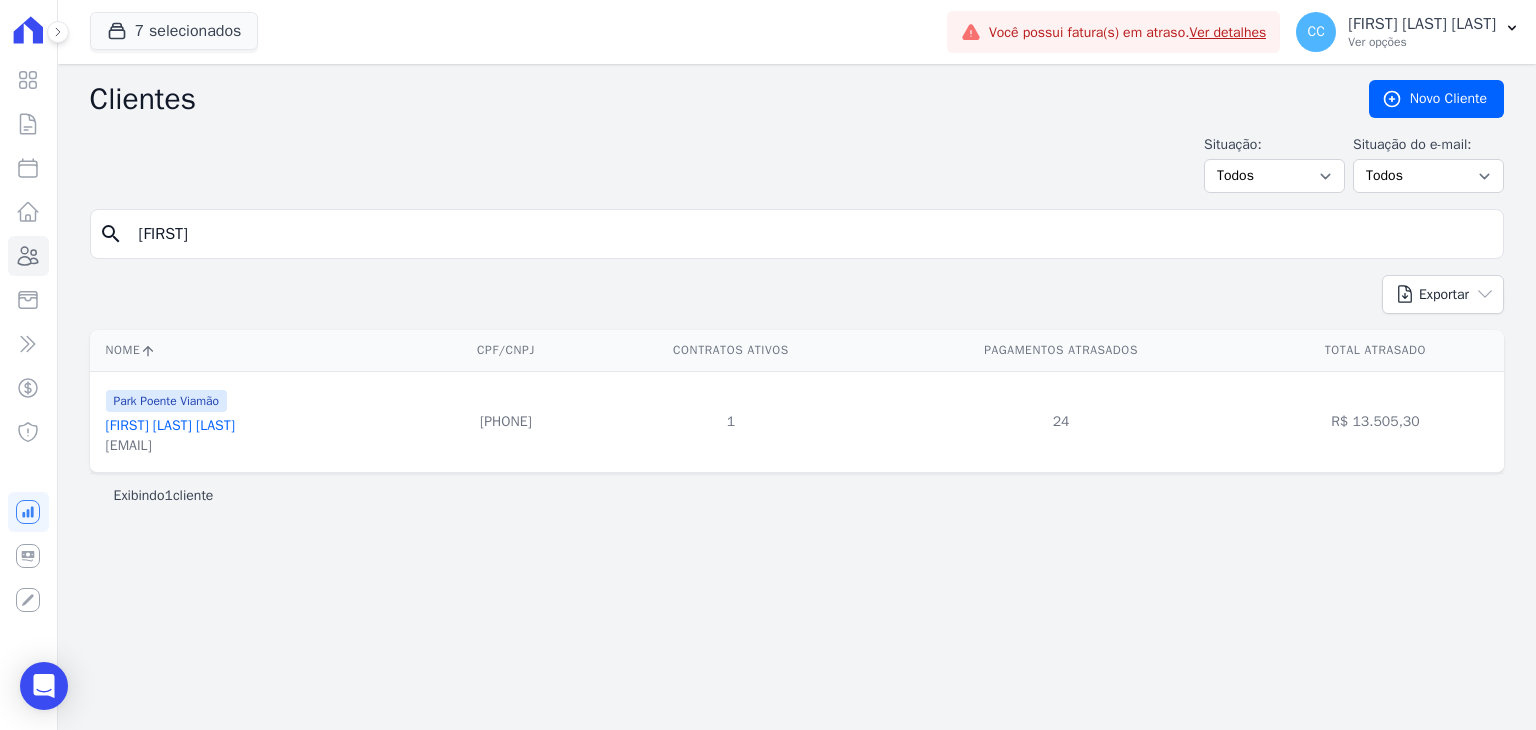 drag, startPoint x: 316, startPoint y: 252, endPoint x: 64, endPoint y: 231, distance: 252.87349 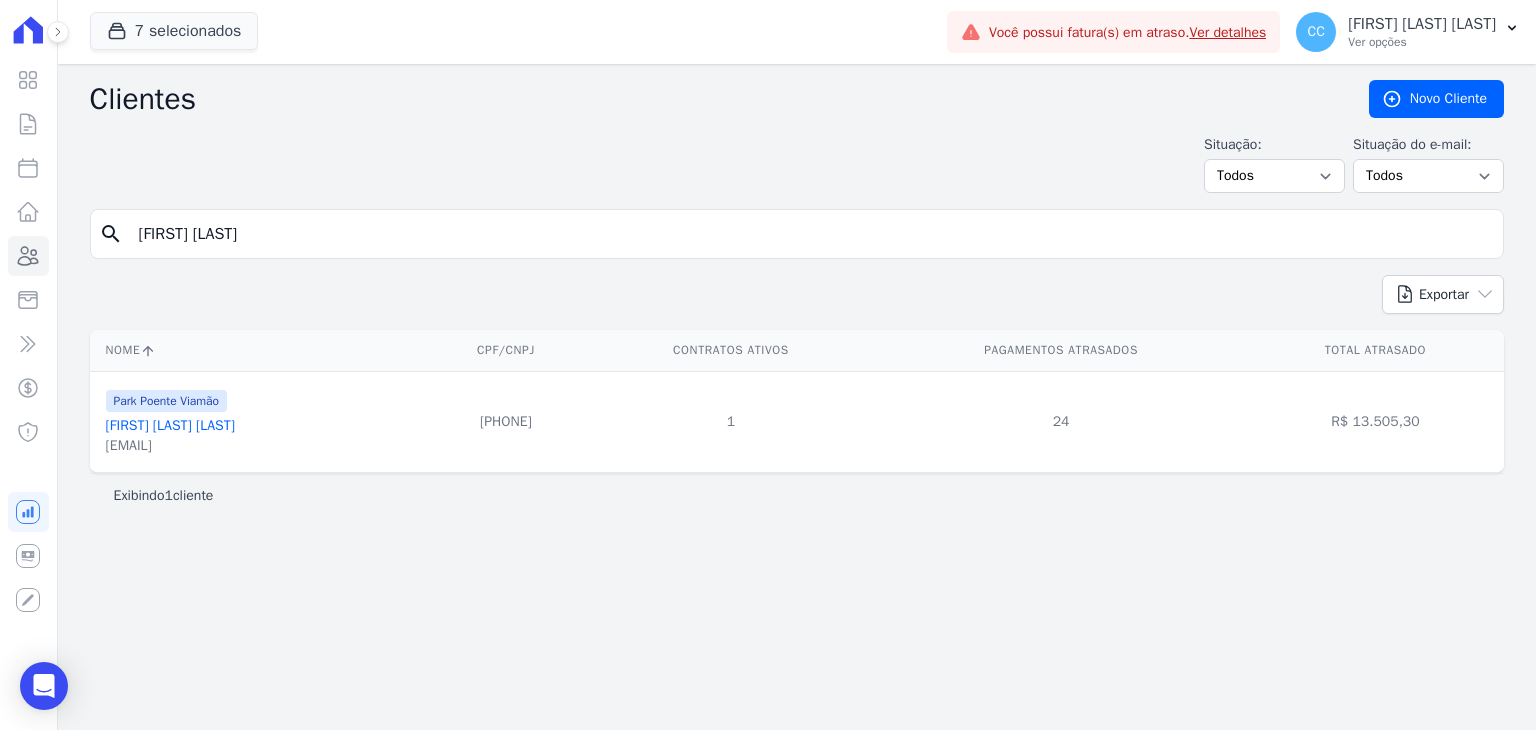 type on "[FIRST] [LAST]" 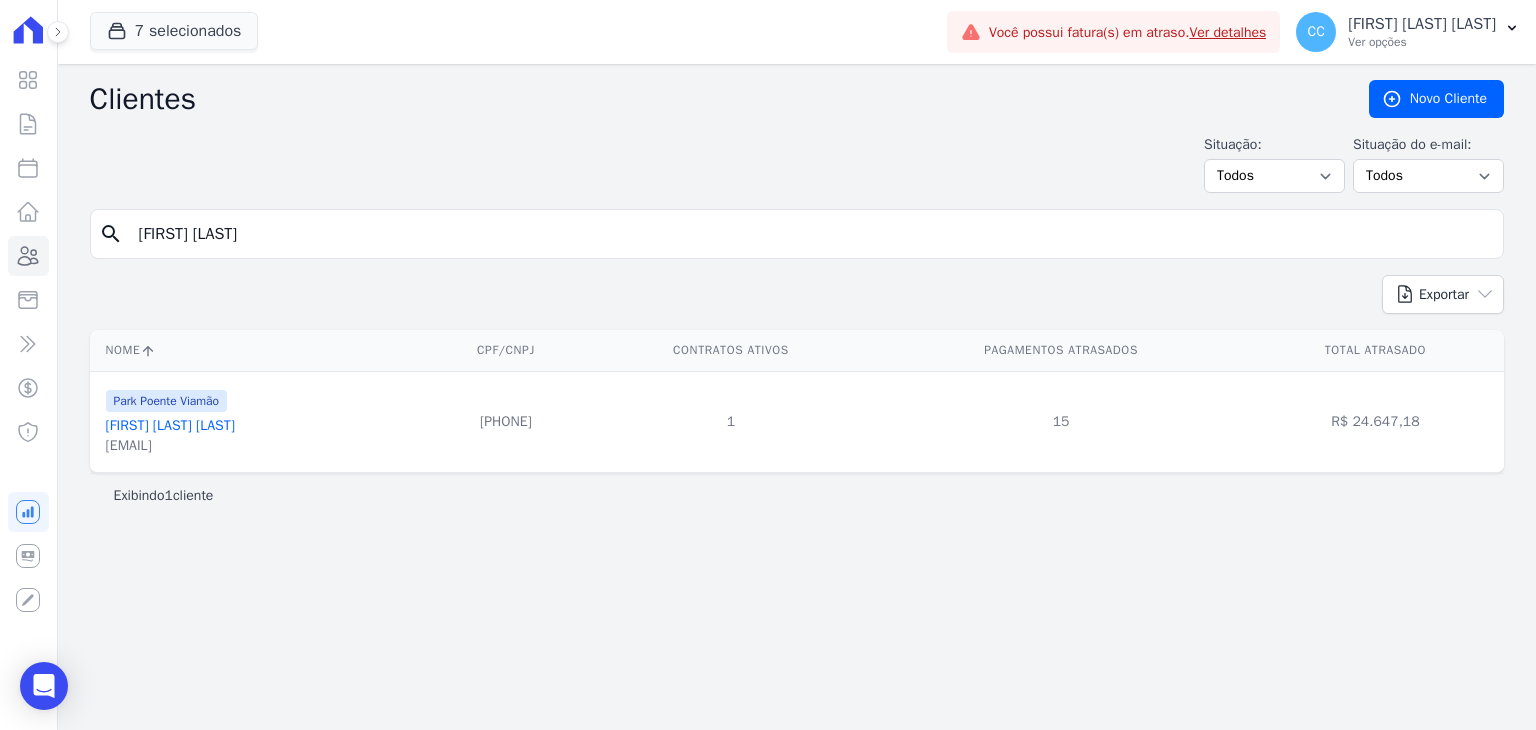 drag, startPoint x: 276, startPoint y: 237, endPoint x: -11, endPoint y: 237, distance: 287 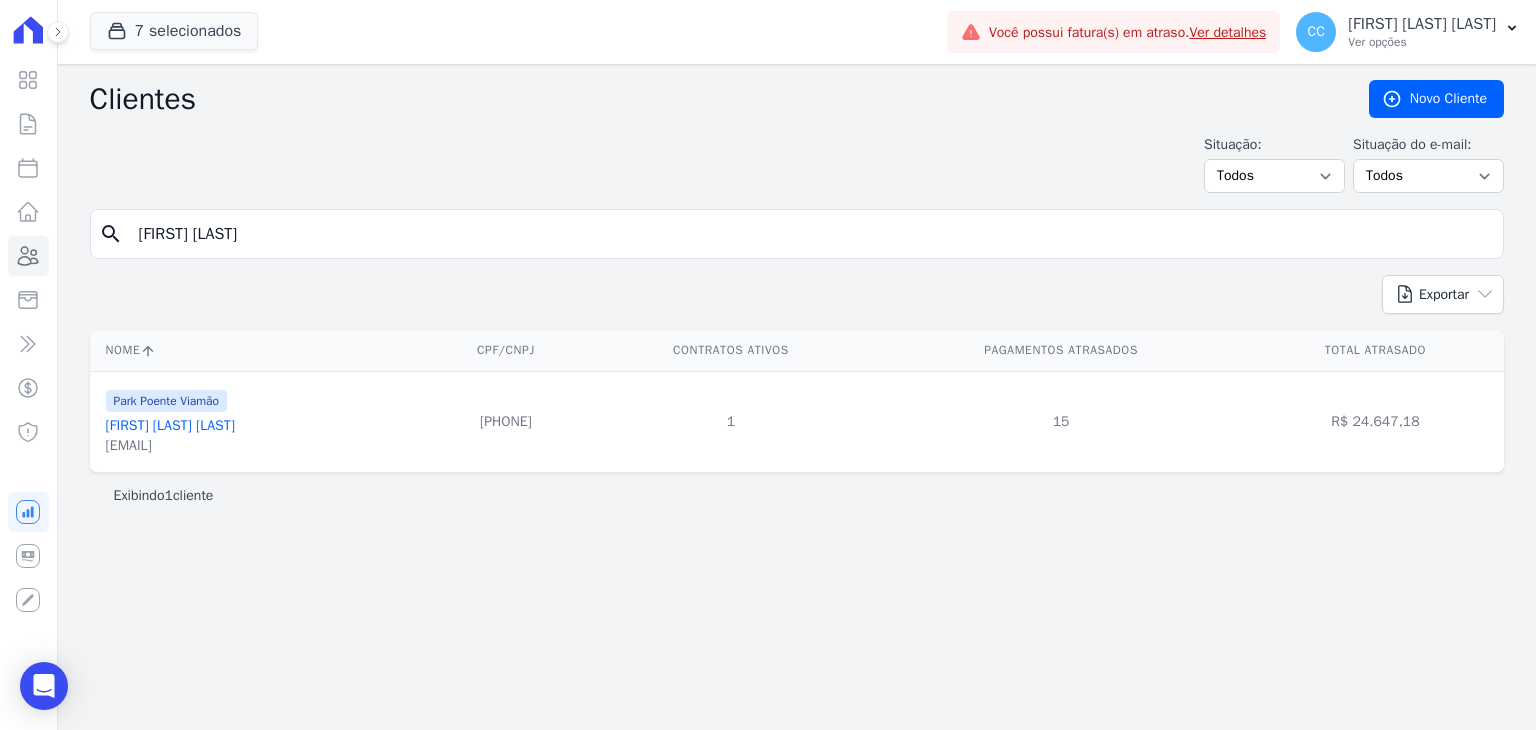 click on "Visão Geral
Contratos
Parcelas
Lotes
Clientes
Minha Carteira
Transferências
Crédito" at bounding box center (768, 365) 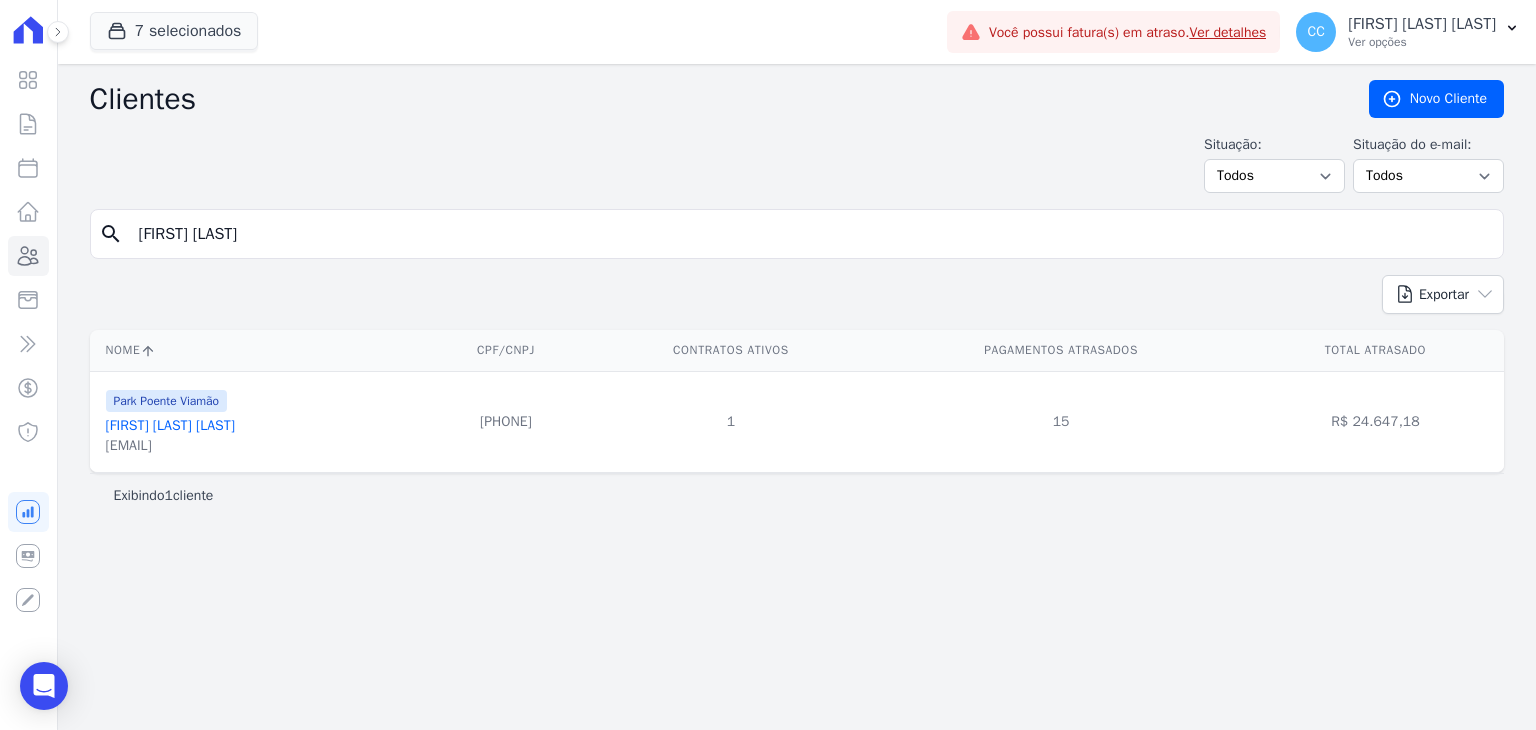 type on "[FIRST] [LAST]" 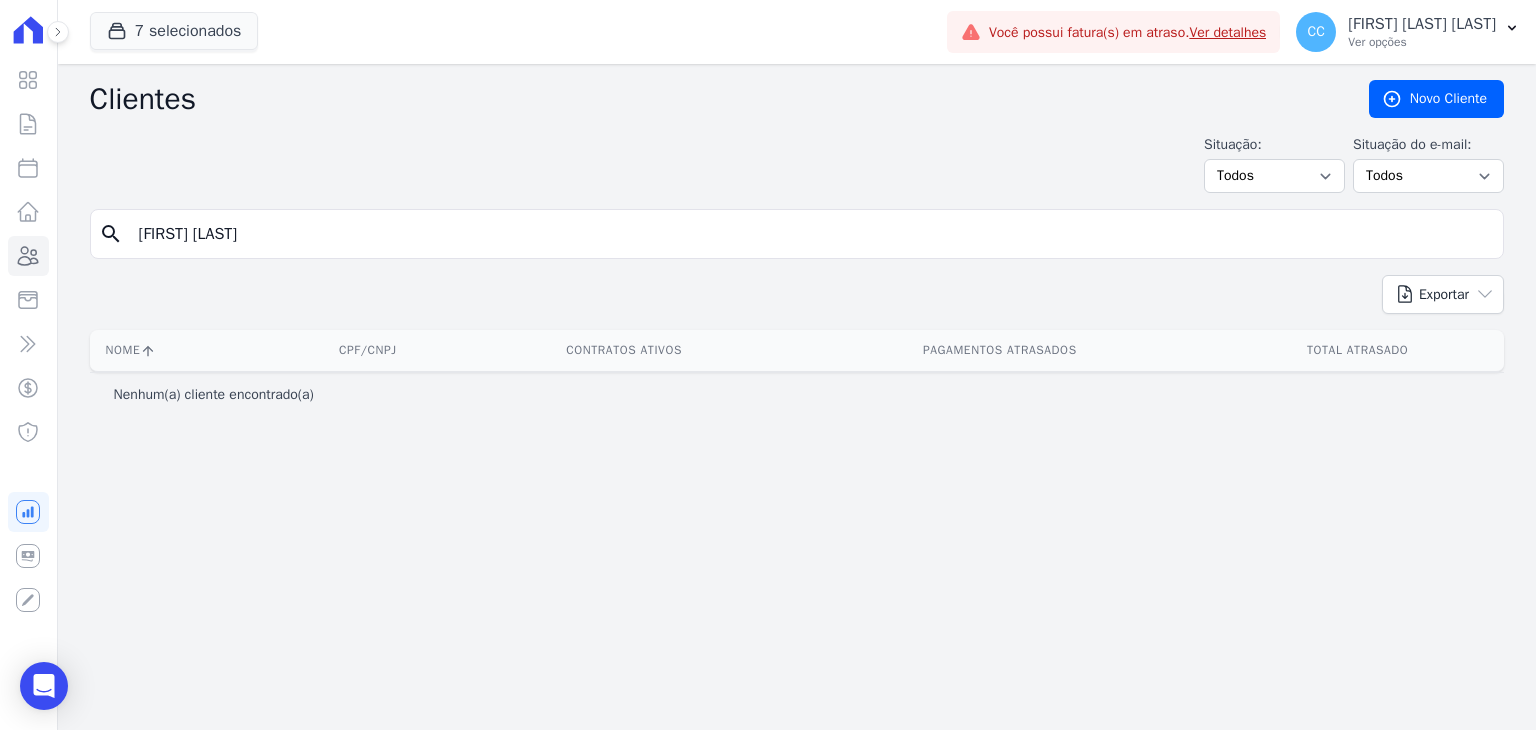 click on "[FIRST] [LAST]" at bounding box center (811, 234) 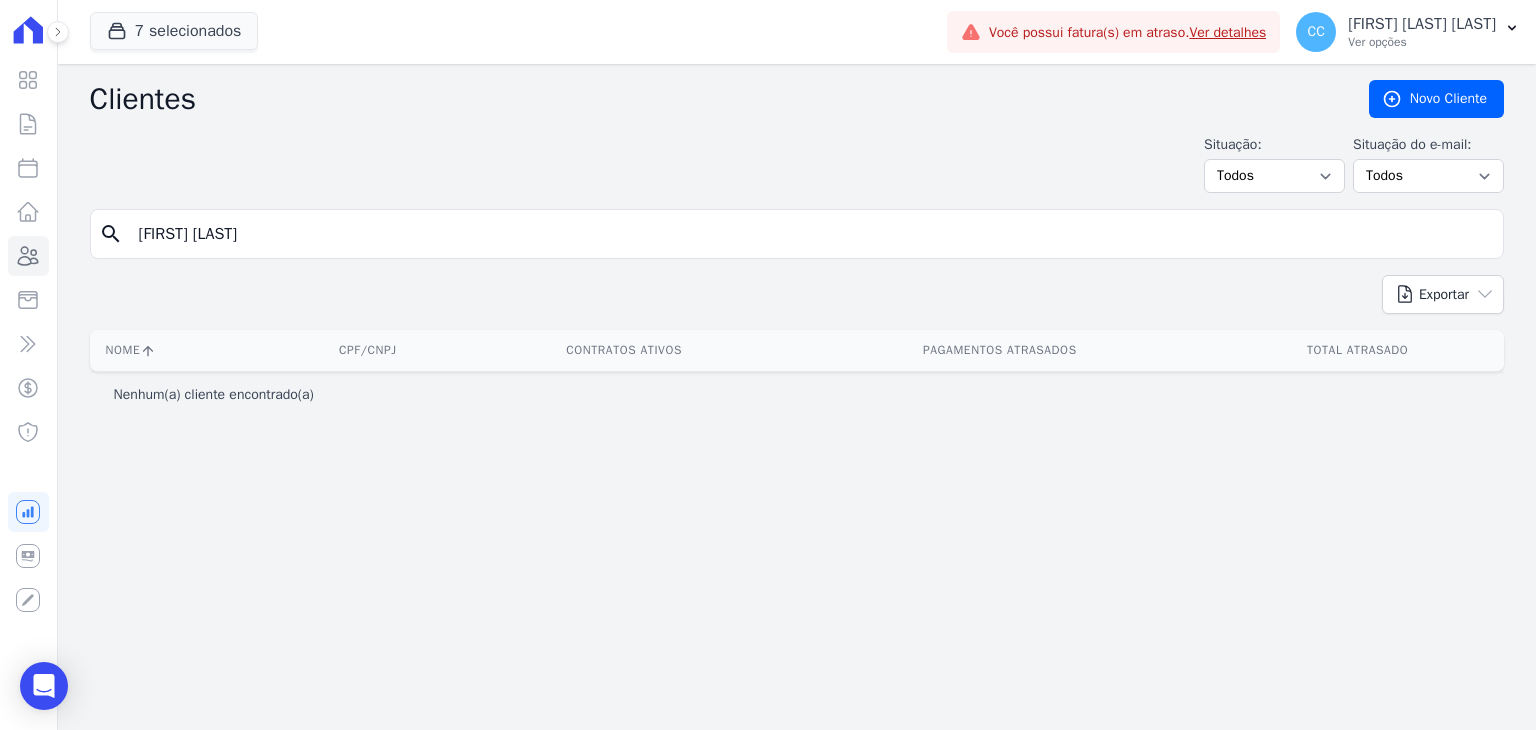 type on "[FIRST] [LAST]" 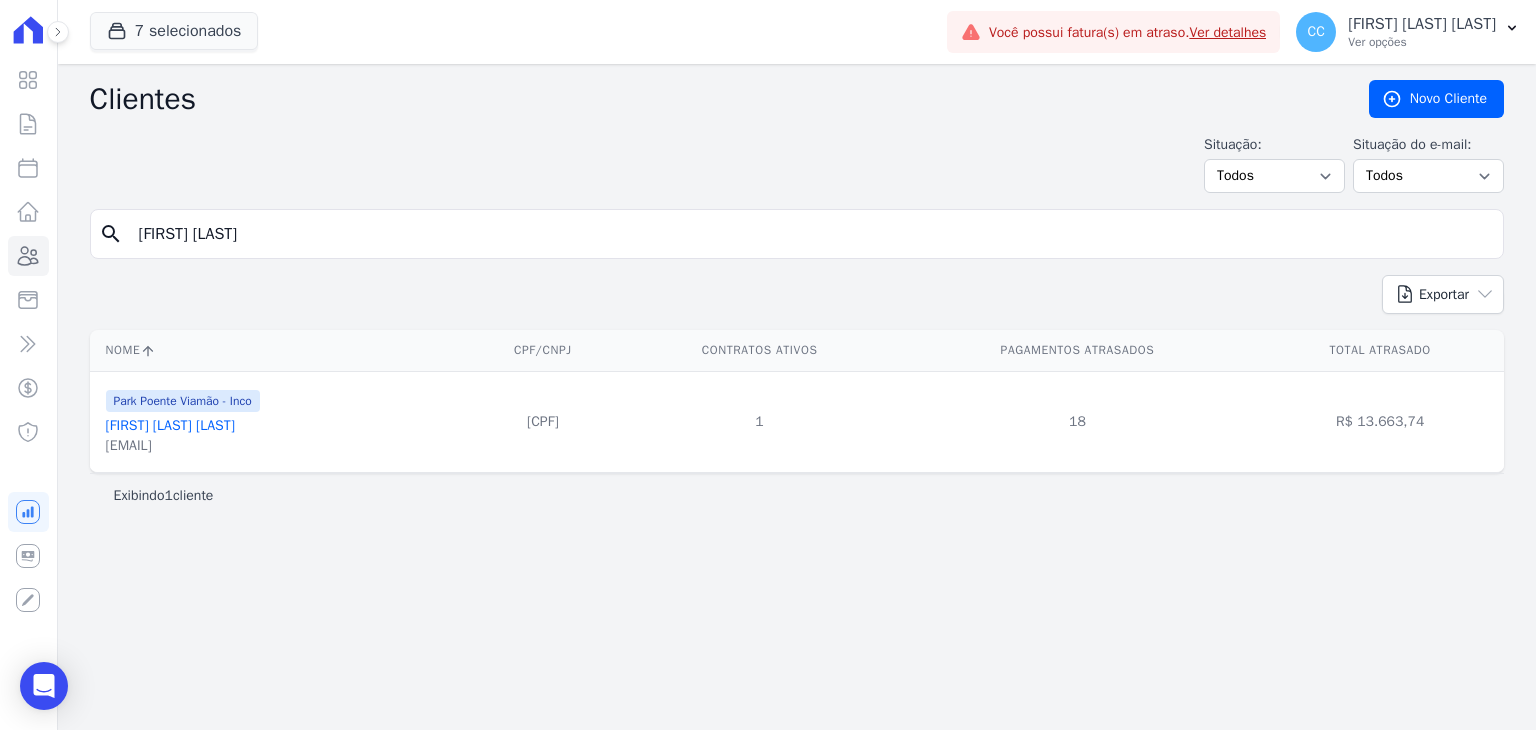 drag, startPoint x: 436, startPoint y: 242, endPoint x: -132, endPoint y: 242, distance: 568 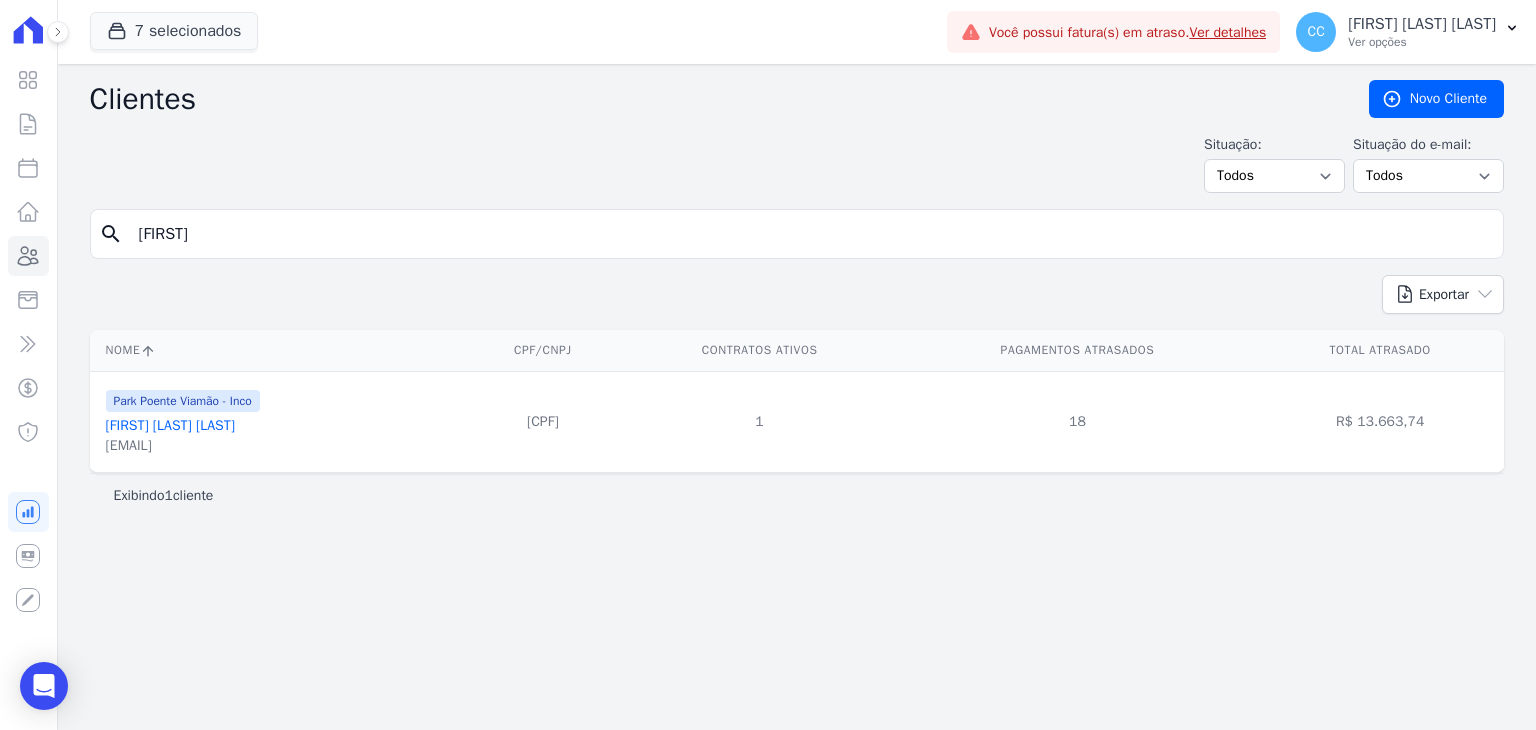 type on "[FIRST]" 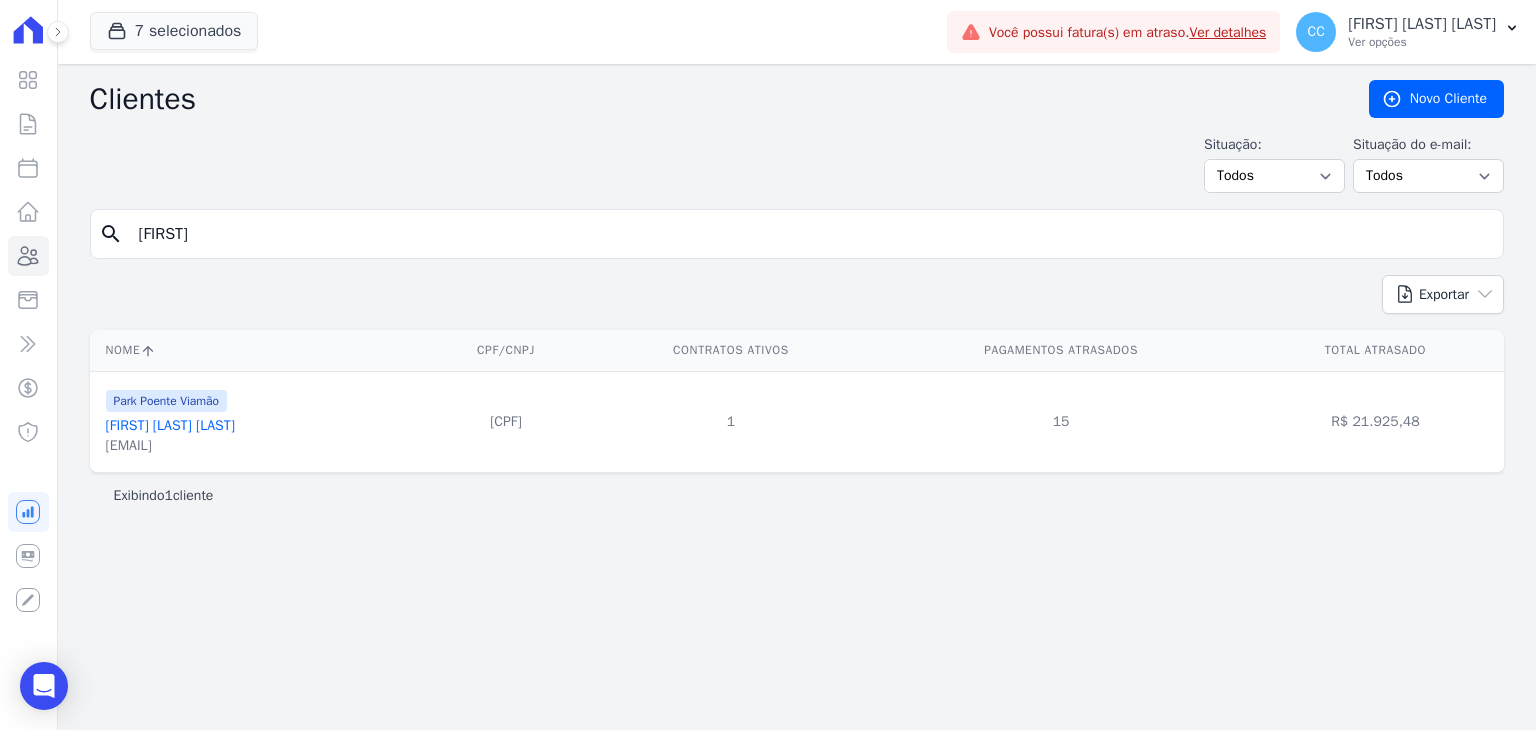 drag, startPoint x: 305, startPoint y: 200, endPoint x: 300, endPoint y: 213, distance: 13.928389 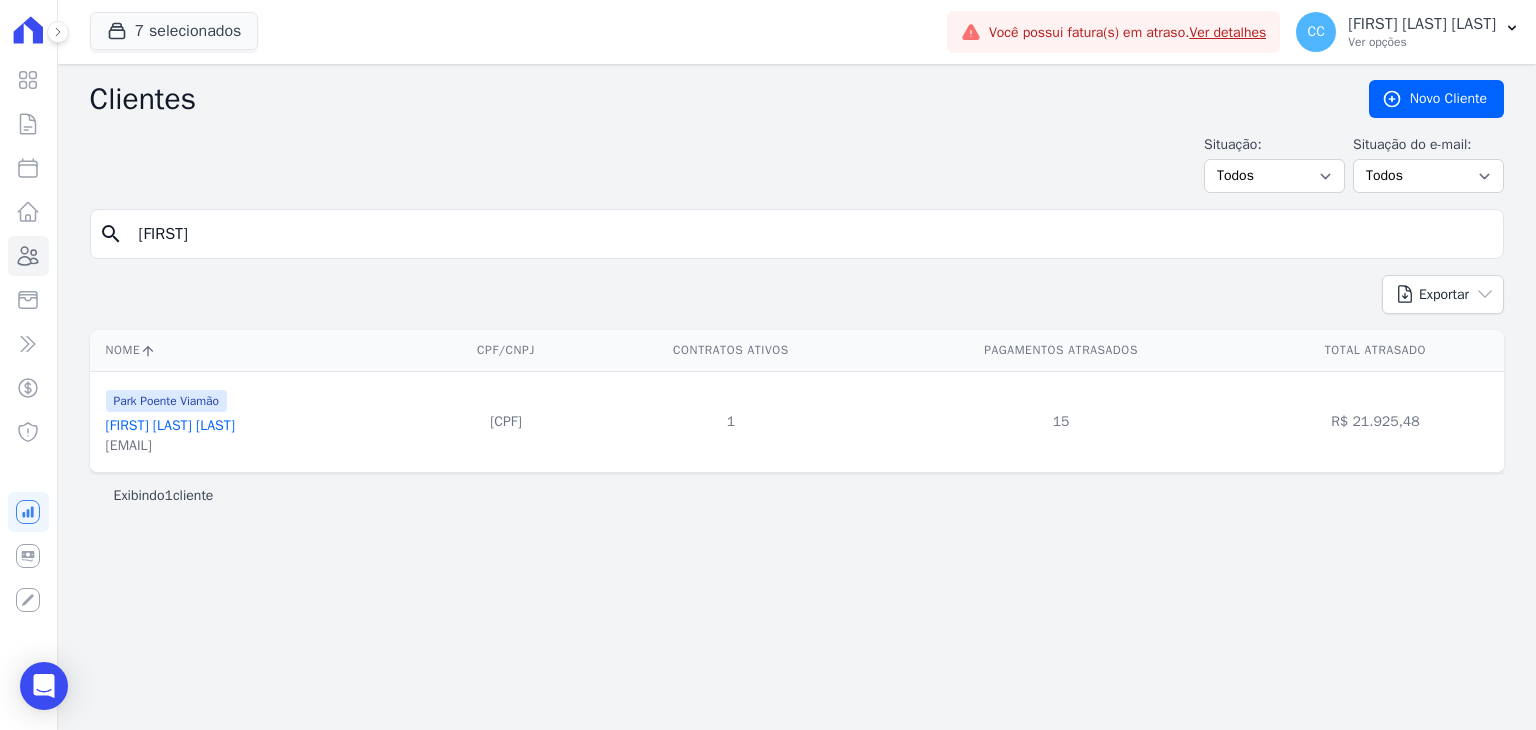 drag, startPoint x: 309, startPoint y: 226, endPoint x: -94, endPoint y: 226, distance: 403 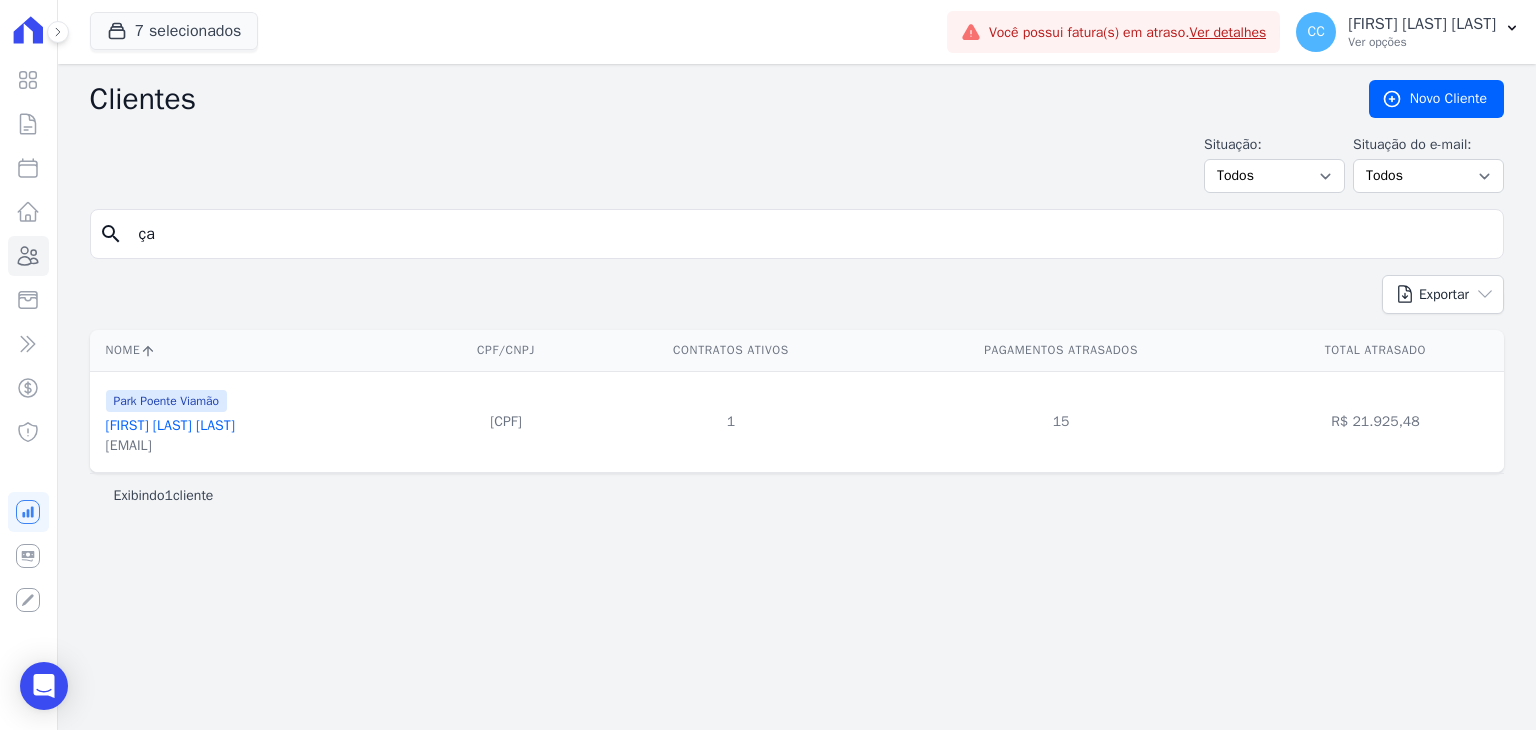 type on "ç" 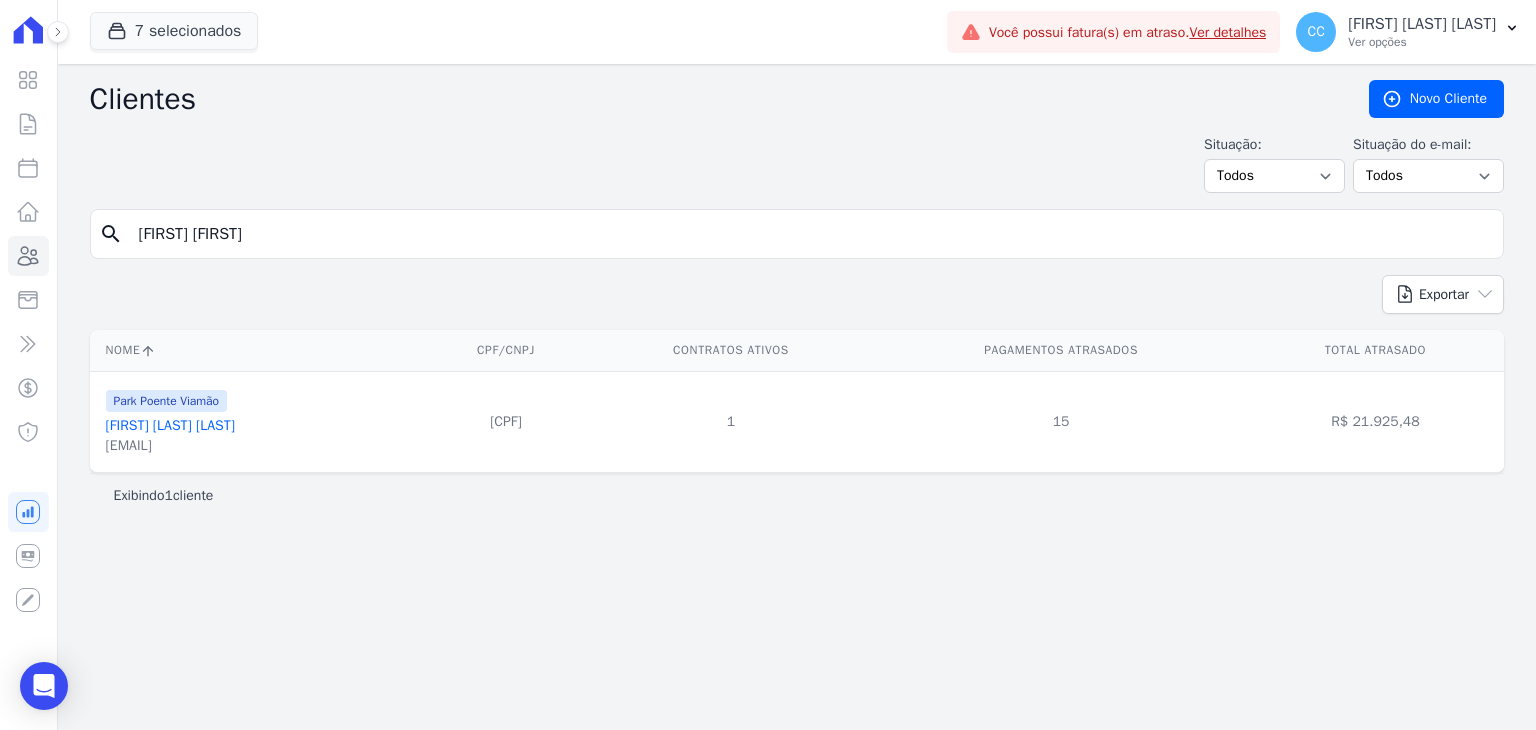 type on "[FIRST] [FIRST]" 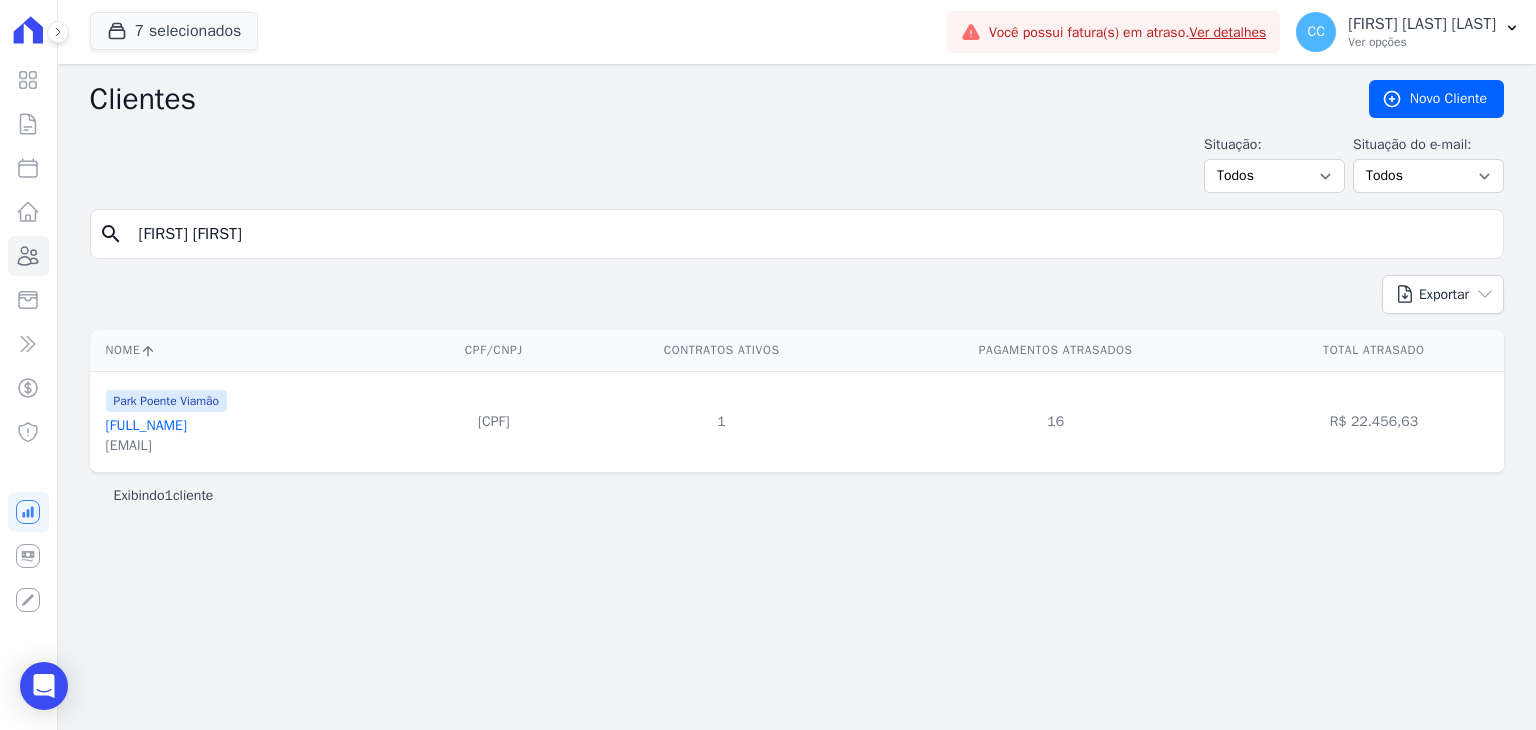 drag, startPoint x: 392, startPoint y: 253, endPoint x: 305, endPoint y: 237, distance: 88.45903 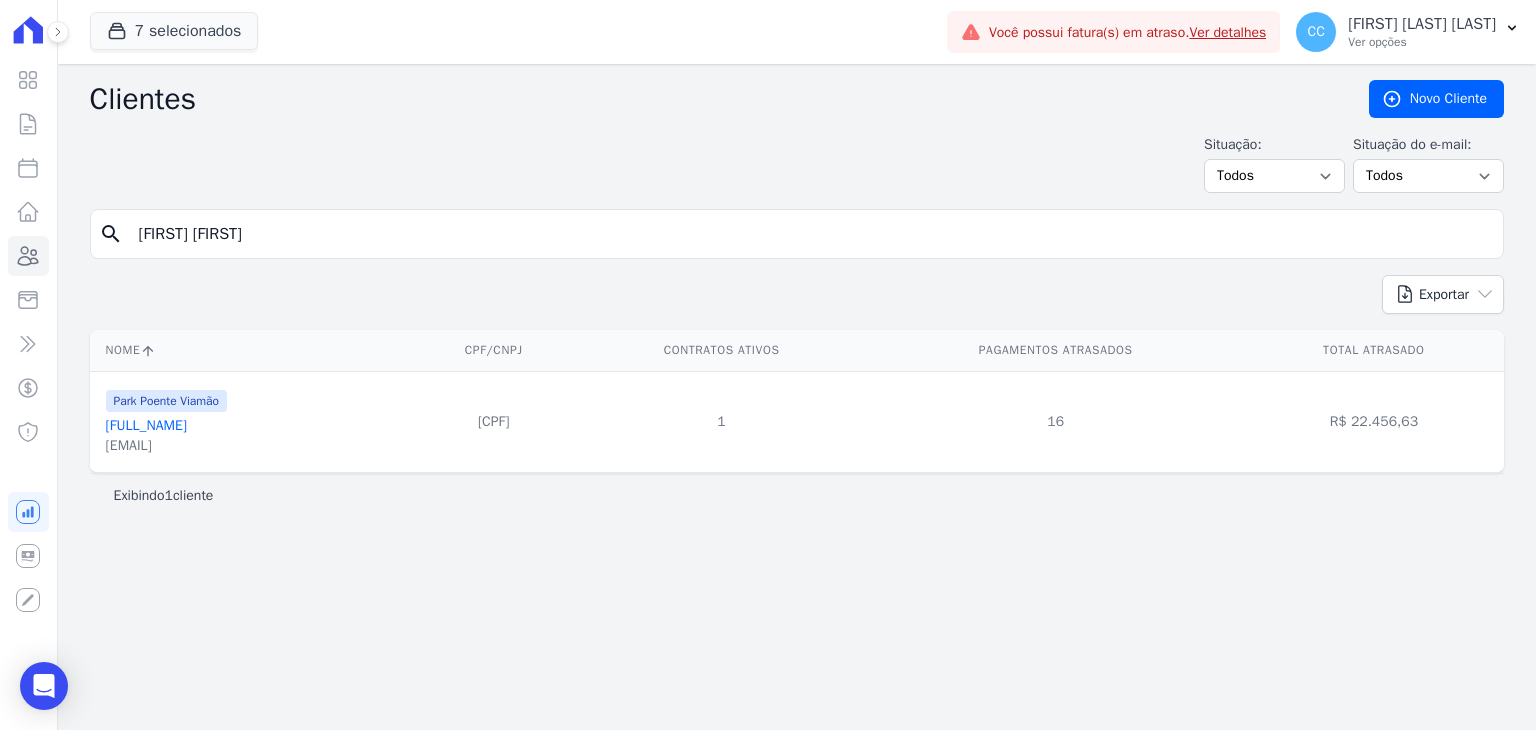 click on "search
[FIRST] [FIRST]" at bounding box center [797, 234] 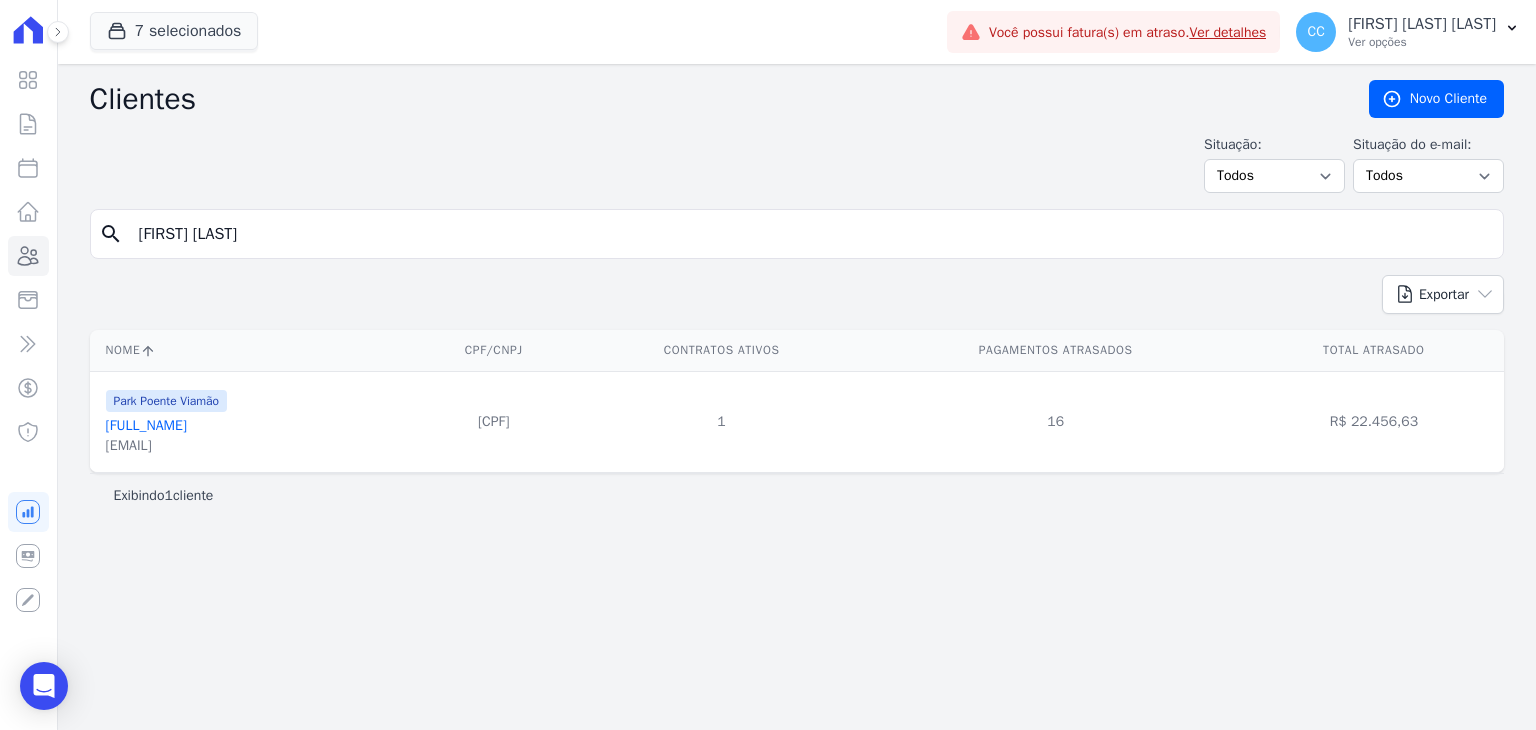type on "[FIRST] [LAST]" 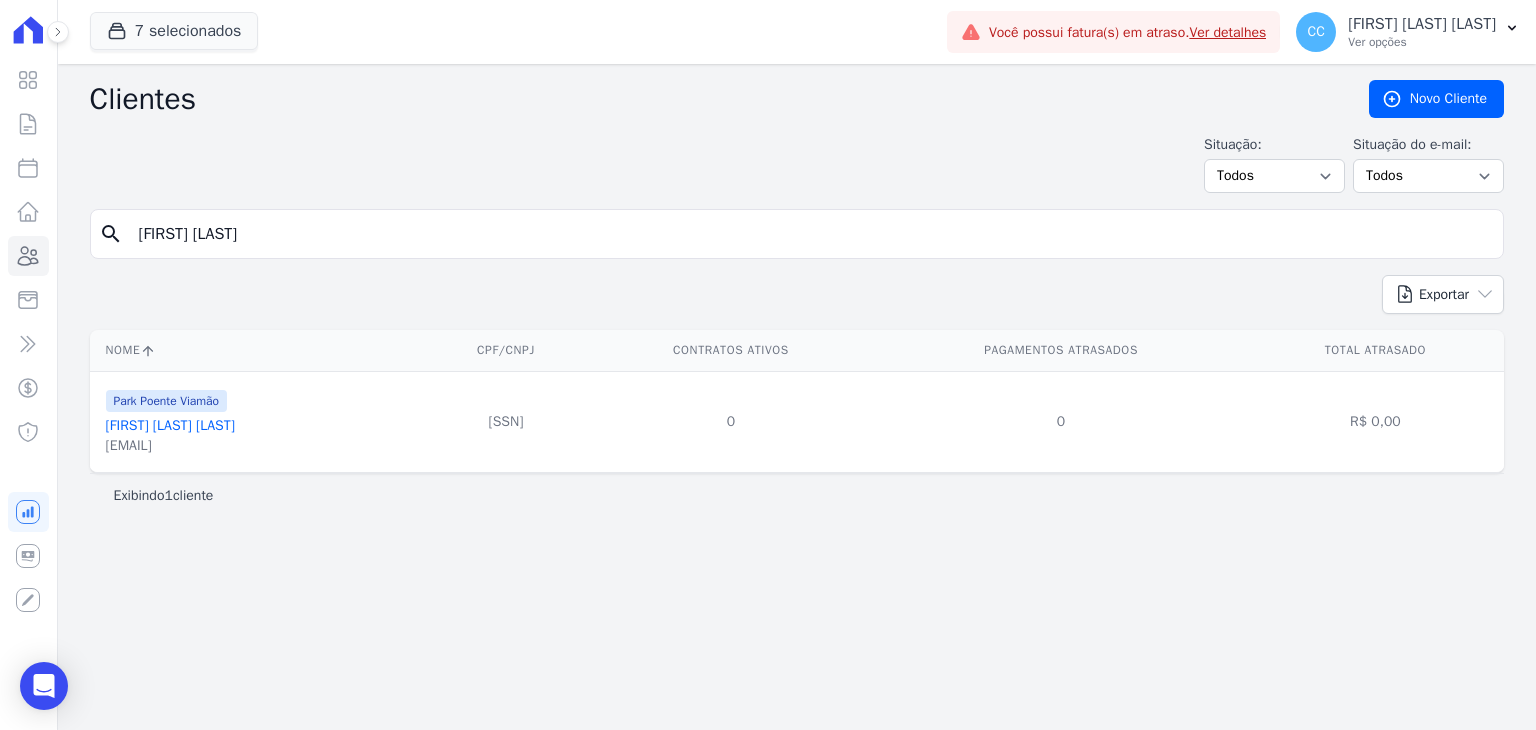 click on "[FIRST] [LAST] [LAST]" at bounding box center [170, 425] 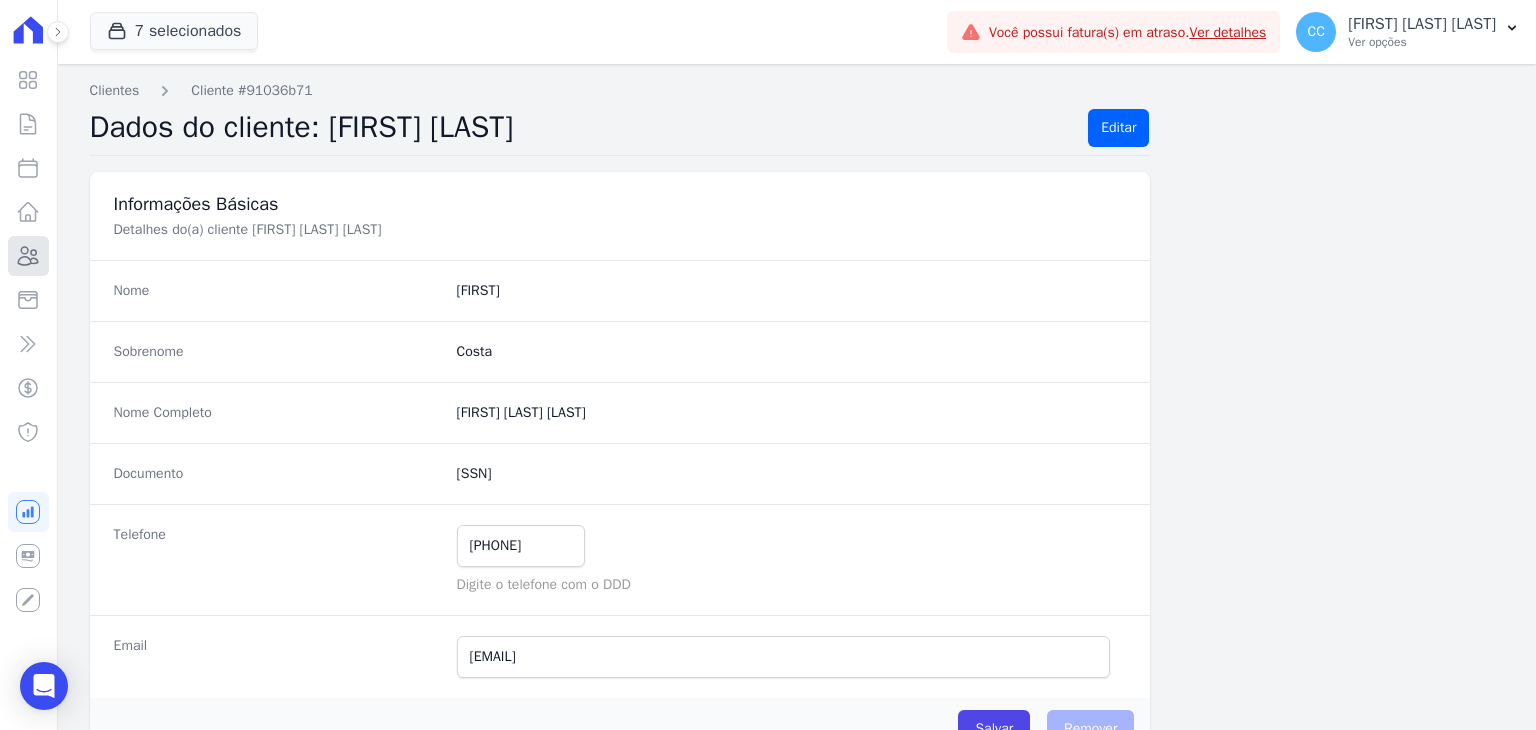 click on "Clientes" at bounding box center [28, 256] 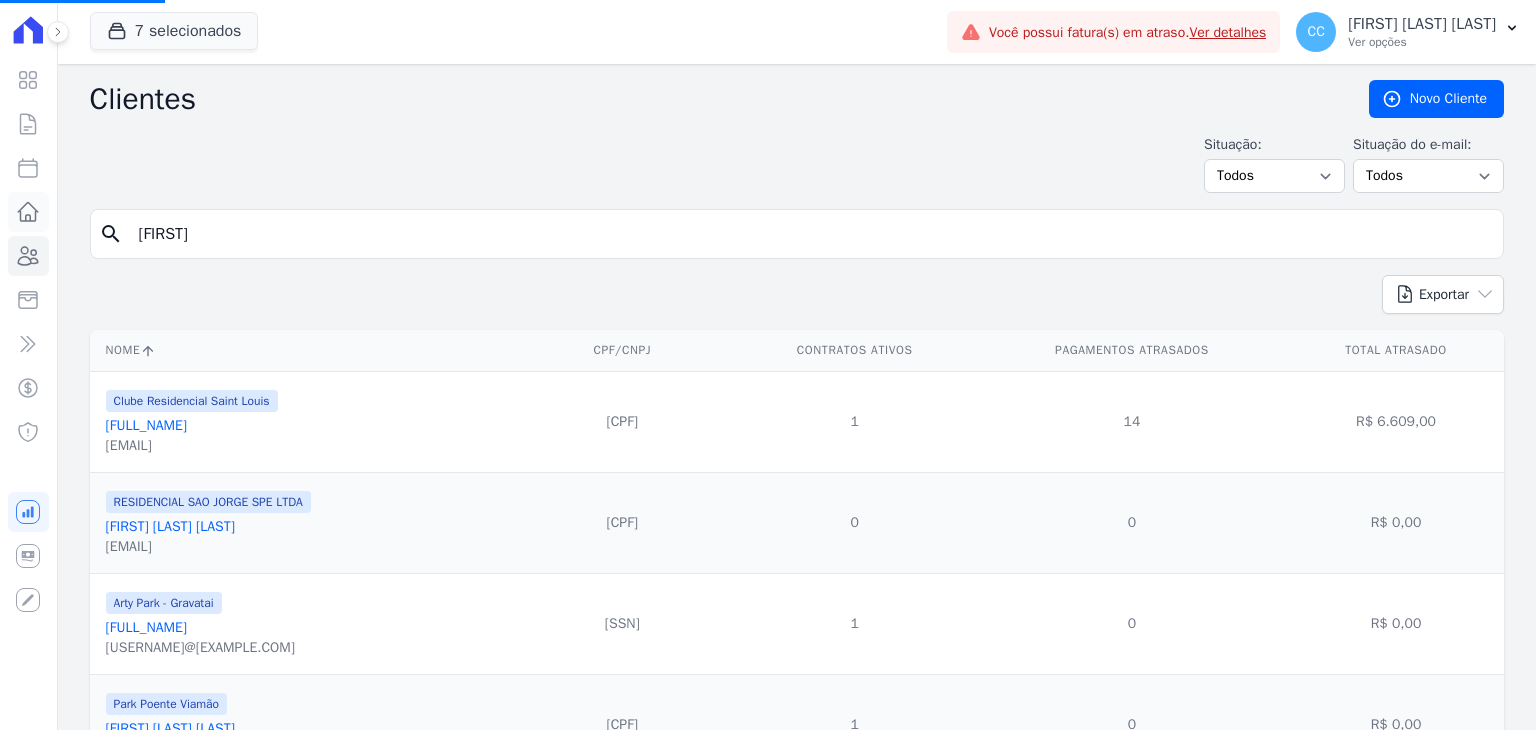 drag, startPoint x: 195, startPoint y: 239, endPoint x: 26, endPoint y: 199, distance: 173.66922 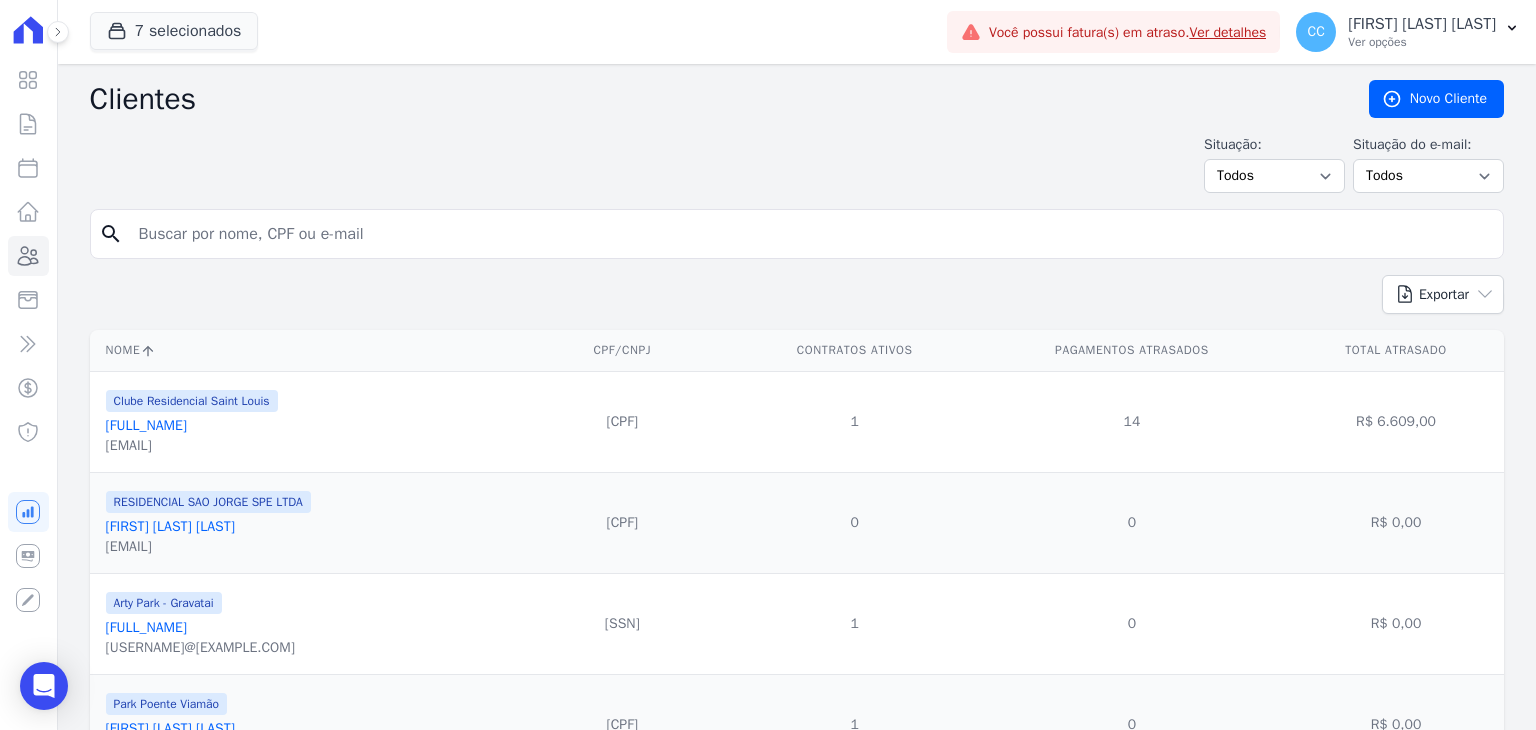 click on "Exportar
PDF
CSV
Dimob 2024" at bounding box center (797, 302) 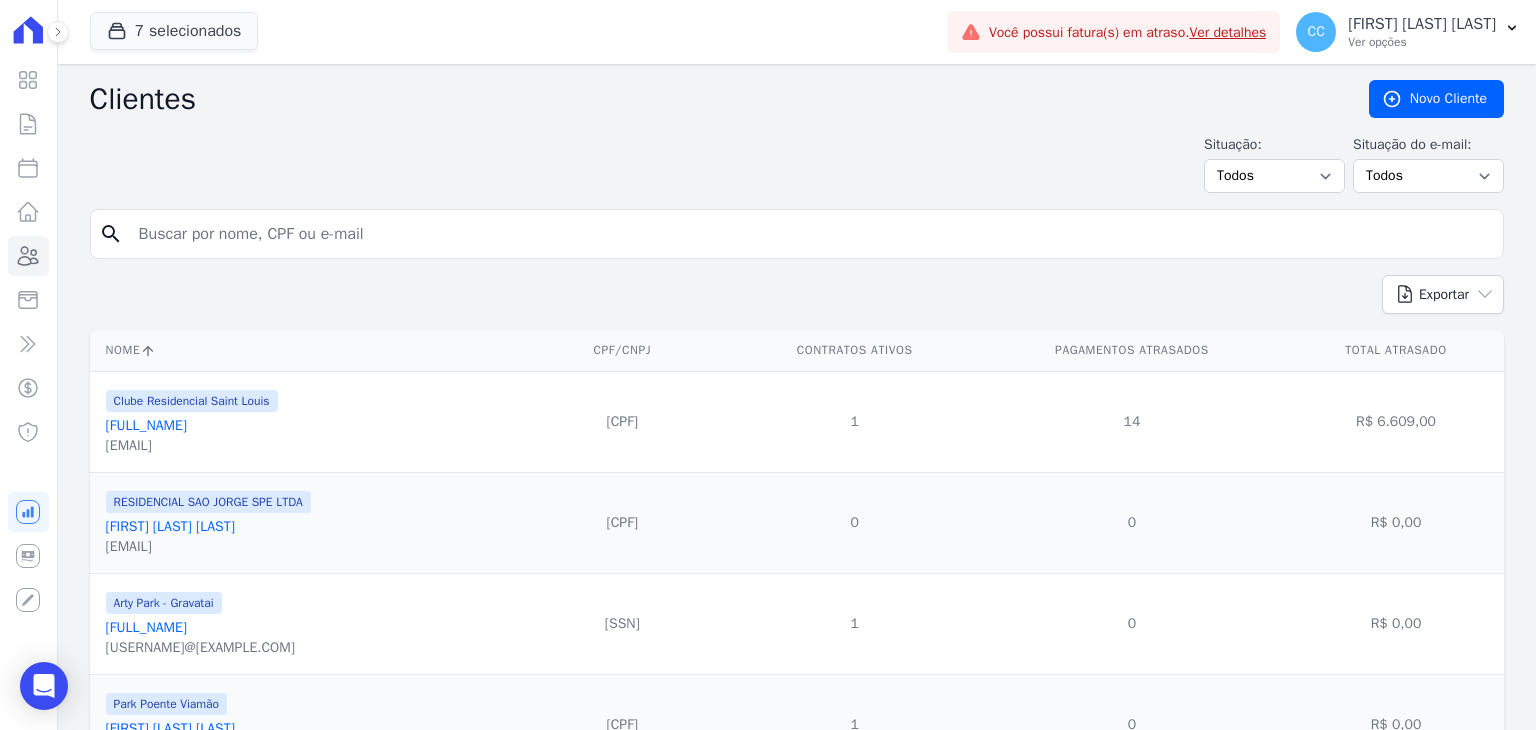 click at bounding box center (811, 234) 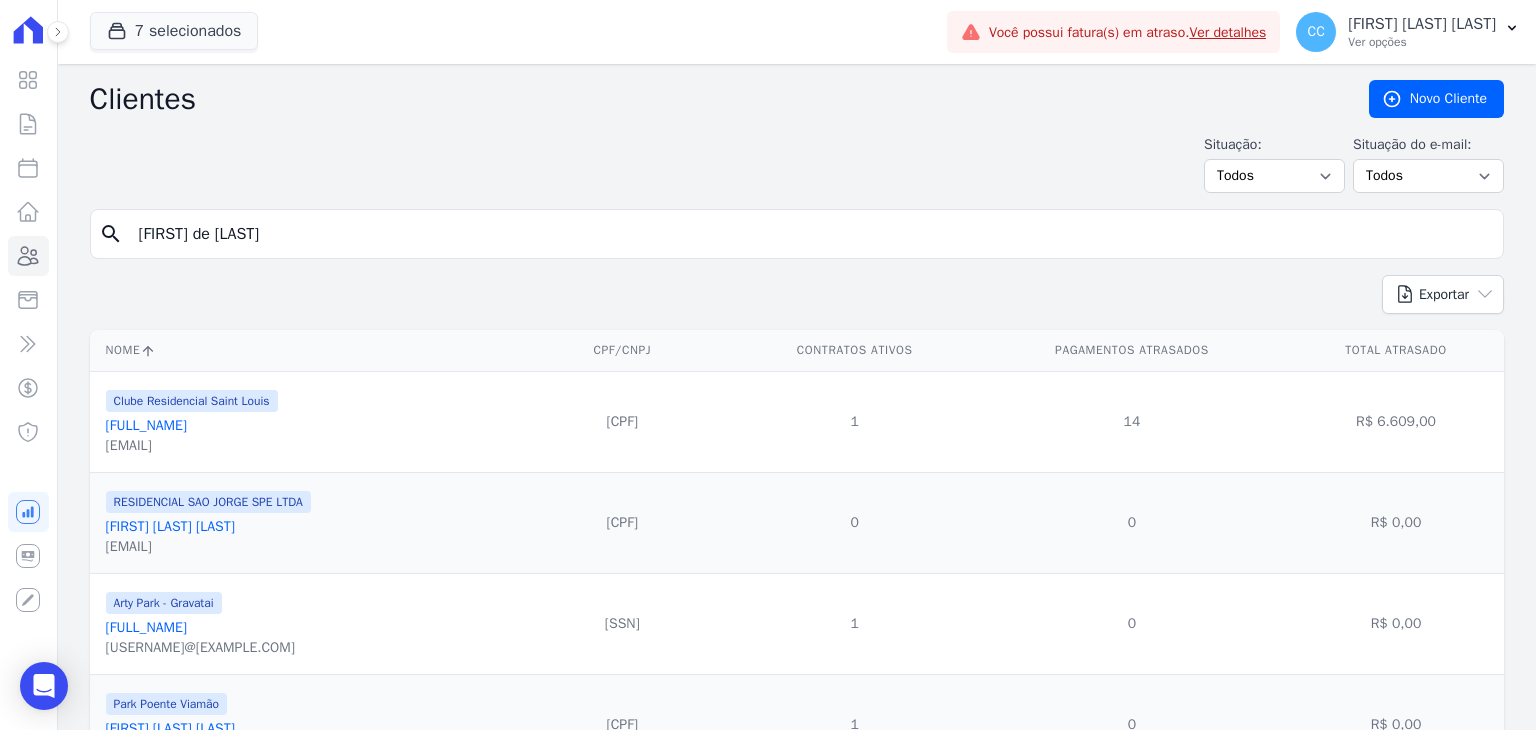 type on "[FIRST] de [LAST]" 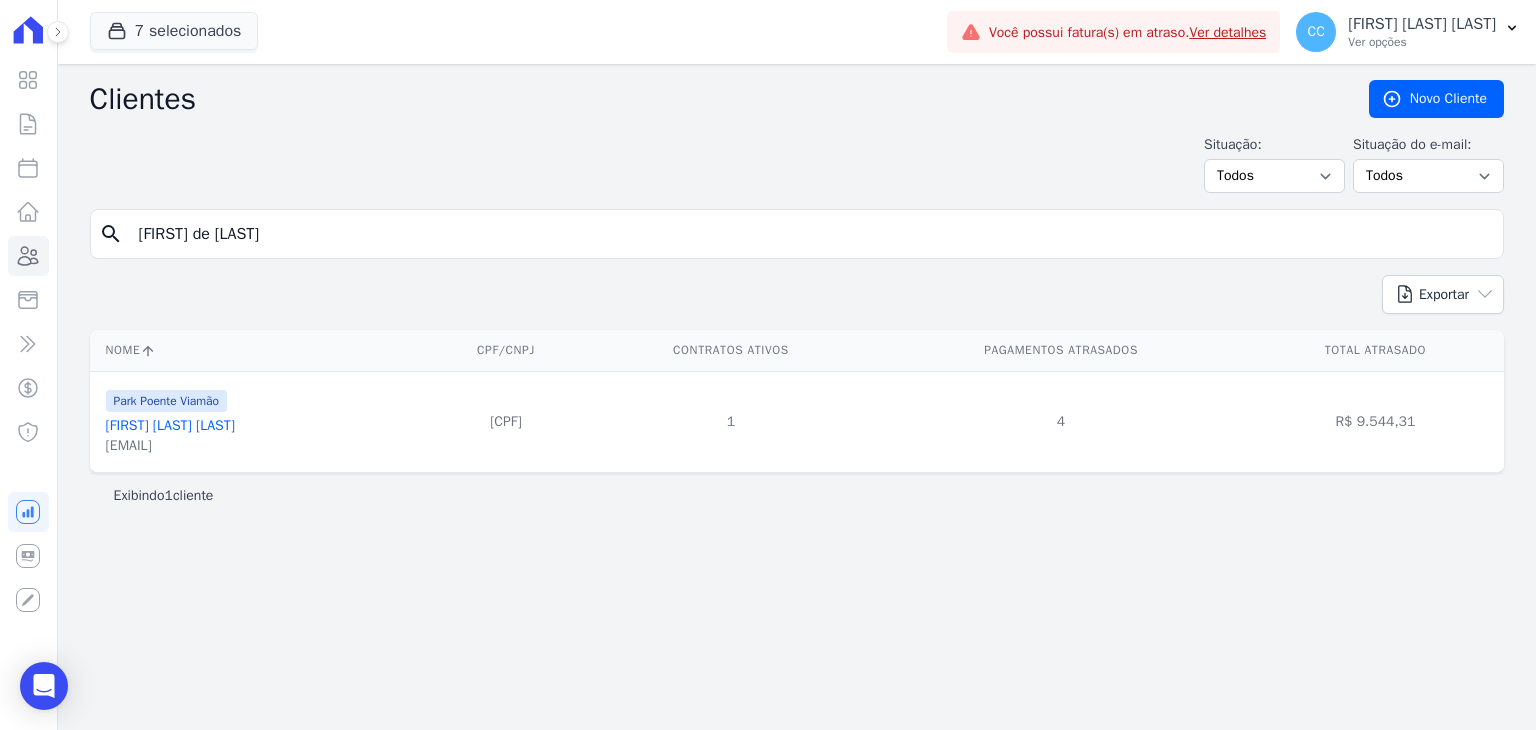 click on "[FIRST] [LAST] [LAST]" at bounding box center (170, 425) 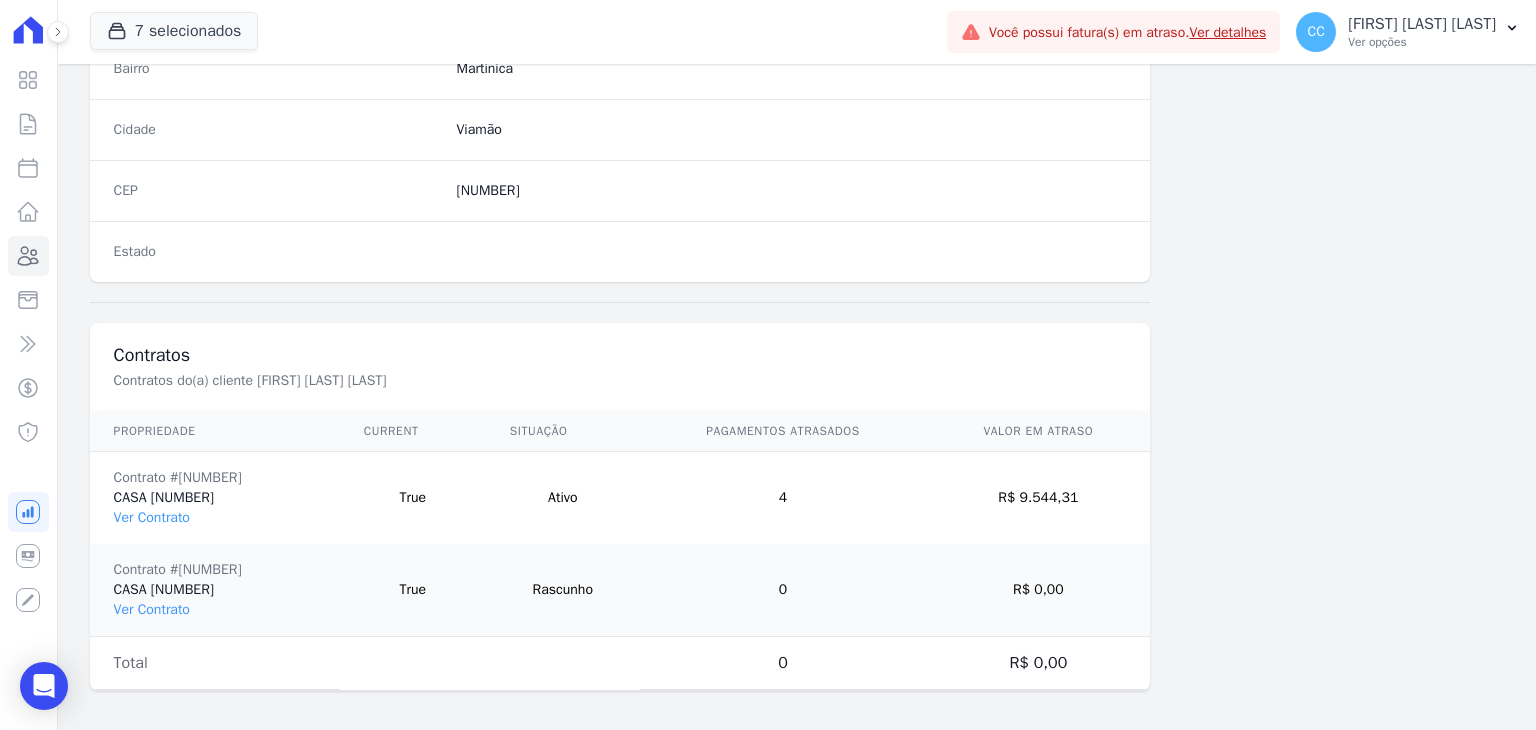 scroll, scrollTop: 1227, scrollLeft: 0, axis: vertical 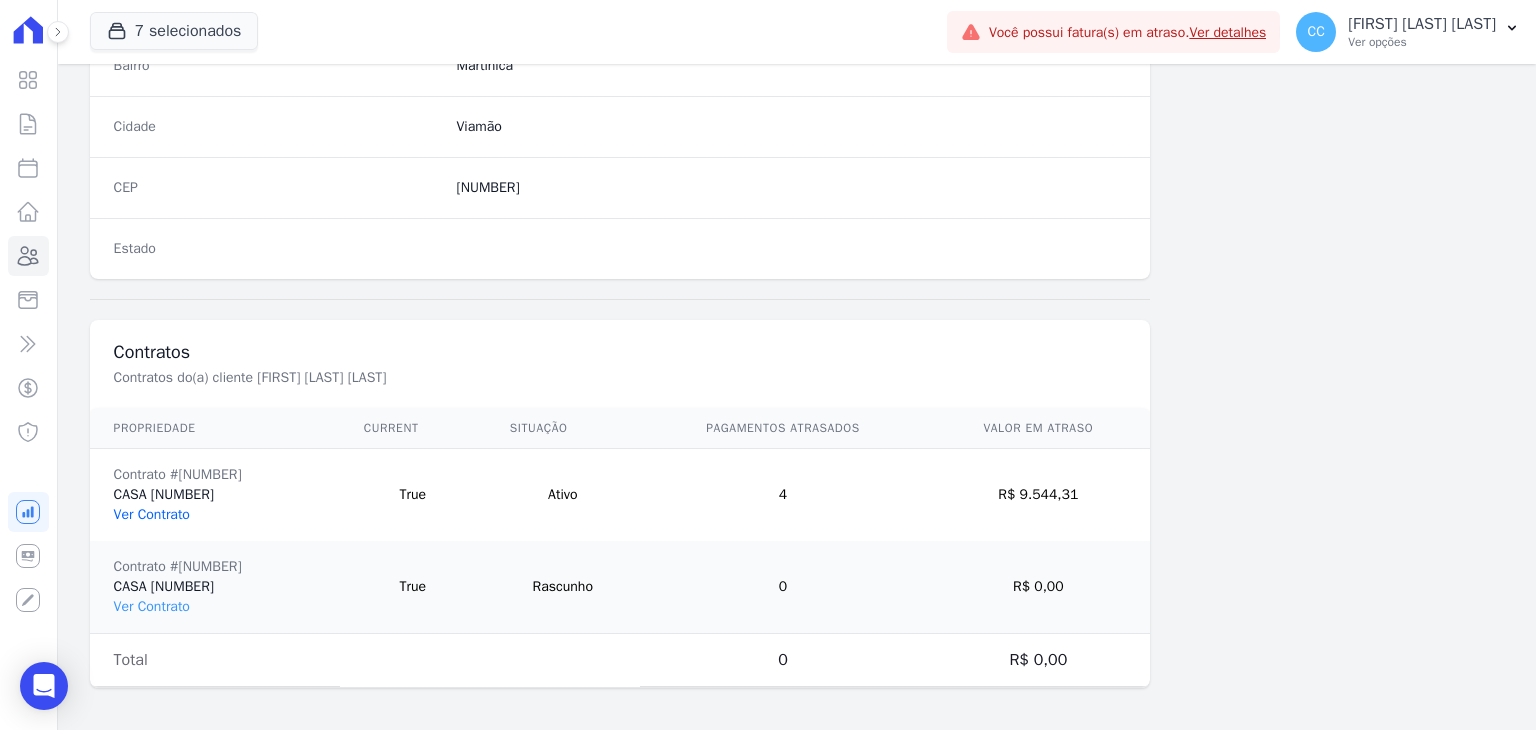 click on "Ver Contrato" at bounding box center [152, 514] 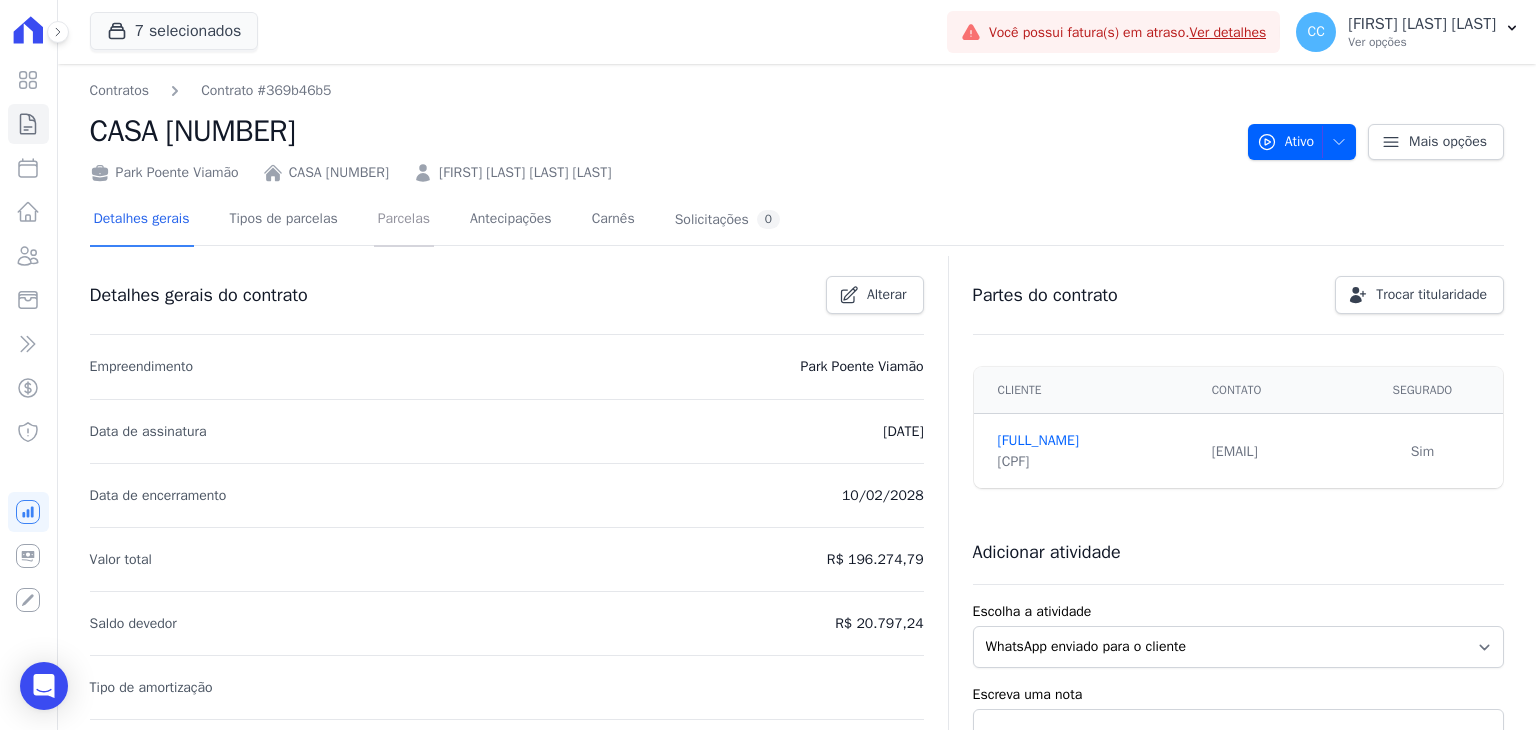 click on "Parcelas" at bounding box center [404, 220] 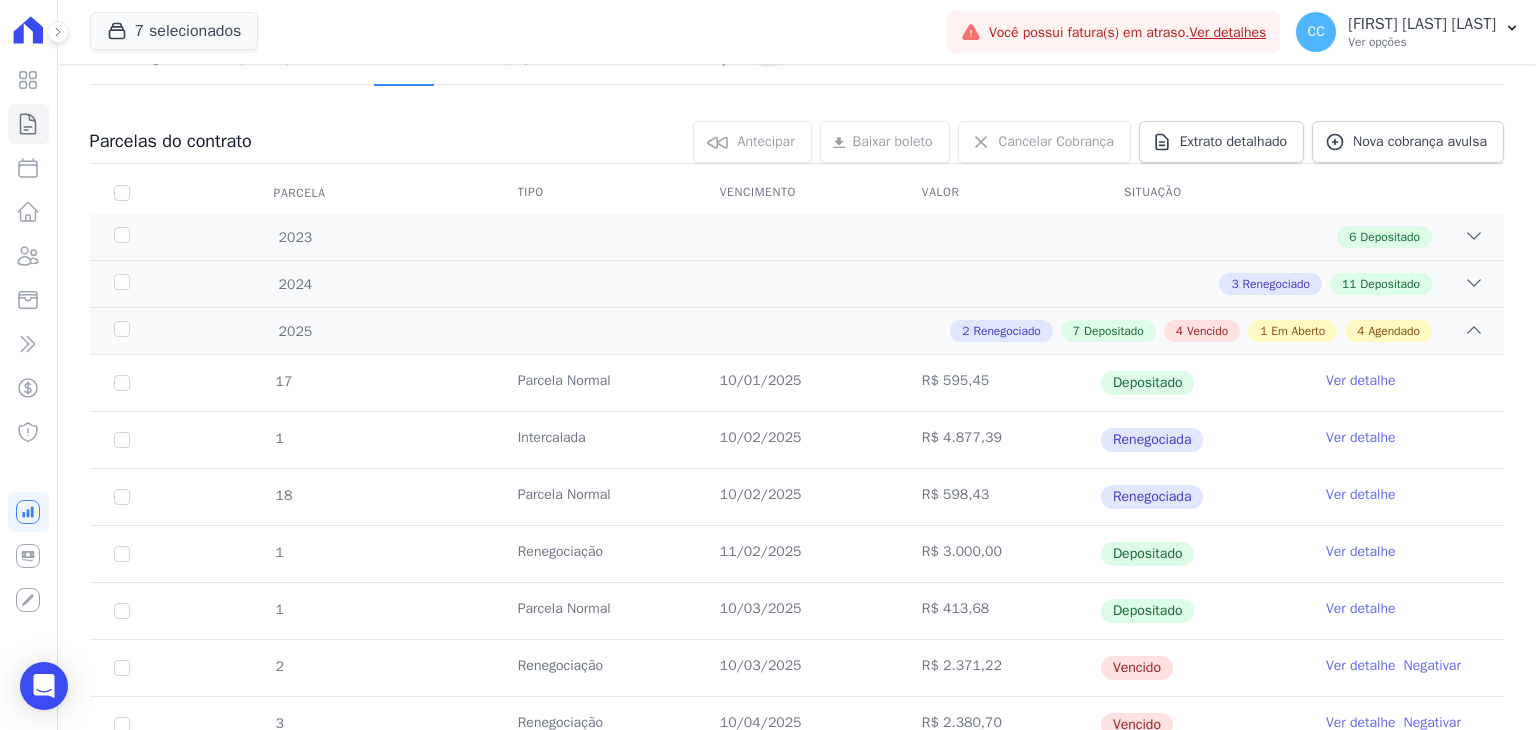 scroll, scrollTop: 0, scrollLeft: 0, axis: both 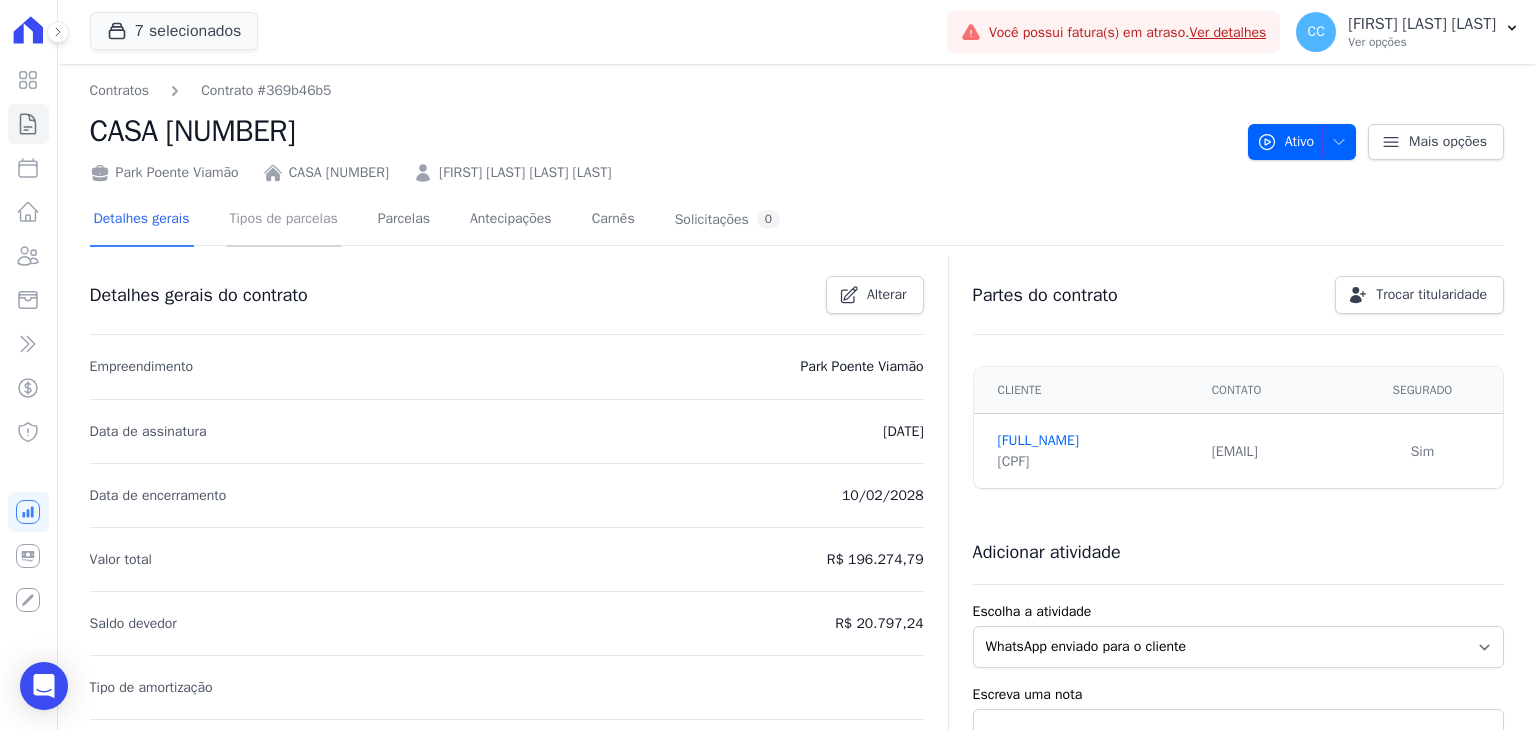 click on "Tipos de parcelas" at bounding box center (284, 220) 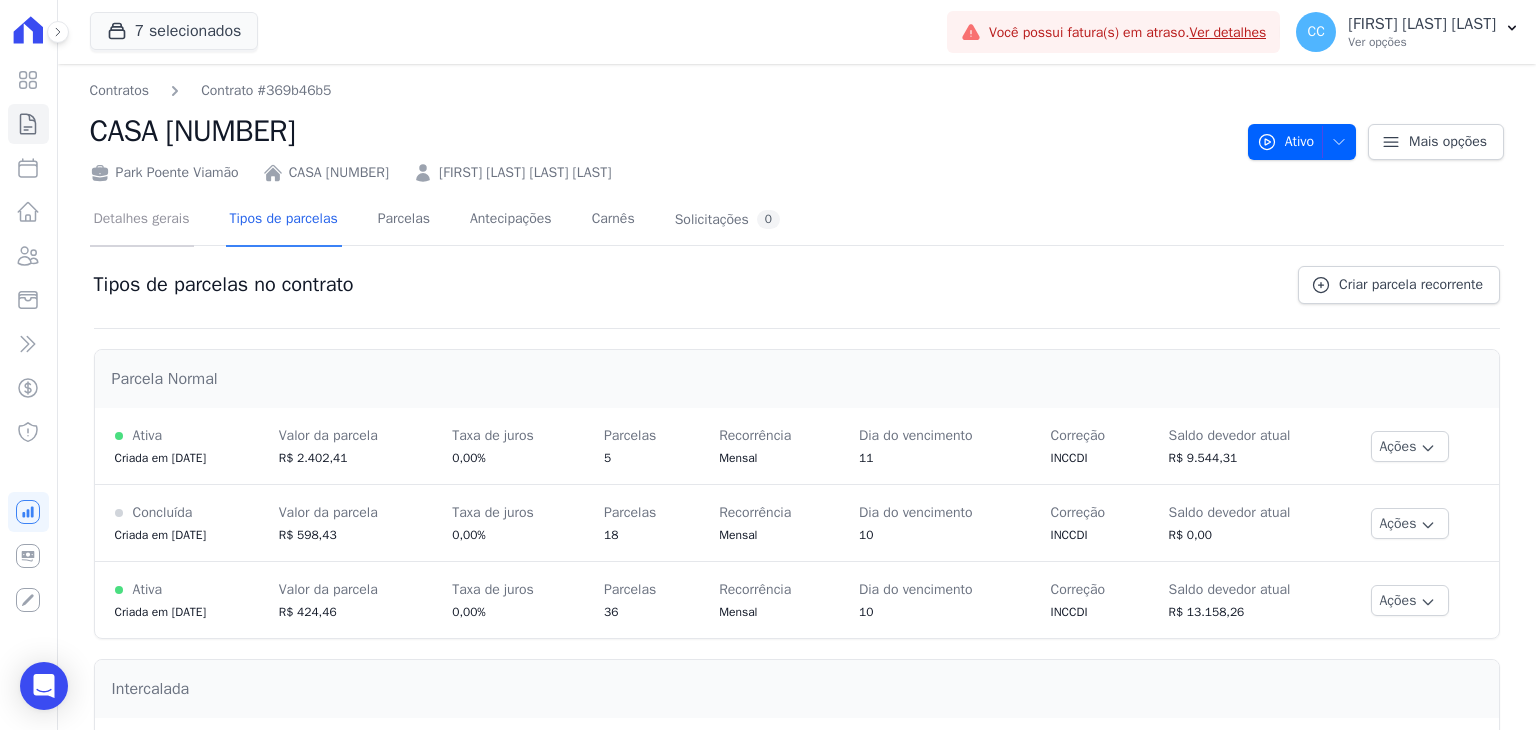 click on "Detalhes gerais" at bounding box center [142, 220] 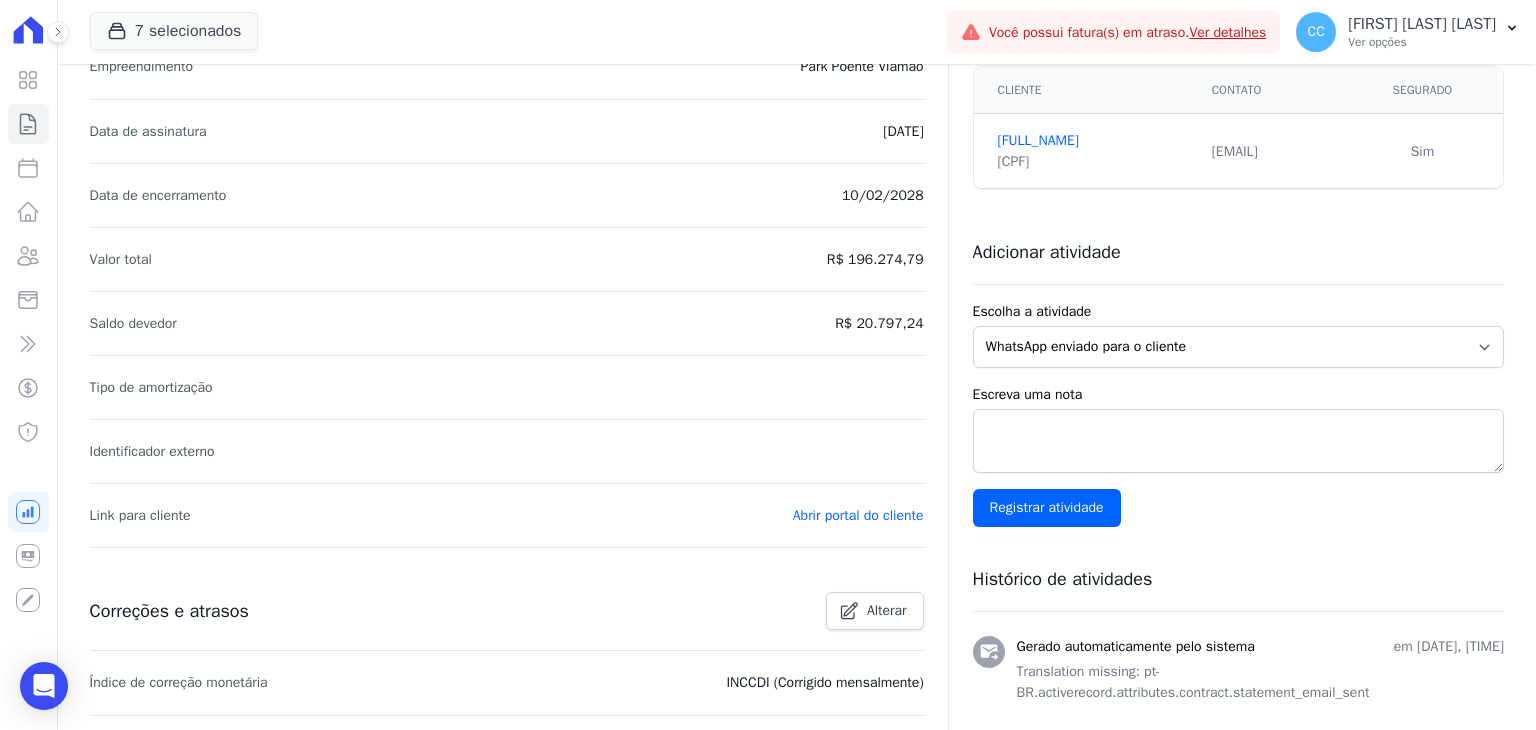 scroll, scrollTop: 0, scrollLeft: 0, axis: both 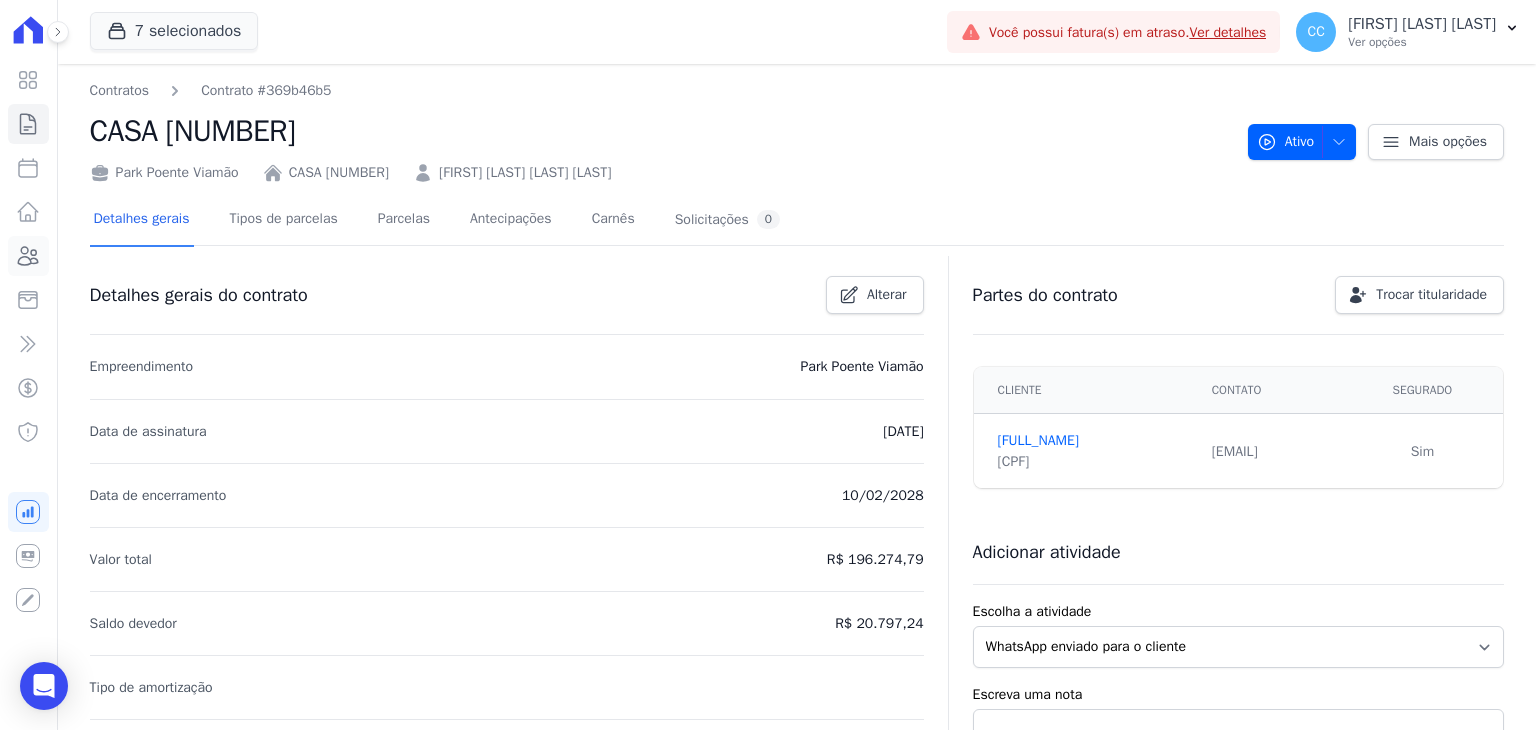 click 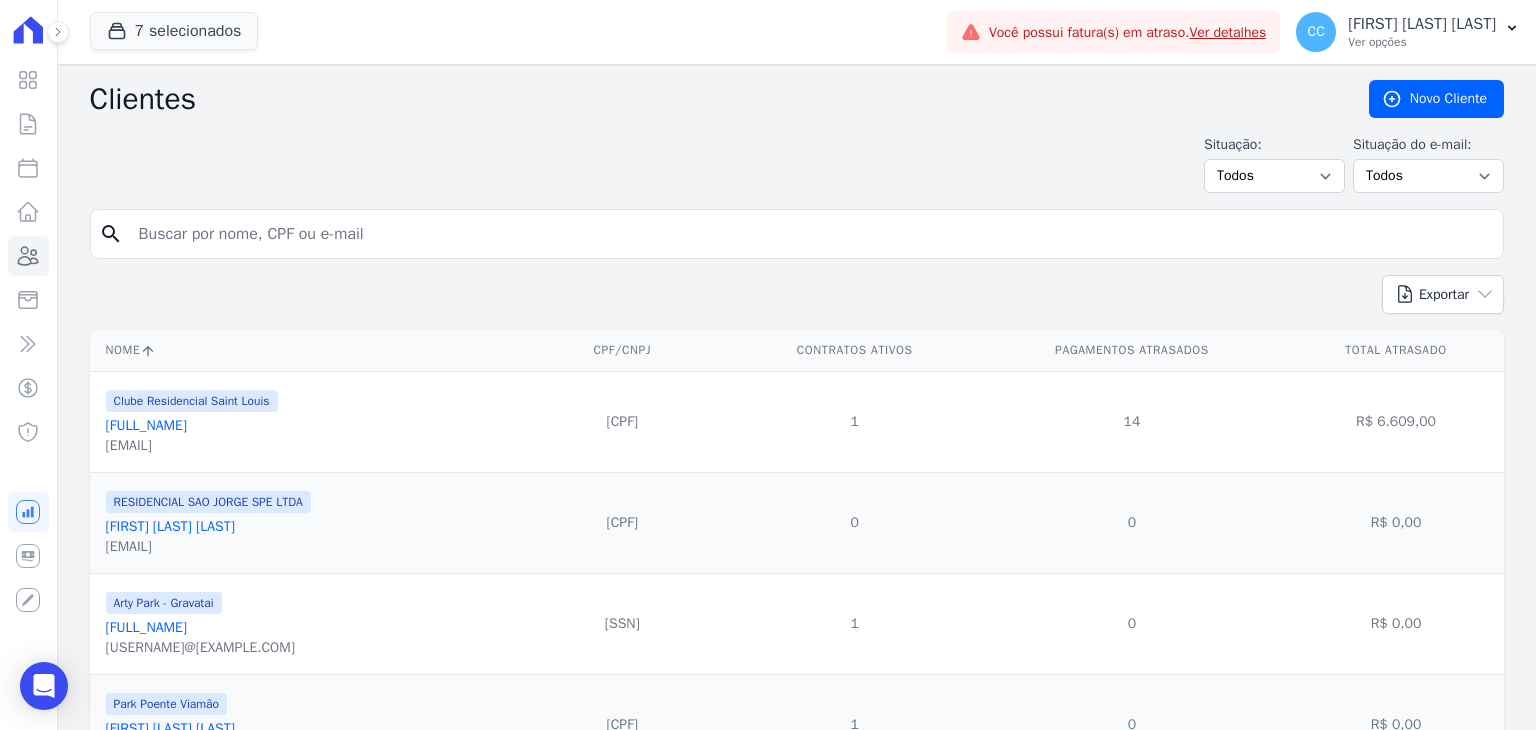 click at bounding box center (811, 234) 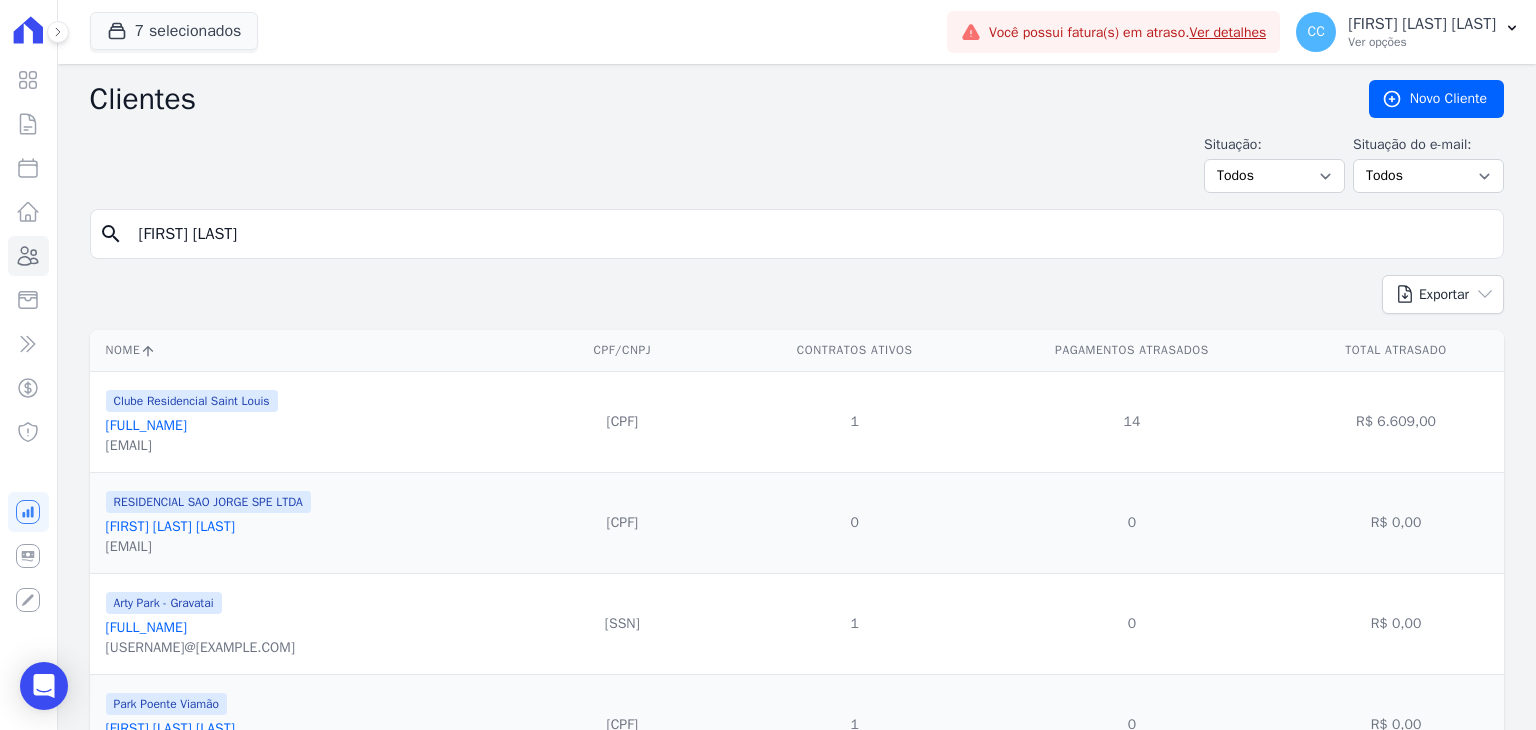 type on "[FIRST] [LAST]" 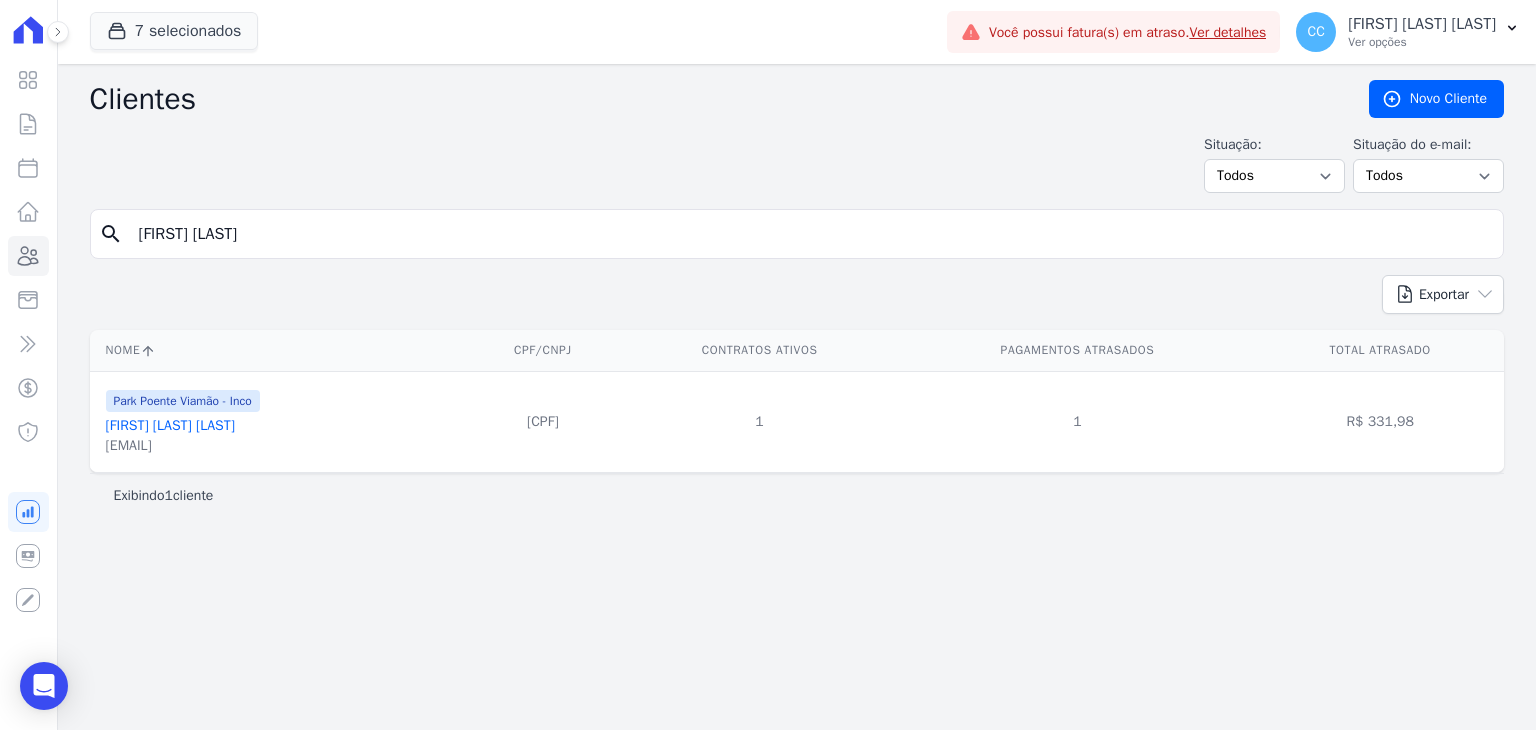 click on "[FIRST] [LAST] [LAST]" at bounding box center [170, 425] 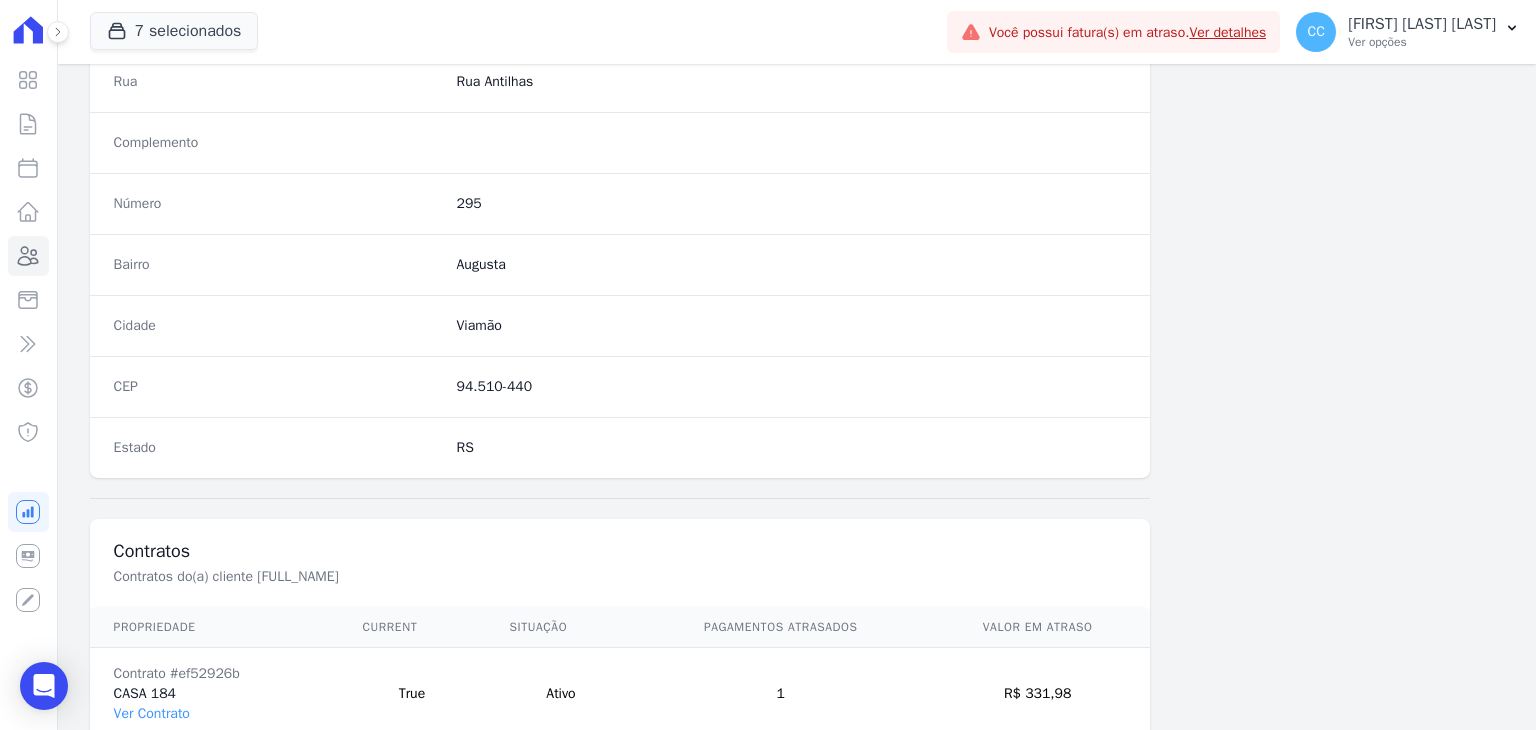 scroll, scrollTop: 1135, scrollLeft: 0, axis: vertical 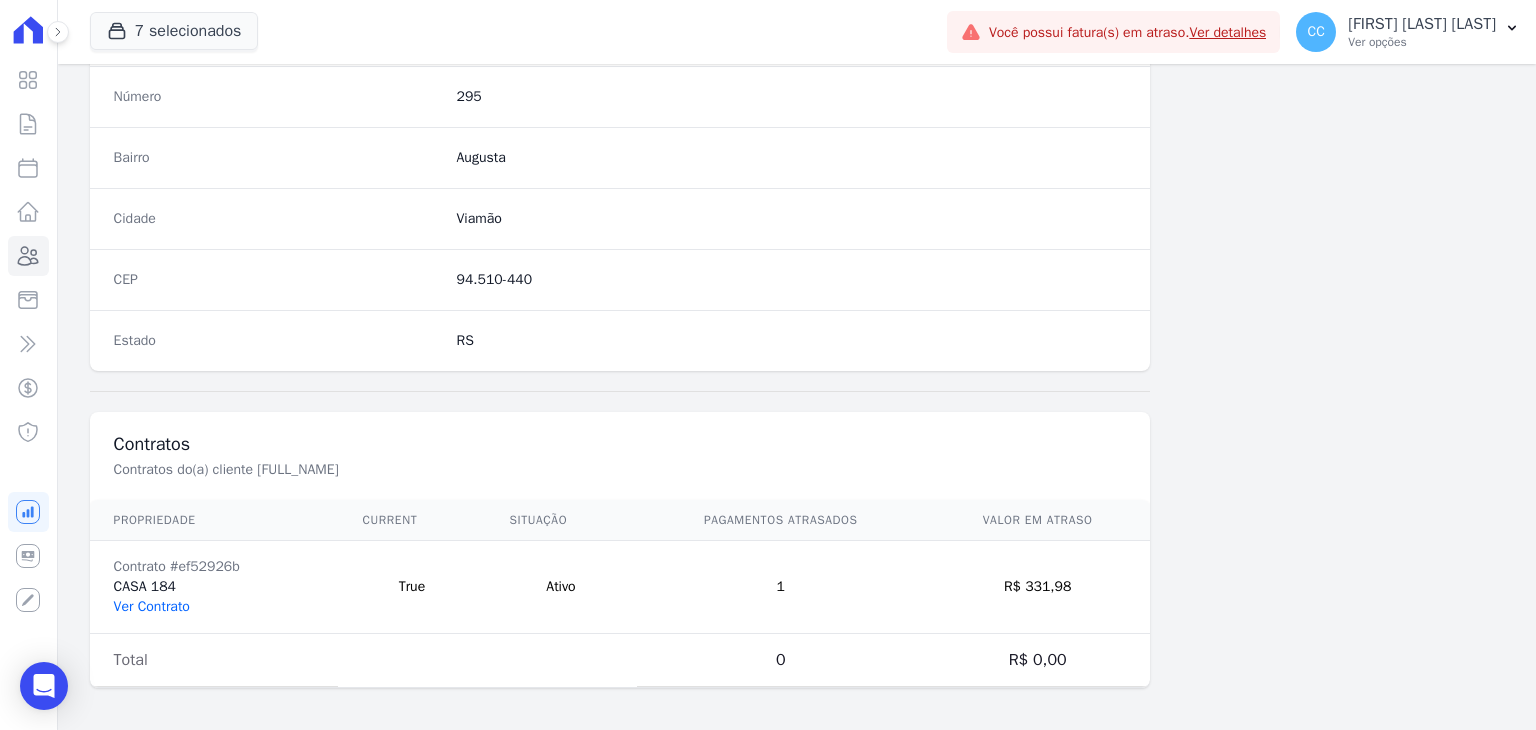 click on "Ver Contrato" at bounding box center (152, 606) 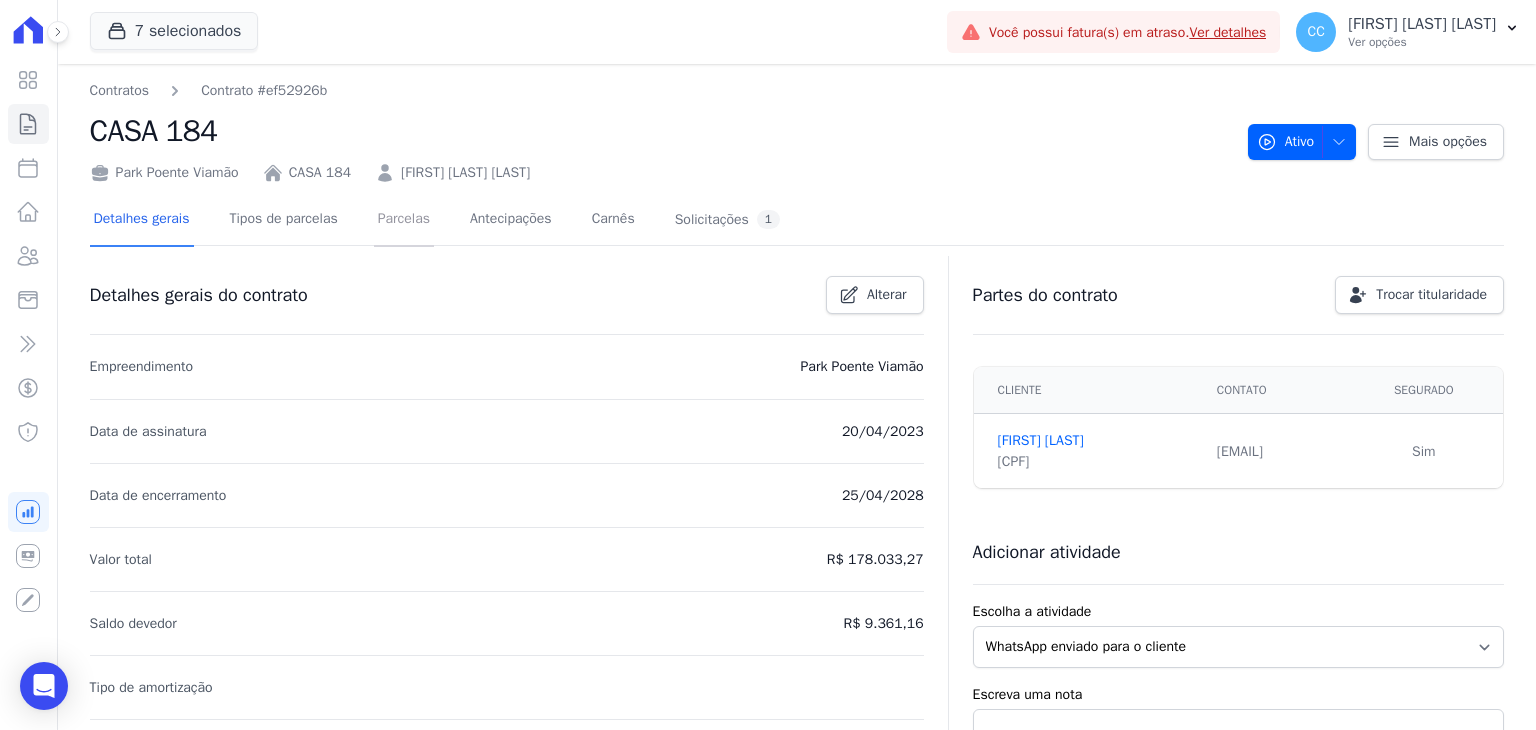 click on "Parcelas" at bounding box center (404, 220) 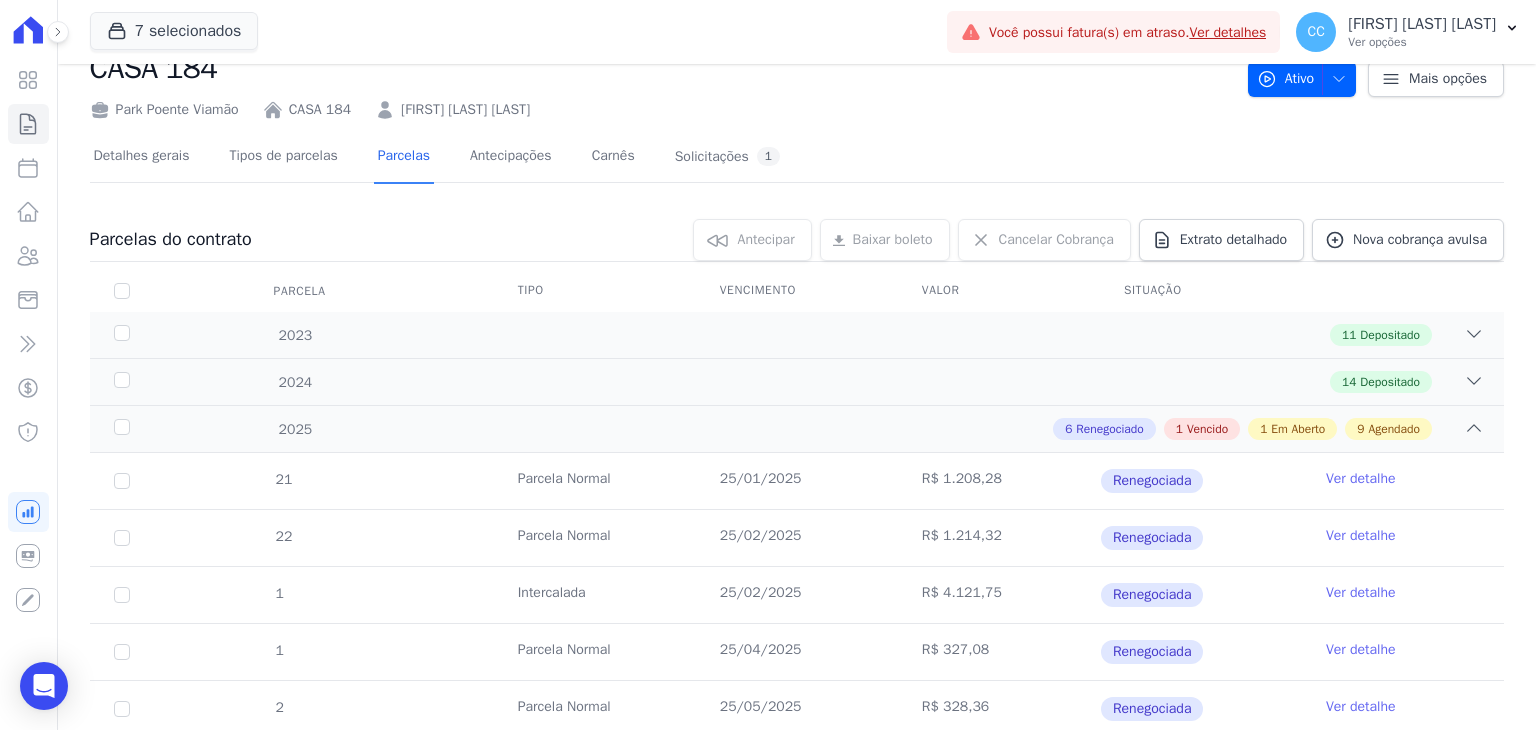 scroll, scrollTop: 0, scrollLeft: 0, axis: both 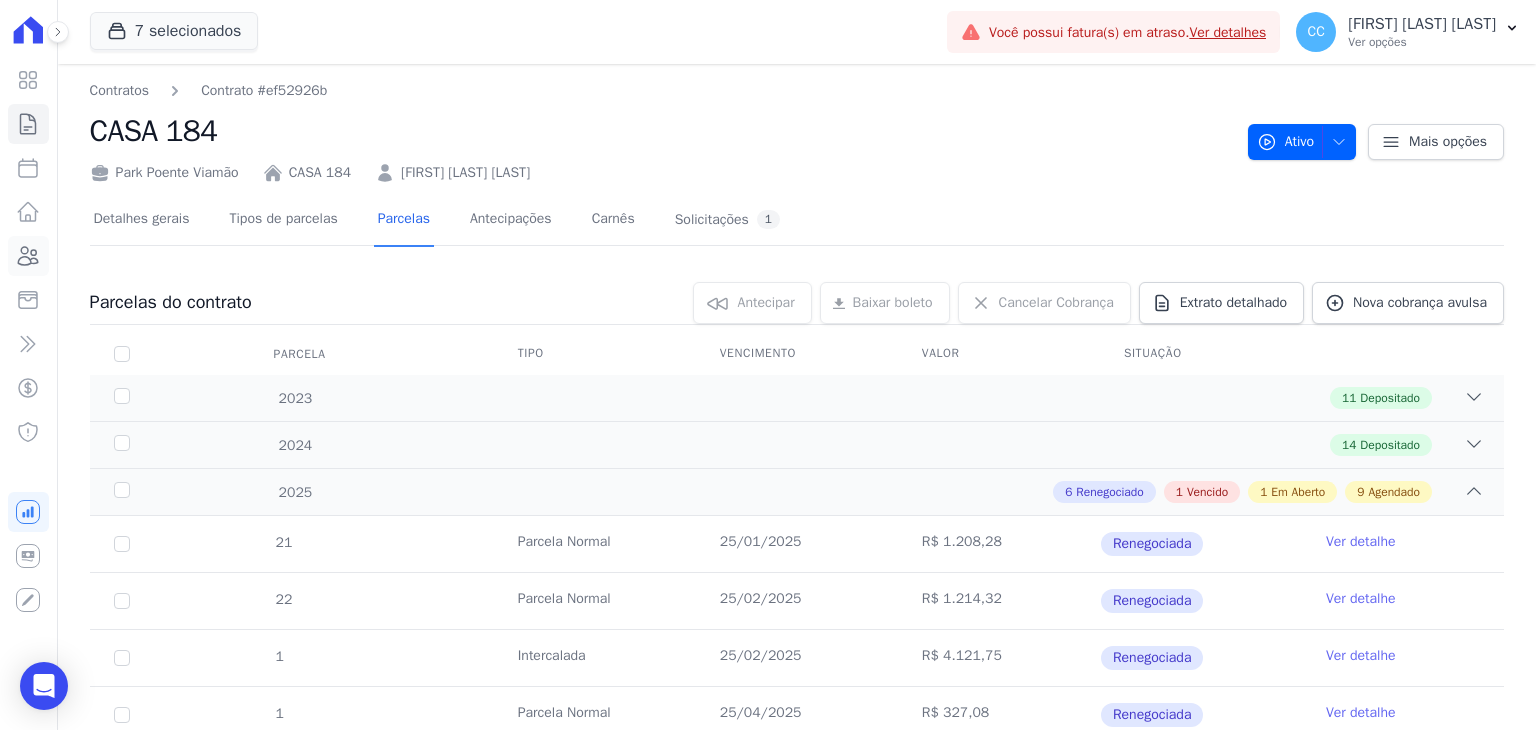click 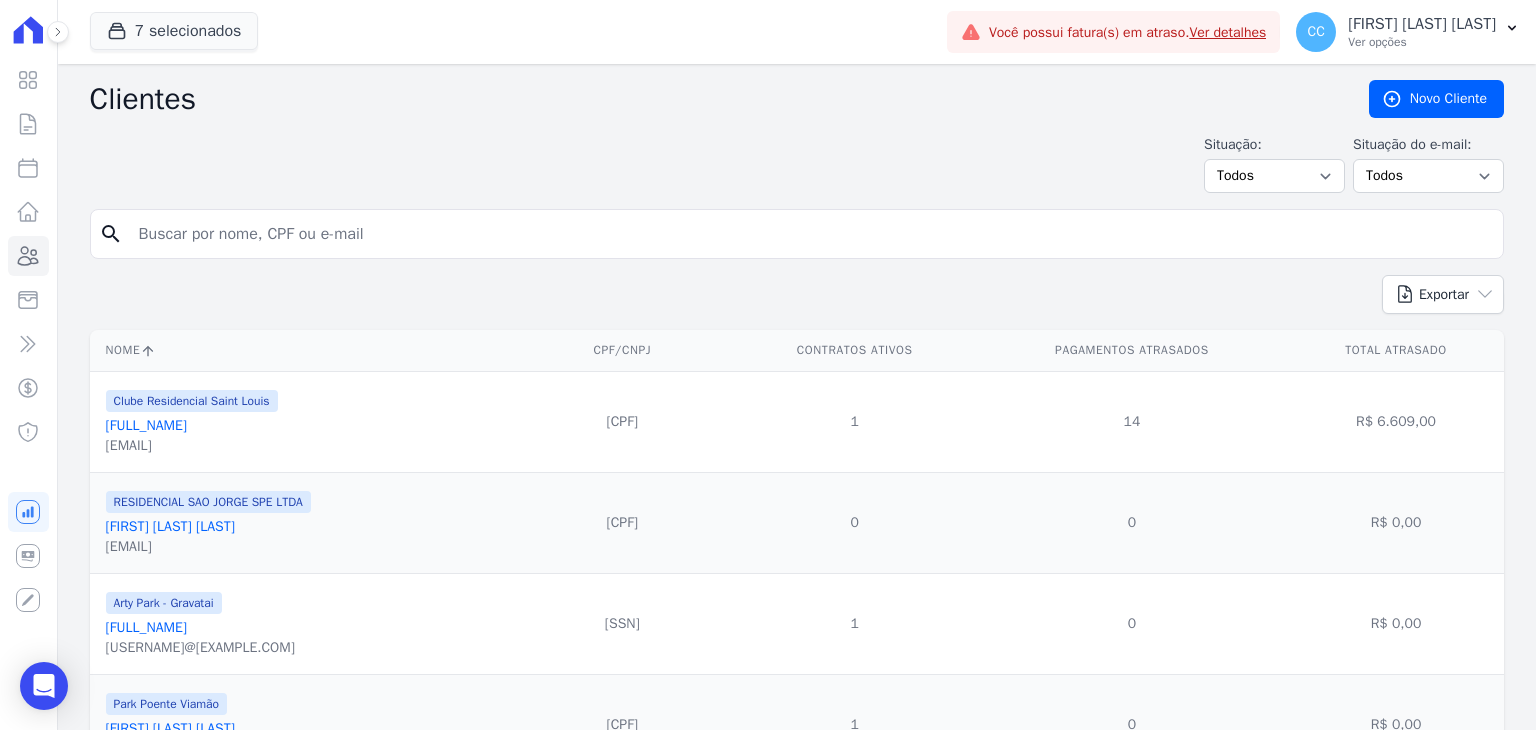 click at bounding box center [811, 234] 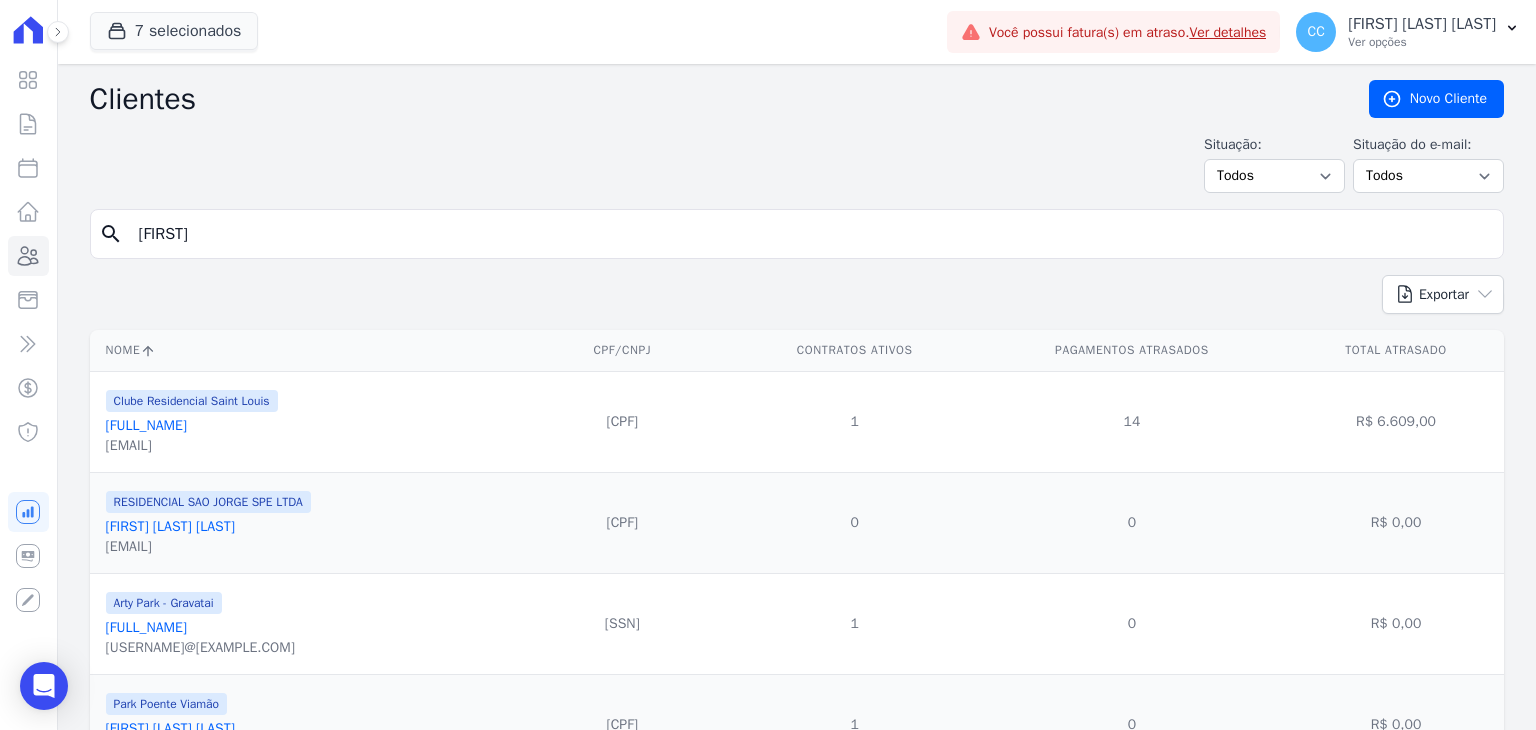 type on "[FIRST]" 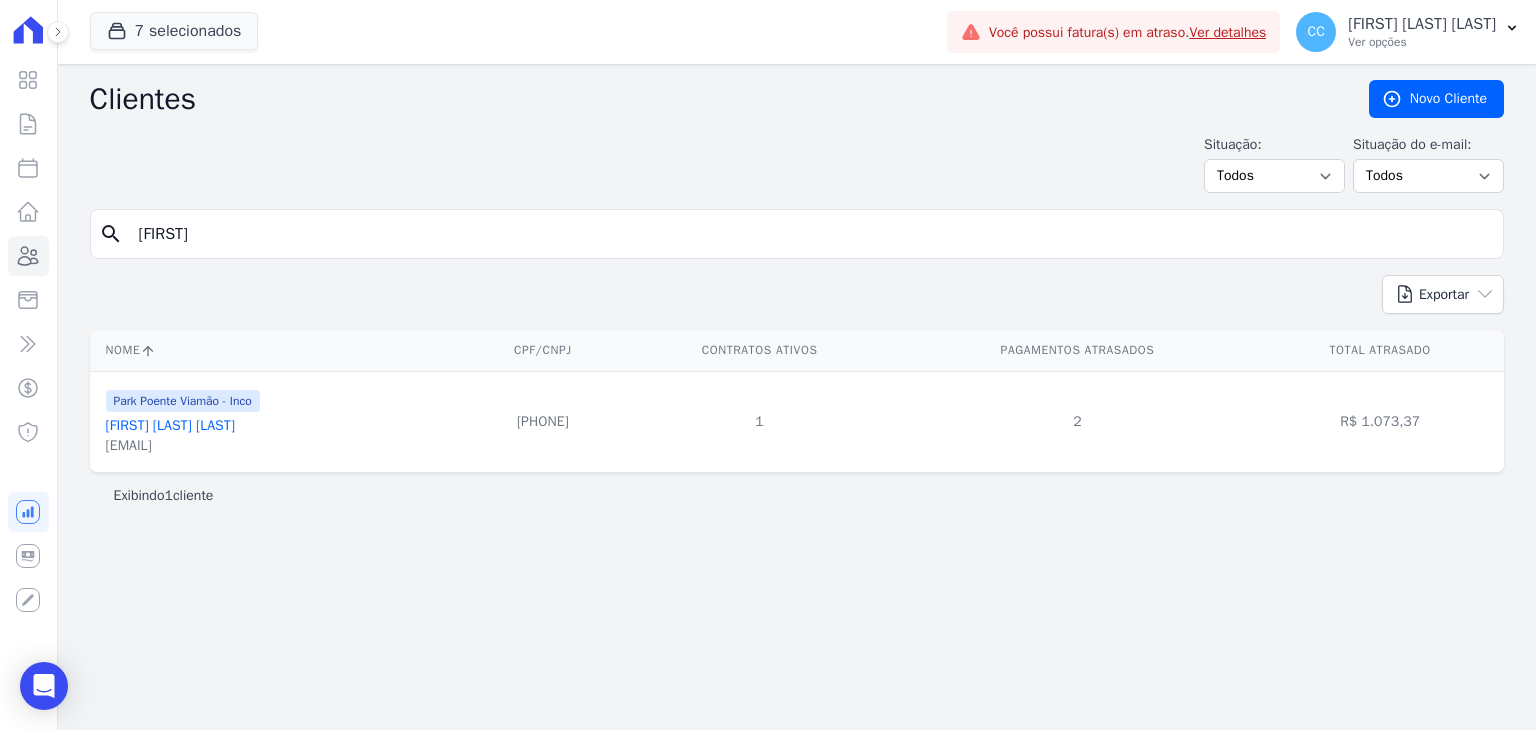 click on "[FIRST] [LAST] [LAST]" at bounding box center (170, 425) 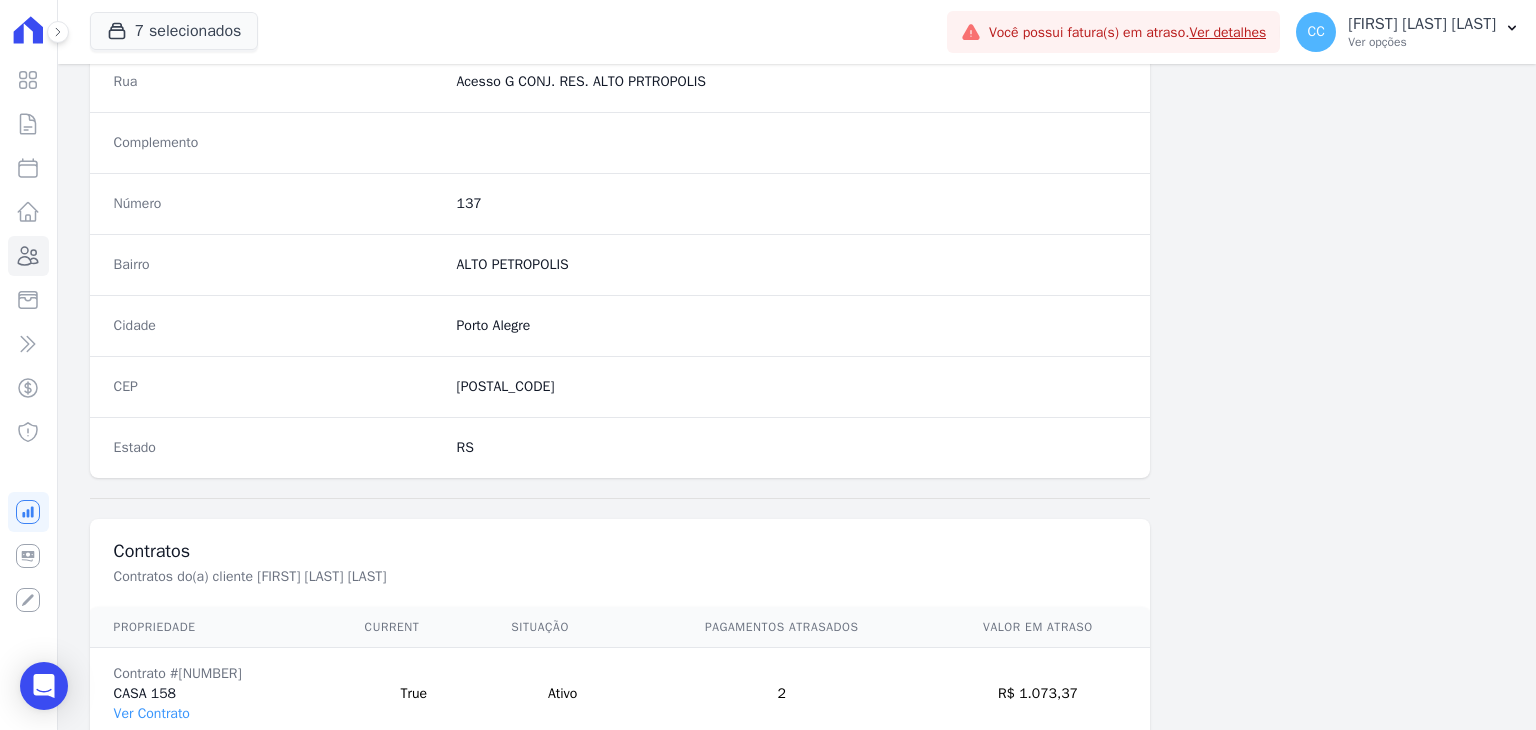 scroll, scrollTop: 1135, scrollLeft: 0, axis: vertical 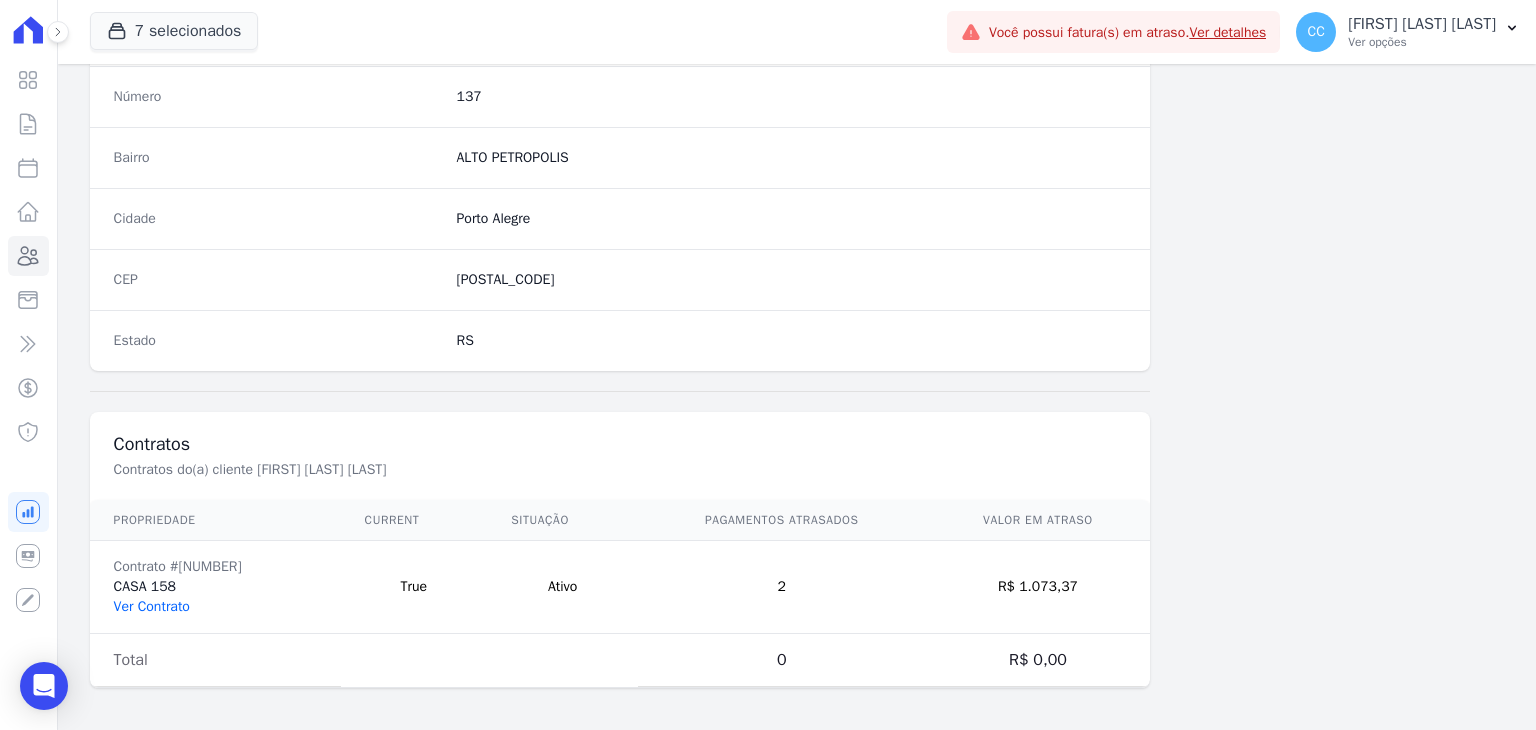 click on "Ver Contrato" at bounding box center (152, 606) 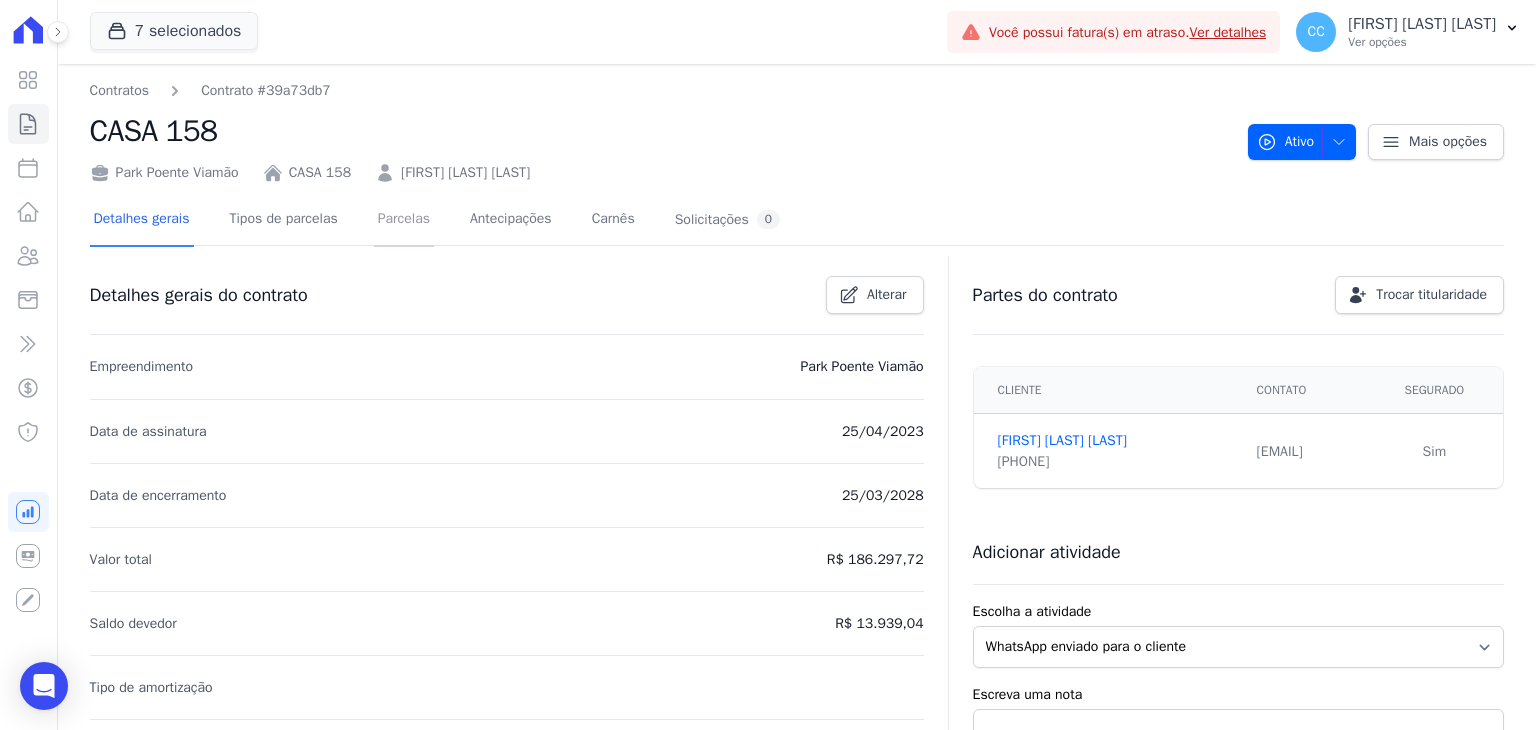 click on "Parcelas" at bounding box center [404, 220] 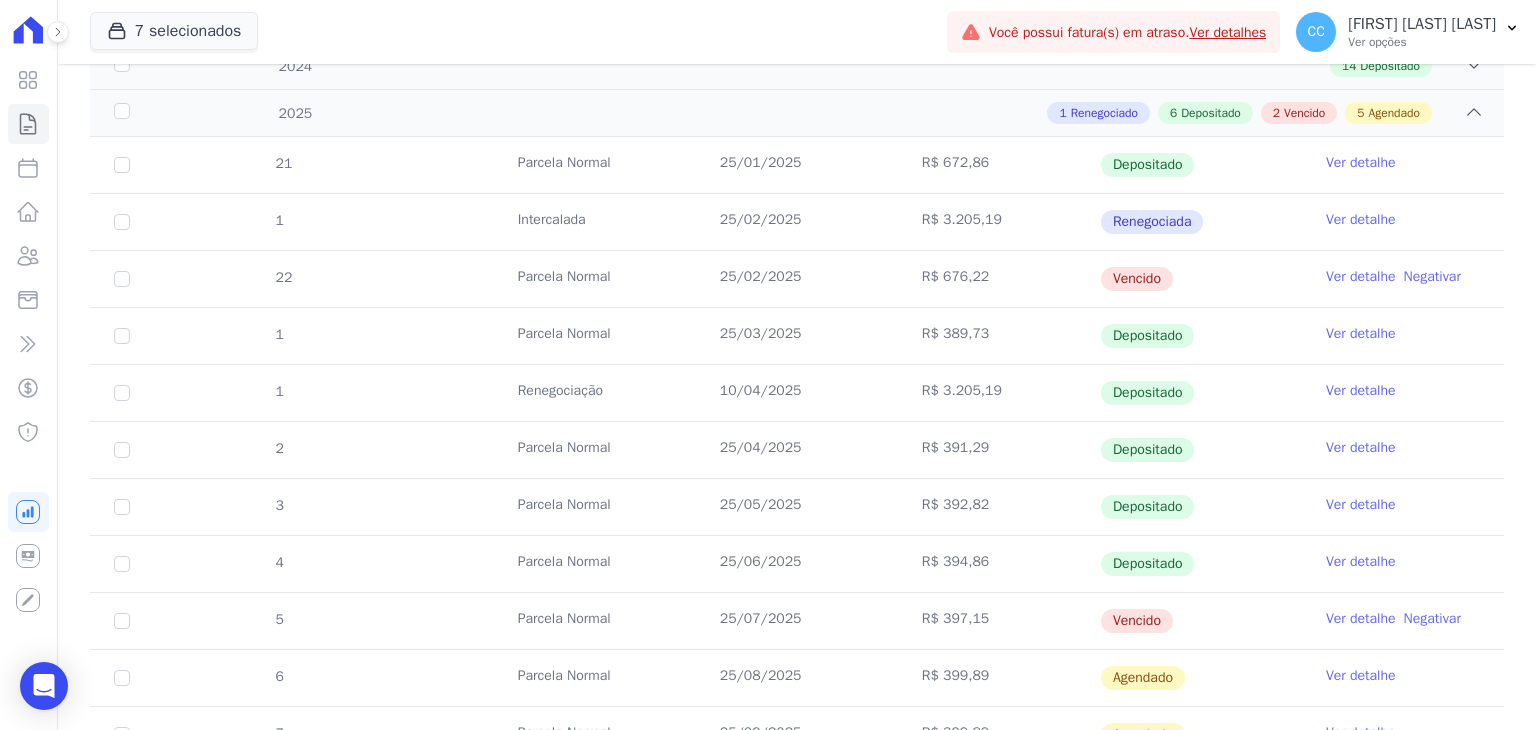 scroll, scrollTop: 400, scrollLeft: 0, axis: vertical 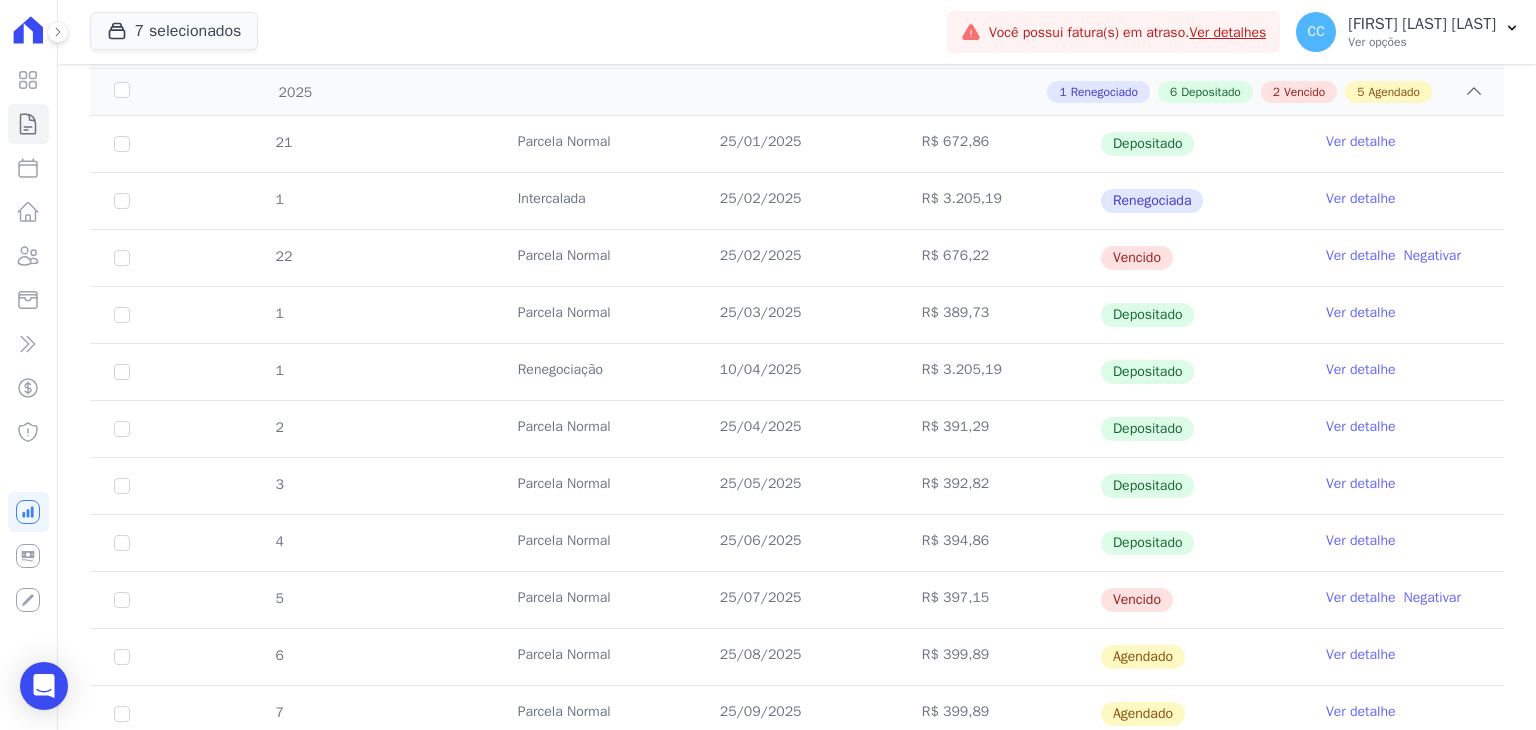 click on "Ver detalhe" at bounding box center (1361, 541) 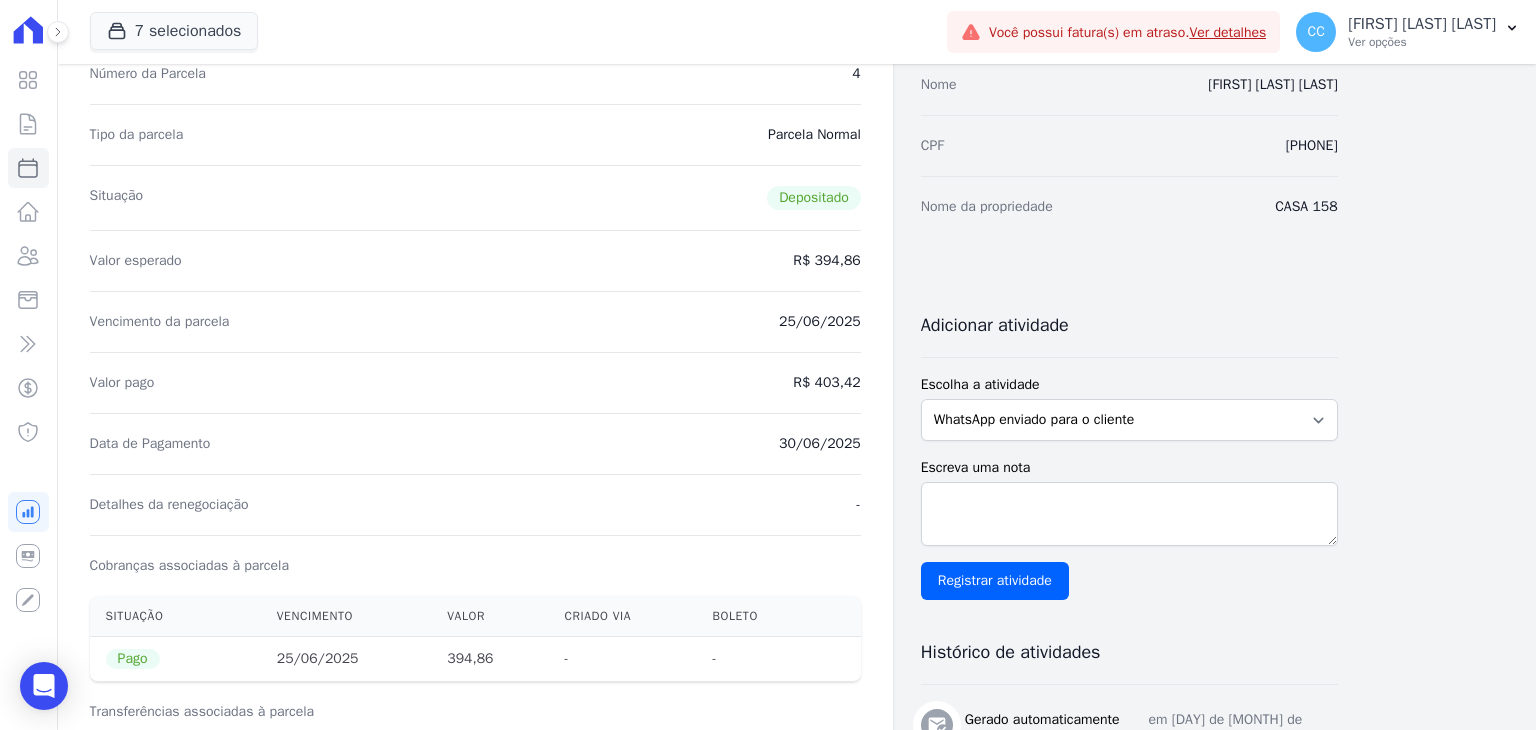 scroll, scrollTop: 400, scrollLeft: 0, axis: vertical 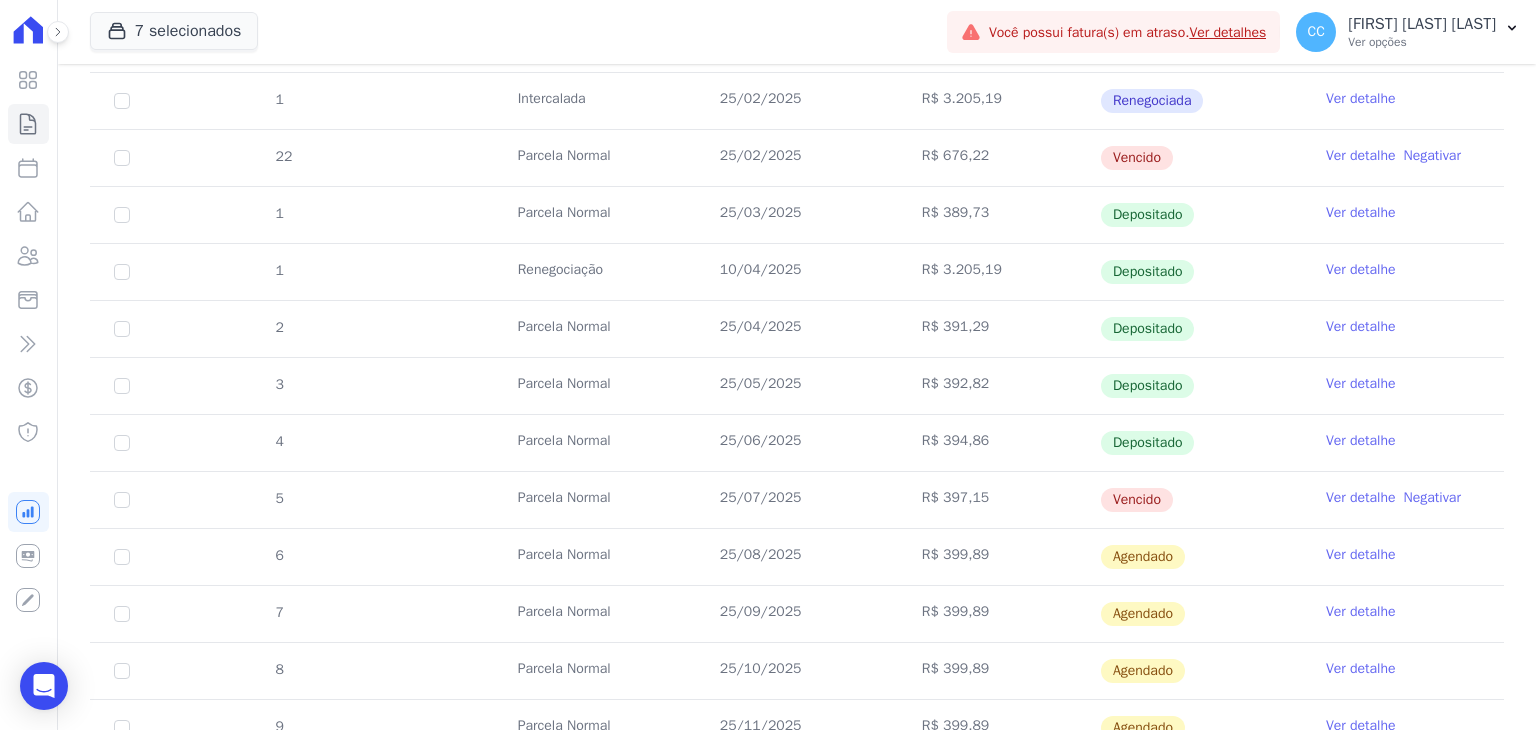 click on "Ver detalhe" at bounding box center (1361, 441) 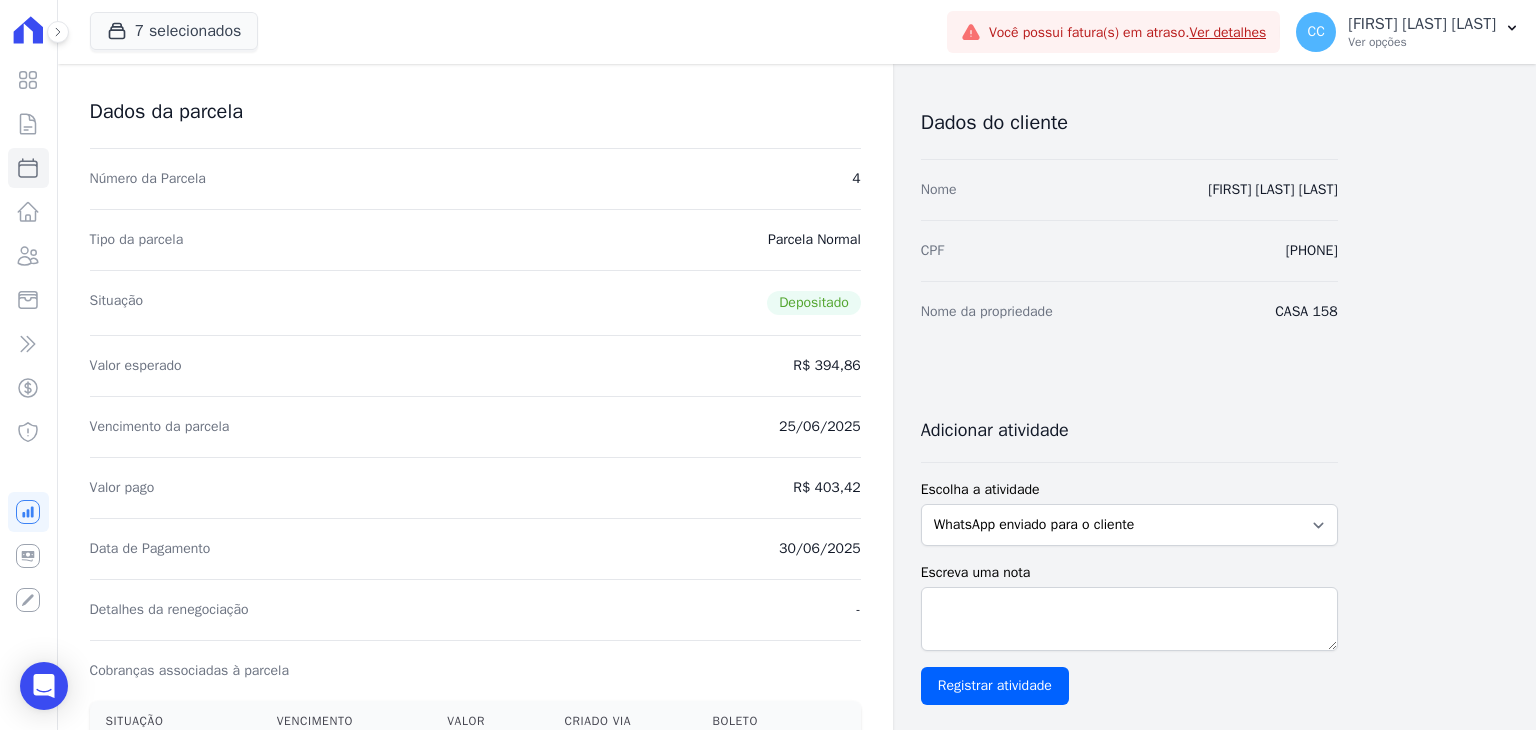 scroll, scrollTop: 0, scrollLeft: 0, axis: both 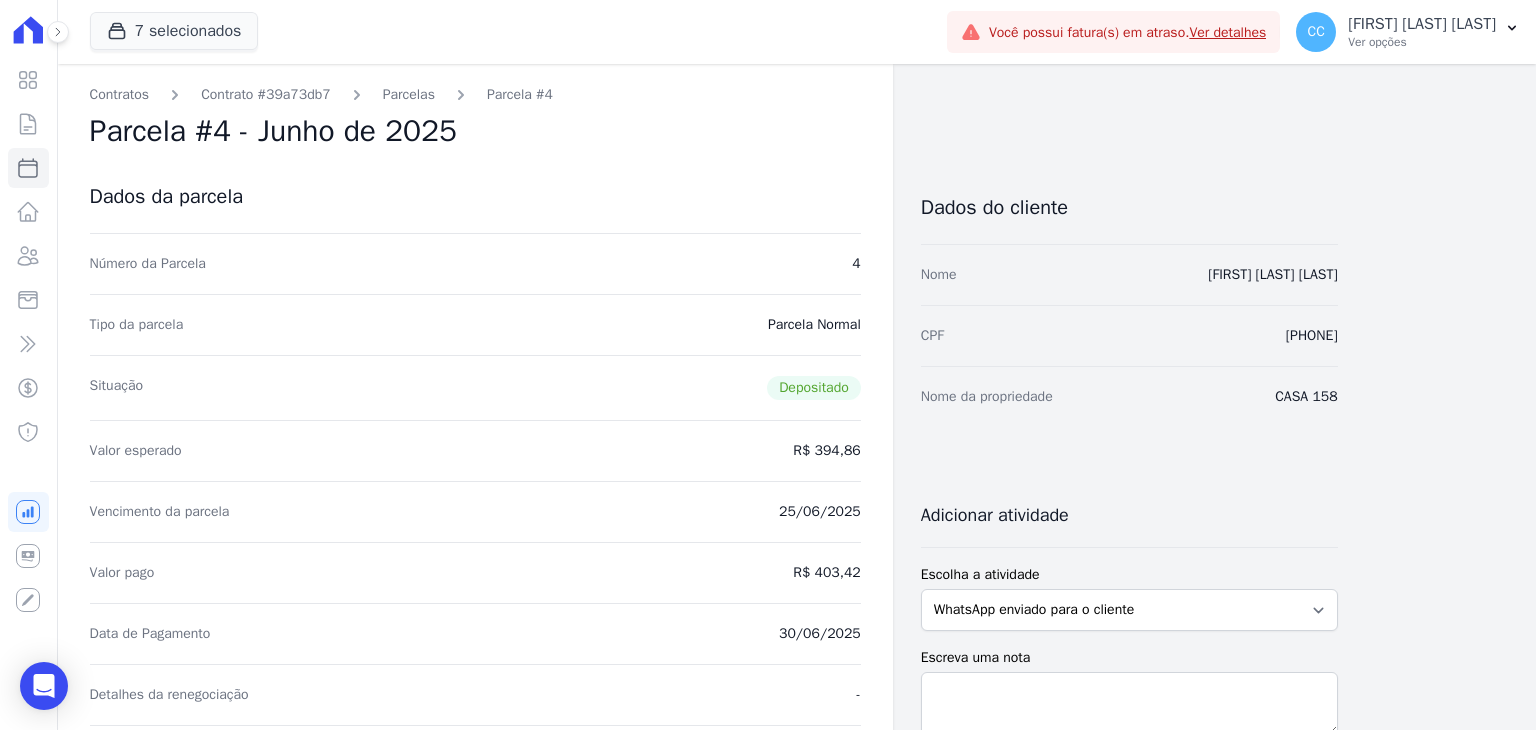 click on "Contratos
Contrato
# [ID]
Parcelas
Parcela
# [NUMBER]
Parcela # [NUMBER] - [MONTH] de [YEAR]
Dados da parcela
Número da Parcela
[NUMBER]
Tipo da parcela
Parcela Normal
Situação
Depositado
Valor esperado
[CURRENCY] [AMOUNT]
Vencimento da parcela
[DATE]
Valor pago
[CURRENCY] [AMOUNT]
Data de Pagamento
[DATE]
Detalhes da renegociação" at bounding box center [475, 886] 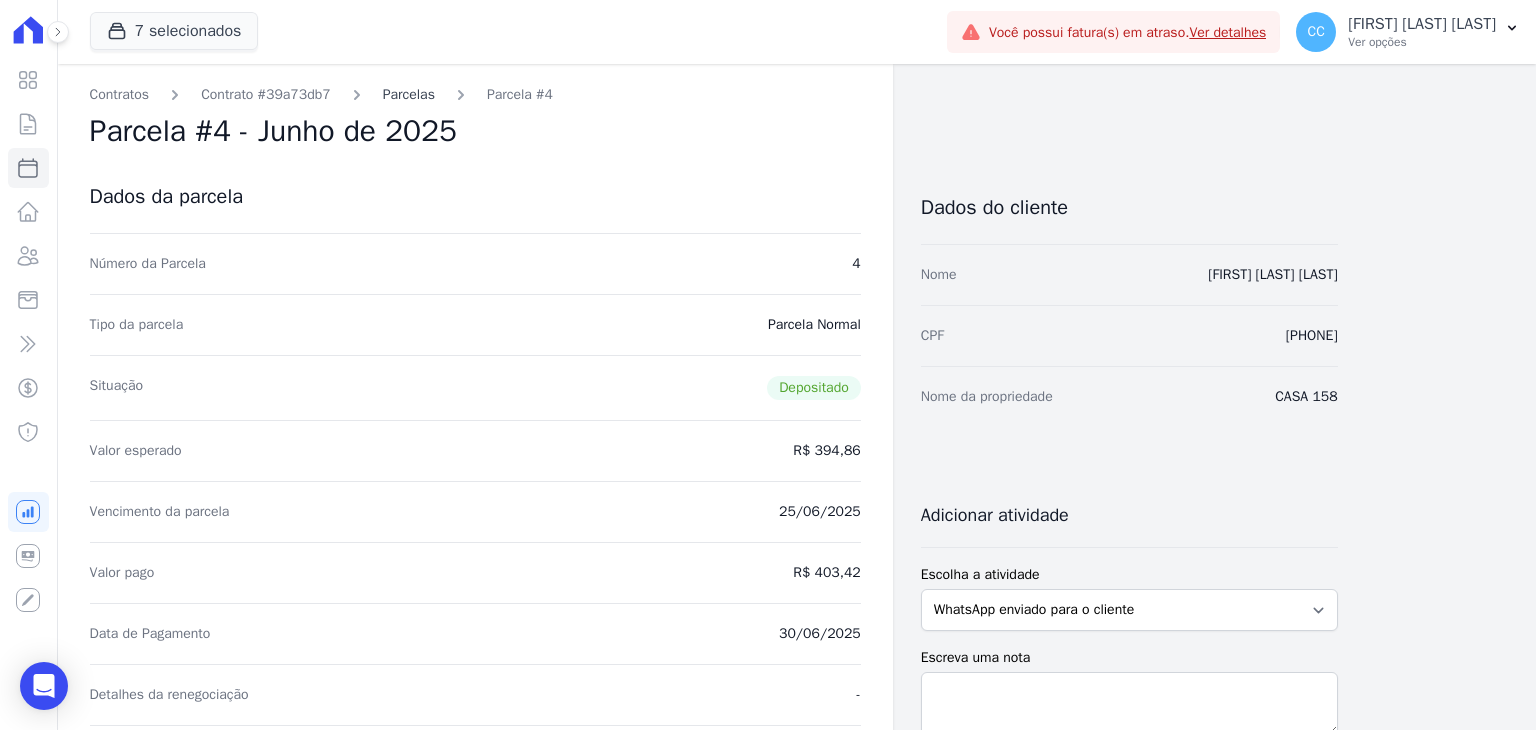 click on "Parcelas" at bounding box center [409, 94] 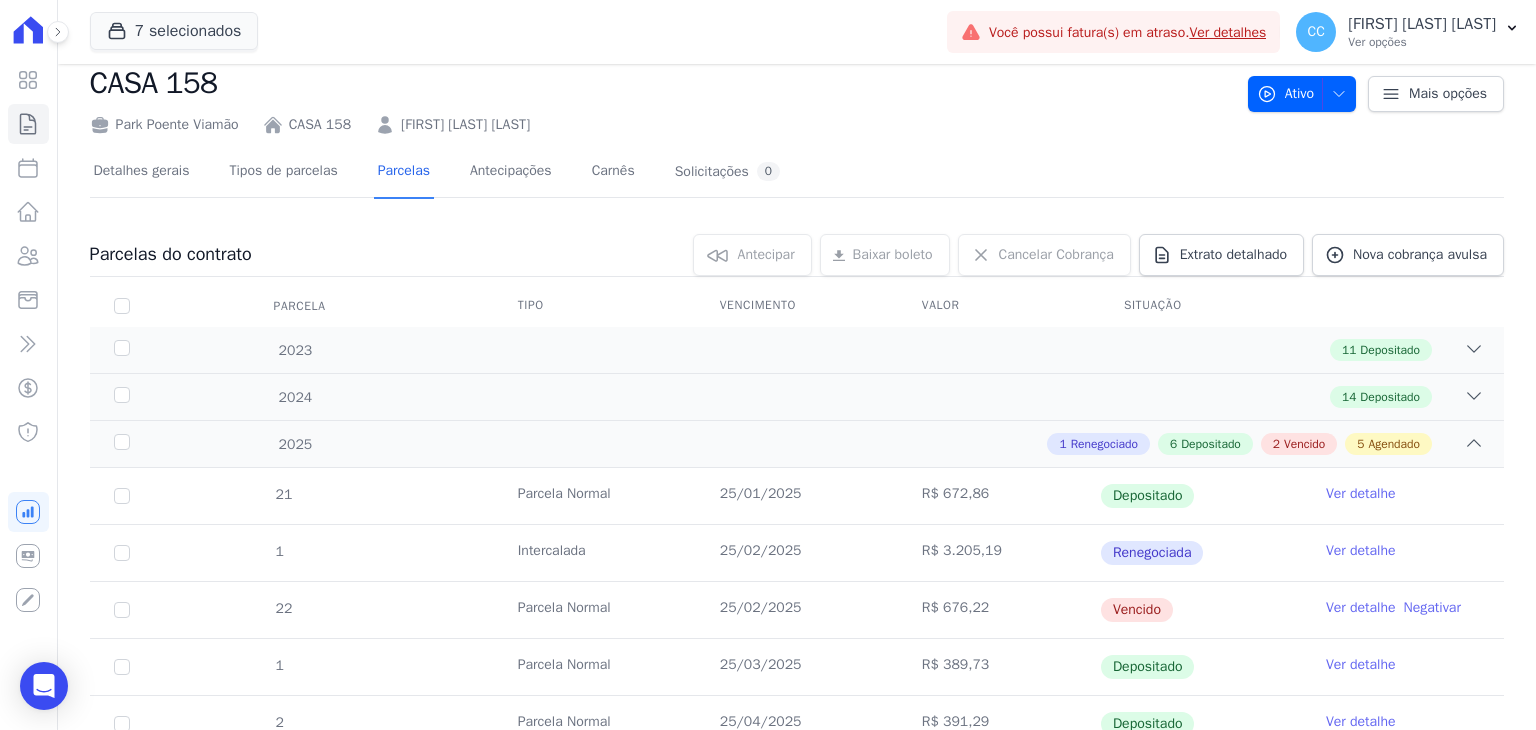 scroll, scrollTop: 0, scrollLeft: 0, axis: both 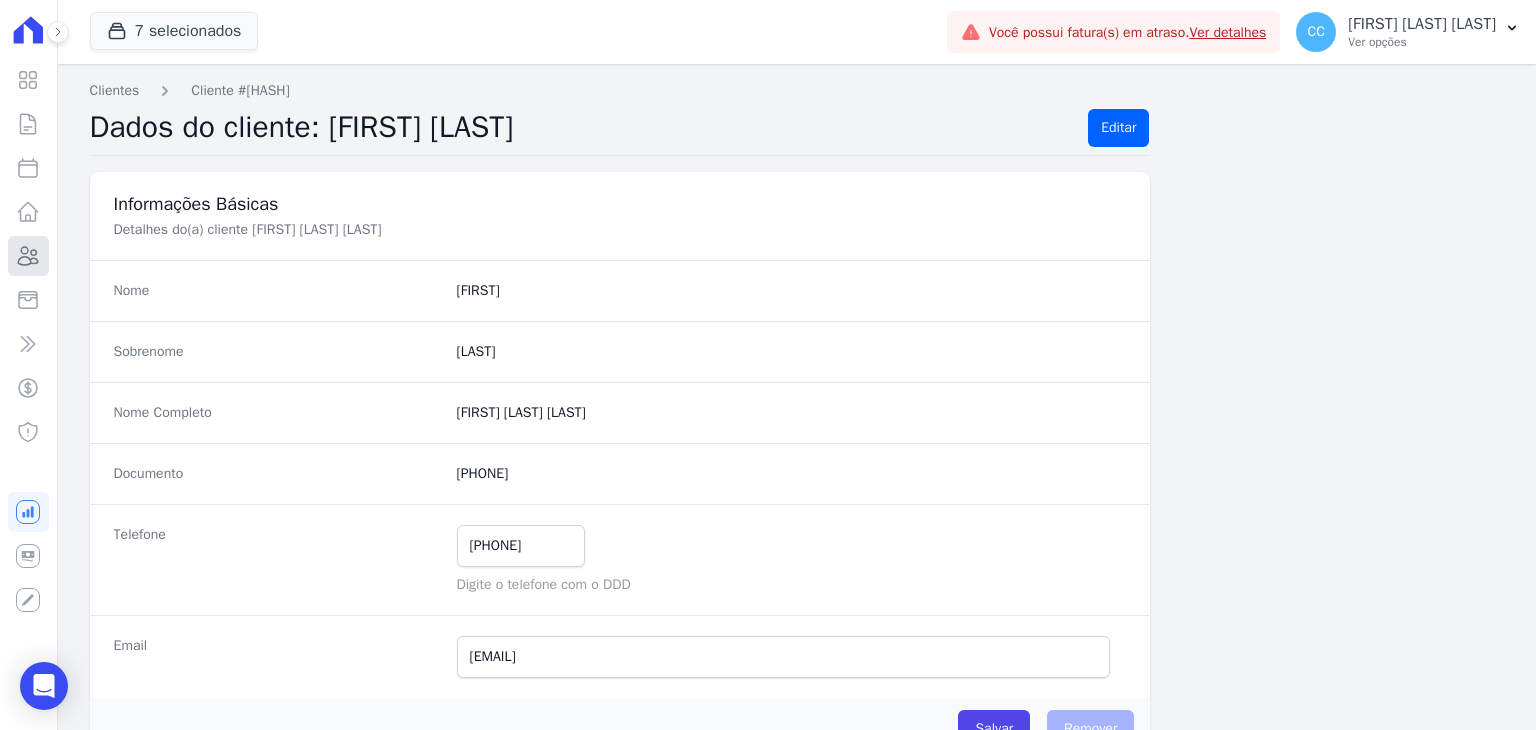 click on "Clientes" at bounding box center [28, 256] 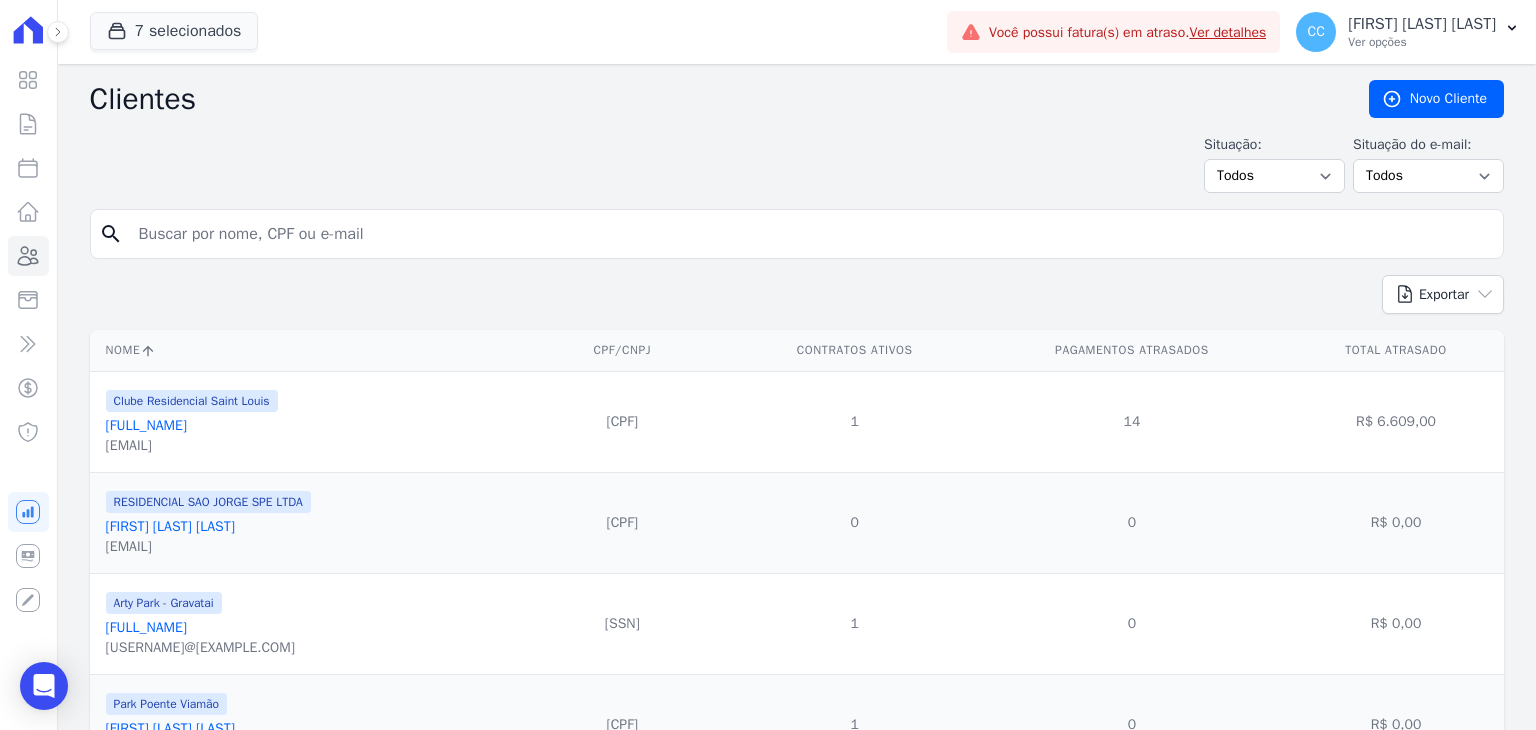 click at bounding box center (811, 234) 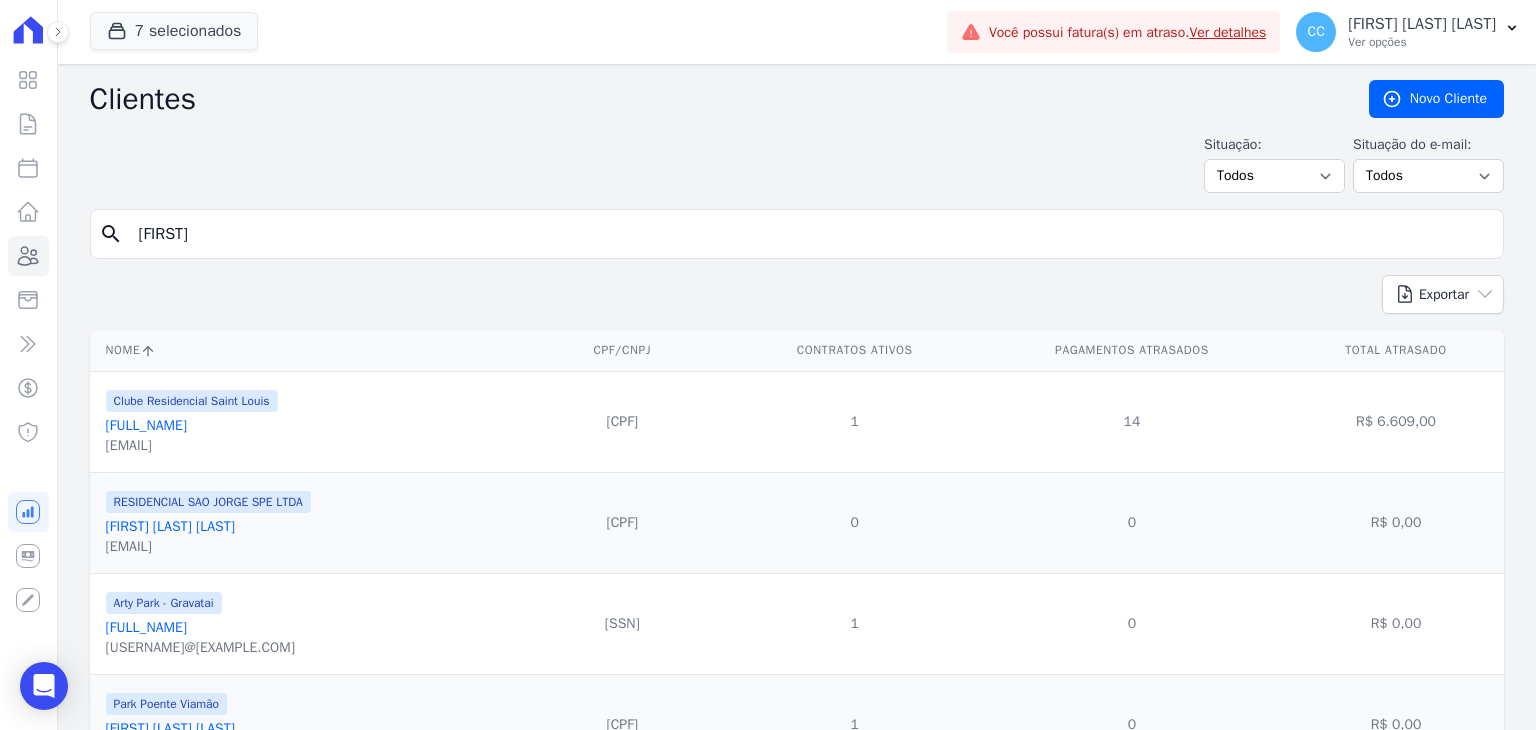 type on "[FIRST]" 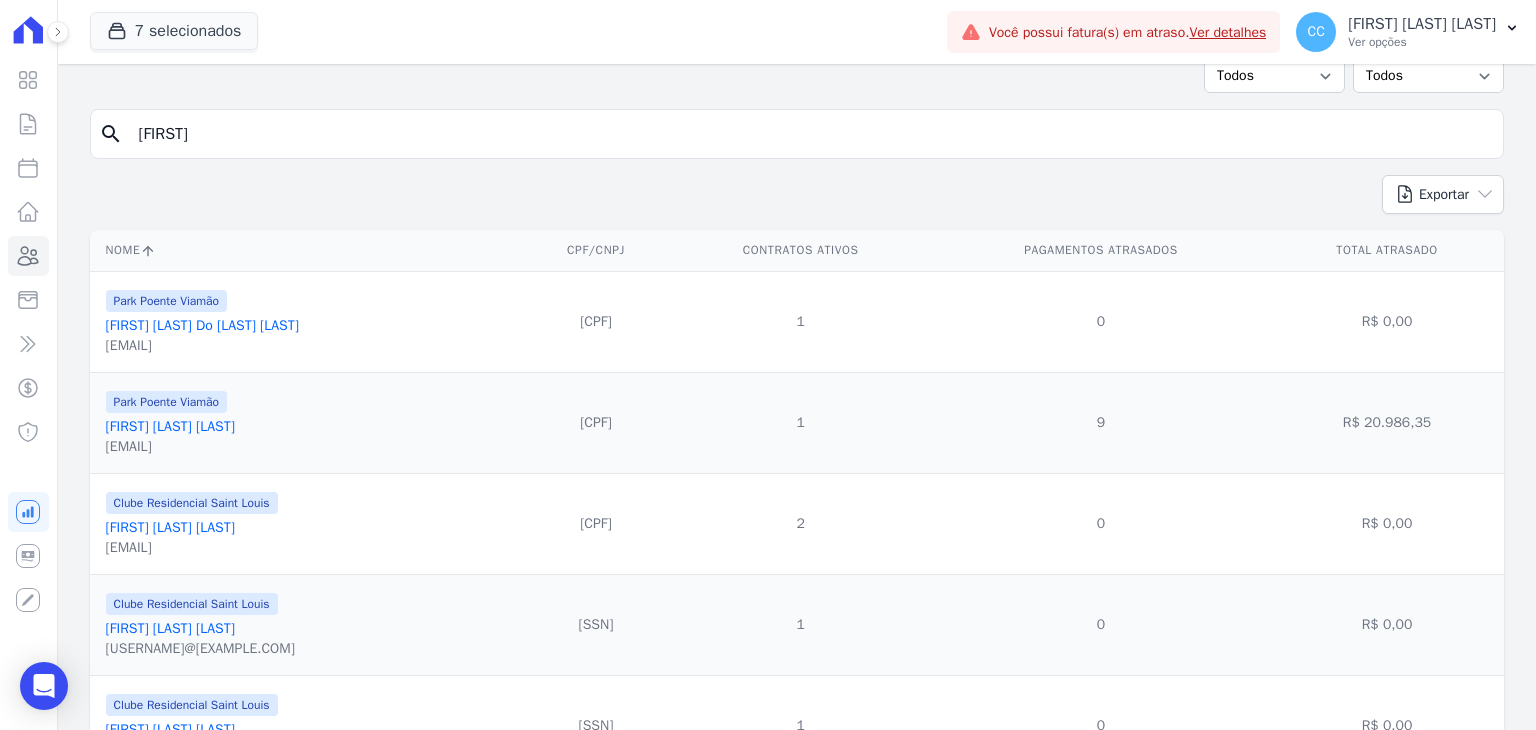scroll, scrollTop: 0, scrollLeft: 0, axis: both 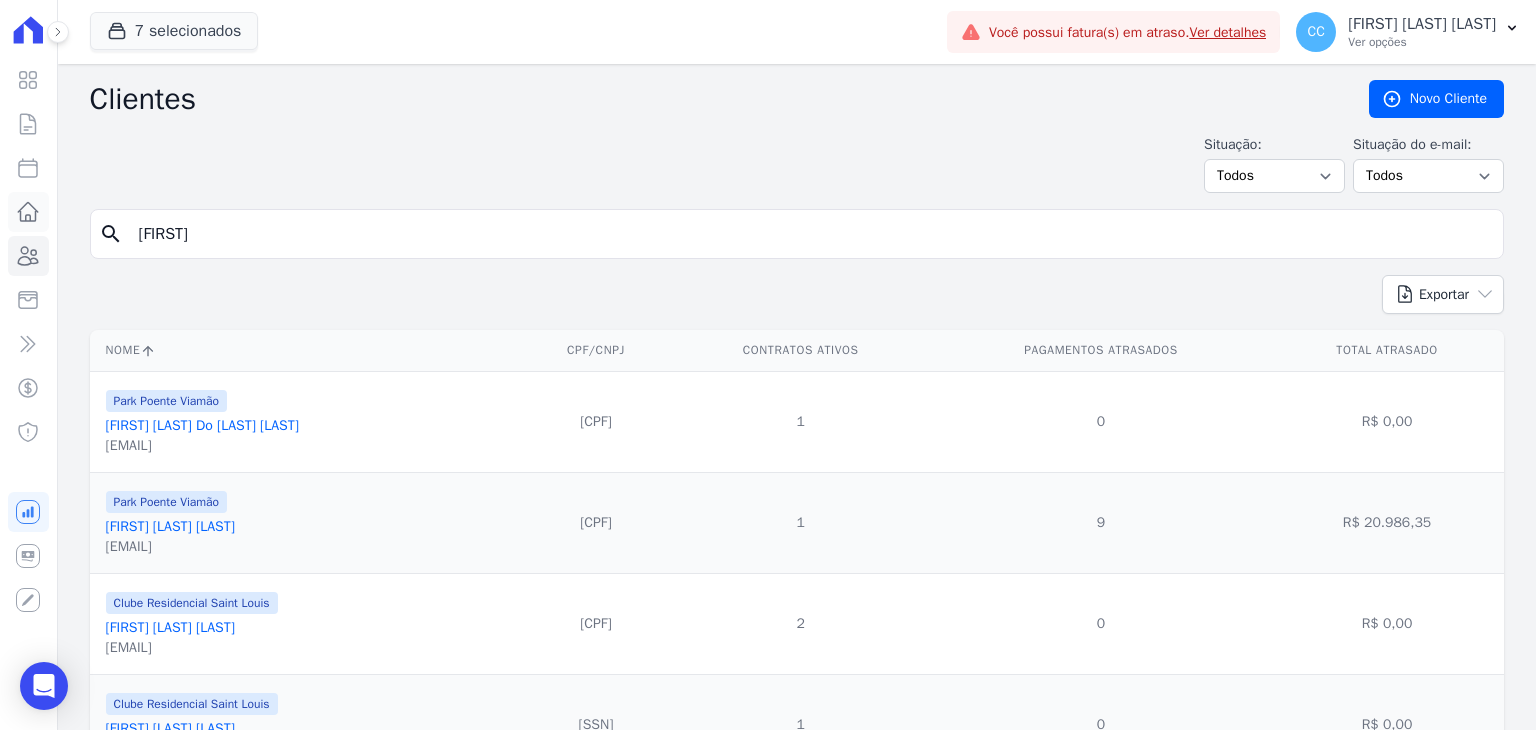 drag, startPoint x: 395, startPoint y: 226, endPoint x: 16, endPoint y: 200, distance: 379.89078 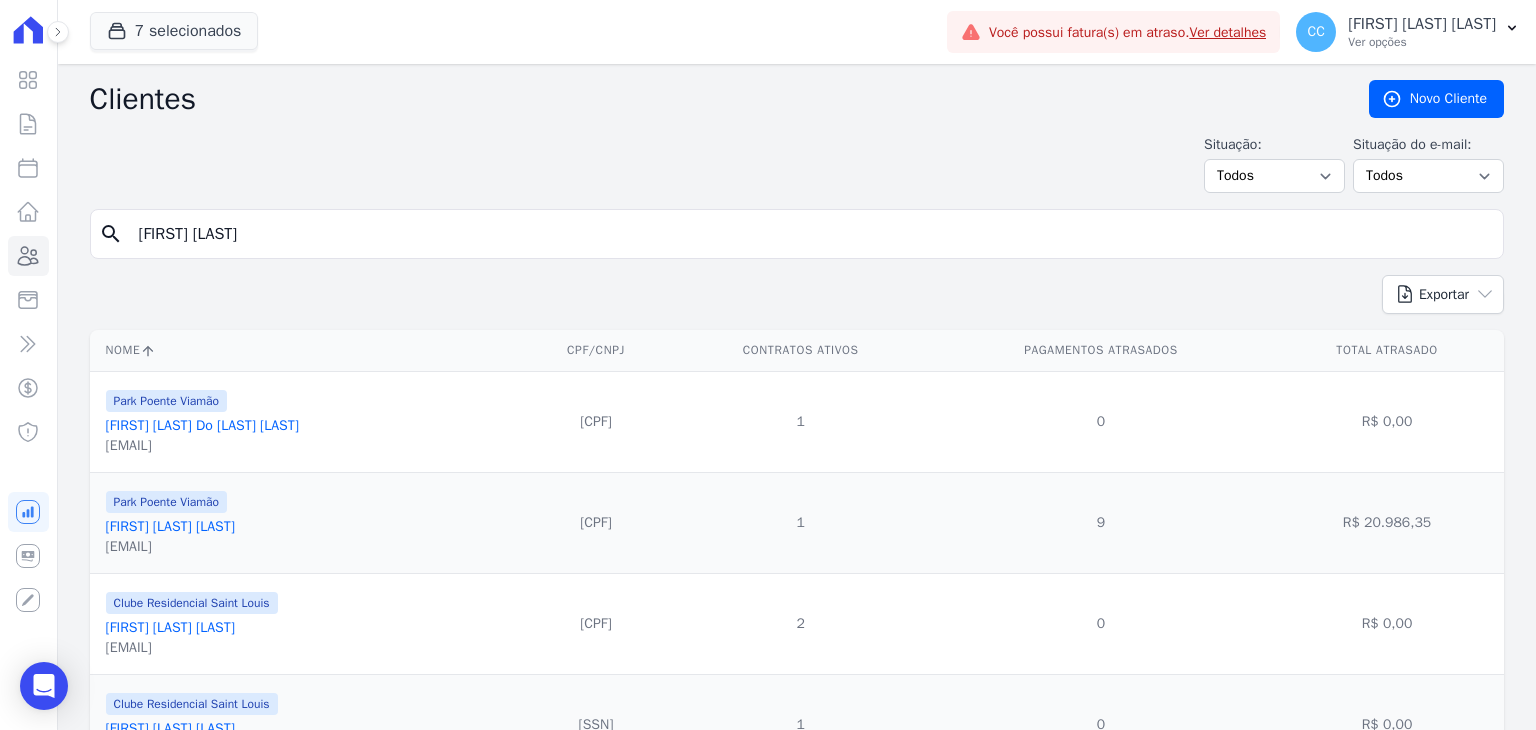 type on "[FIRST] [LAST]" 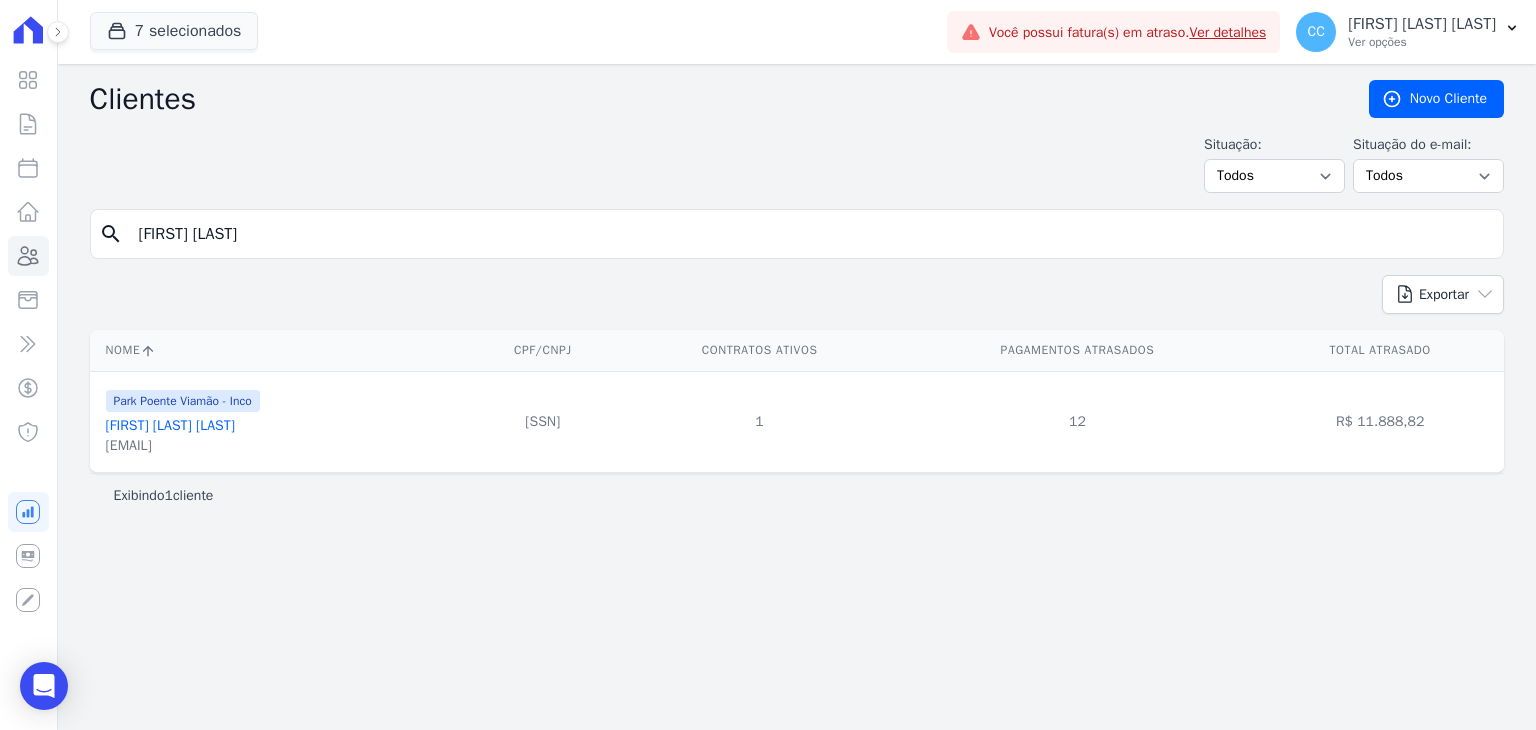 click on "[FIRST] [LAST] [LAST]" at bounding box center [170, 425] 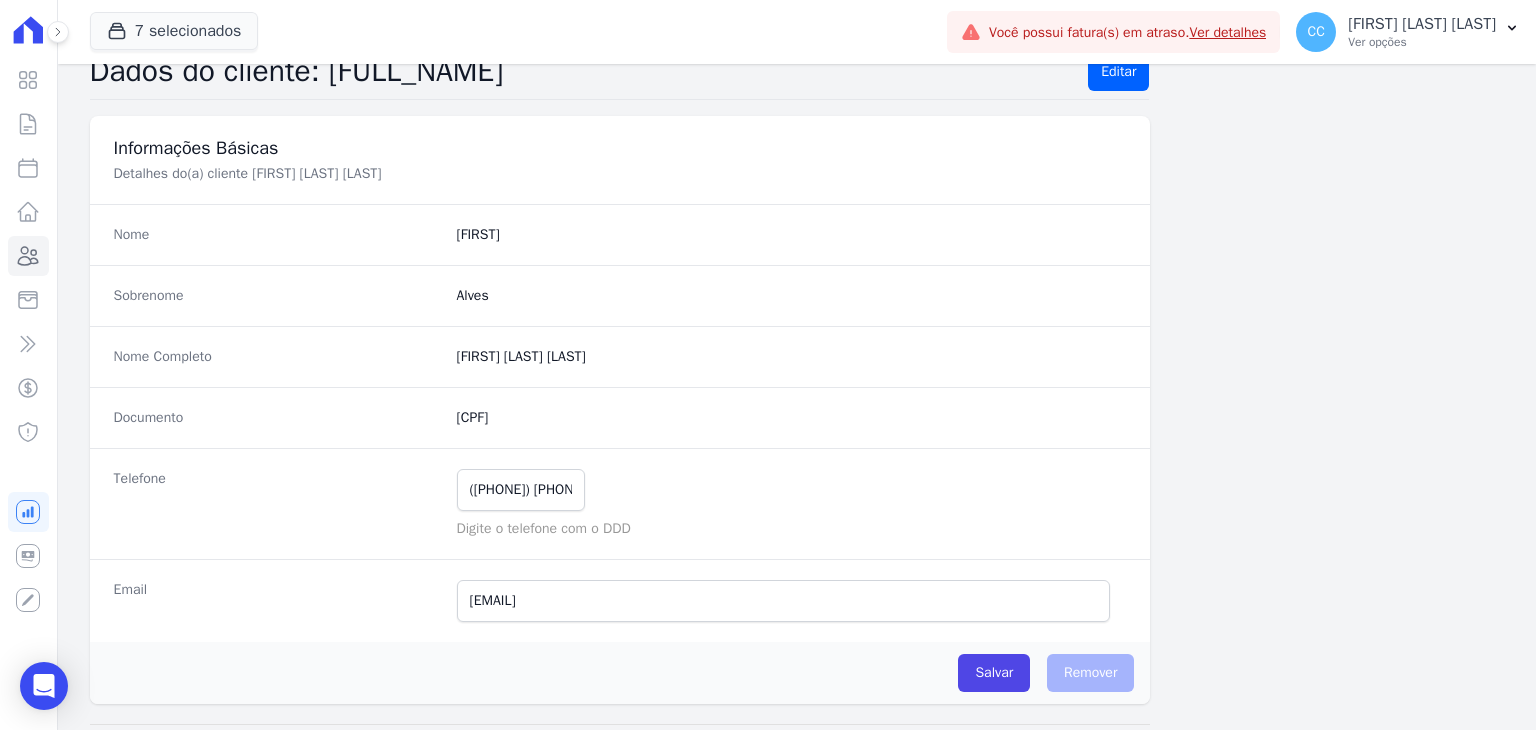 scroll, scrollTop: 0, scrollLeft: 0, axis: both 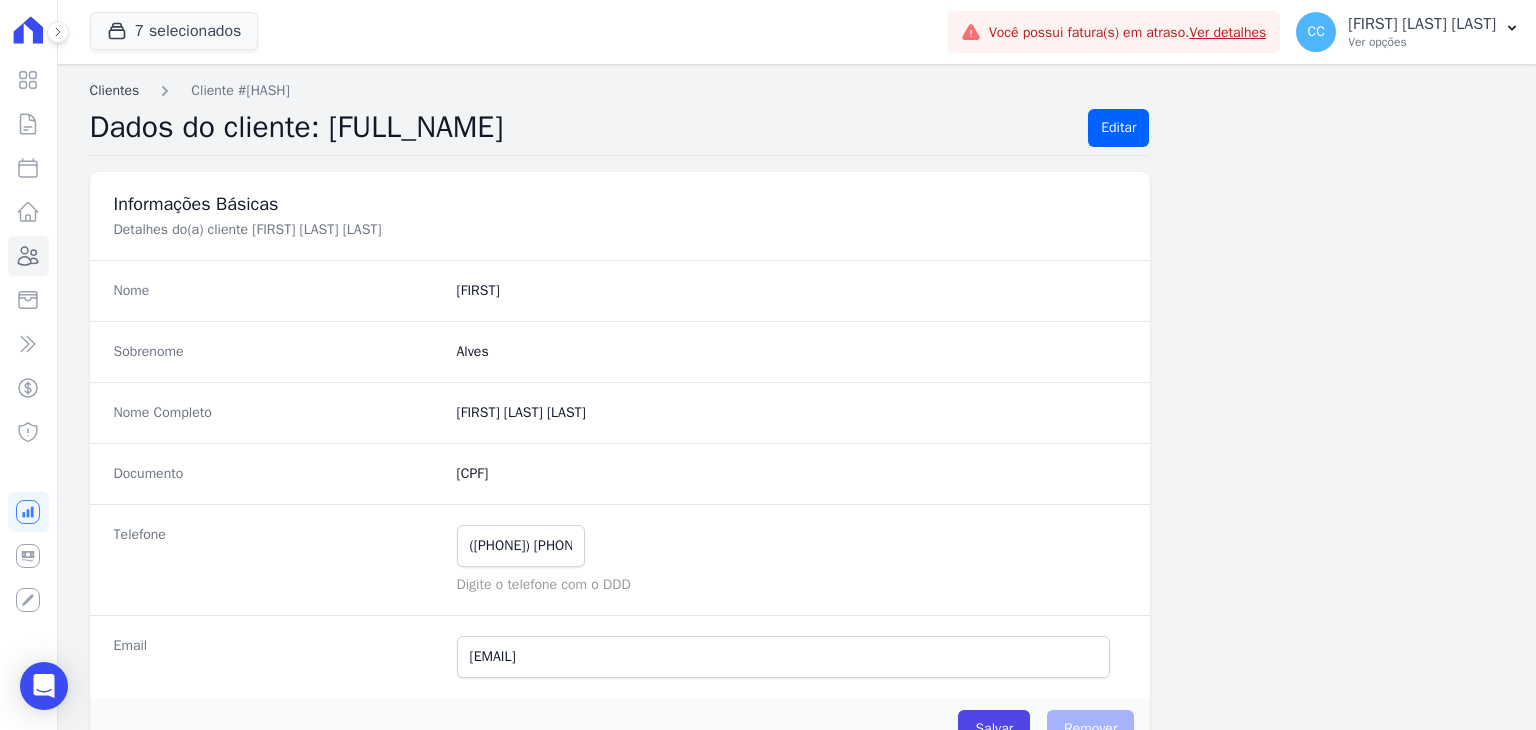 click on "Clientes" at bounding box center [115, 90] 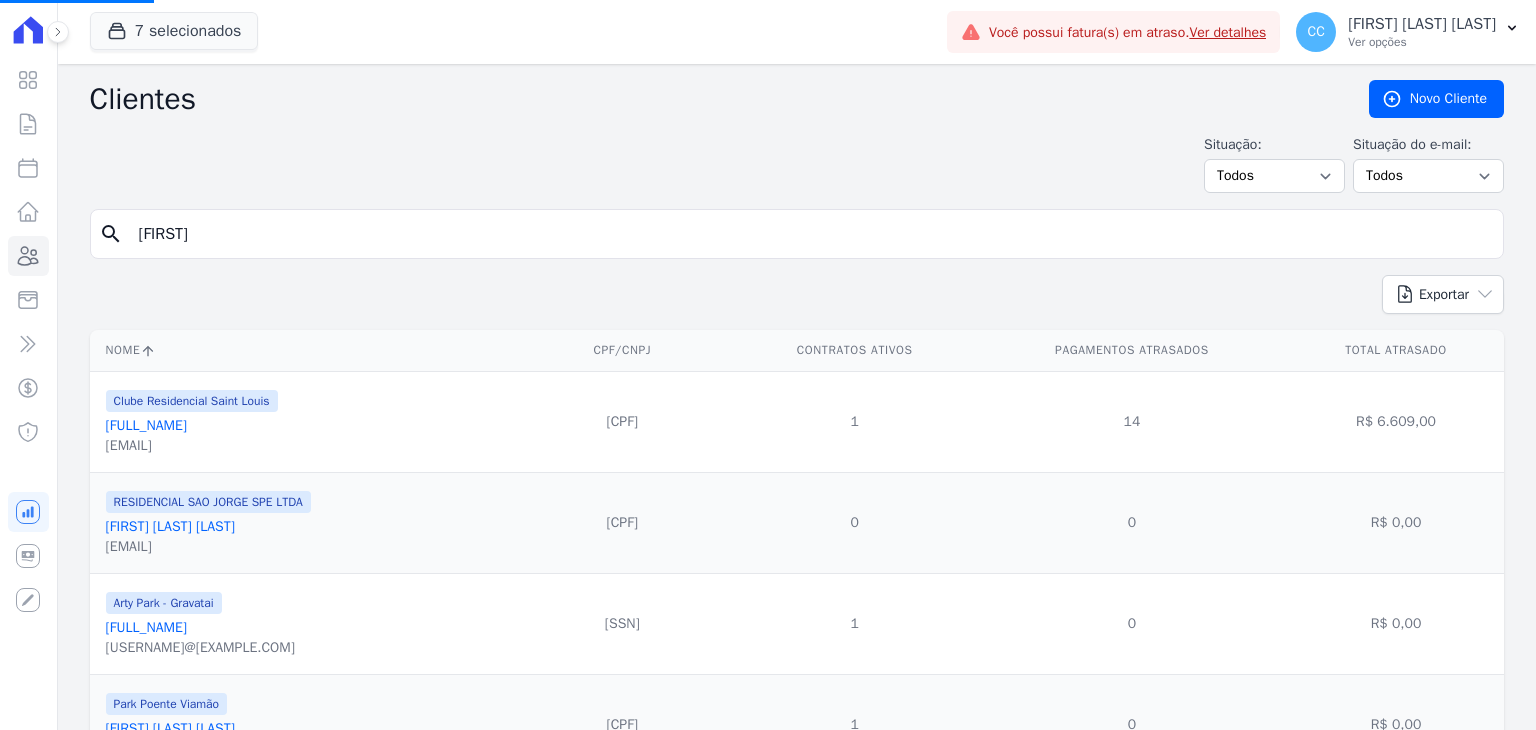 drag, startPoint x: 283, startPoint y: 225, endPoint x: -23, endPoint y: 231, distance: 306.0588 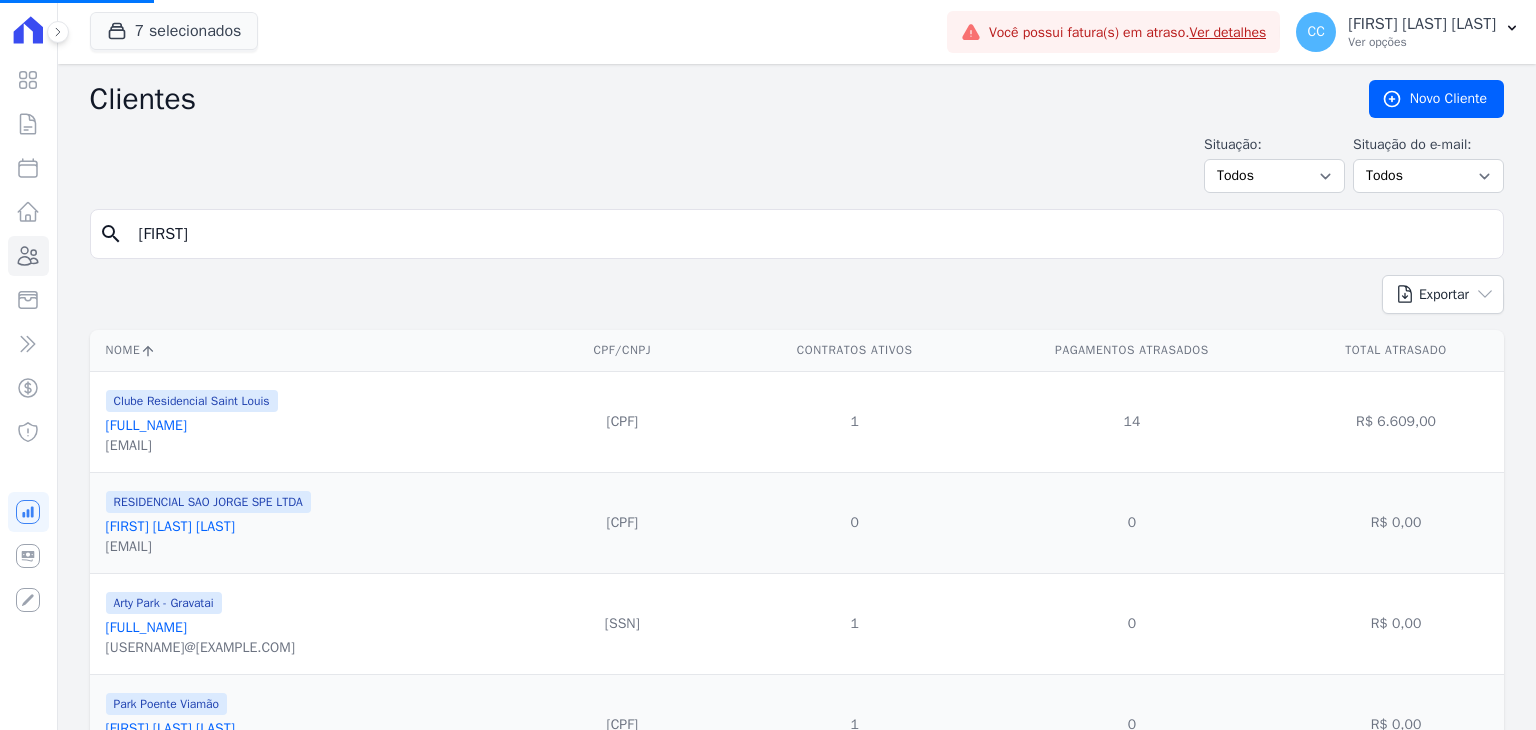 click on "Visão Geral
Contratos
Parcelas
Lotes
Clientes
Minha Carteira
Transferências
Crédito" at bounding box center [768, 365] 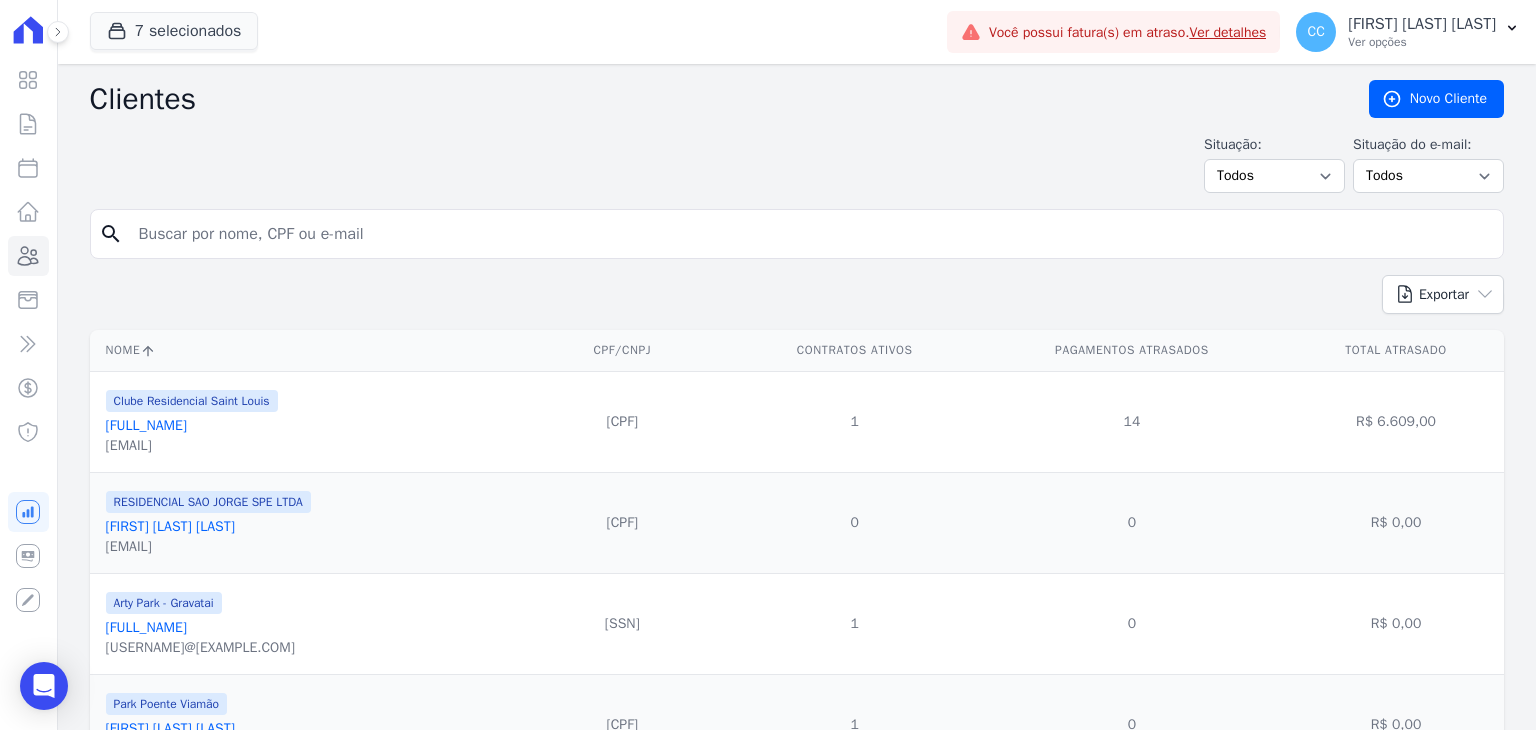 click at bounding box center [811, 234] 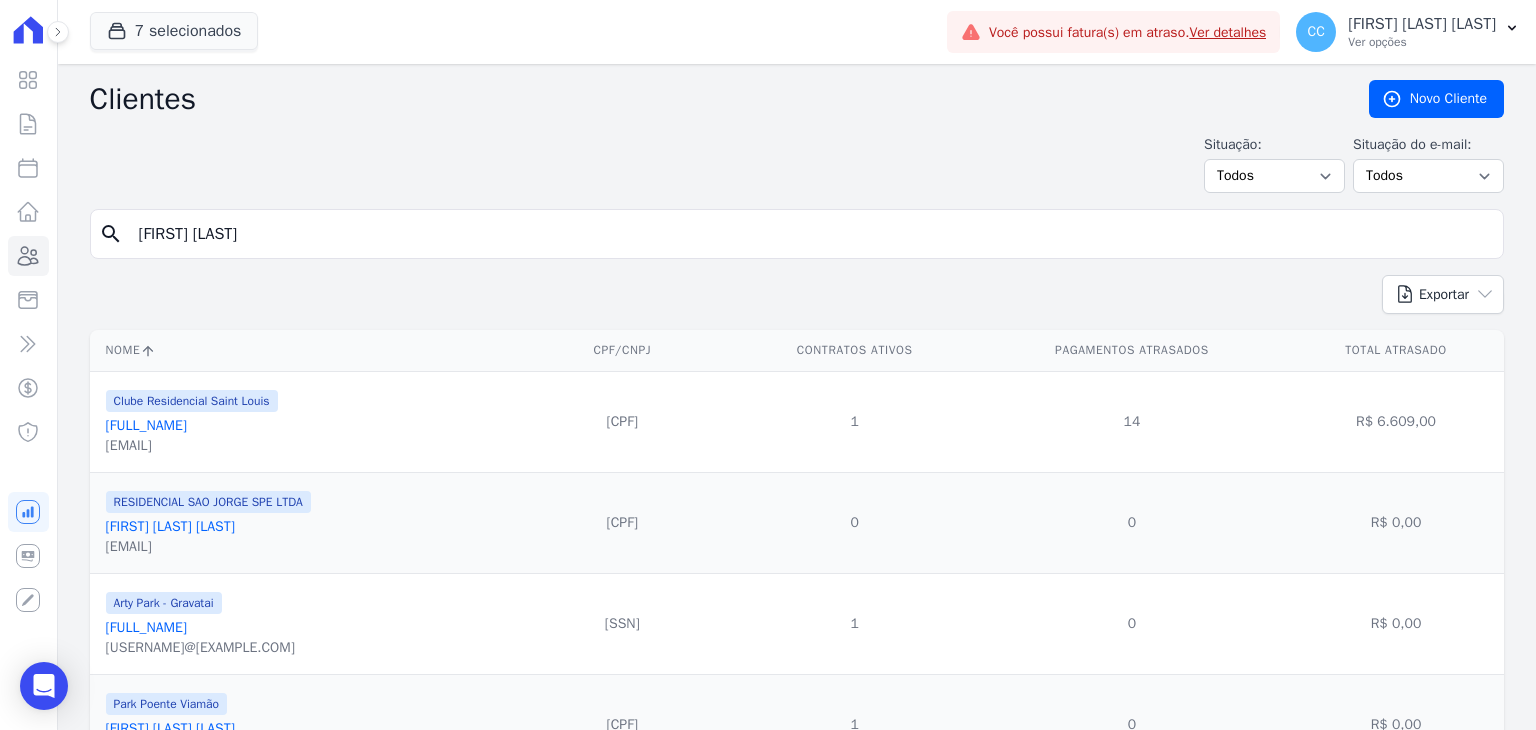 type on "[FIRST] [LAST]" 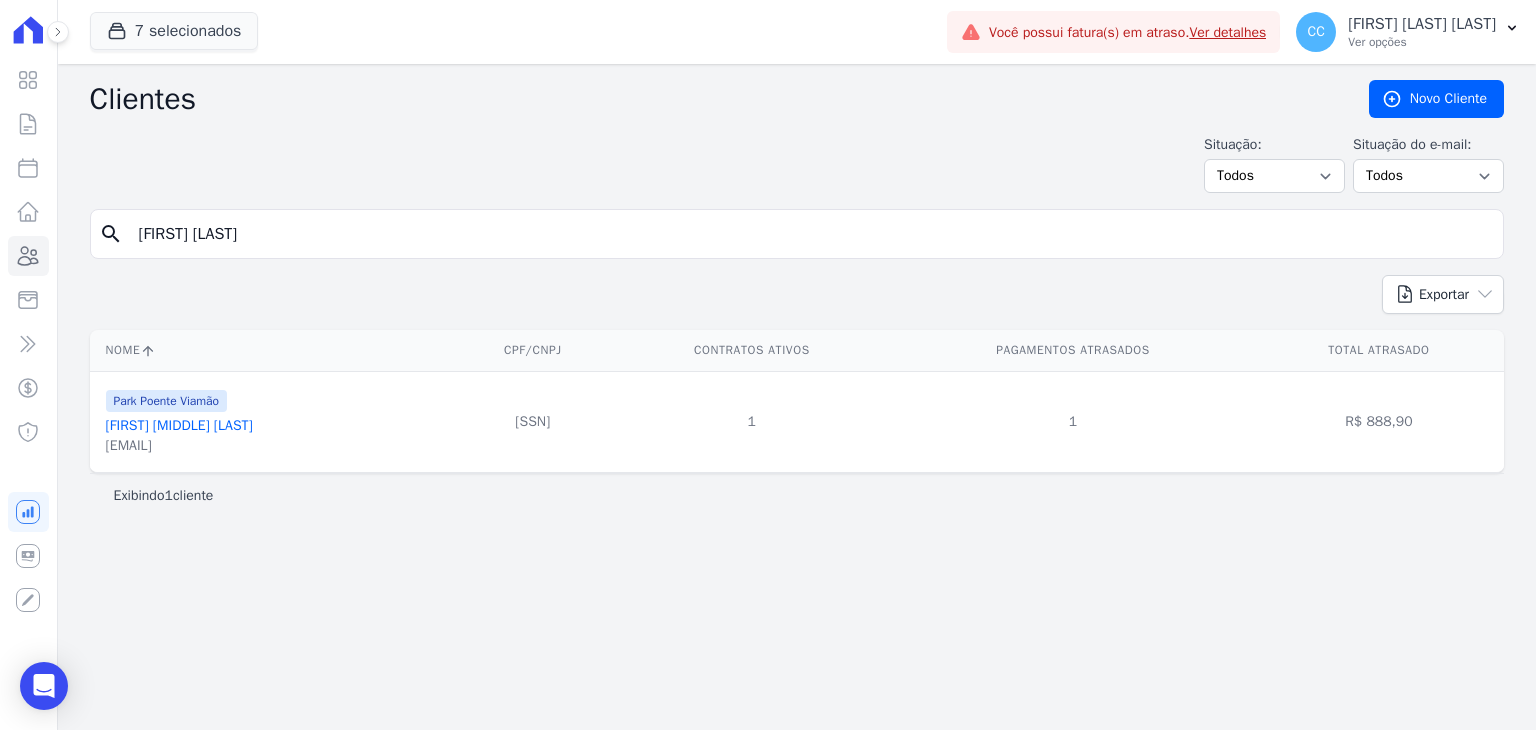 click on "[FIRST] [MIDDLE] [LAST]" at bounding box center [179, 425] 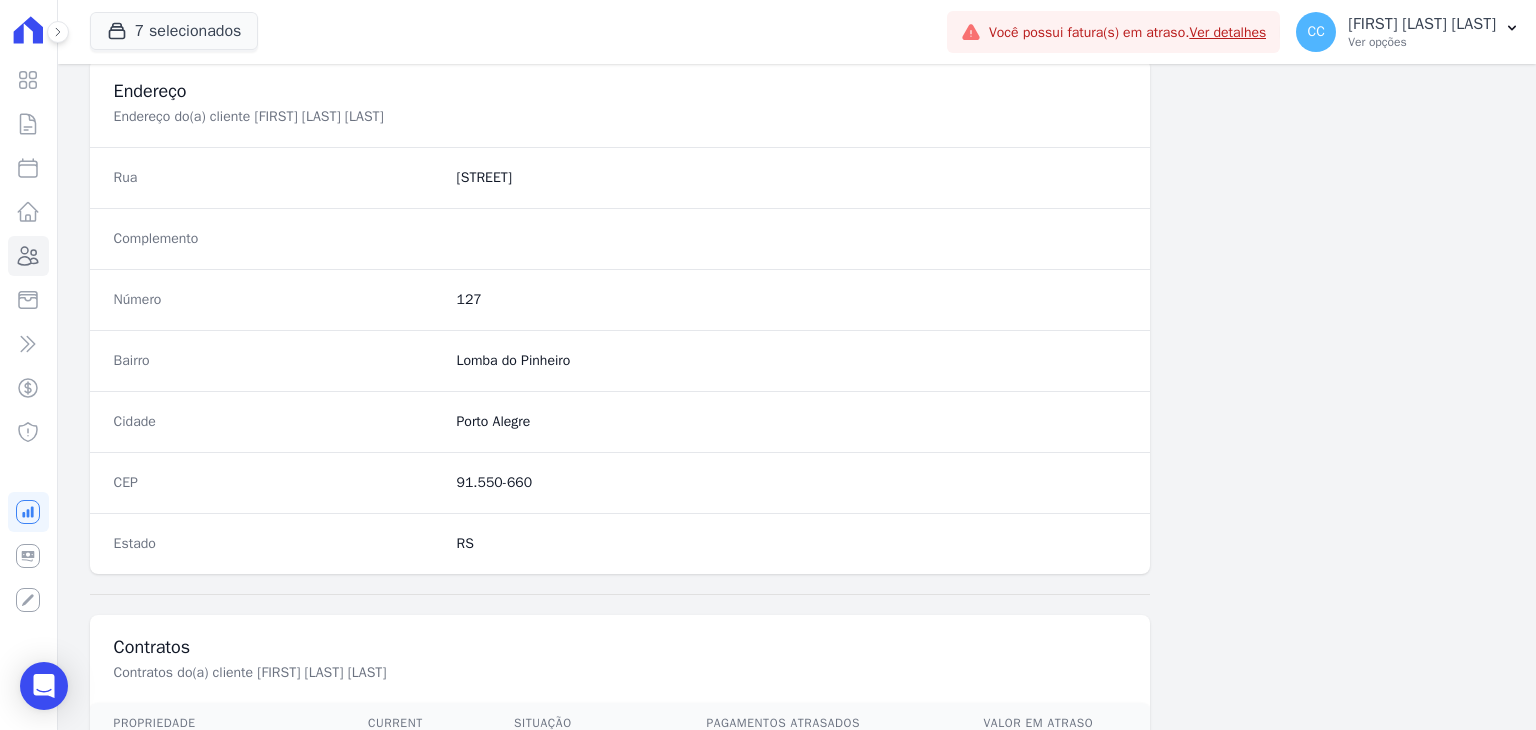 scroll, scrollTop: 1135, scrollLeft: 0, axis: vertical 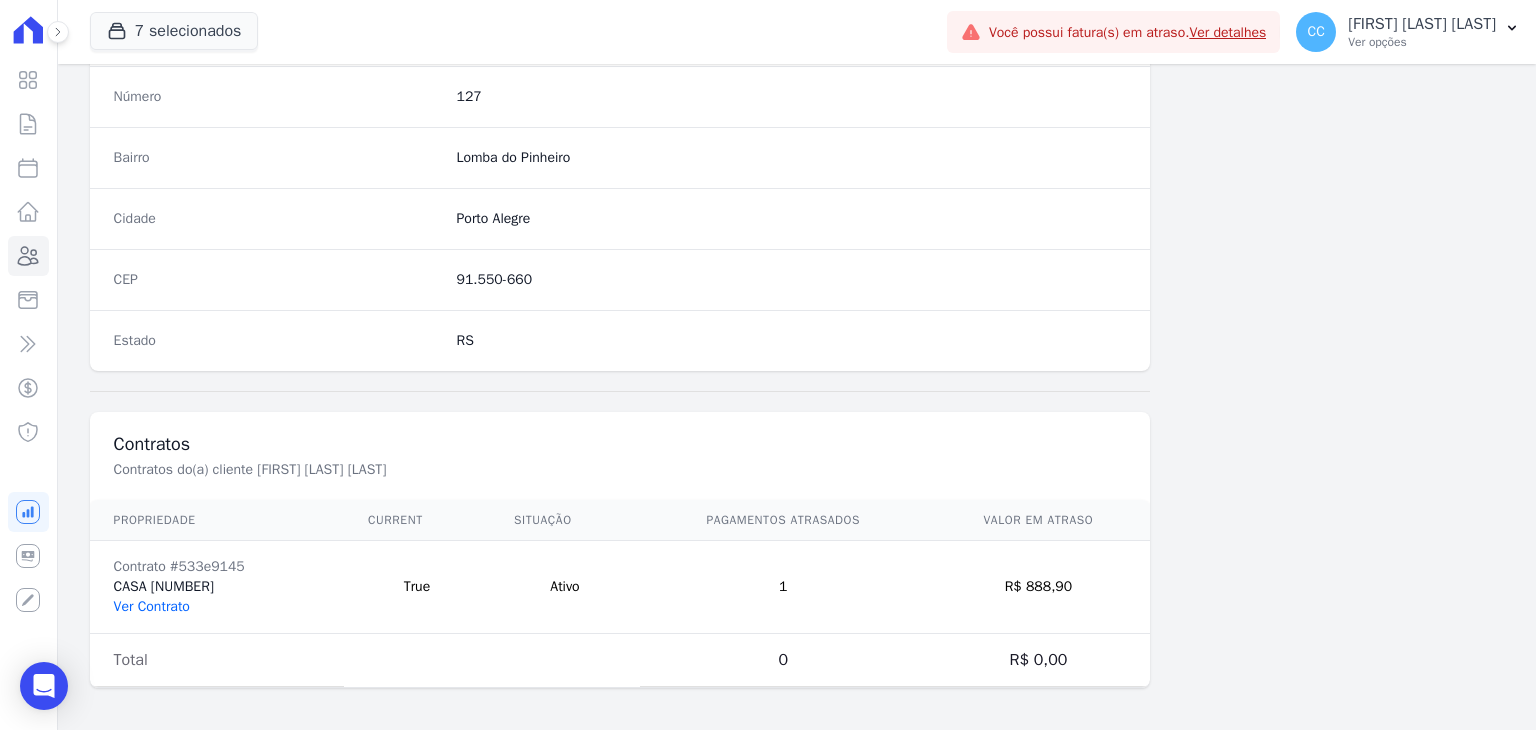 click on "Ver Contrato" at bounding box center [152, 606] 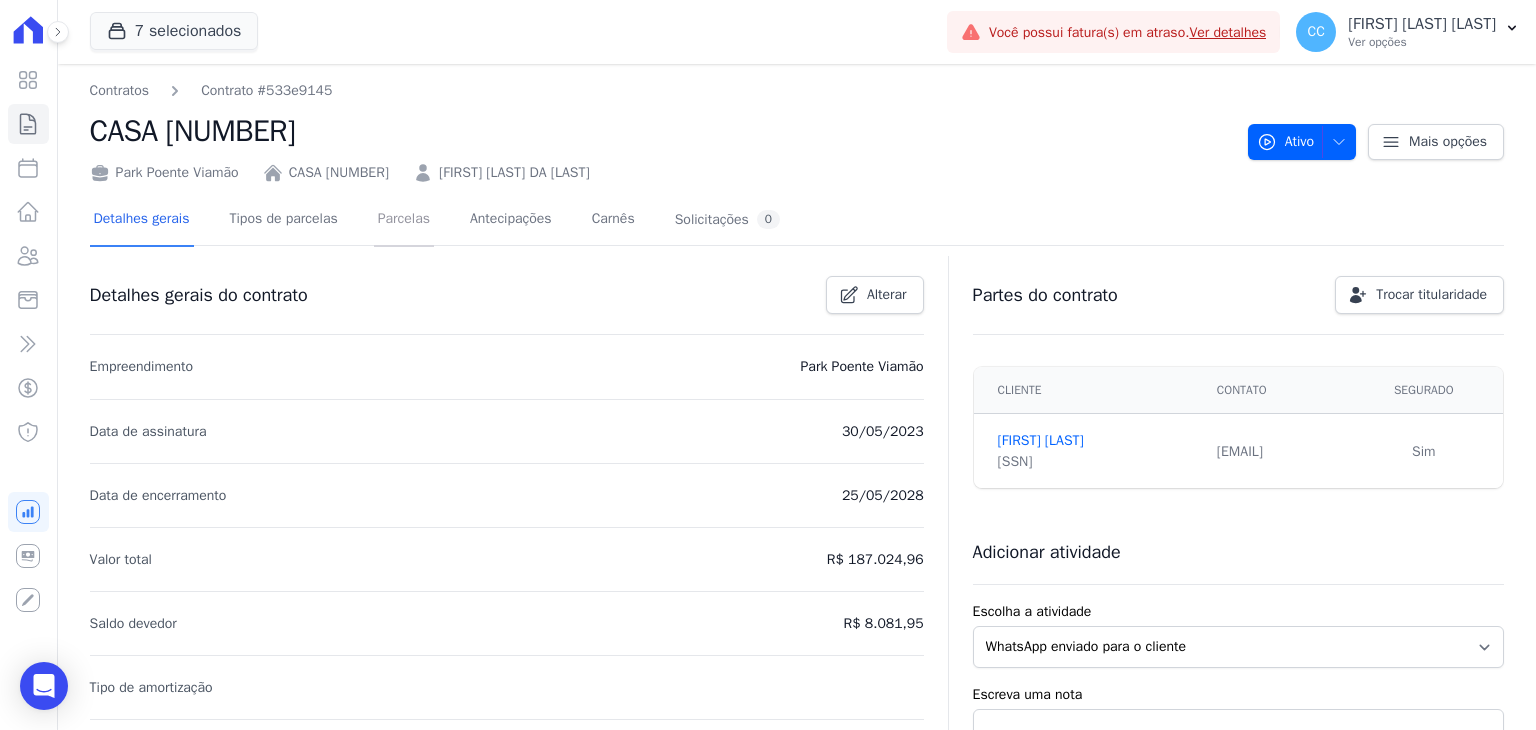 click on "Parcelas" at bounding box center [404, 220] 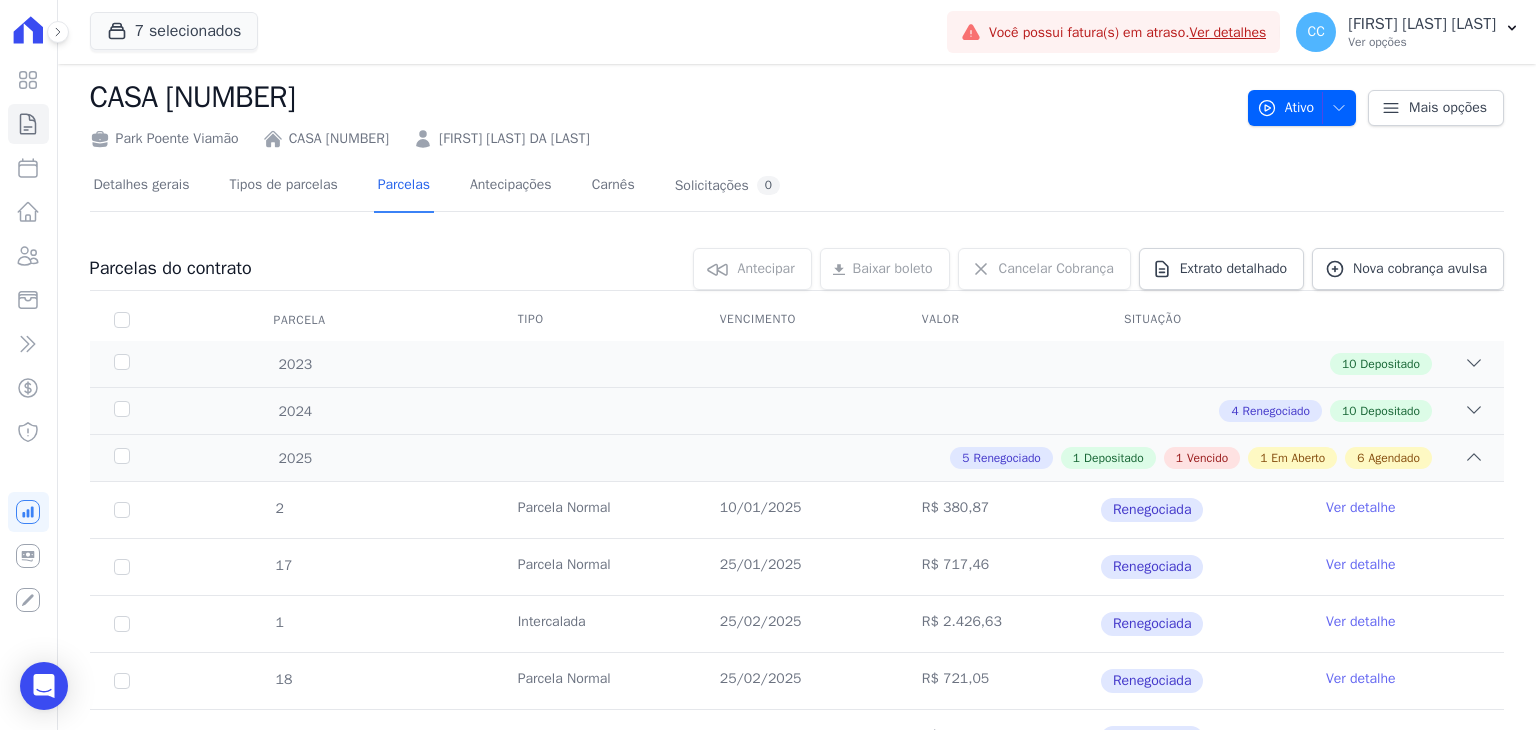 scroll, scrollTop: 0, scrollLeft: 0, axis: both 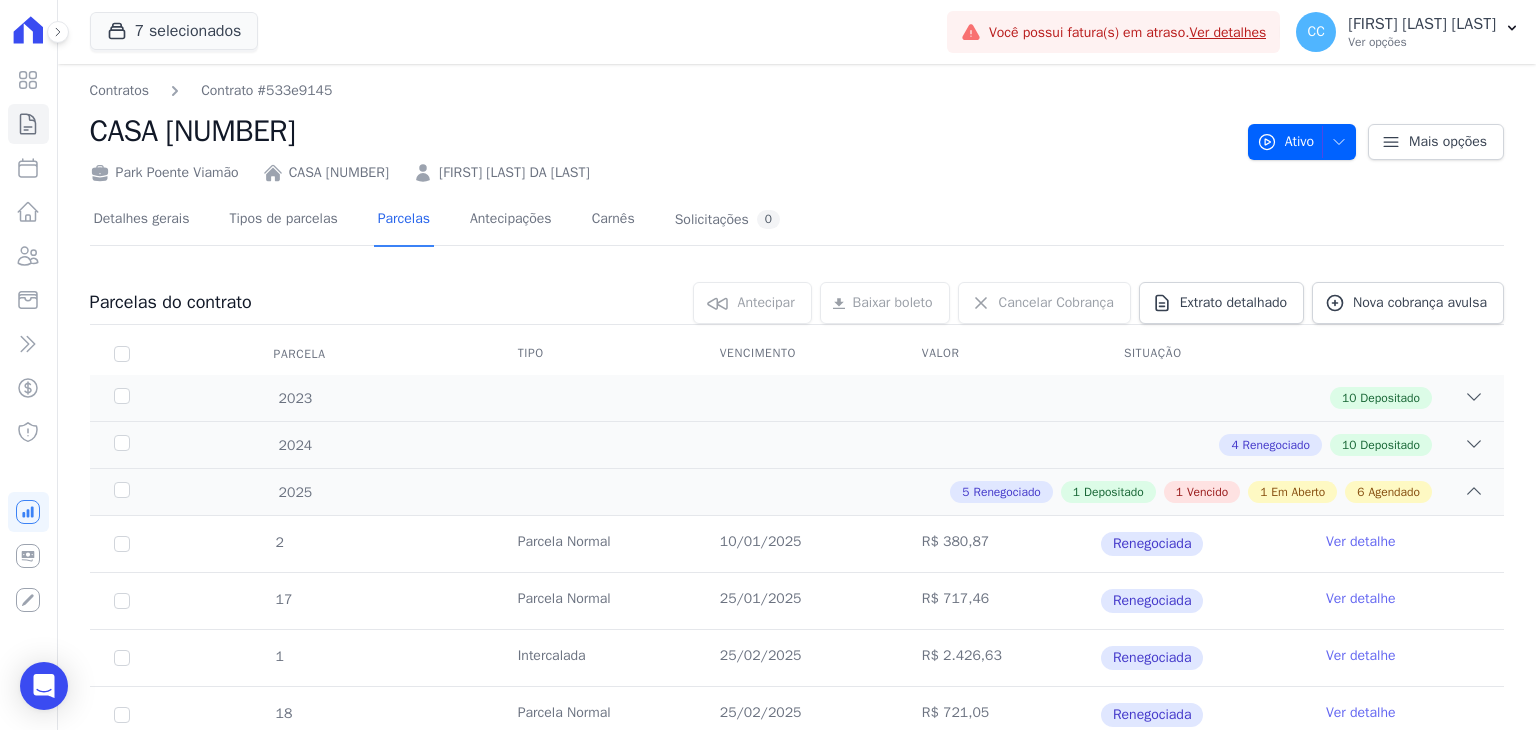 click on "Parcela Normal
[DATE]
R$ [PRICE]
Renegociada
Ver detalhe
[NUMBER]
Parcela Normal
[DATE]
R$ [PRICE]" at bounding box center (797, 914) 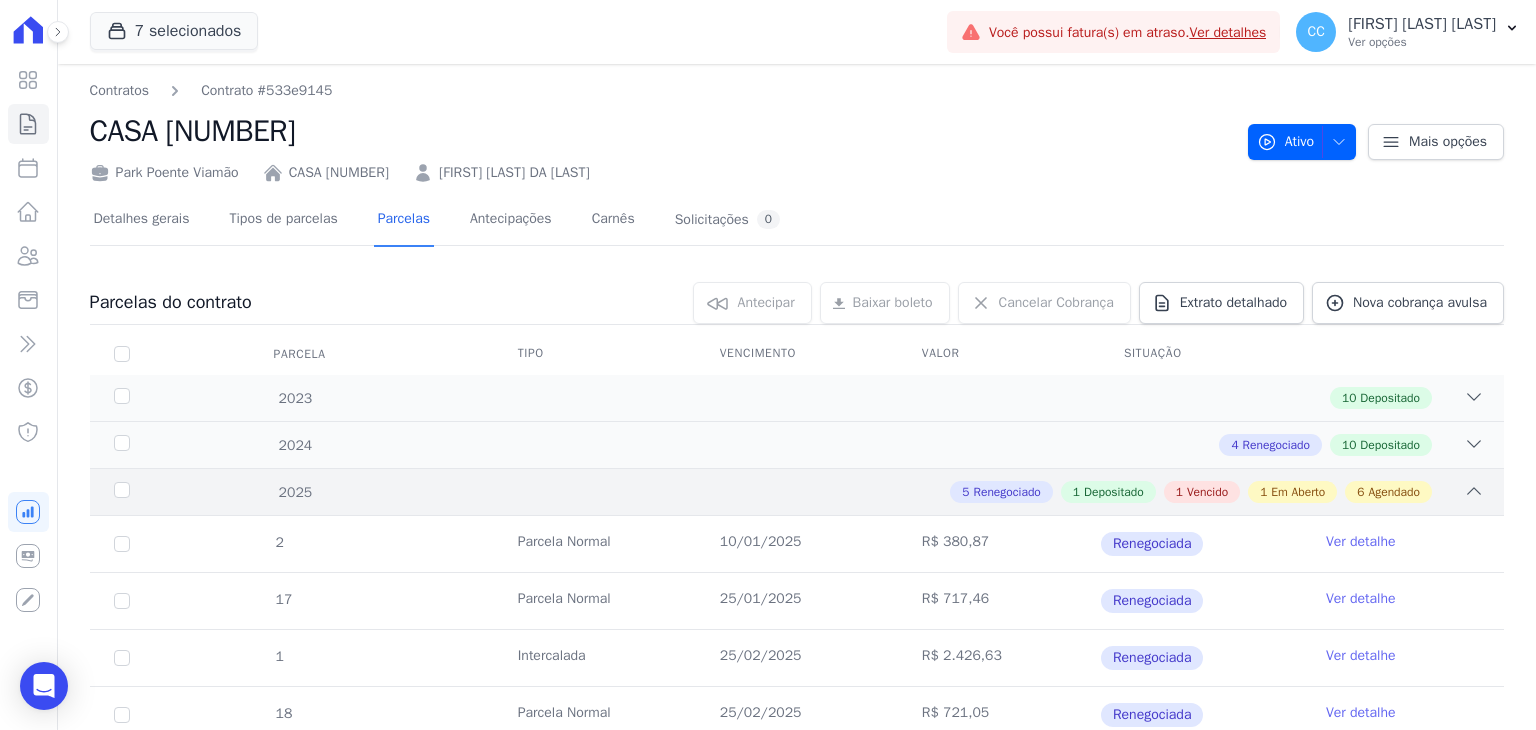 click on "5
Renegociado
1
Depositado
1
Vencido
1
Em Aberto
6
Agendado" at bounding box center [866, 492] 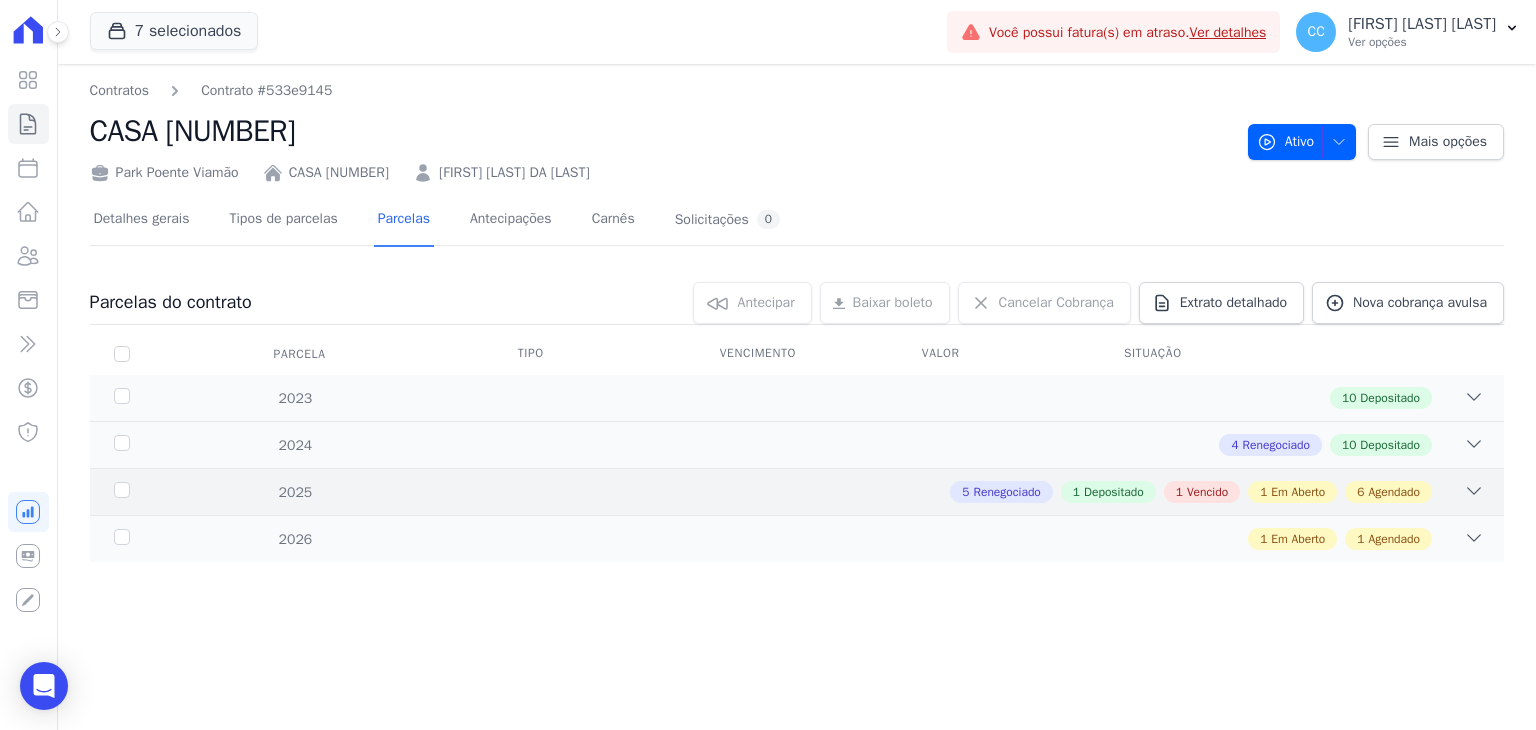 click on "5
Renegociado
1
Depositado
1
Vencido
1
Em Aberto
6
Agendado" at bounding box center (866, 492) 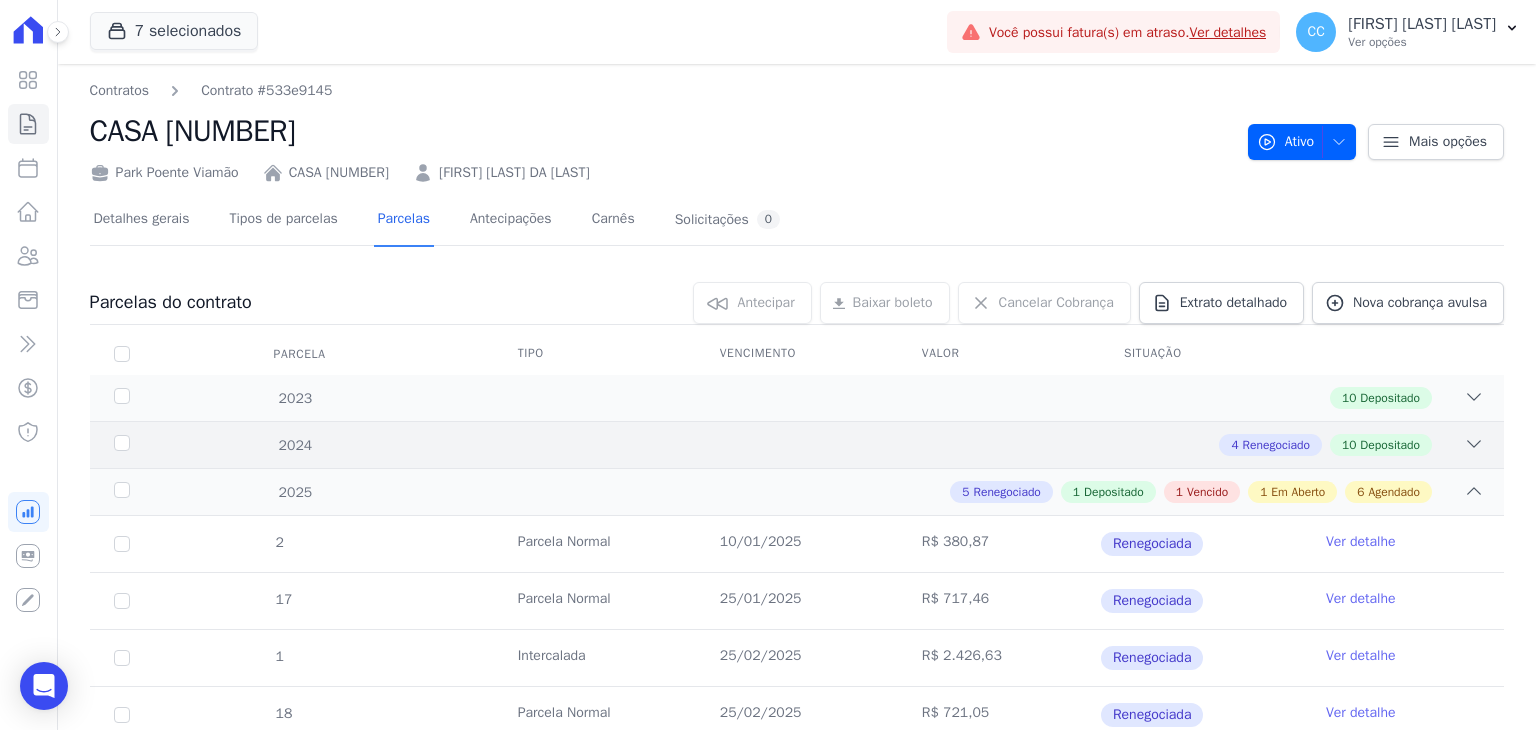 click on "[NUMBER]
Renegociado
[NUMBER]
Depositado" at bounding box center [866, 445] 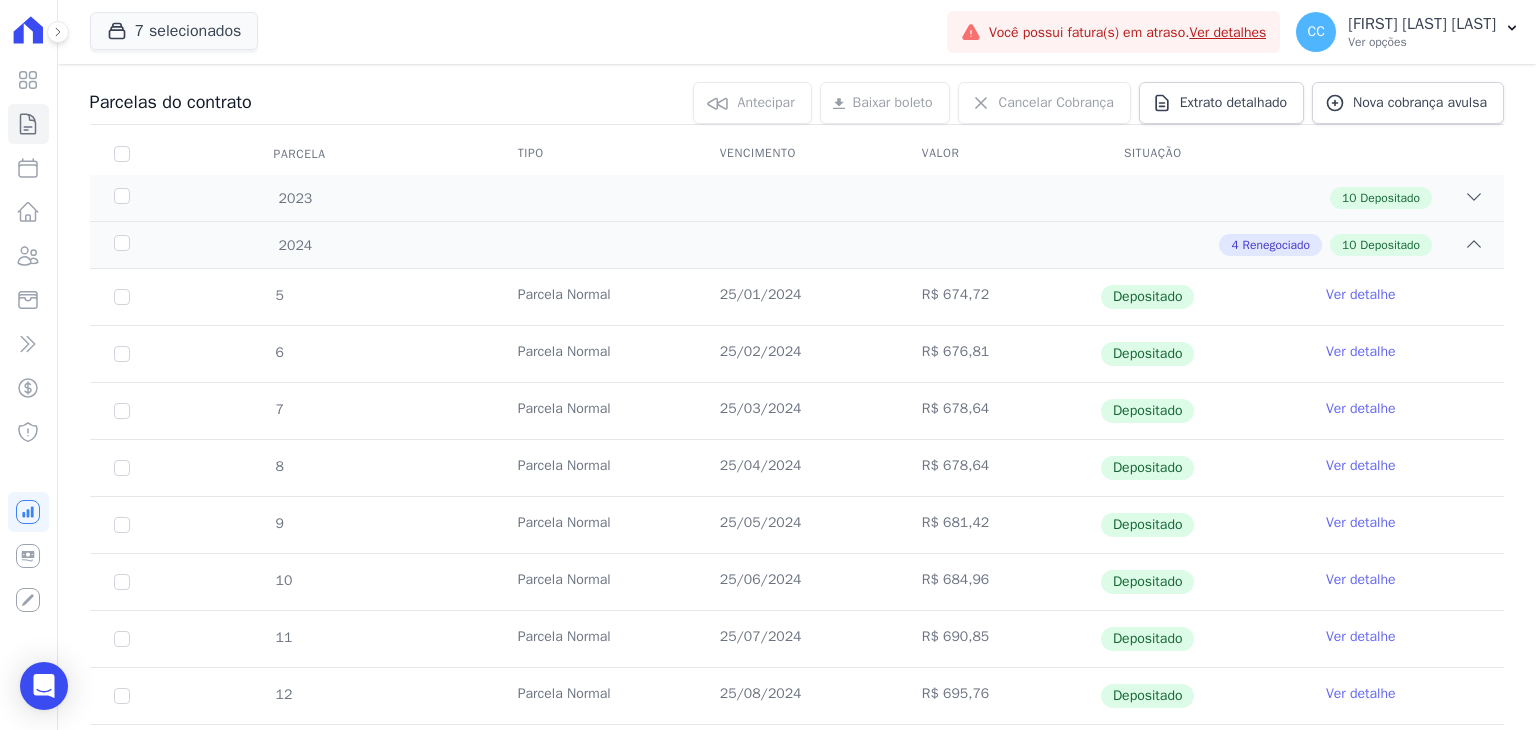 scroll, scrollTop: 0, scrollLeft: 0, axis: both 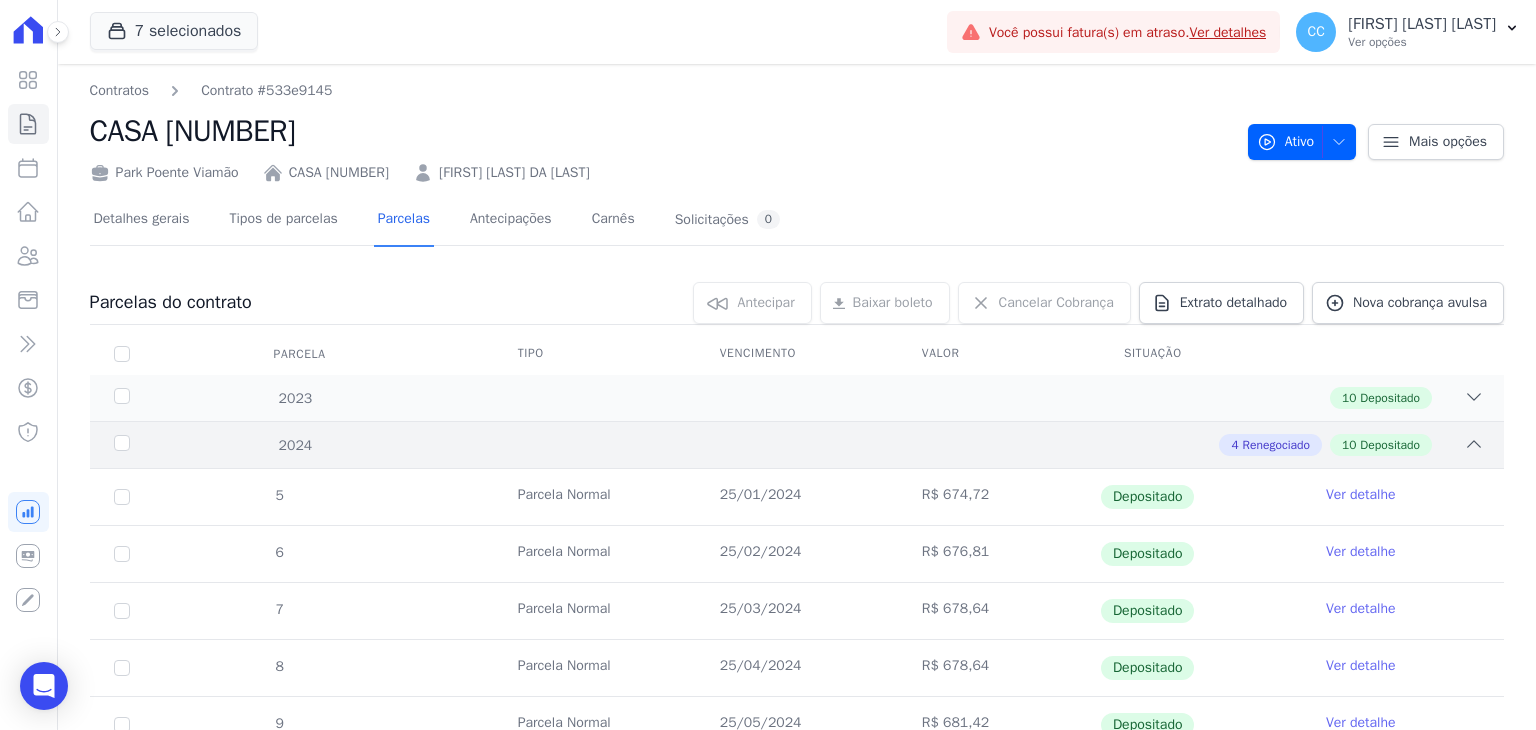 click on "[NUMBER]
Renegociado
[NUMBER]
Depositado" at bounding box center (866, 445) 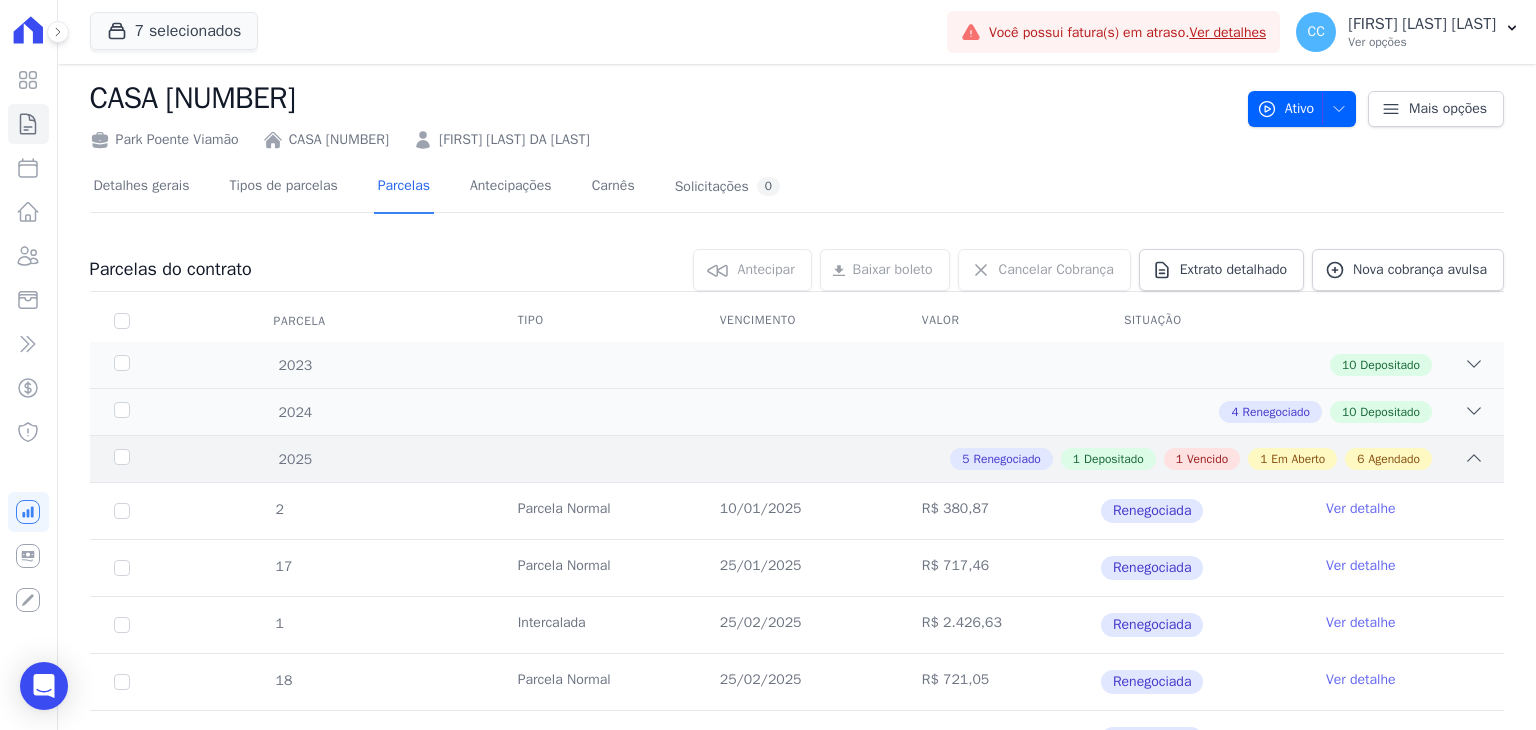 scroll, scrollTop: 0, scrollLeft: 0, axis: both 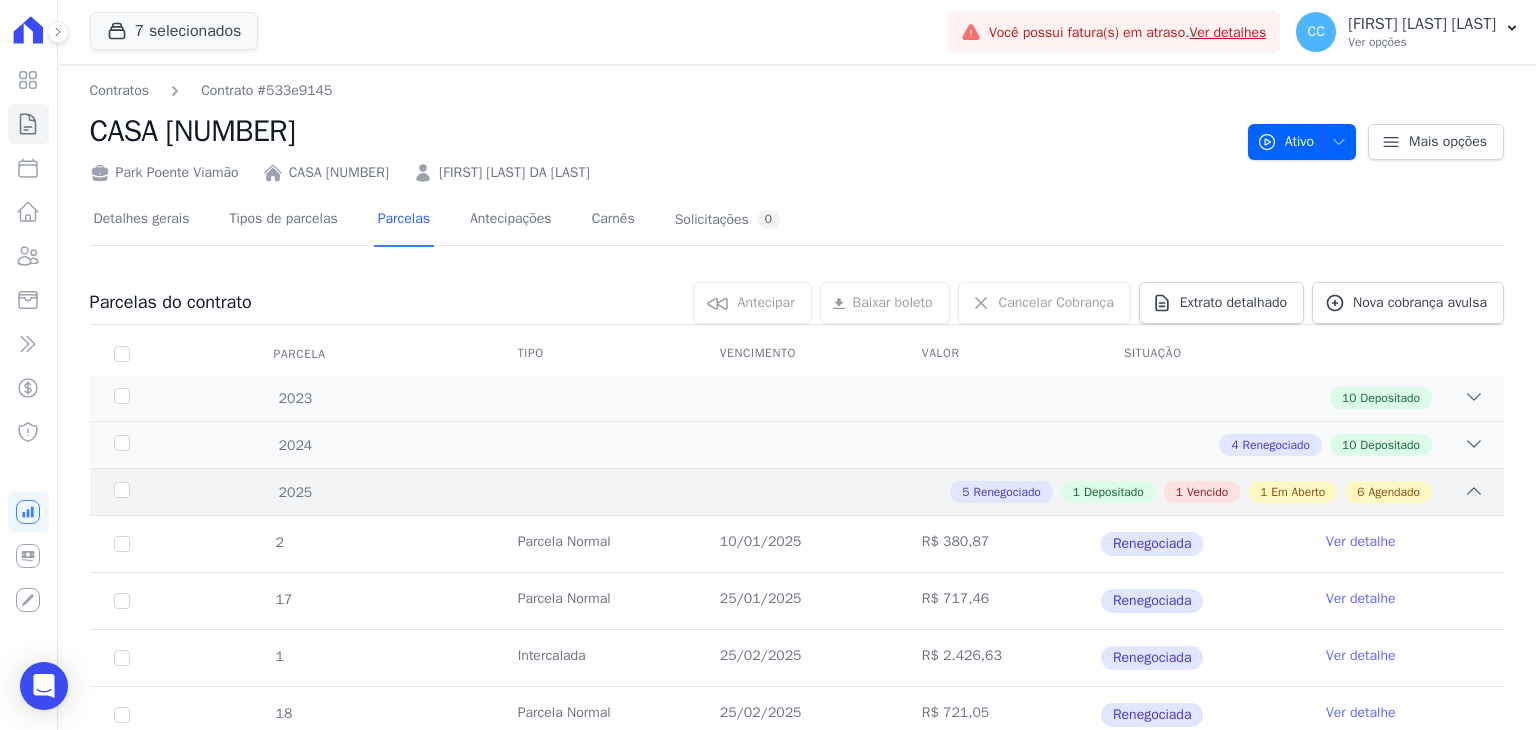 click on "2025
5
Renegociado
1
Depositado
1
Vencido
1
Em Aberto
6
Agendado" at bounding box center [797, 491] 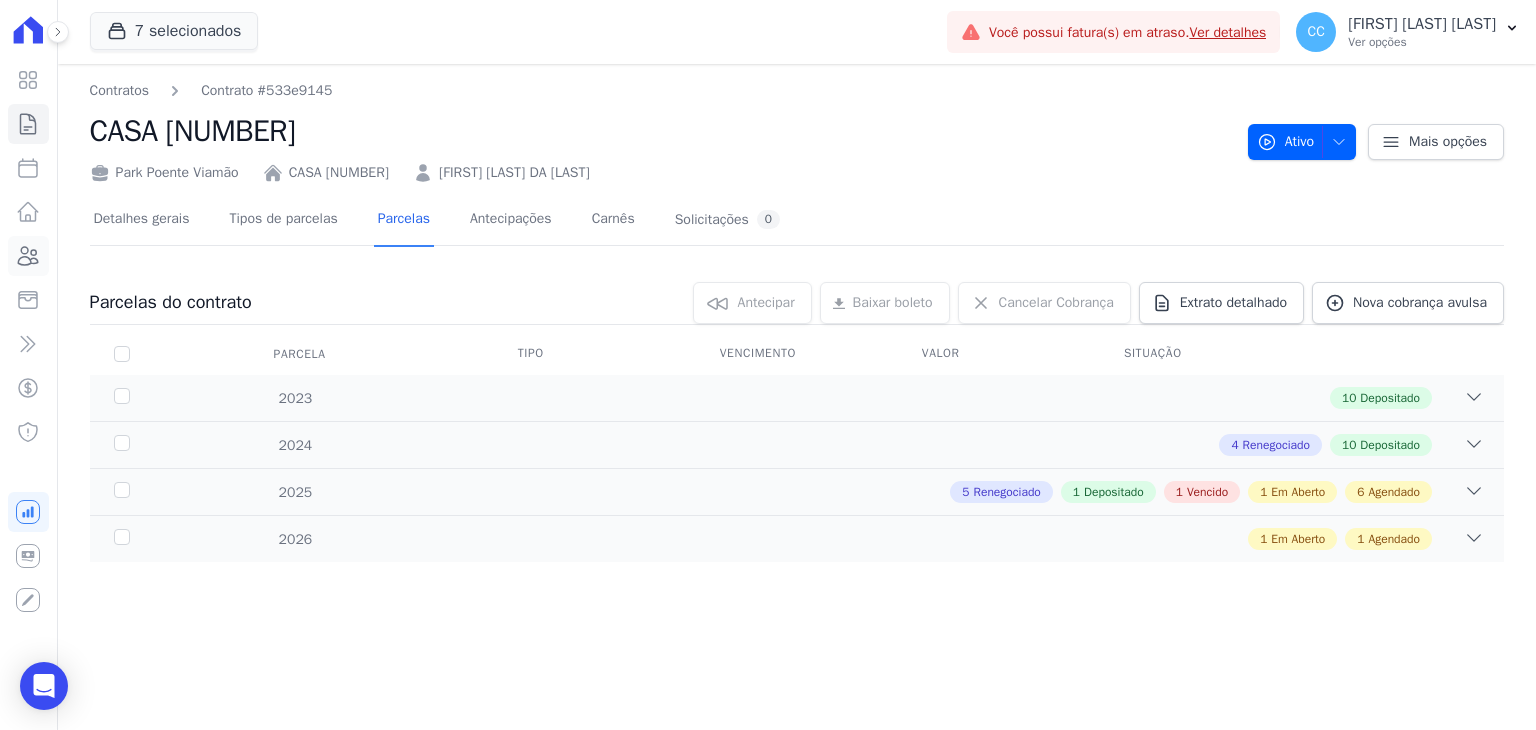 click on "Clientes" at bounding box center (28, 256) 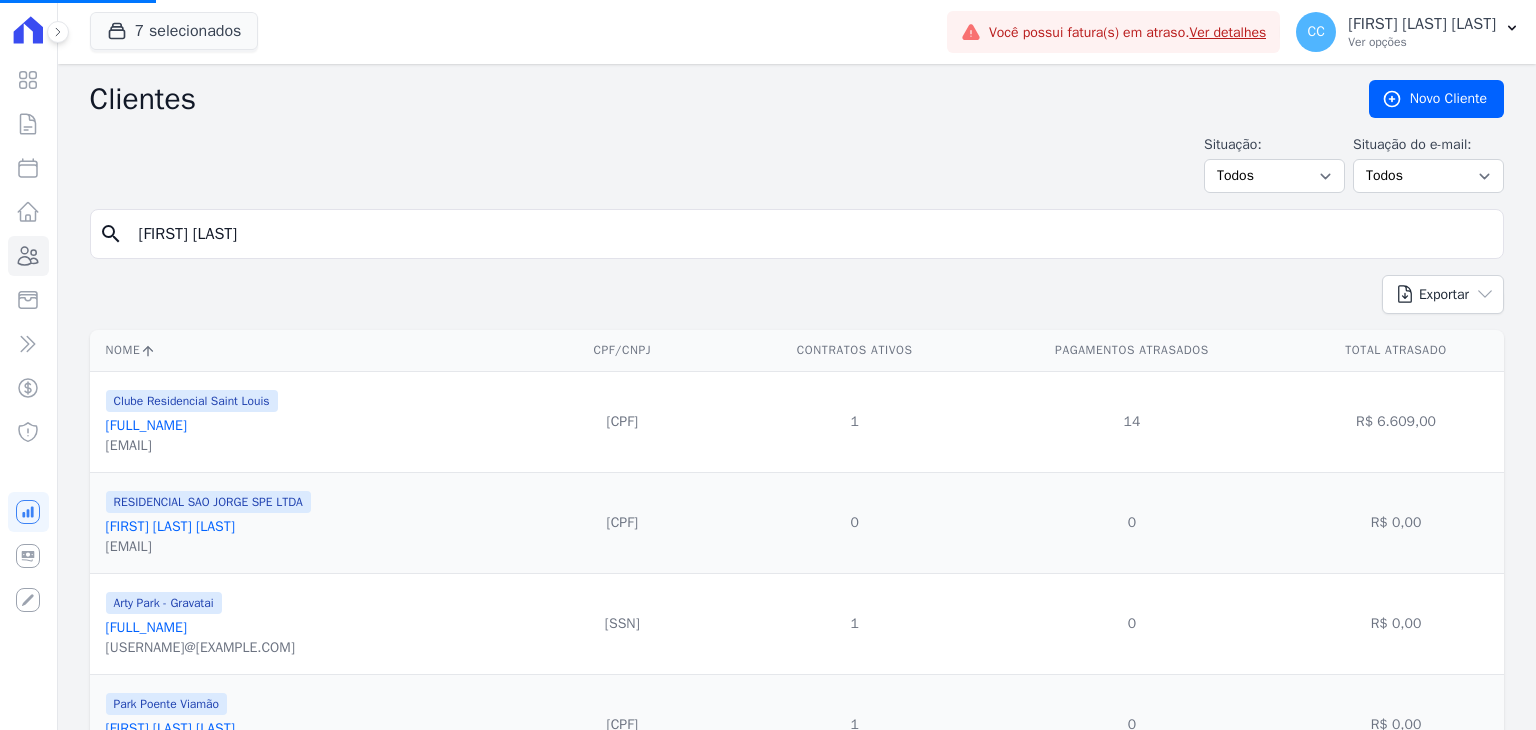 drag, startPoint x: 348, startPoint y: 249, endPoint x: -107, endPoint y: 251, distance: 455.0044 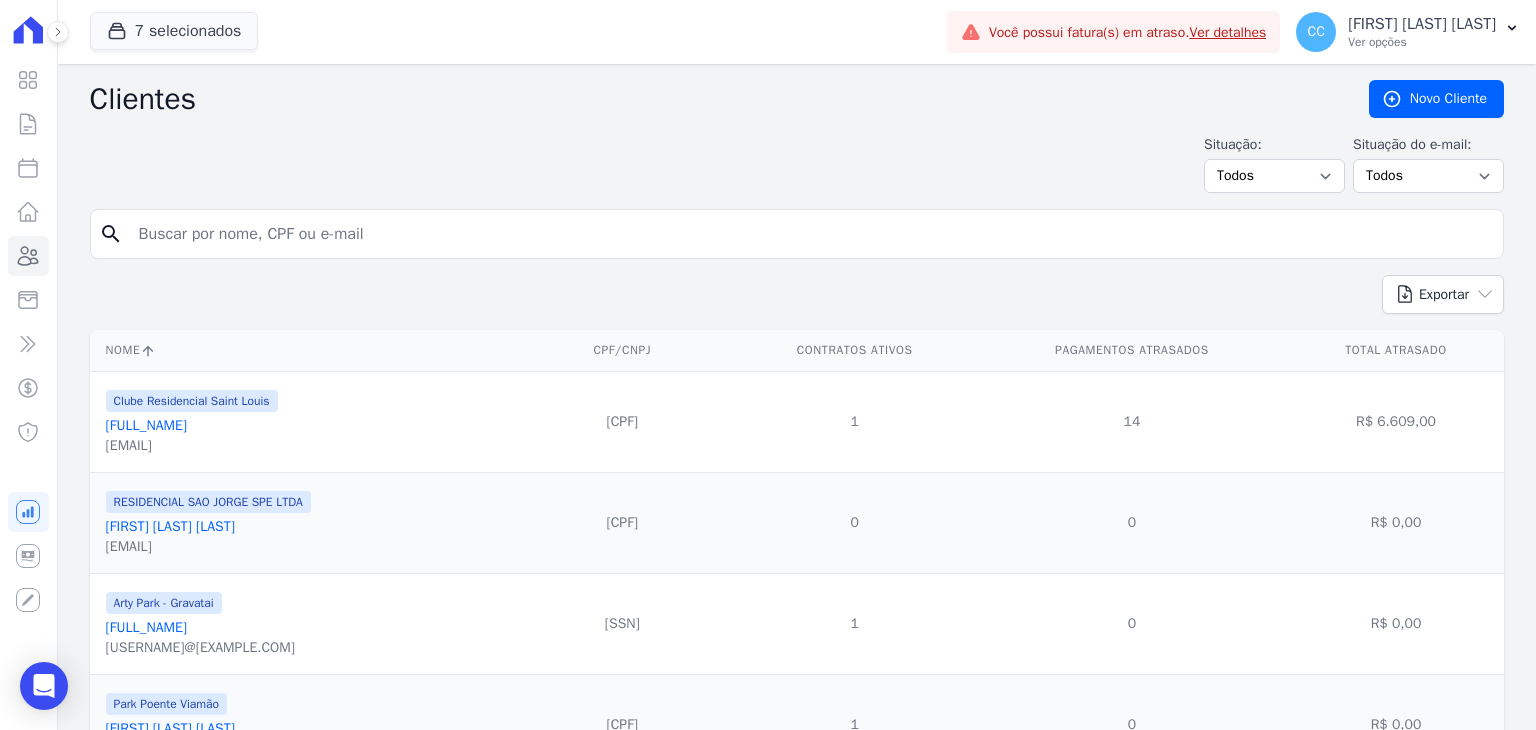 click at bounding box center (811, 234) 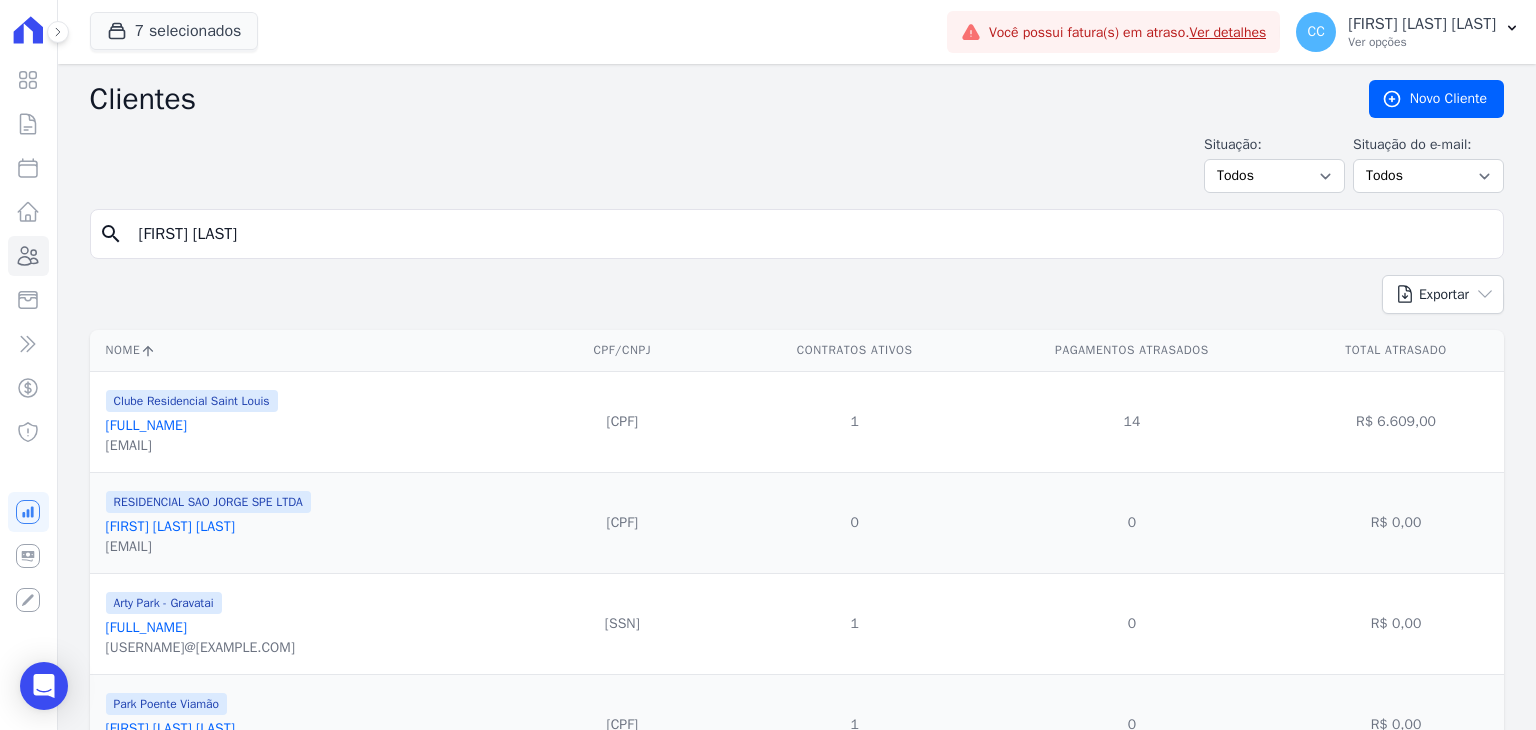 type on "[FIRST] [LAST]" 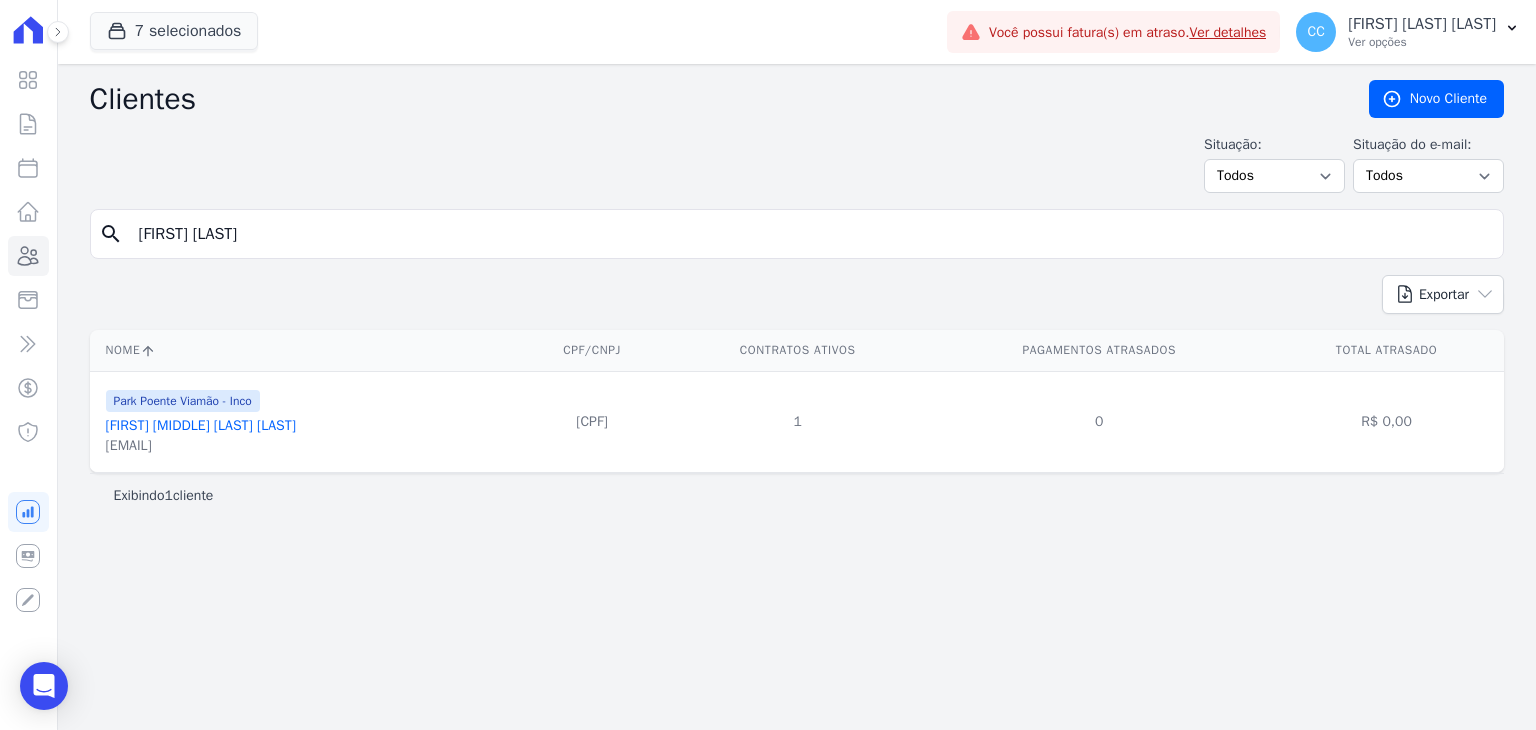 click on "[FIRST] [MIDDLE] [LAST] [LAST]" at bounding box center [201, 425] 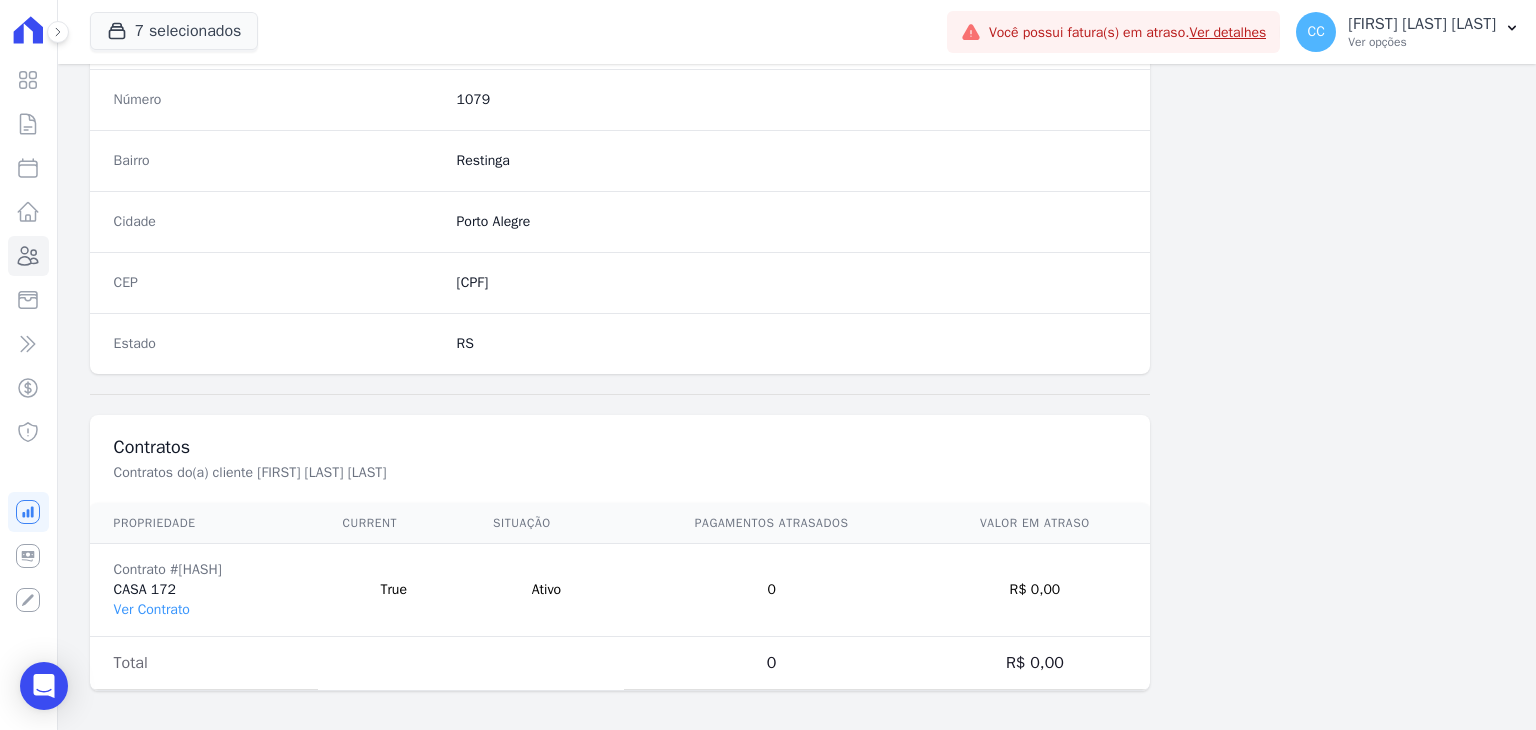 scroll, scrollTop: 1135, scrollLeft: 0, axis: vertical 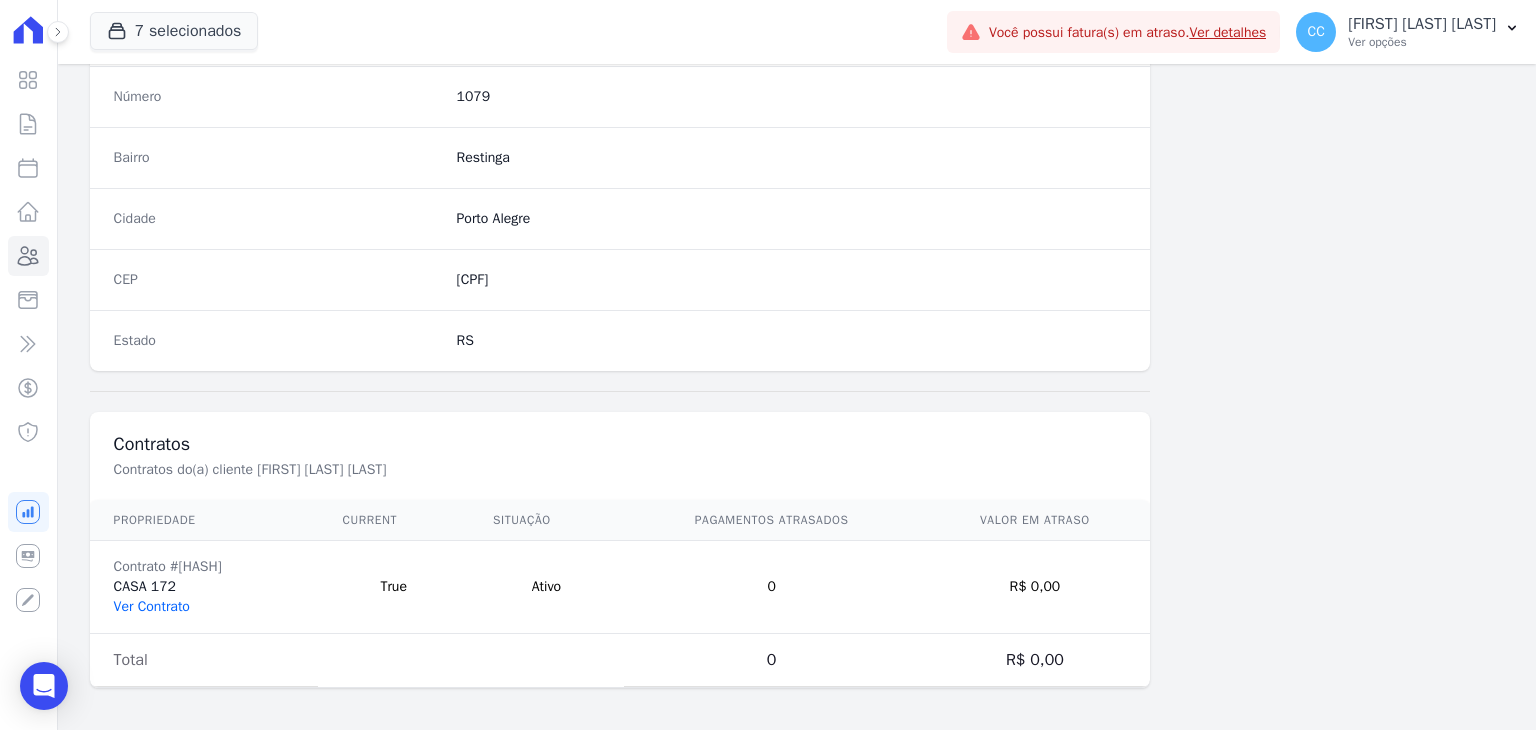 click on "Ver Contrato" at bounding box center (152, 606) 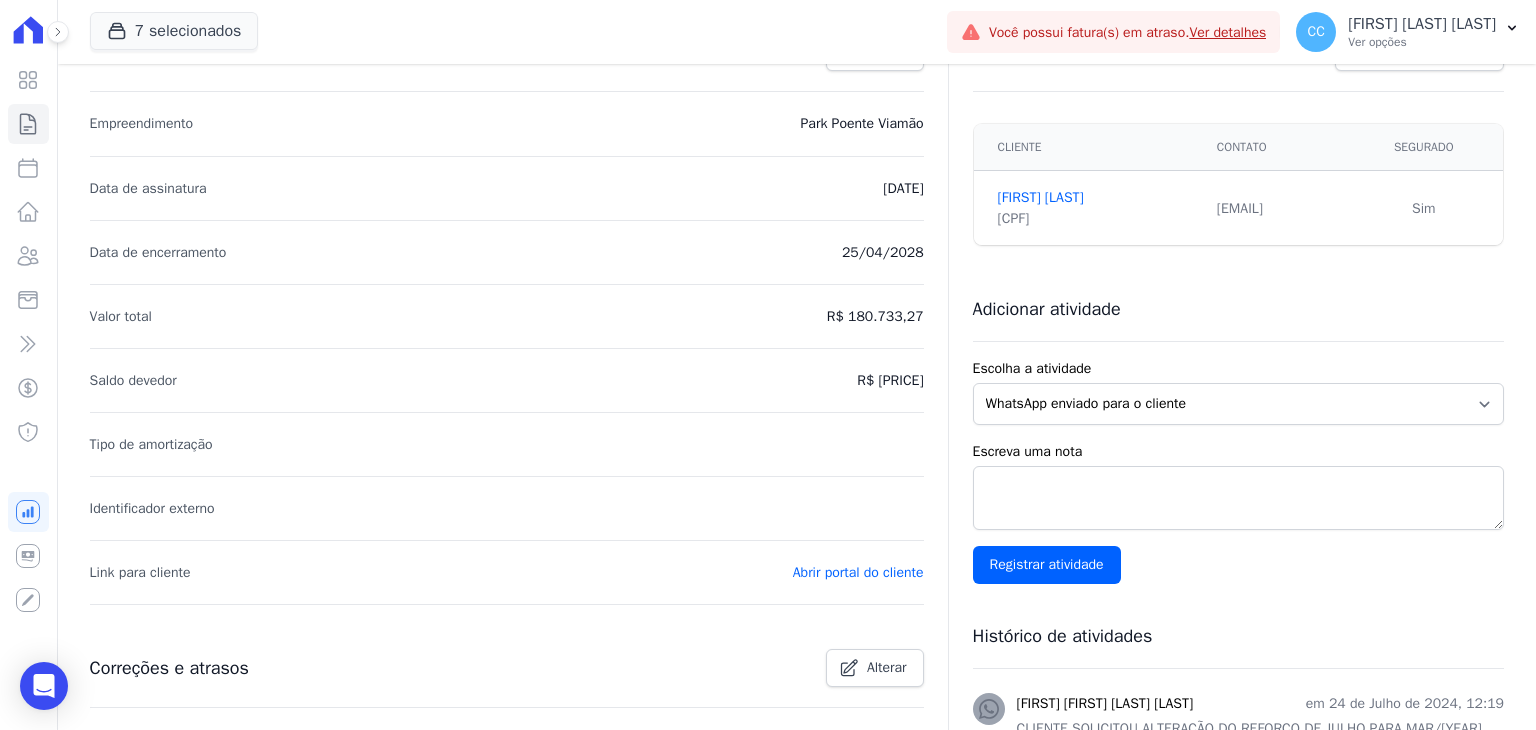 scroll, scrollTop: 0, scrollLeft: 0, axis: both 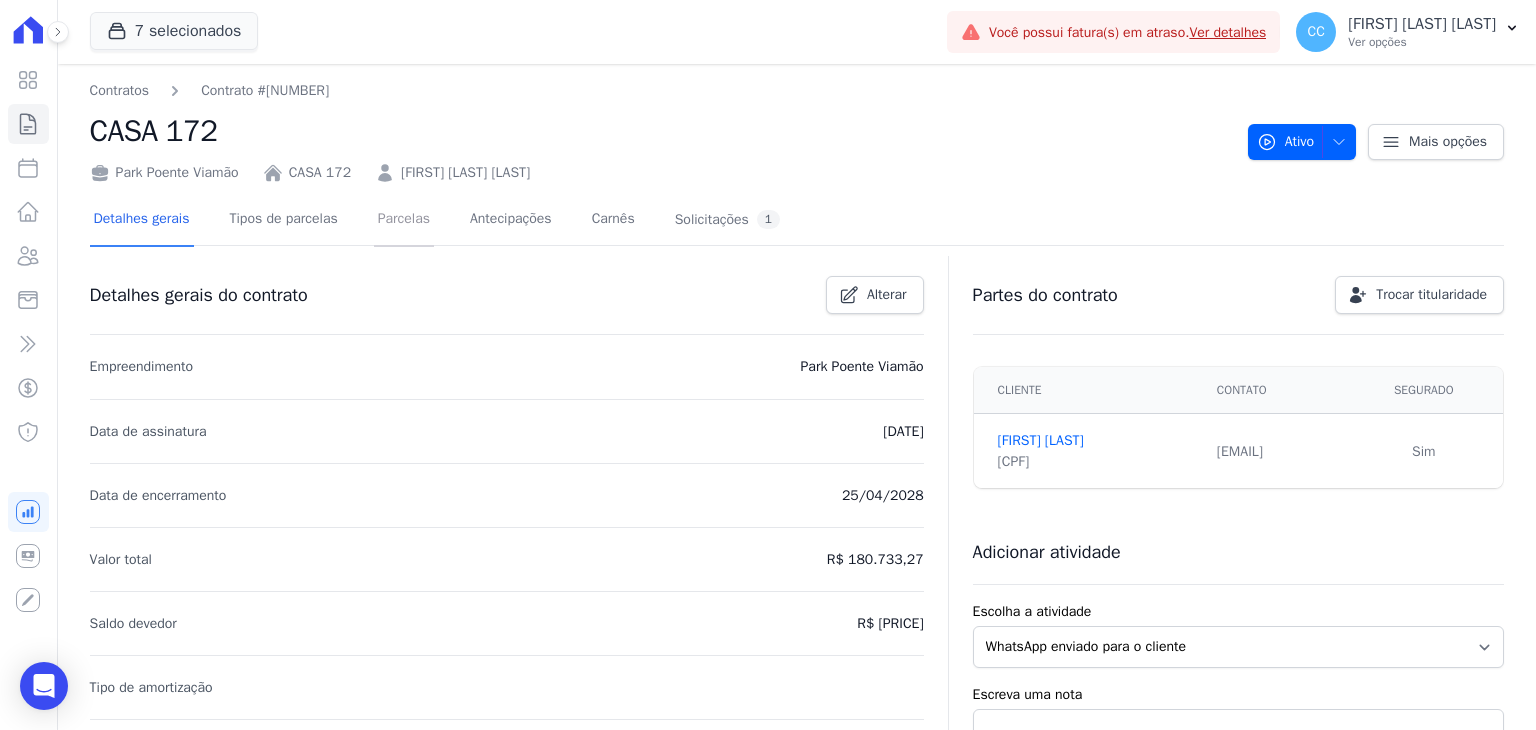 click on "Parcelas" at bounding box center [404, 220] 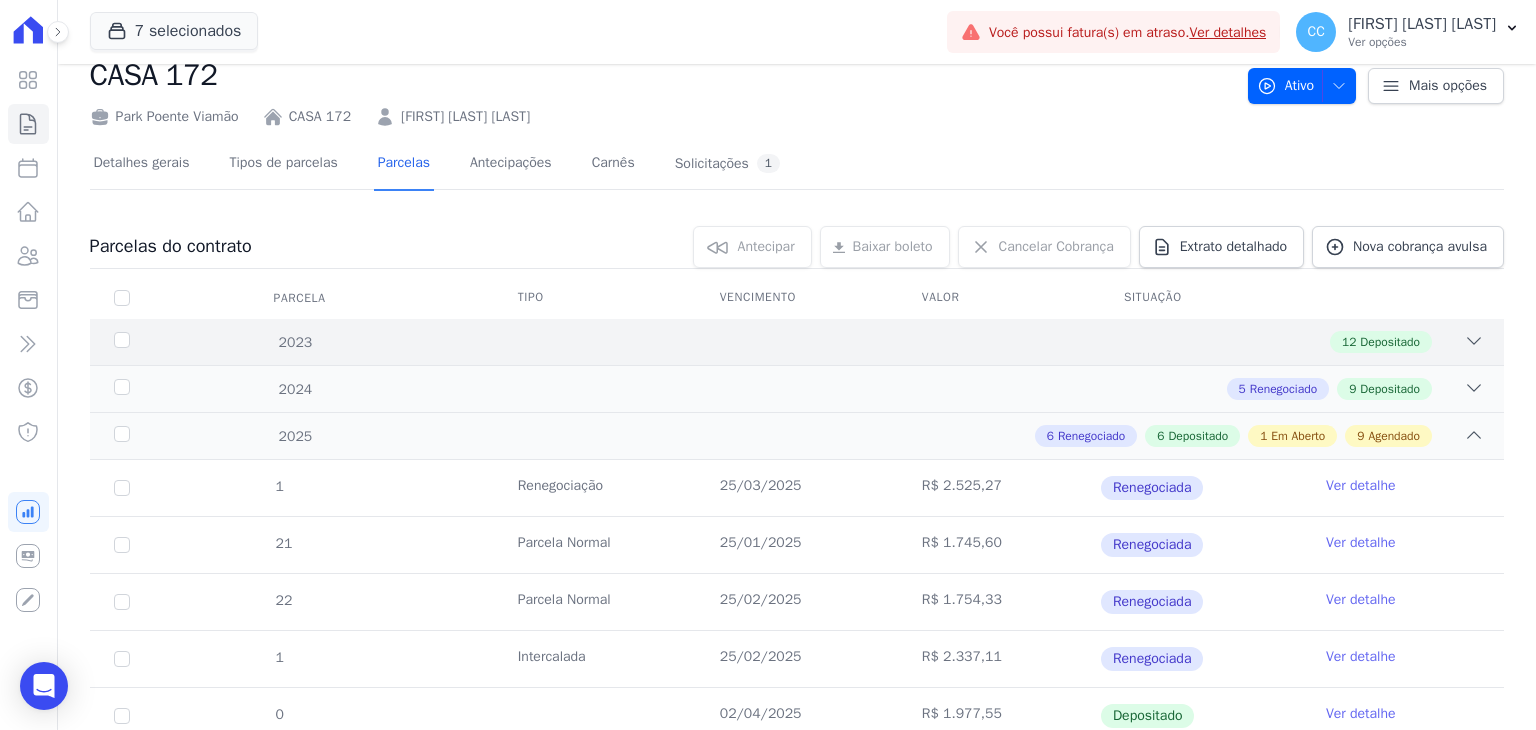 scroll, scrollTop: 0, scrollLeft: 0, axis: both 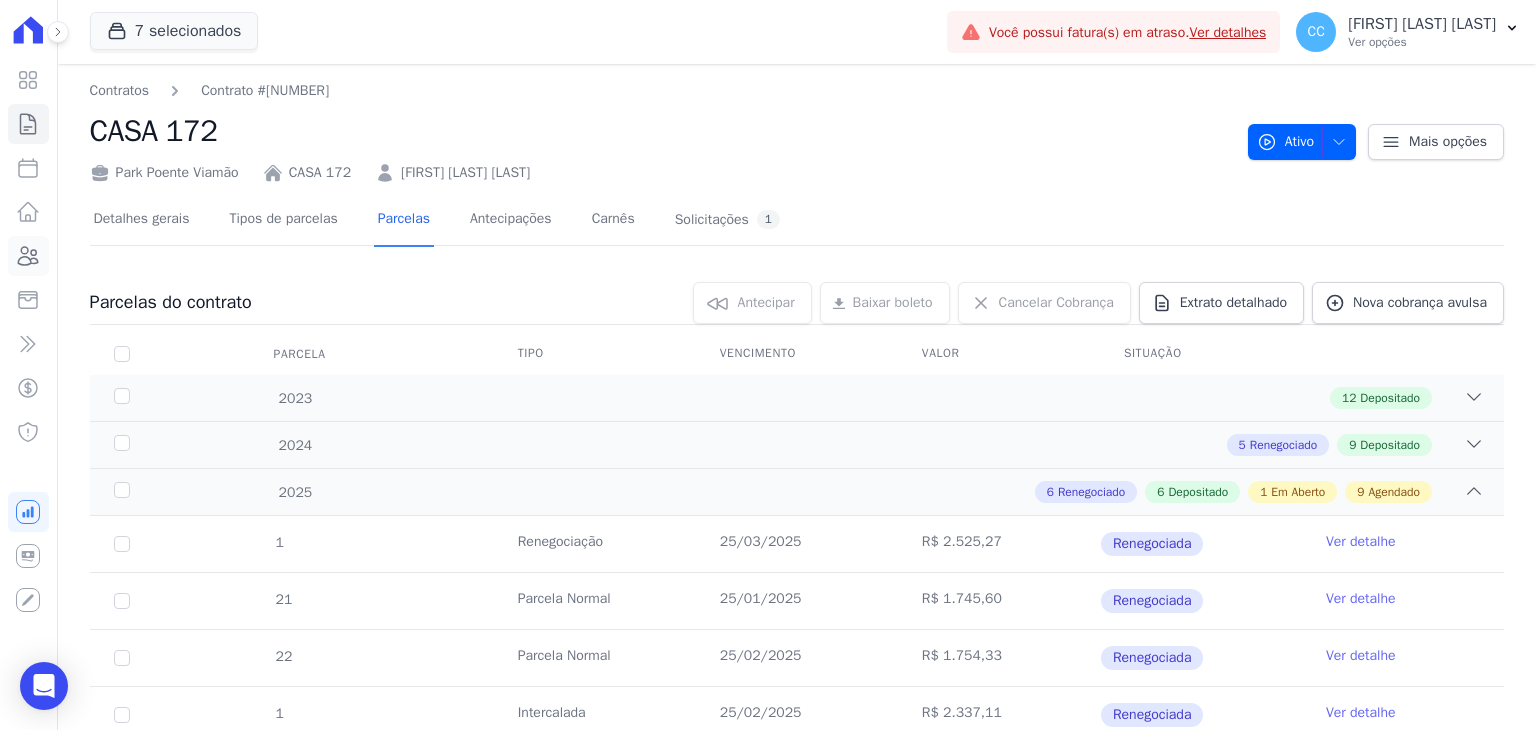 click 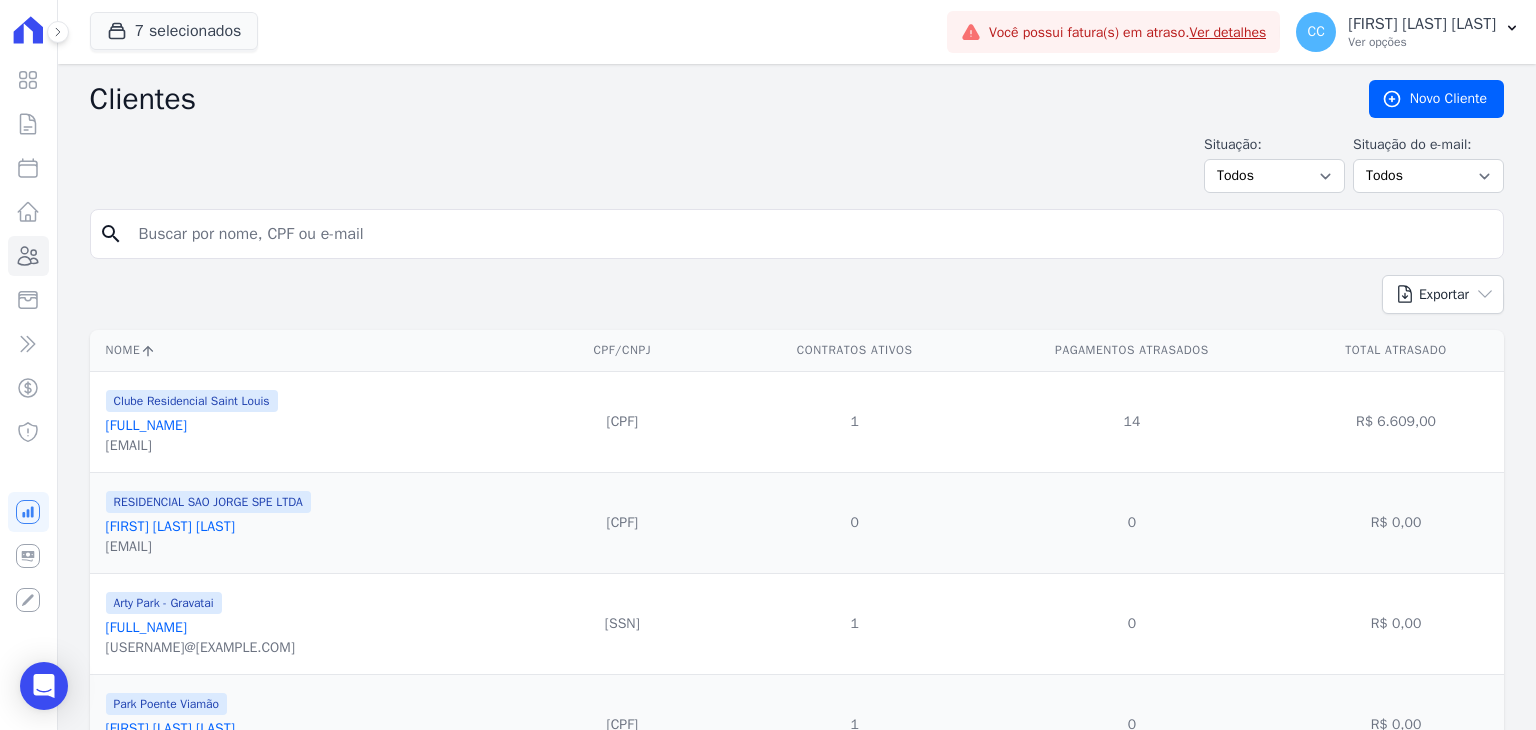 click at bounding box center [811, 234] 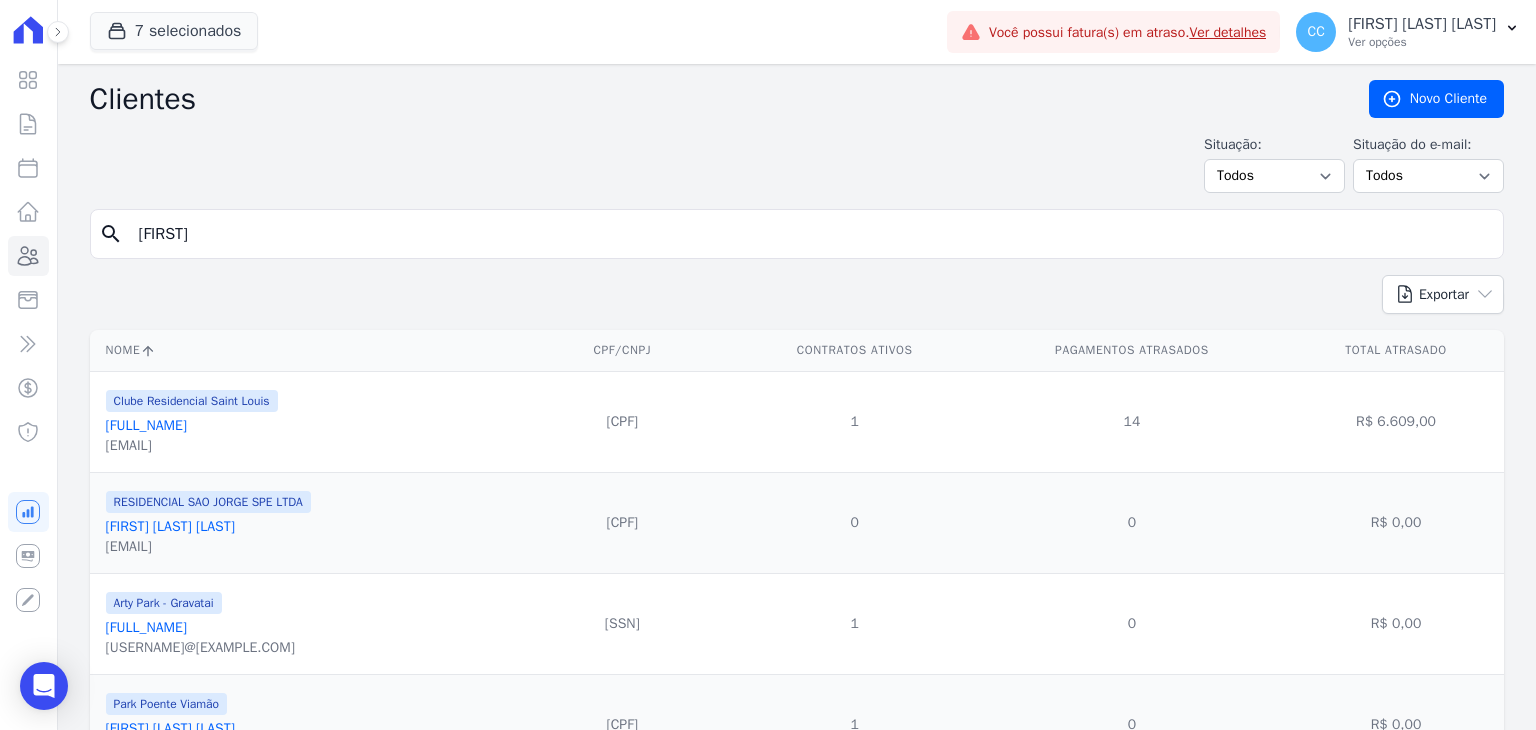 type on "[FIRST]" 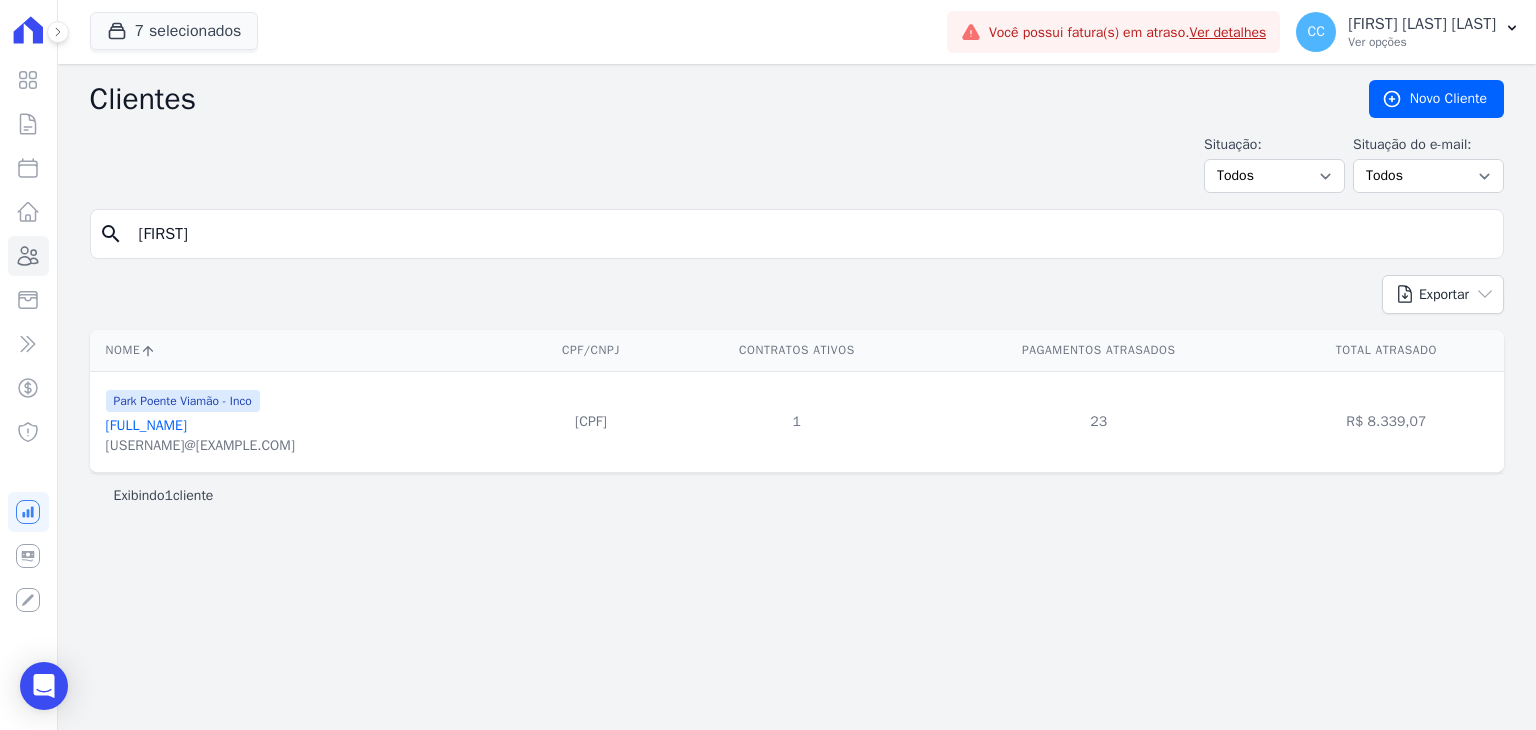 drag, startPoint x: 260, startPoint y: 249, endPoint x: -75, endPoint y: 206, distance: 337.7484 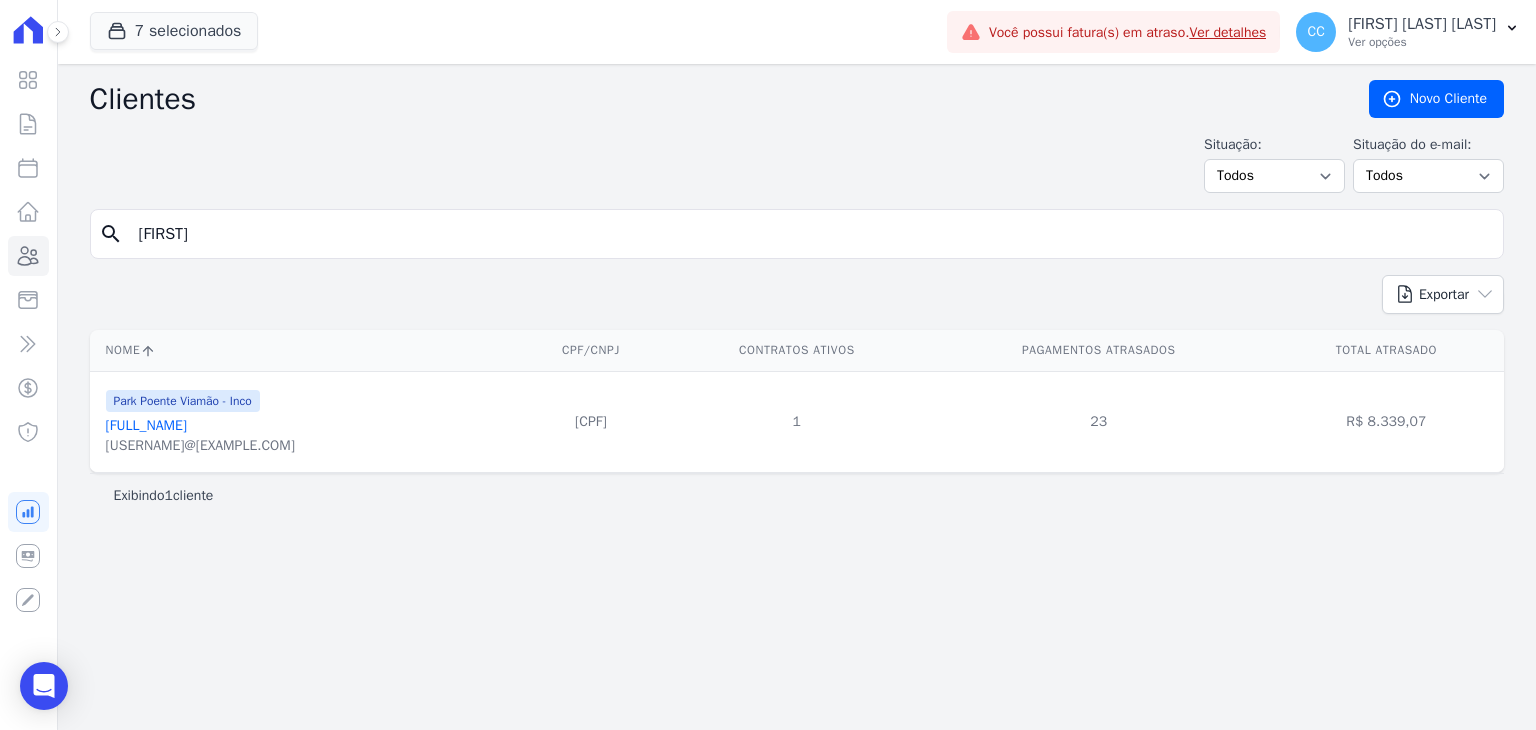 click on "Visão Geral
Contratos
Parcelas
Lotes
Clientes
Minha Carteira
Transferências
Crédito" at bounding box center (768, 365) 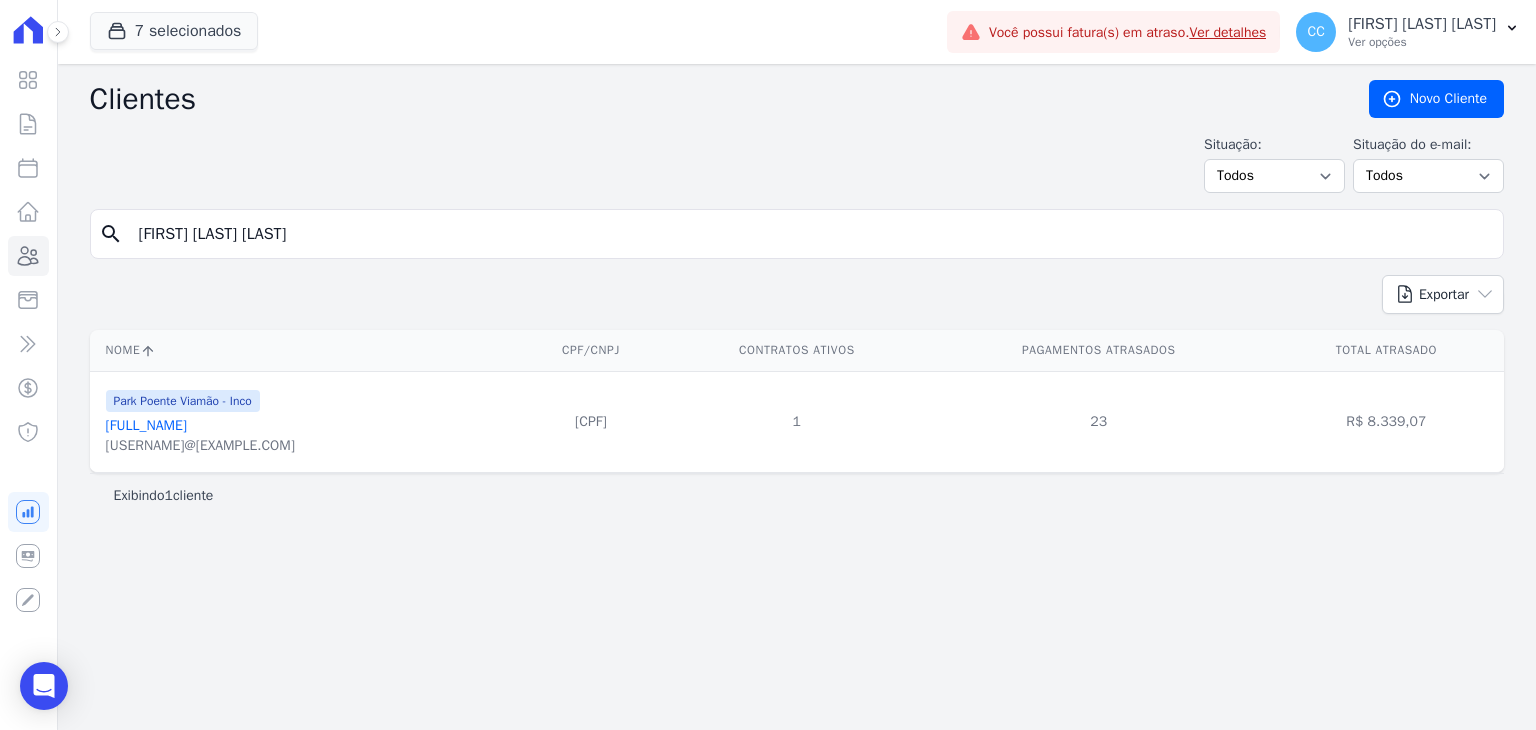 type on "[FIRST] [LAST] [LAST]" 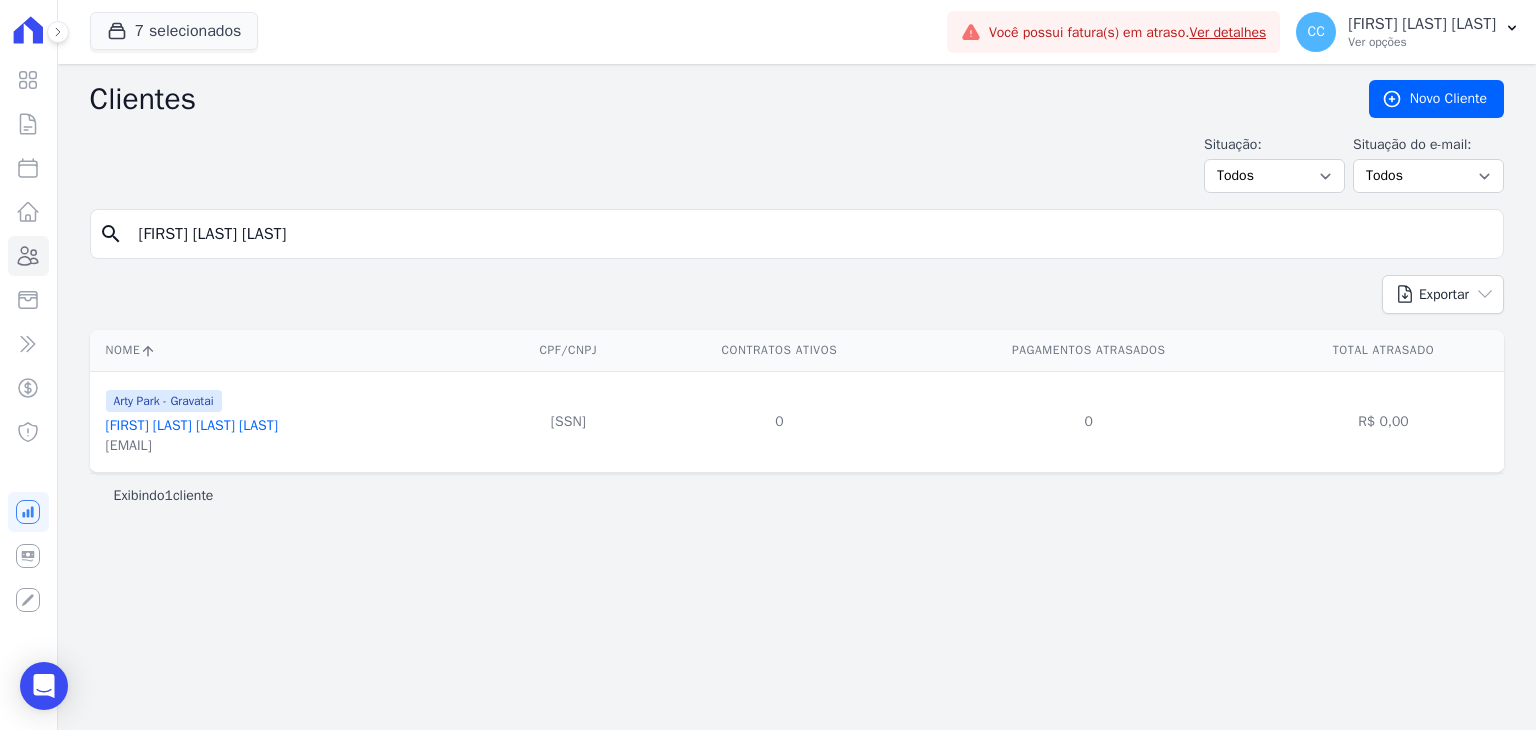 drag, startPoint x: 364, startPoint y: 229, endPoint x: -73, endPoint y: 222, distance: 437.05606 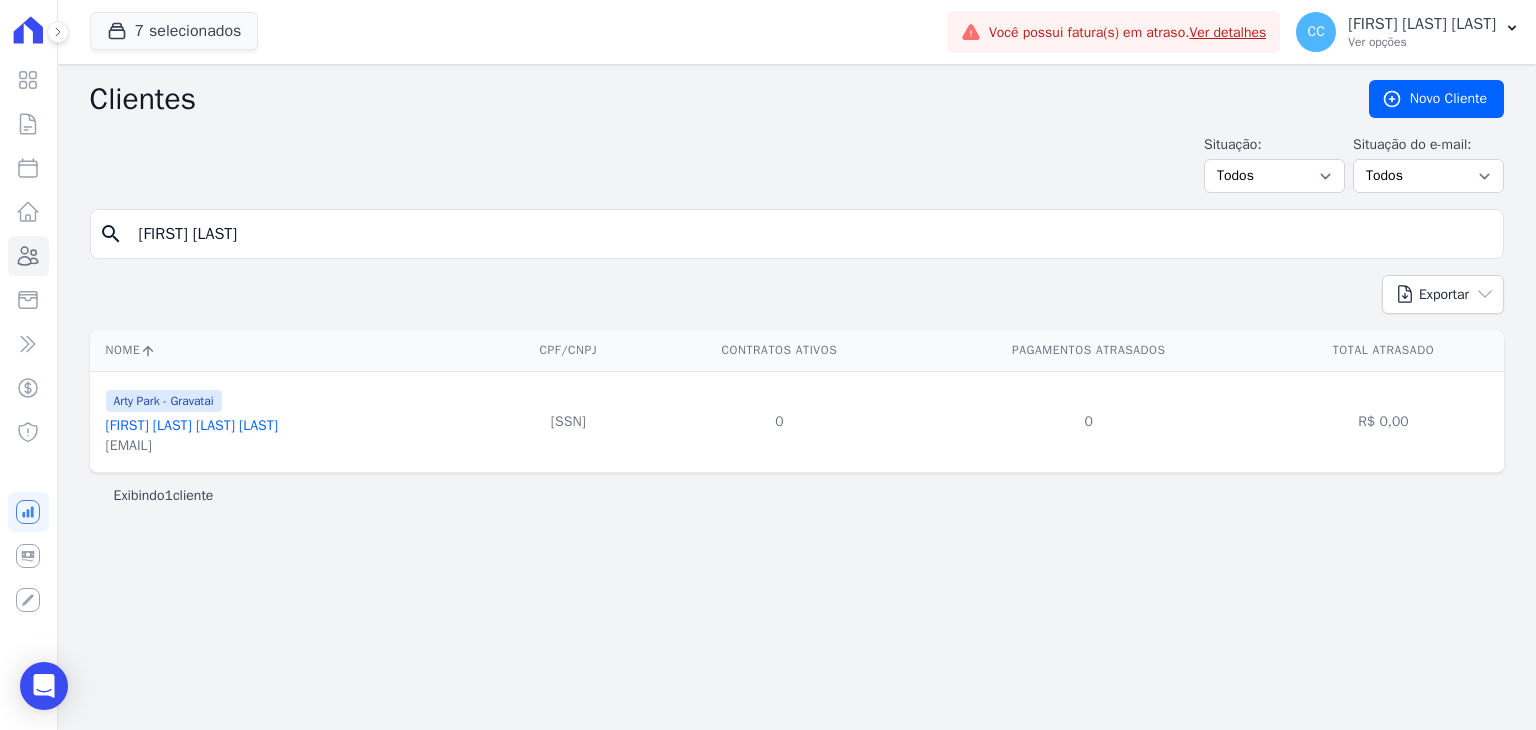 type on "[FIRST] [LAST]" 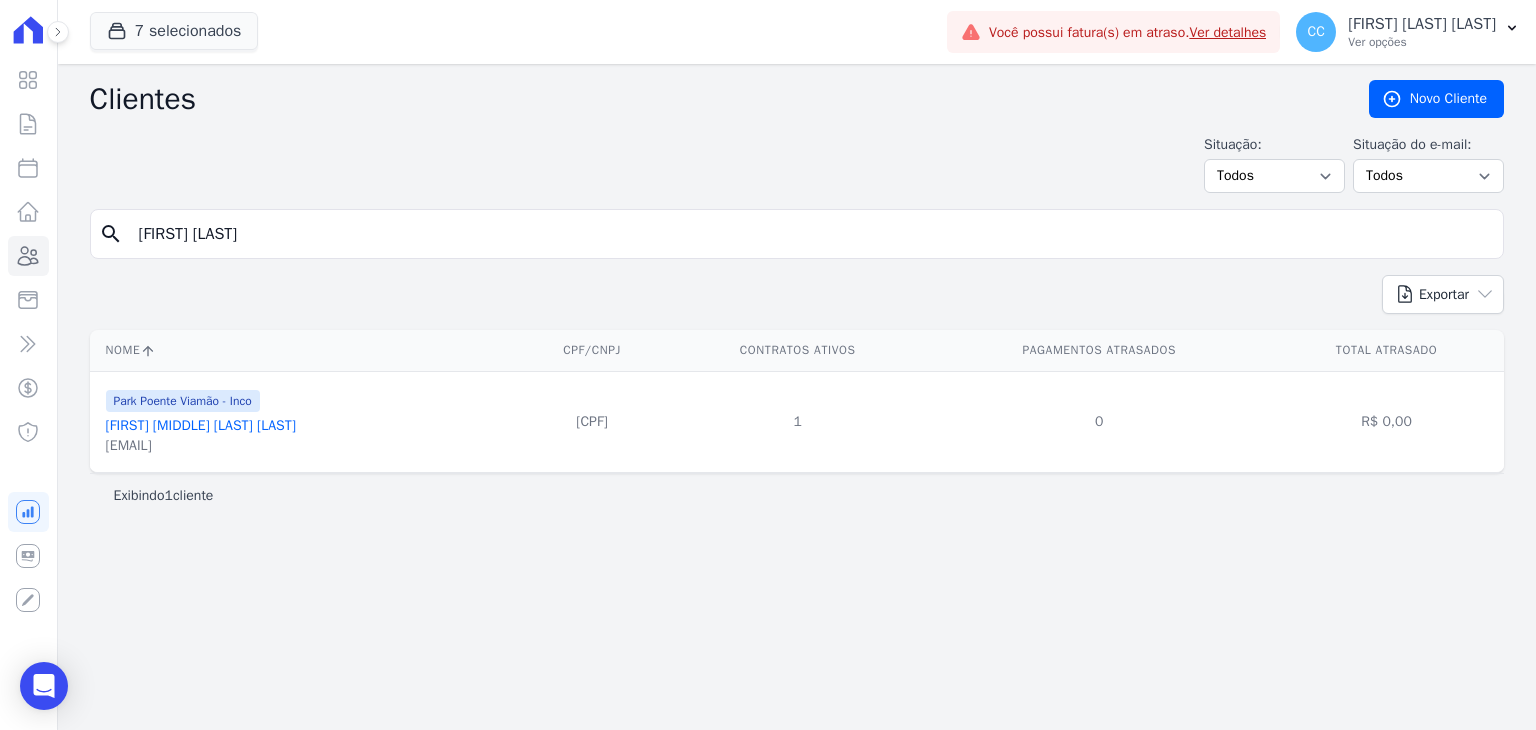 drag, startPoint x: 313, startPoint y: 233, endPoint x: -274, endPoint y: 235, distance: 587.0034 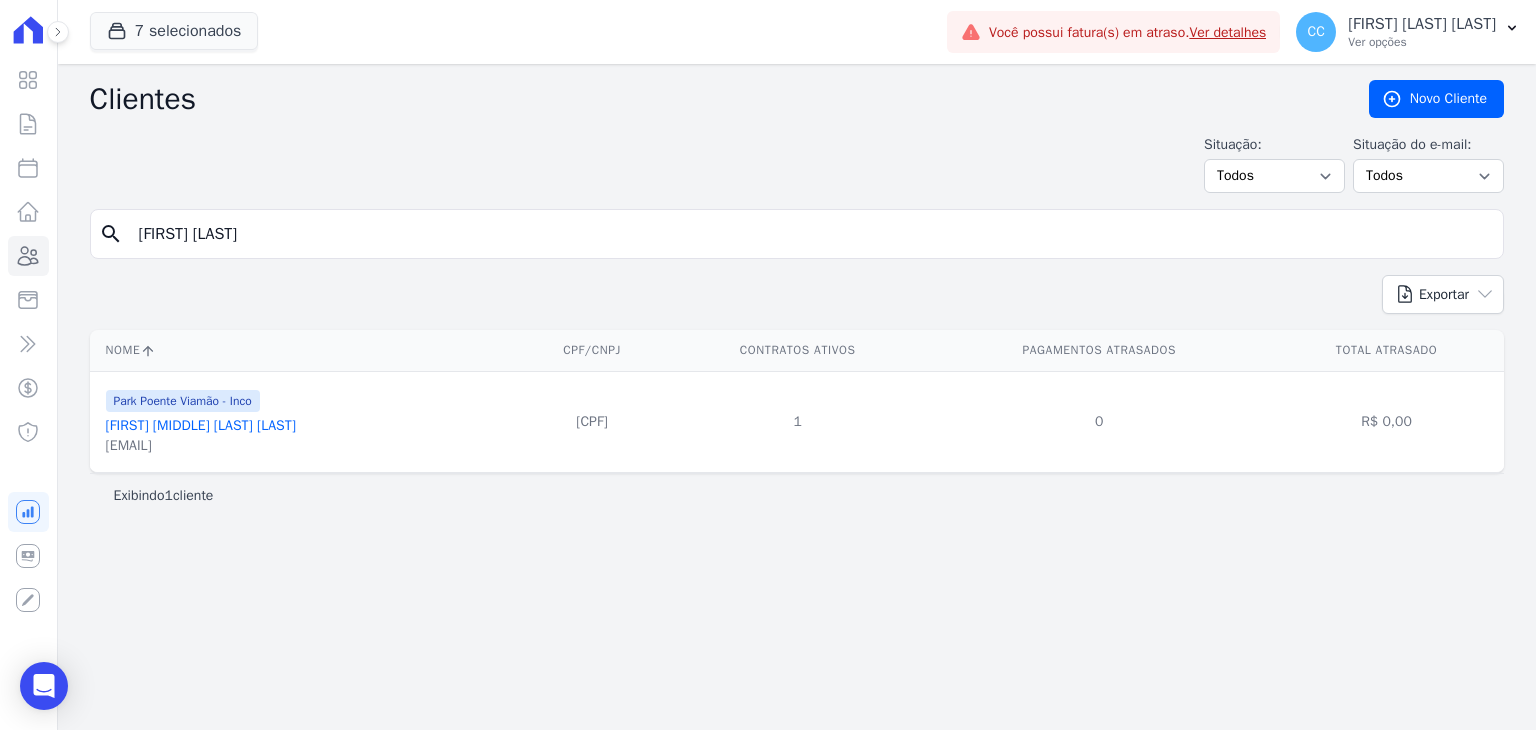 type on "[FIRST] [LAST]" 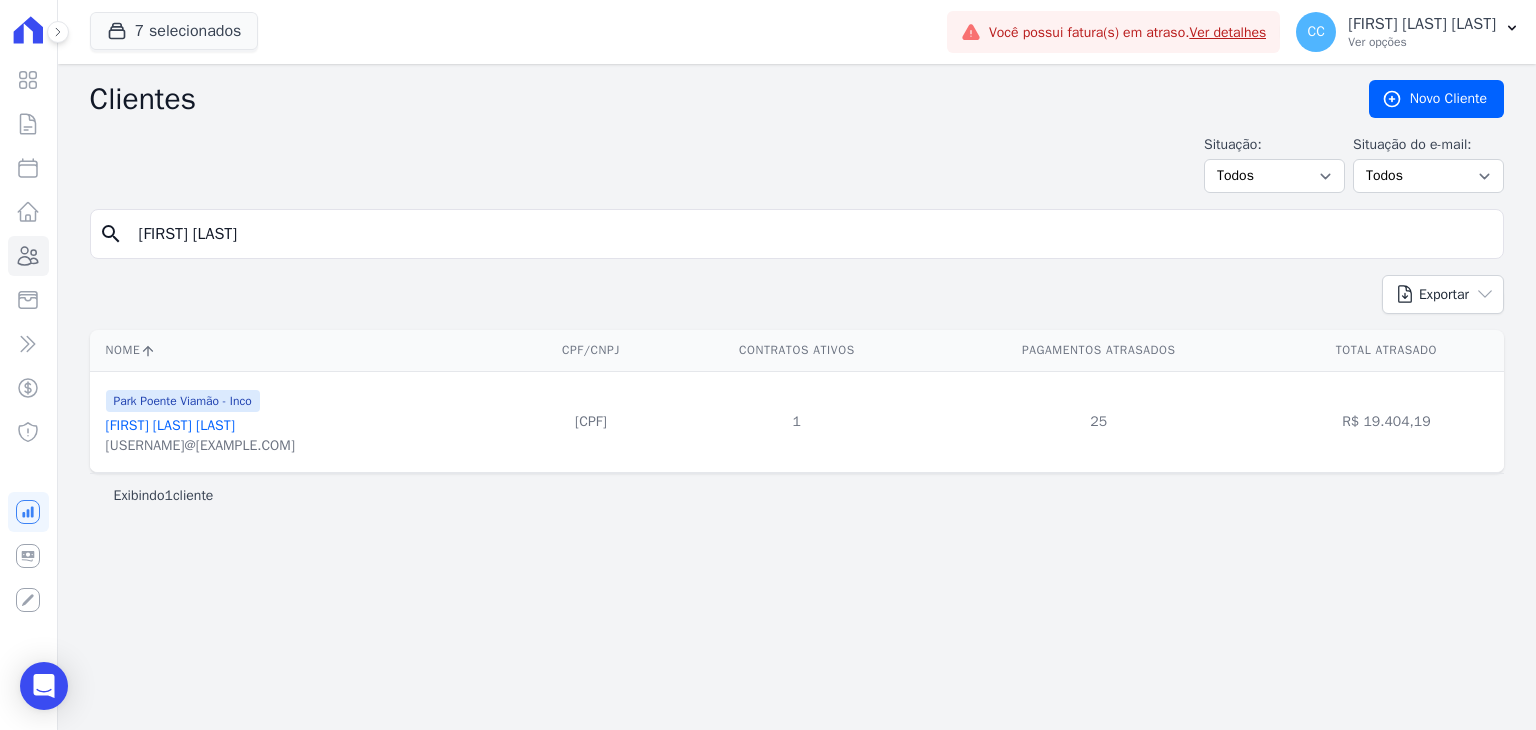 drag, startPoint x: 287, startPoint y: 253, endPoint x: 105, endPoint y: 217, distance: 185.52628 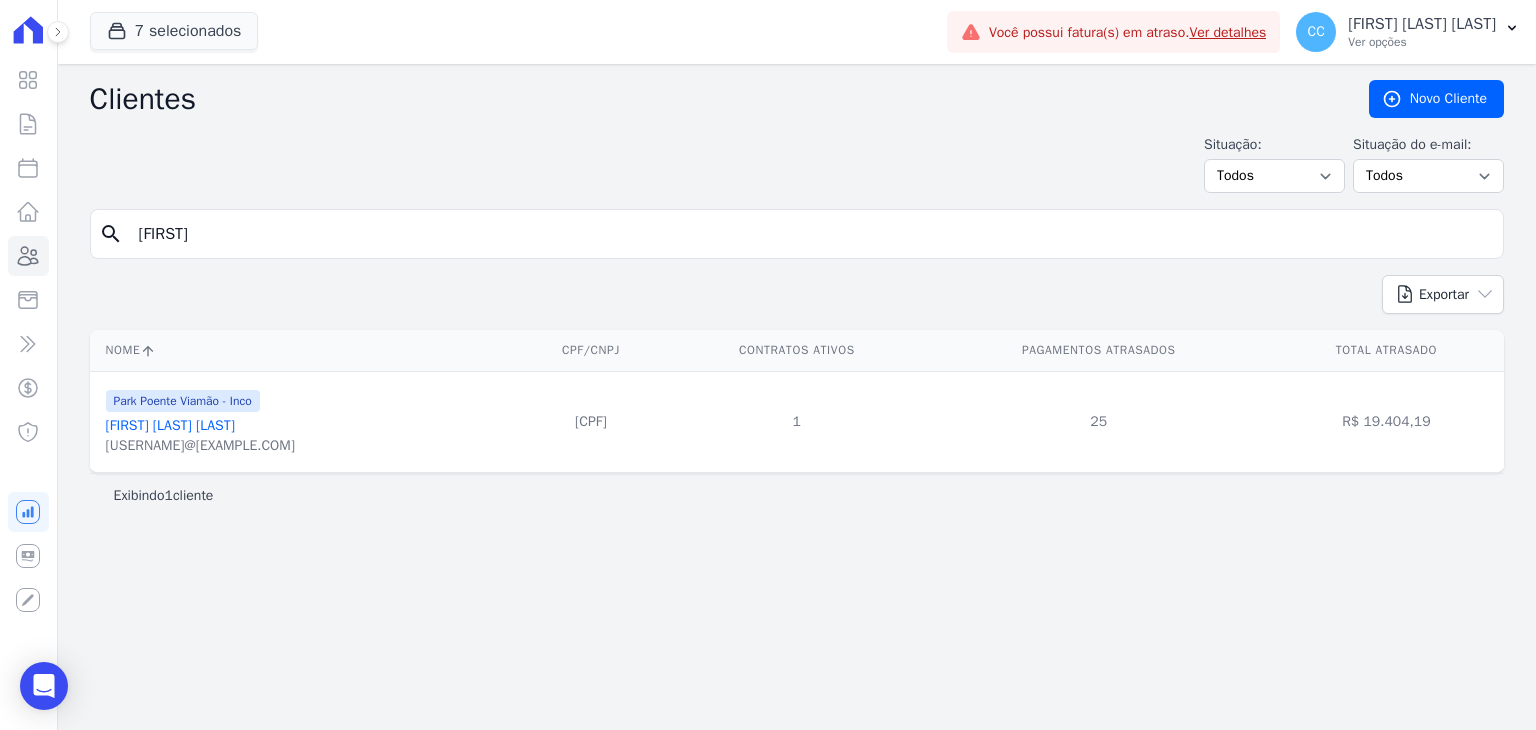type on "[FIRST]" 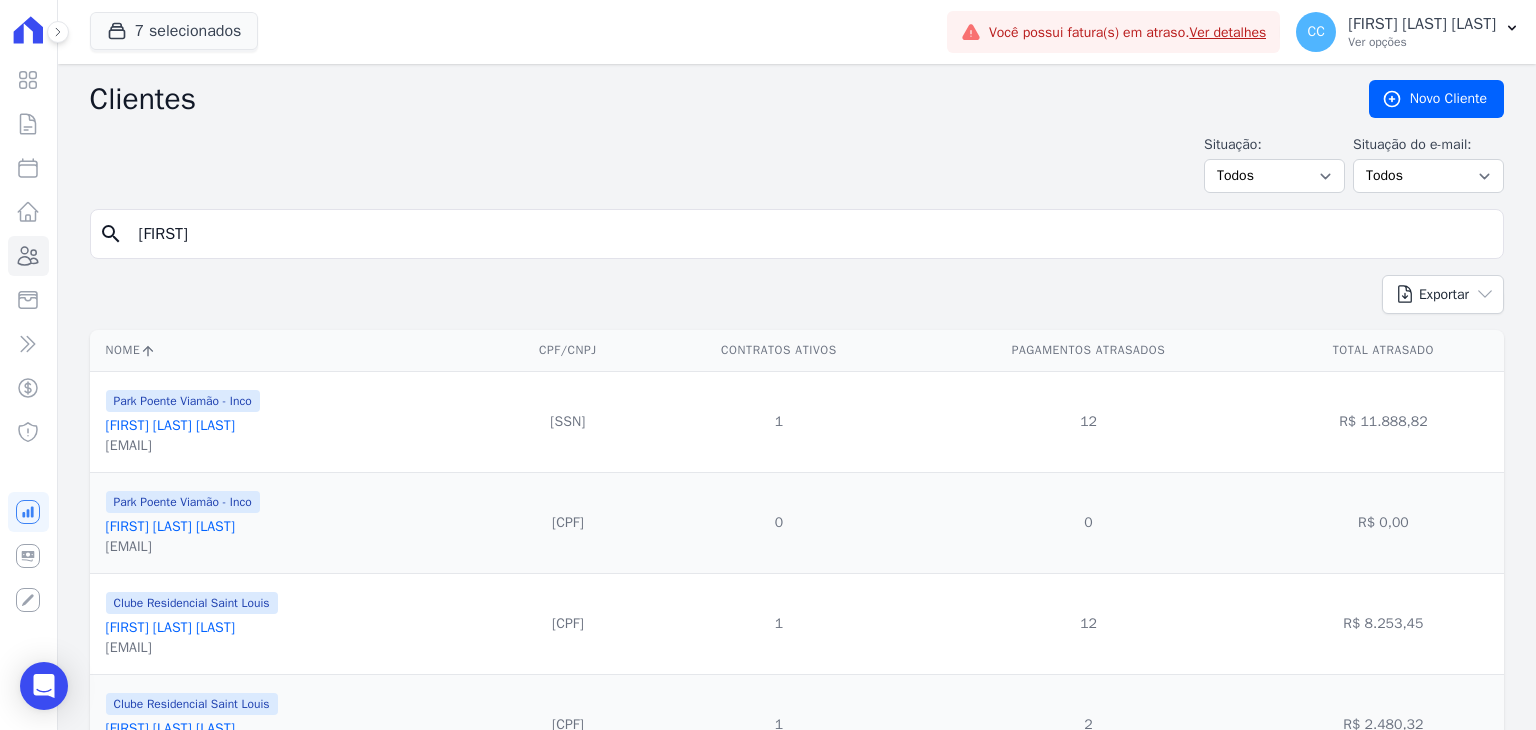 click on "[FIRST]" at bounding box center (811, 234) 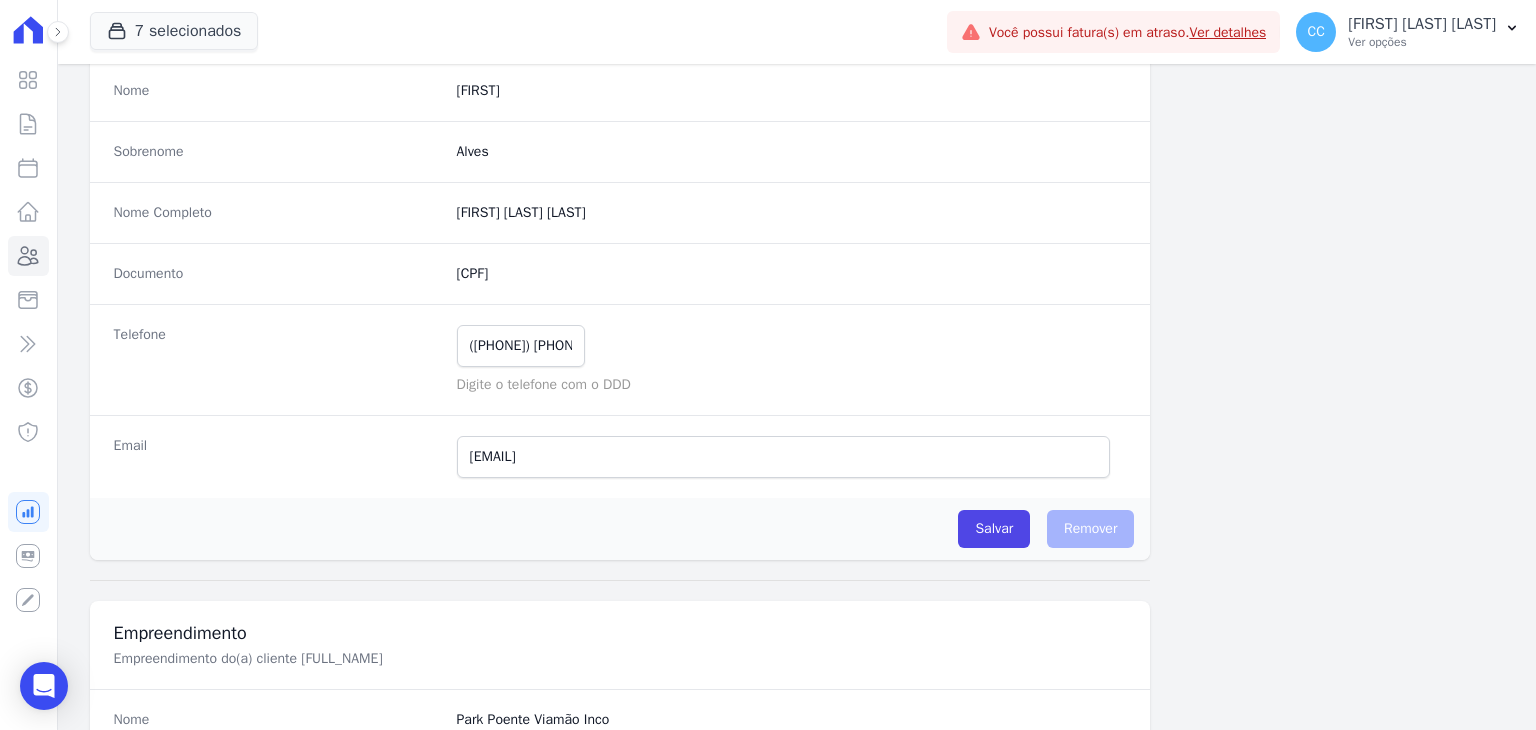 scroll, scrollTop: 0, scrollLeft: 0, axis: both 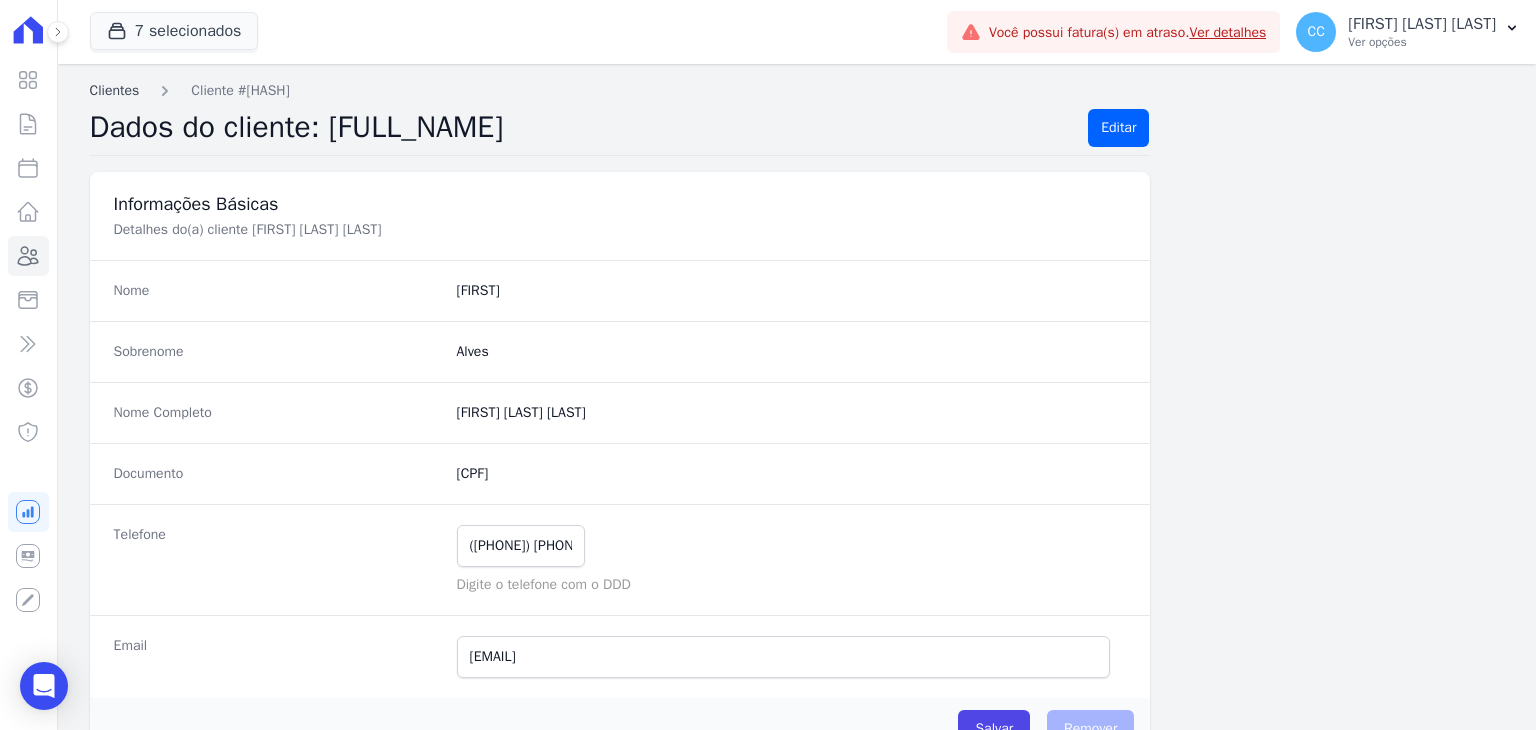 click on "Clientes" at bounding box center [115, 90] 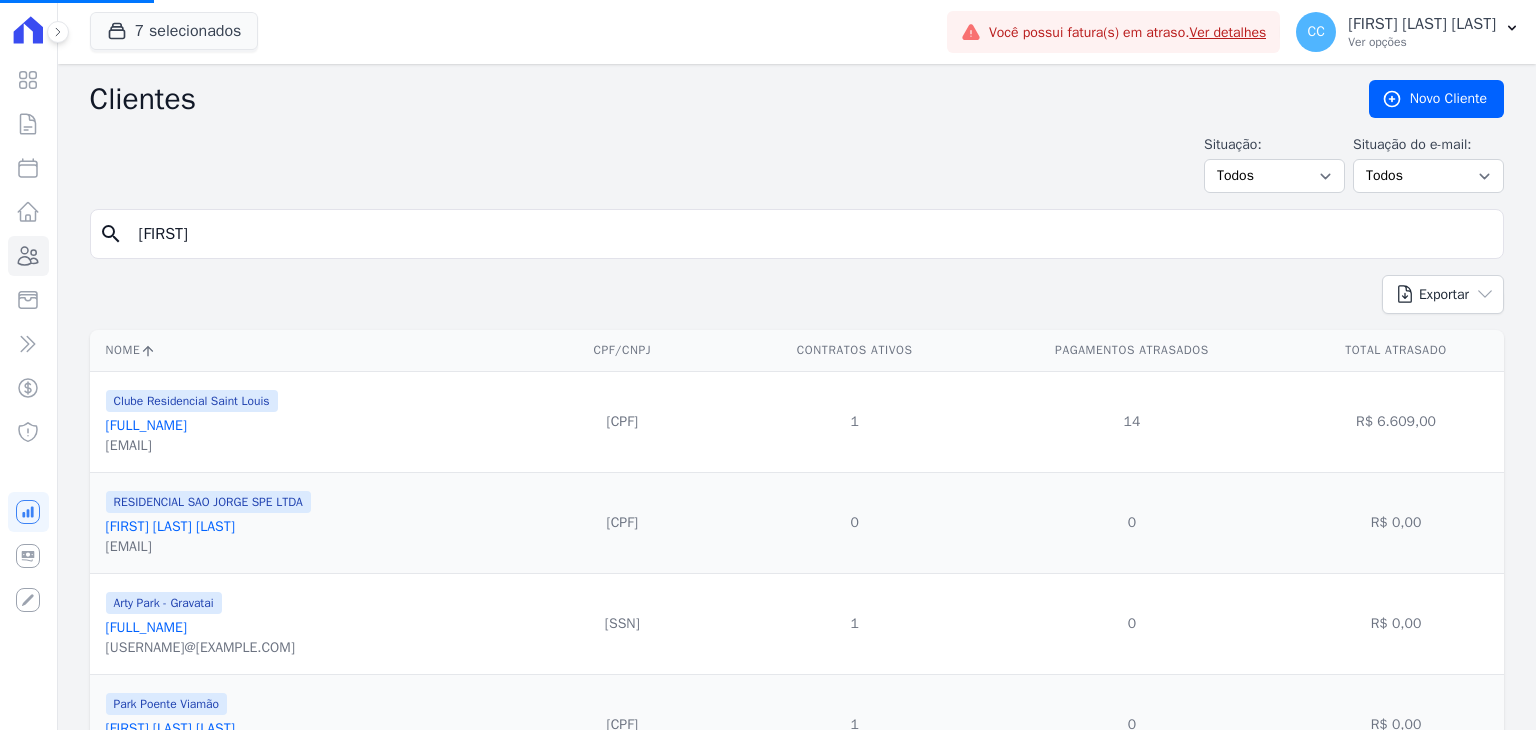 drag, startPoint x: 248, startPoint y: 193, endPoint x: 259, endPoint y: 220, distance: 29.15476 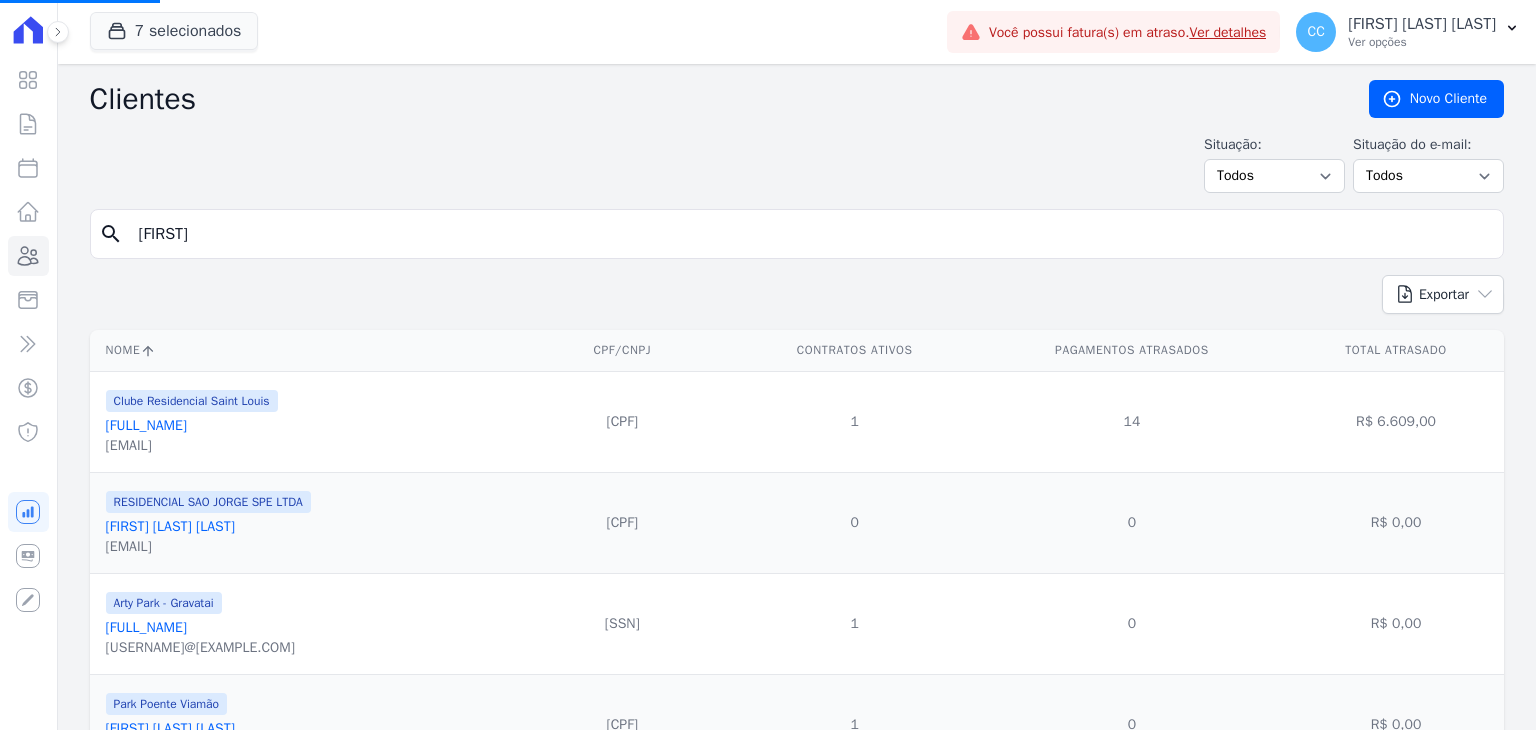 click on "[FIRST]" at bounding box center [811, 234] 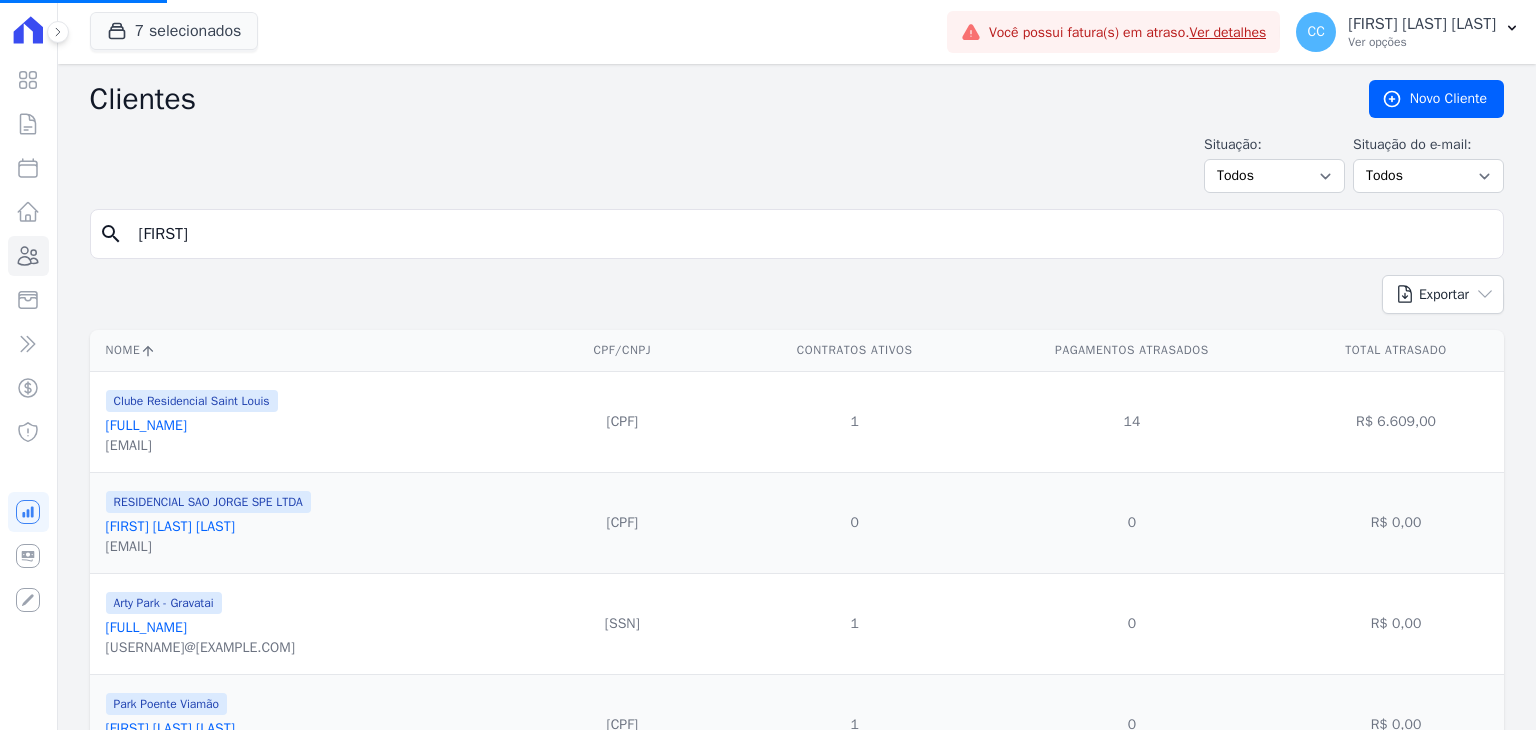 drag, startPoint x: 261, startPoint y: 231, endPoint x: 55, endPoint y: 220, distance: 206.29349 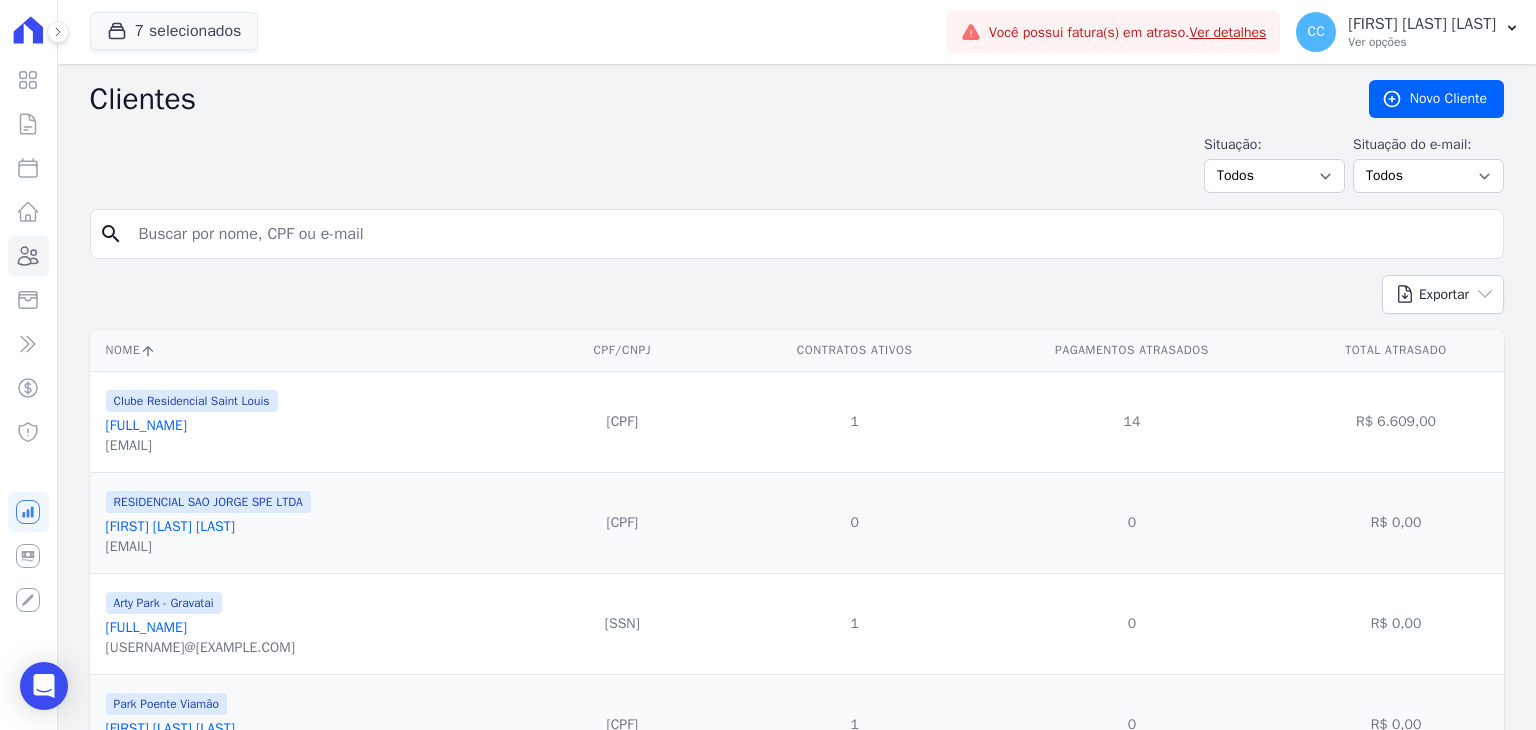 click at bounding box center (811, 234) 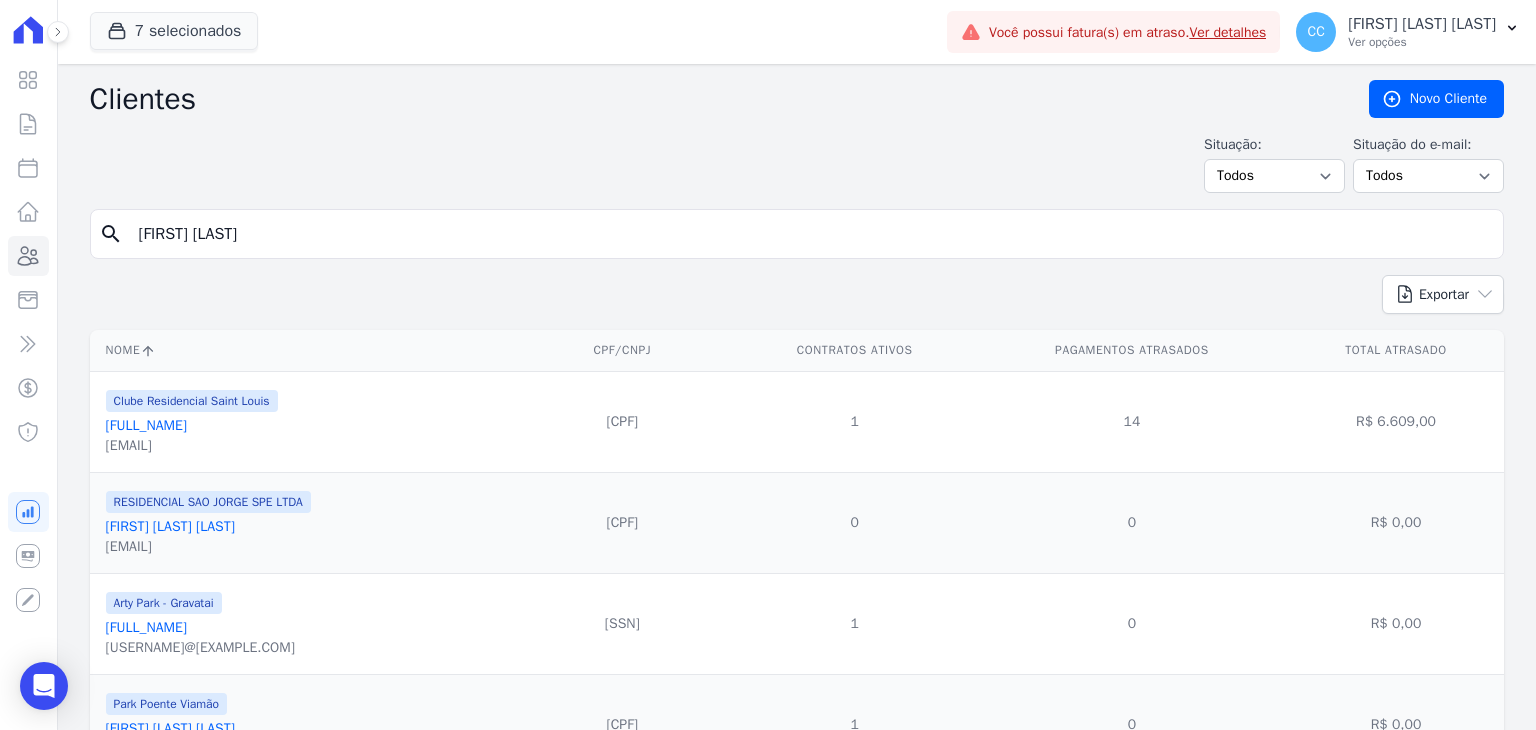 type on "[FIRST] [LAST]" 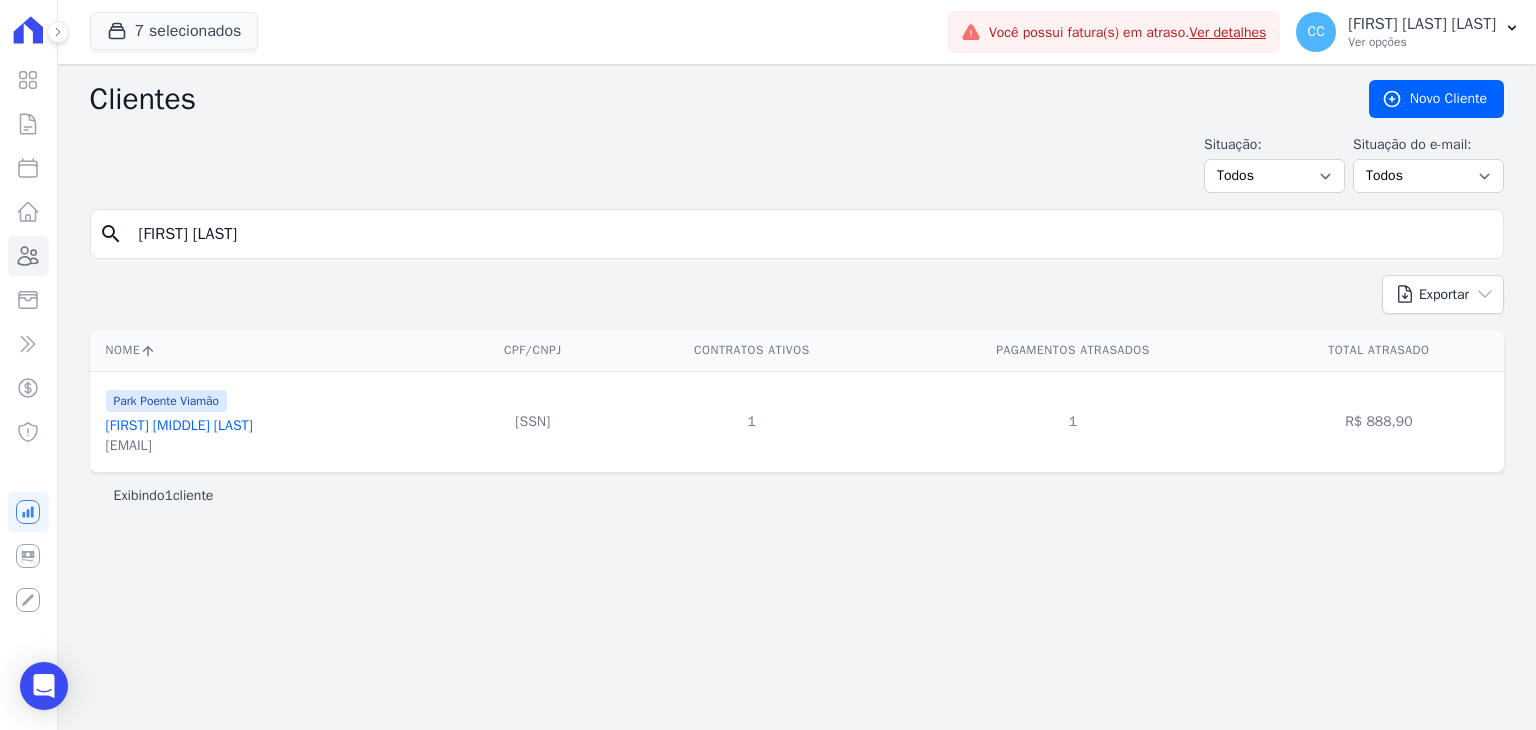 click on "[FIRST] [MIDDLE] [LAST]" at bounding box center (179, 425) 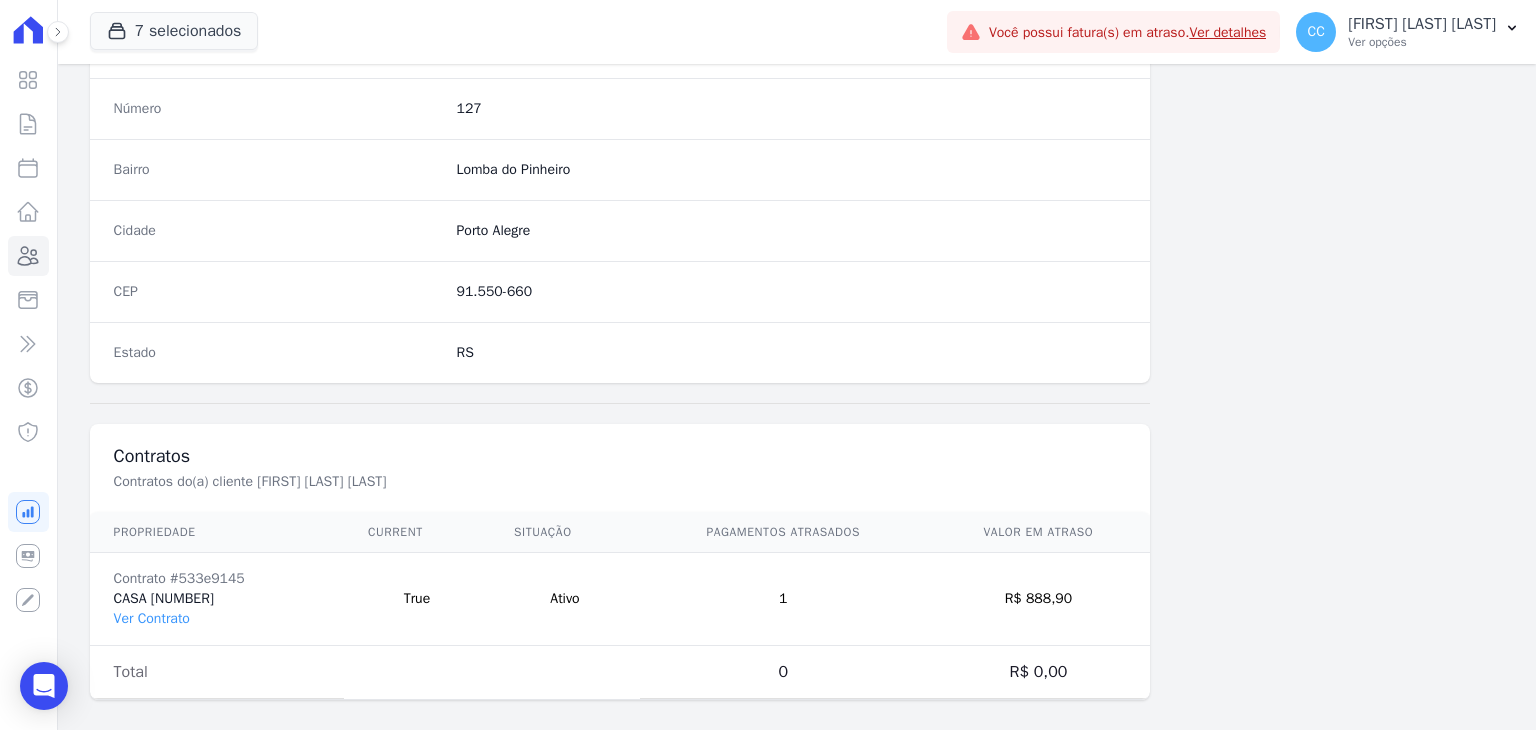 scroll, scrollTop: 1135, scrollLeft: 0, axis: vertical 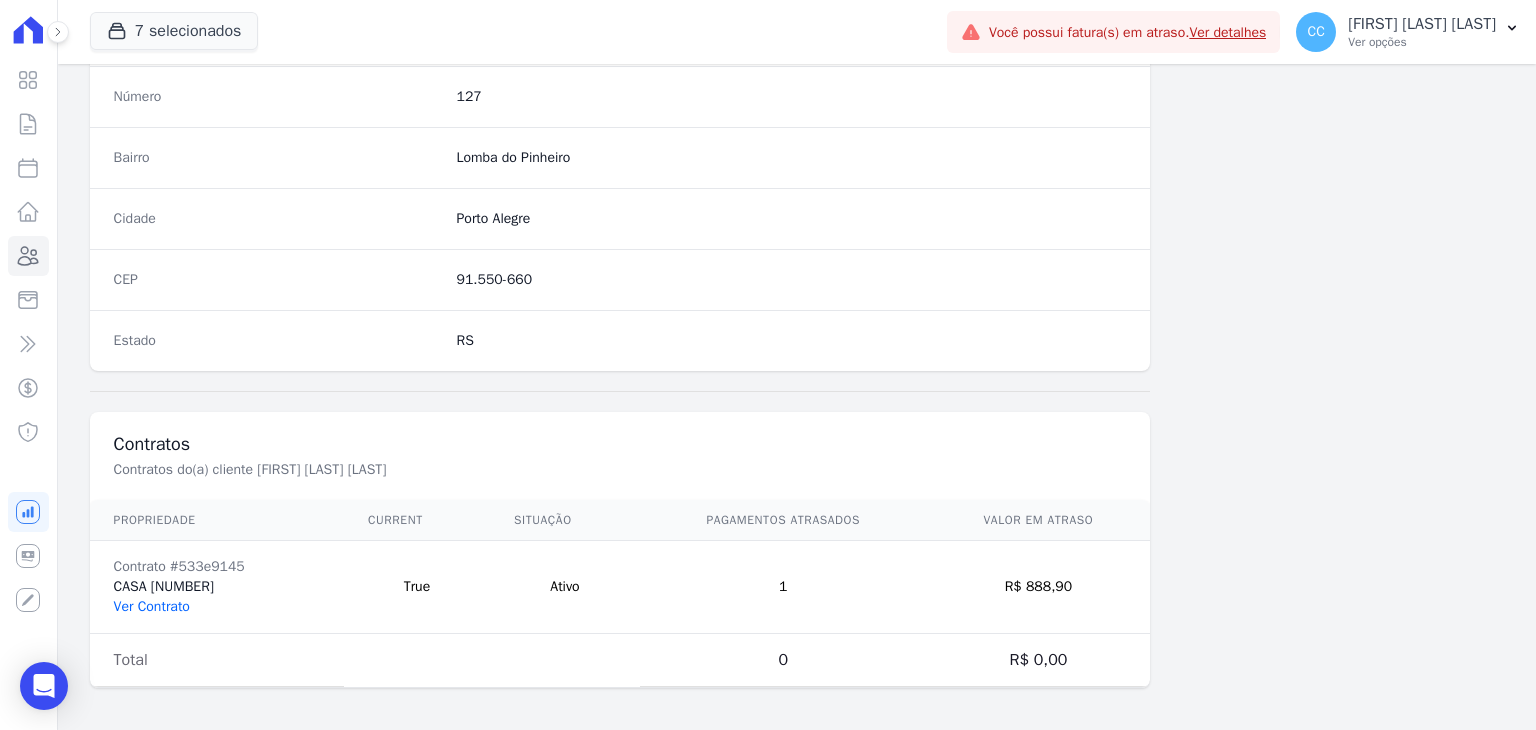 click on "Ver Contrato" at bounding box center (152, 606) 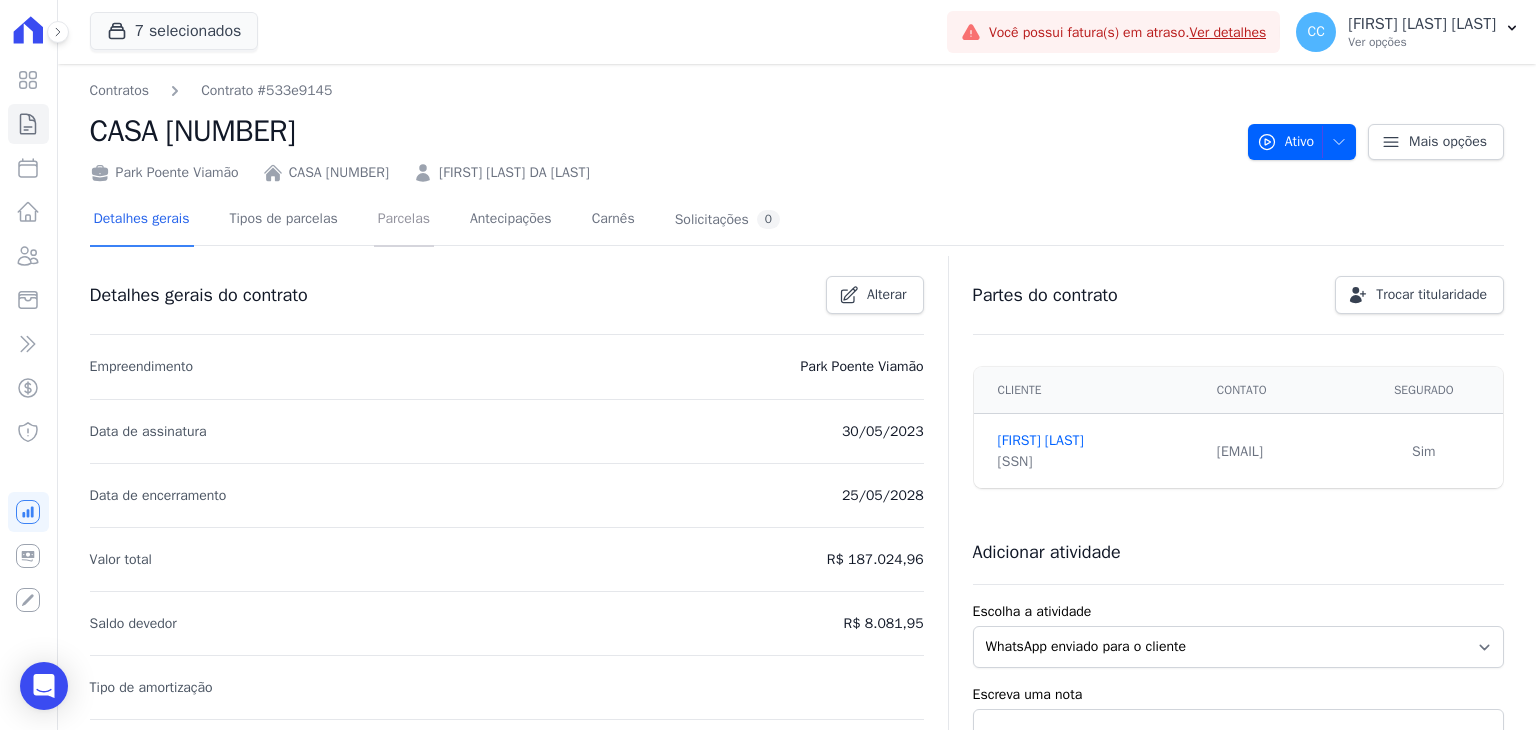 click on "Parcelas" at bounding box center (404, 220) 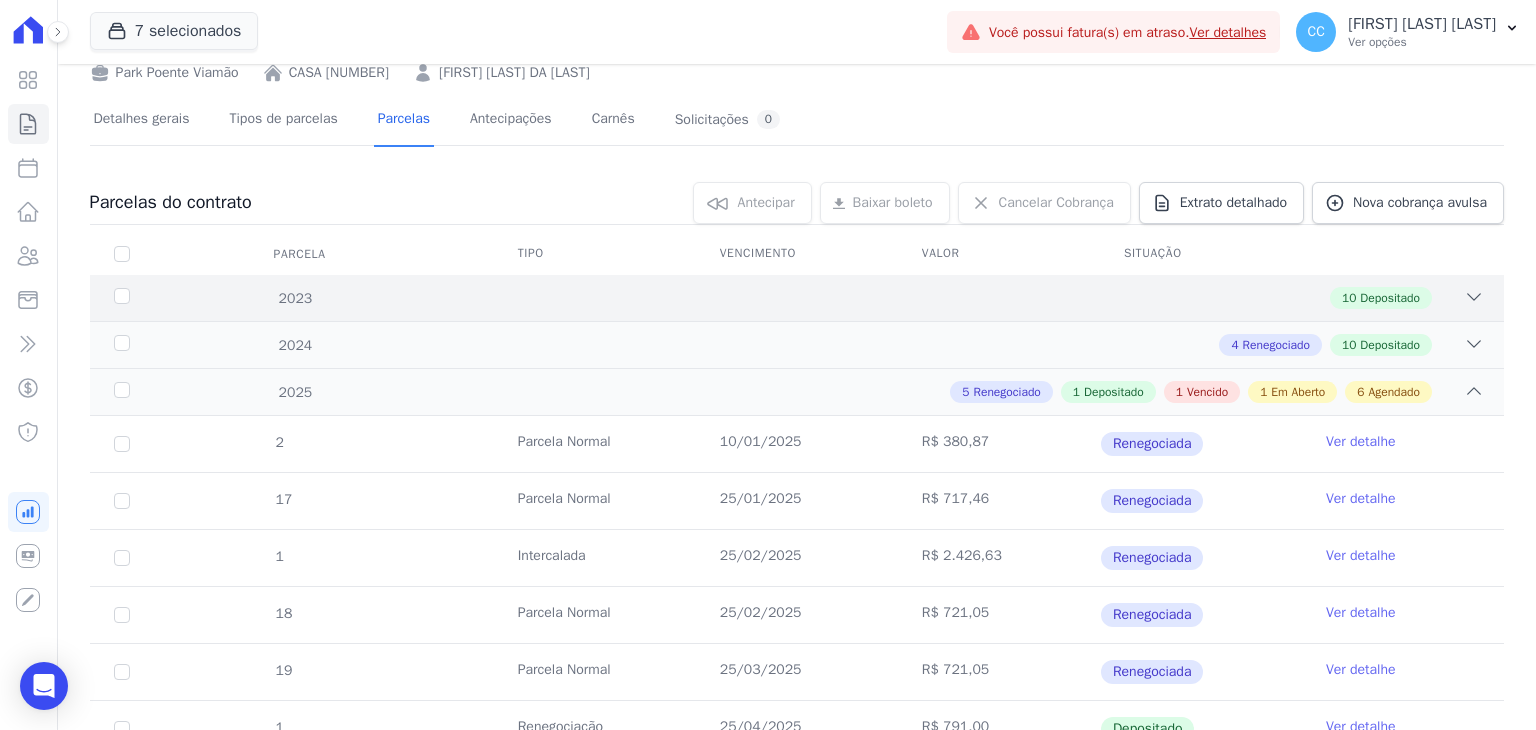 scroll, scrollTop: 100, scrollLeft: 0, axis: vertical 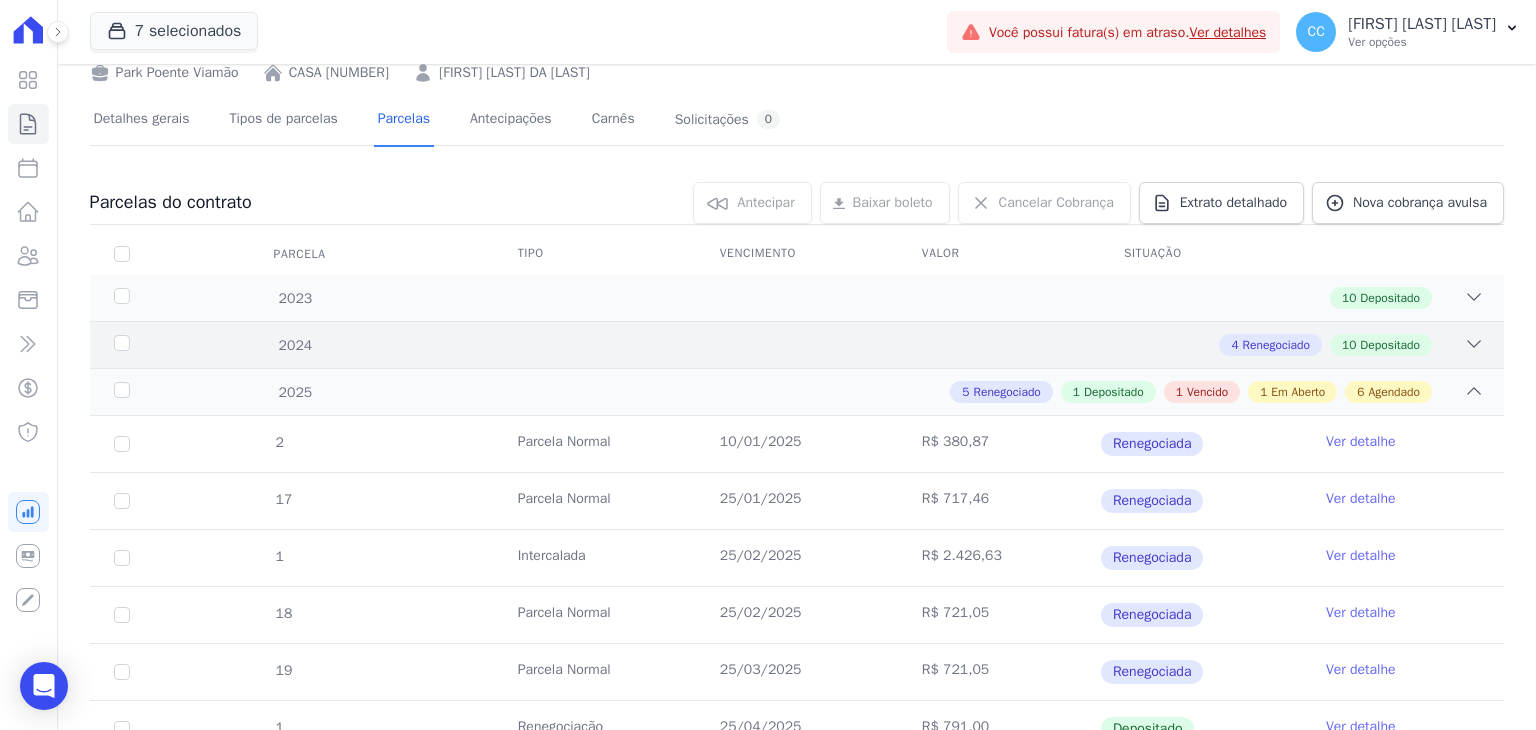 click on "2024
4
Renegociado
10
Depositado" at bounding box center [797, 344] 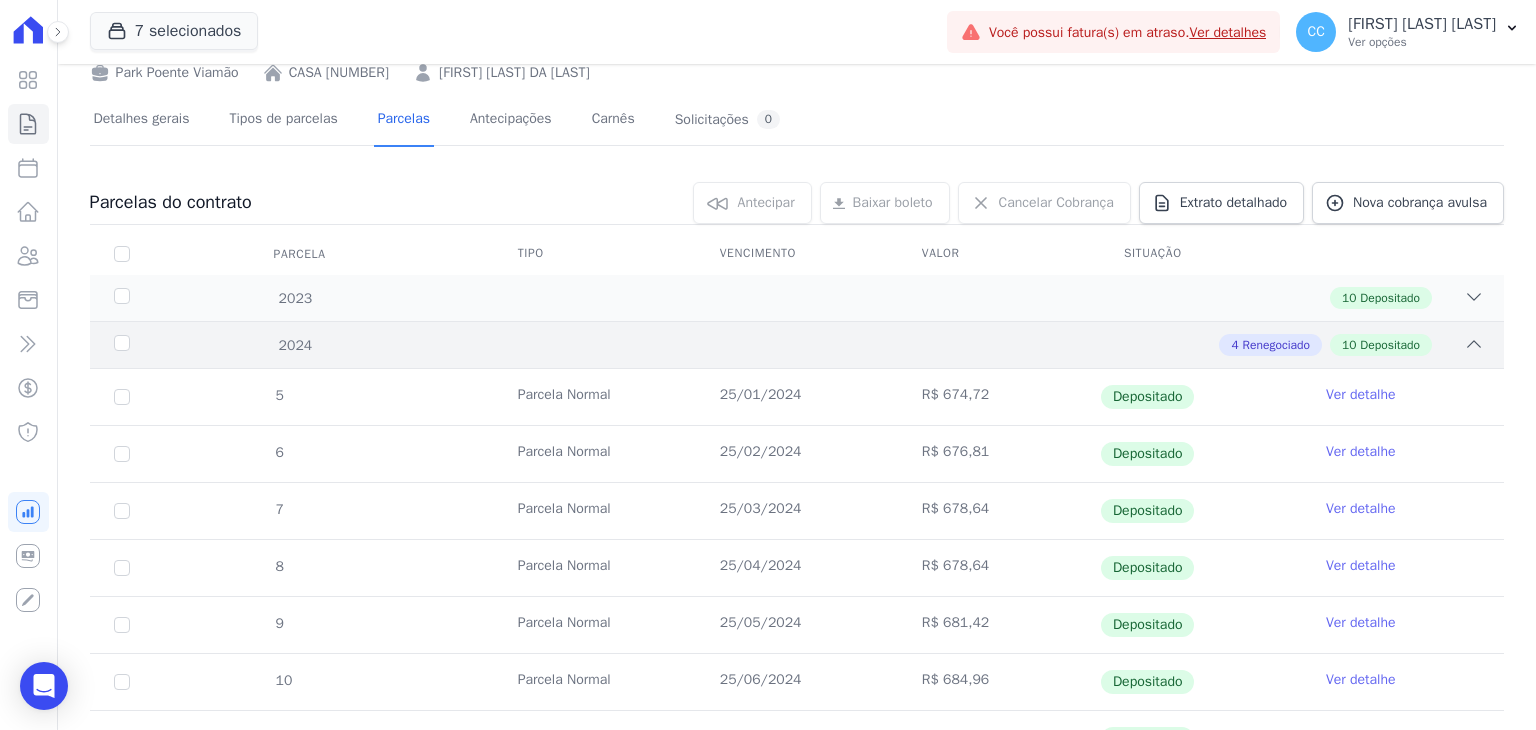 scroll, scrollTop: 200, scrollLeft: 0, axis: vertical 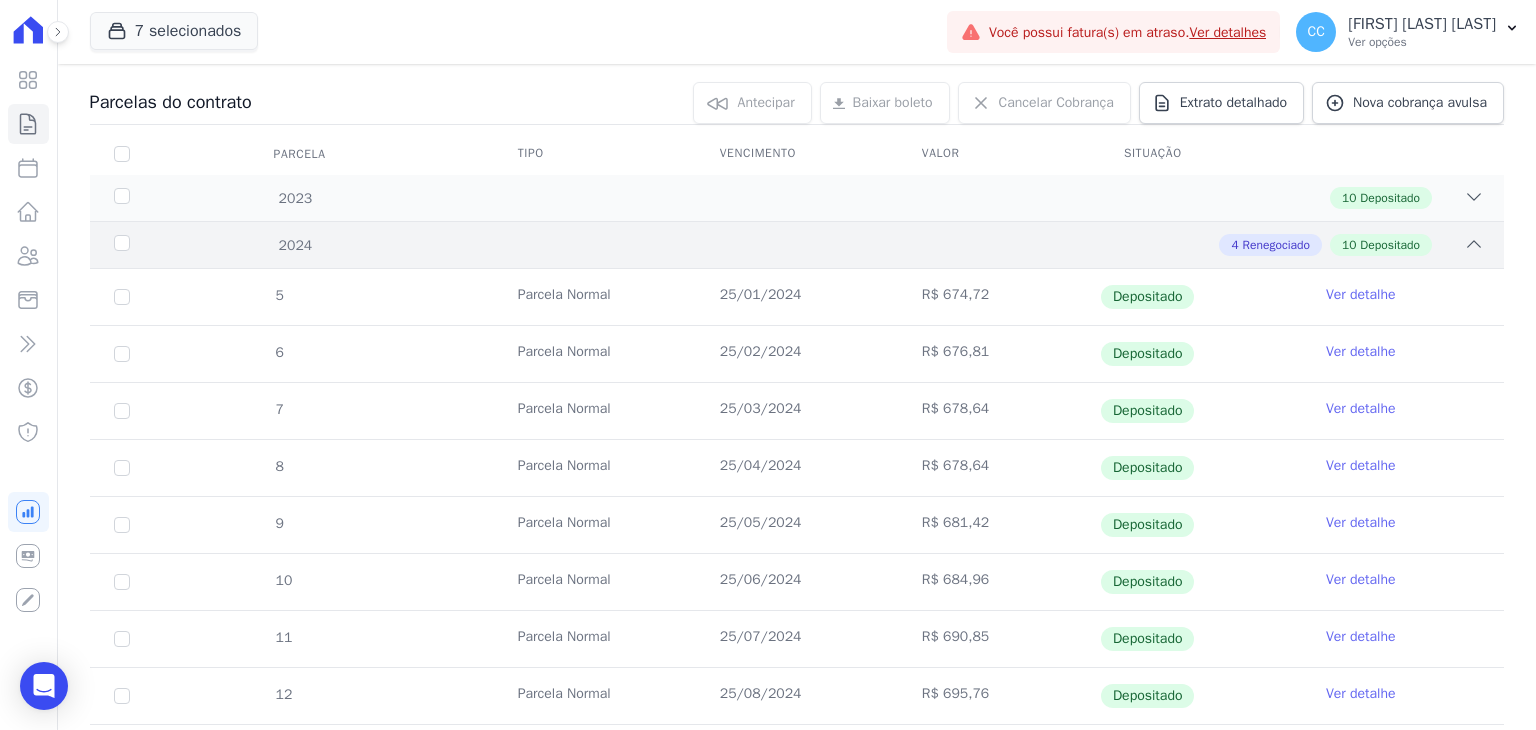click on "2024
4
Renegociado
10
Depositado" at bounding box center [797, 244] 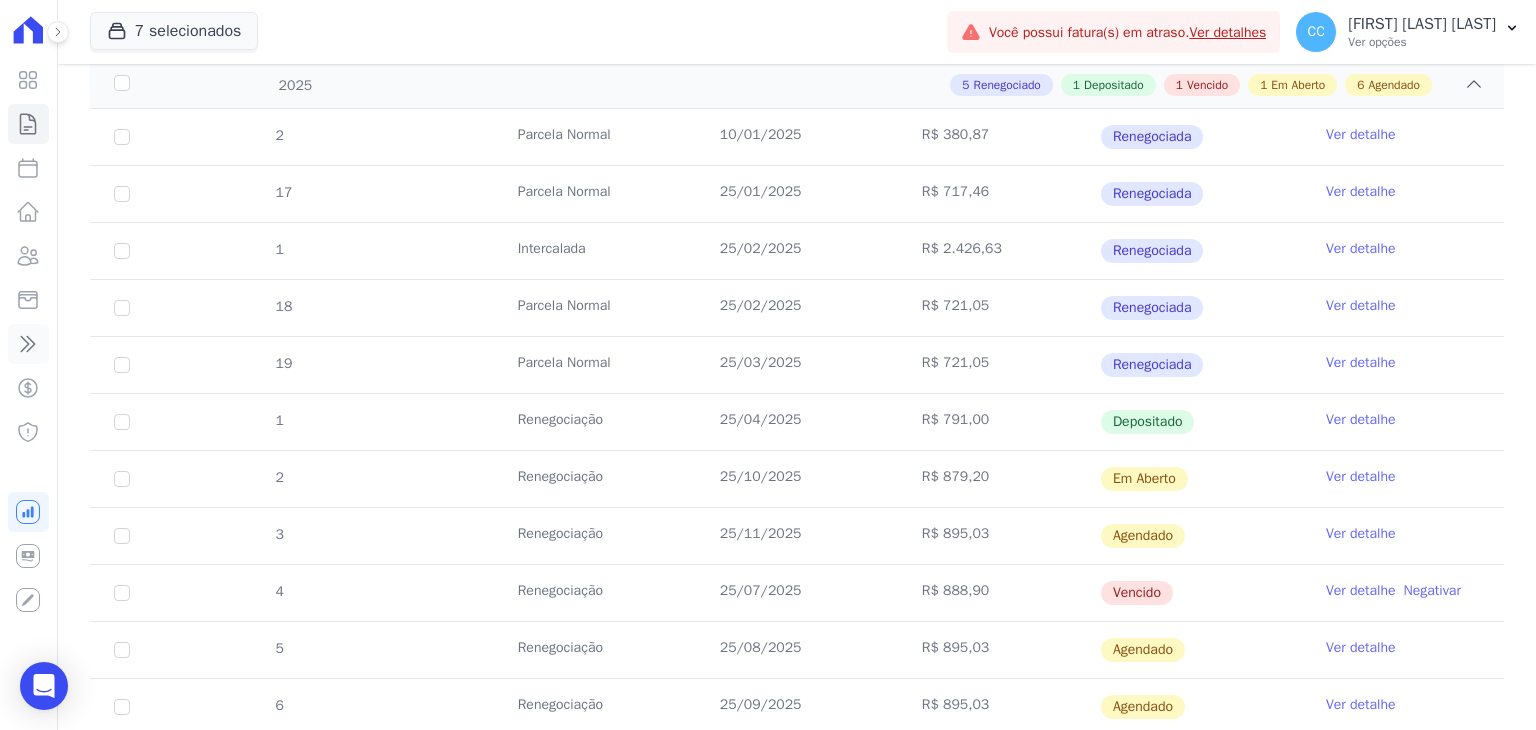scroll, scrollTop: 300, scrollLeft: 0, axis: vertical 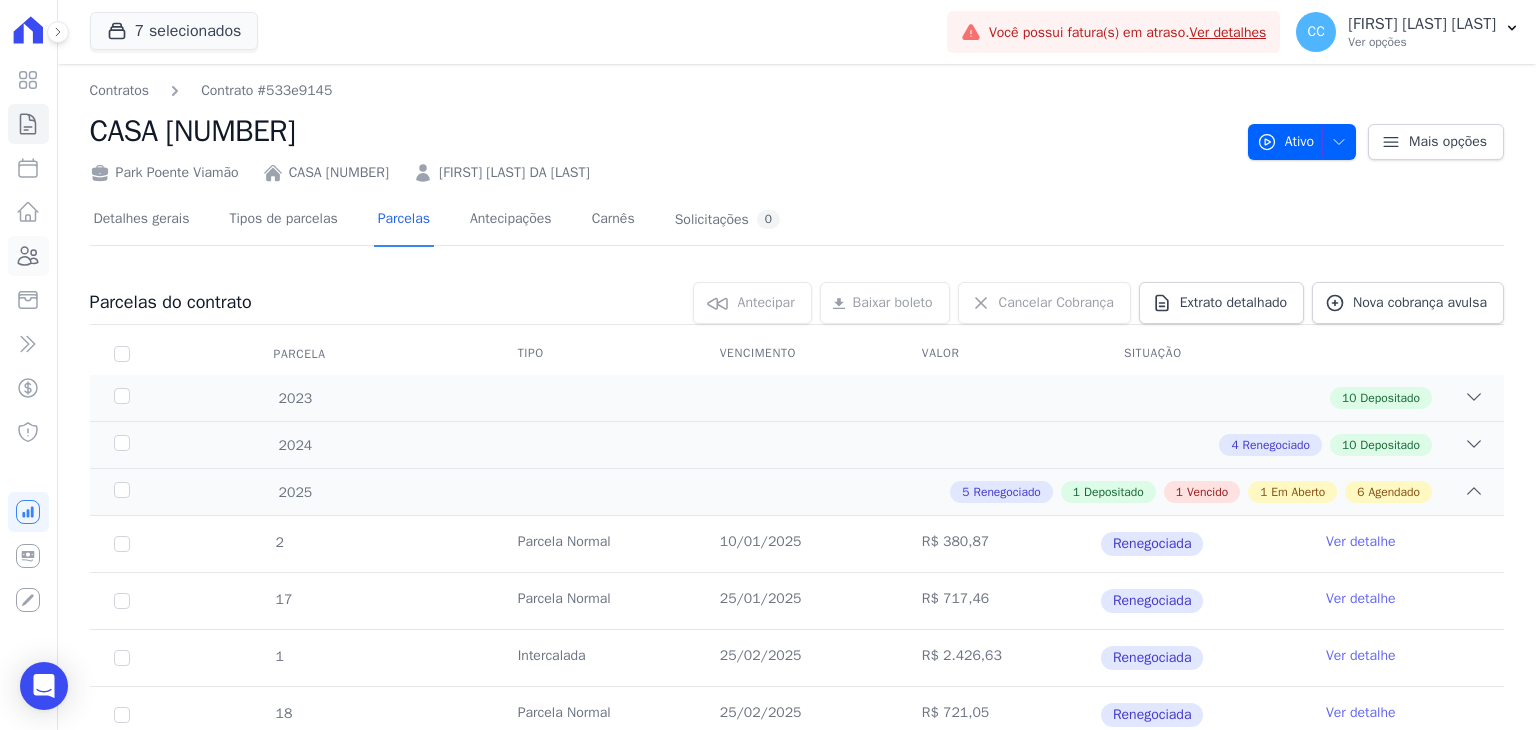 click on "Clientes" at bounding box center (28, 256) 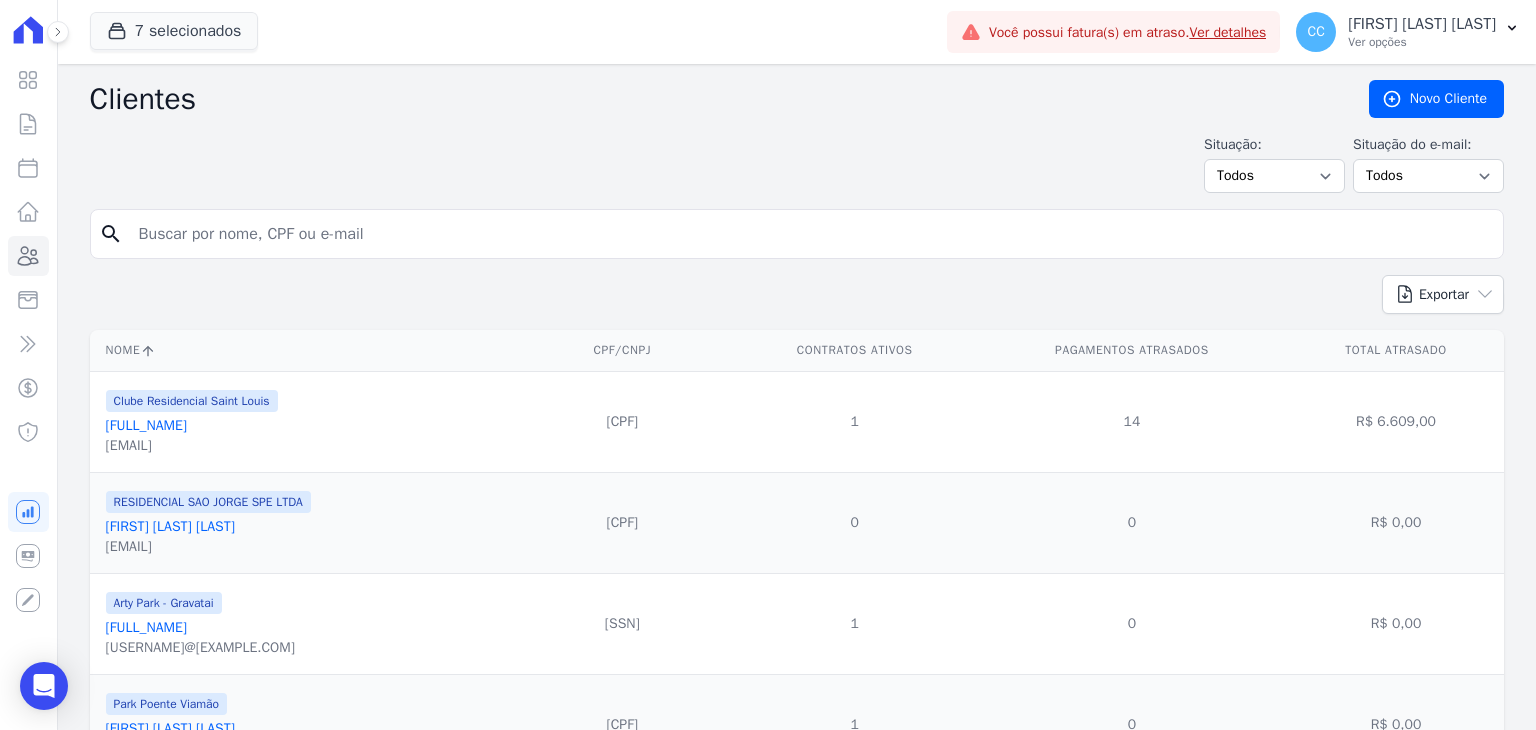 drag, startPoint x: 282, startPoint y: 237, endPoint x: -66, endPoint y: 237, distance: 348 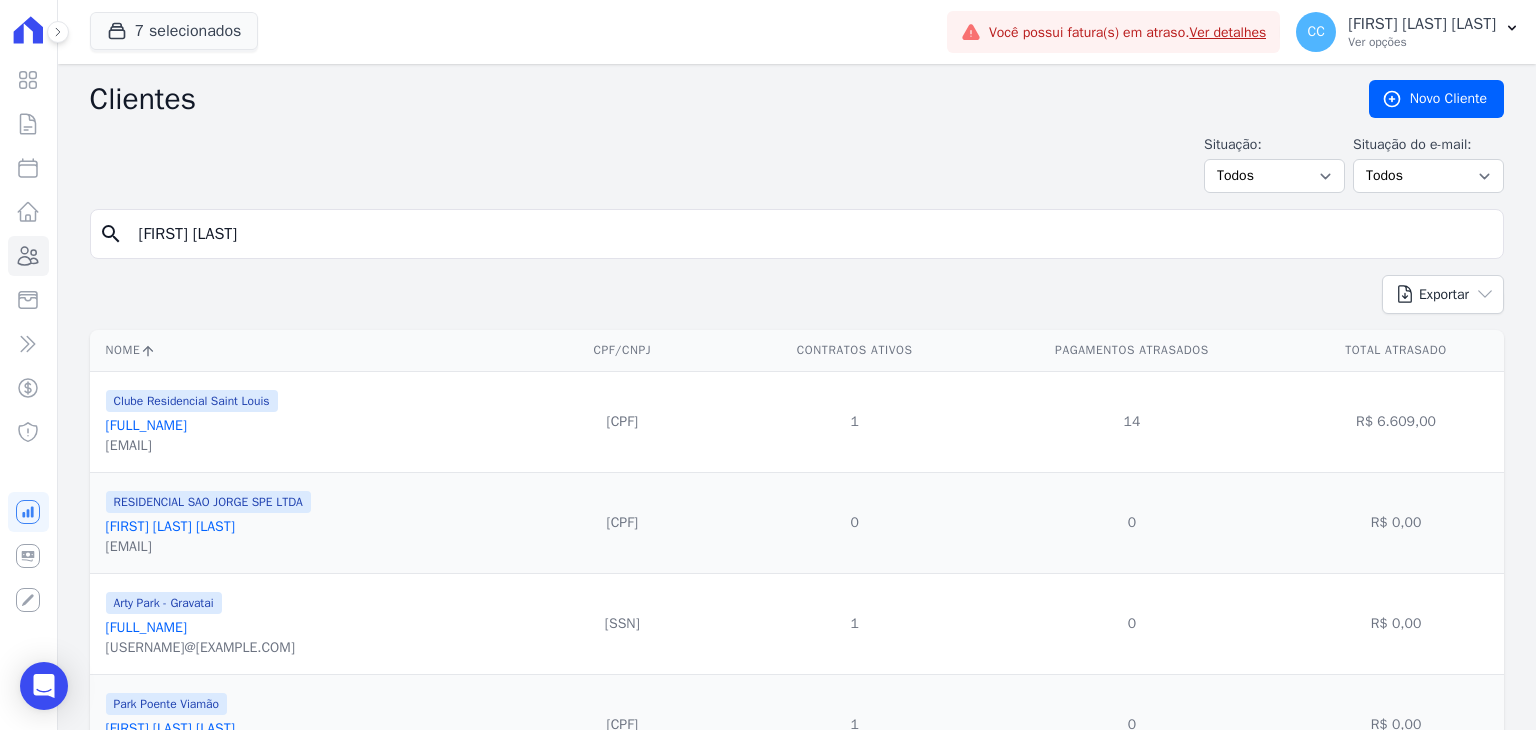 type on "[FIRST] [LAST]" 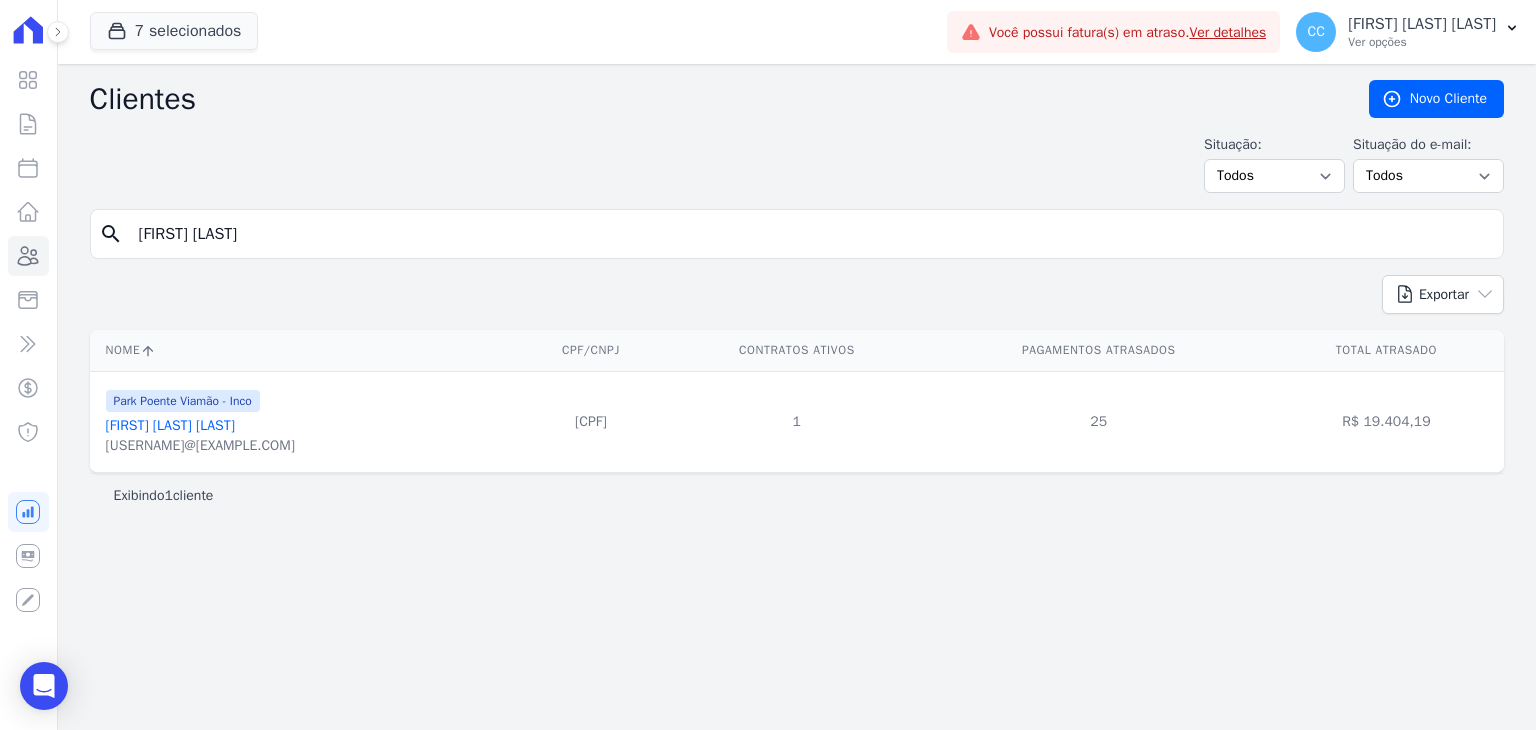 click on "[FIRST] [LAST] [LAST]" at bounding box center [170, 425] 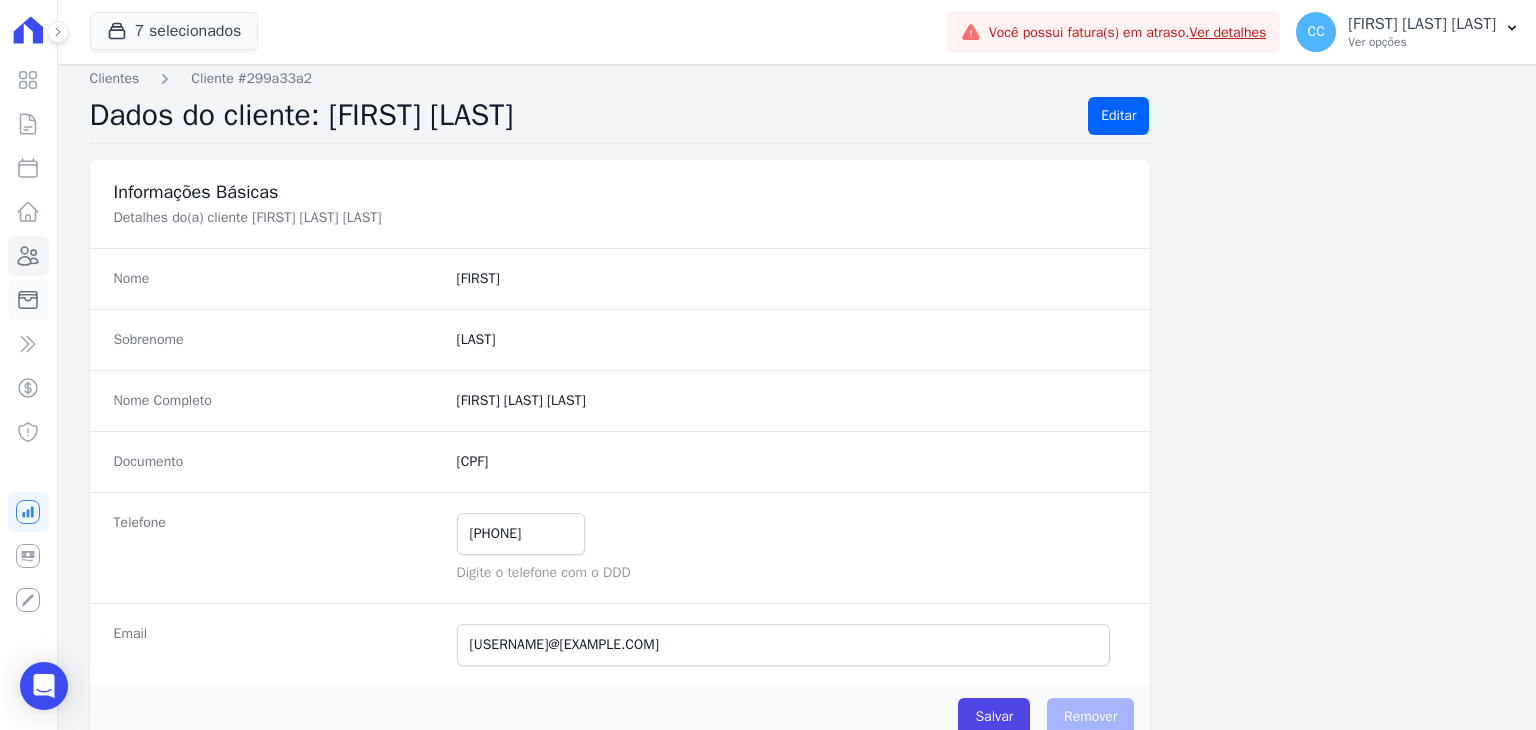 scroll, scrollTop: 0, scrollLeft: 0, axis: both 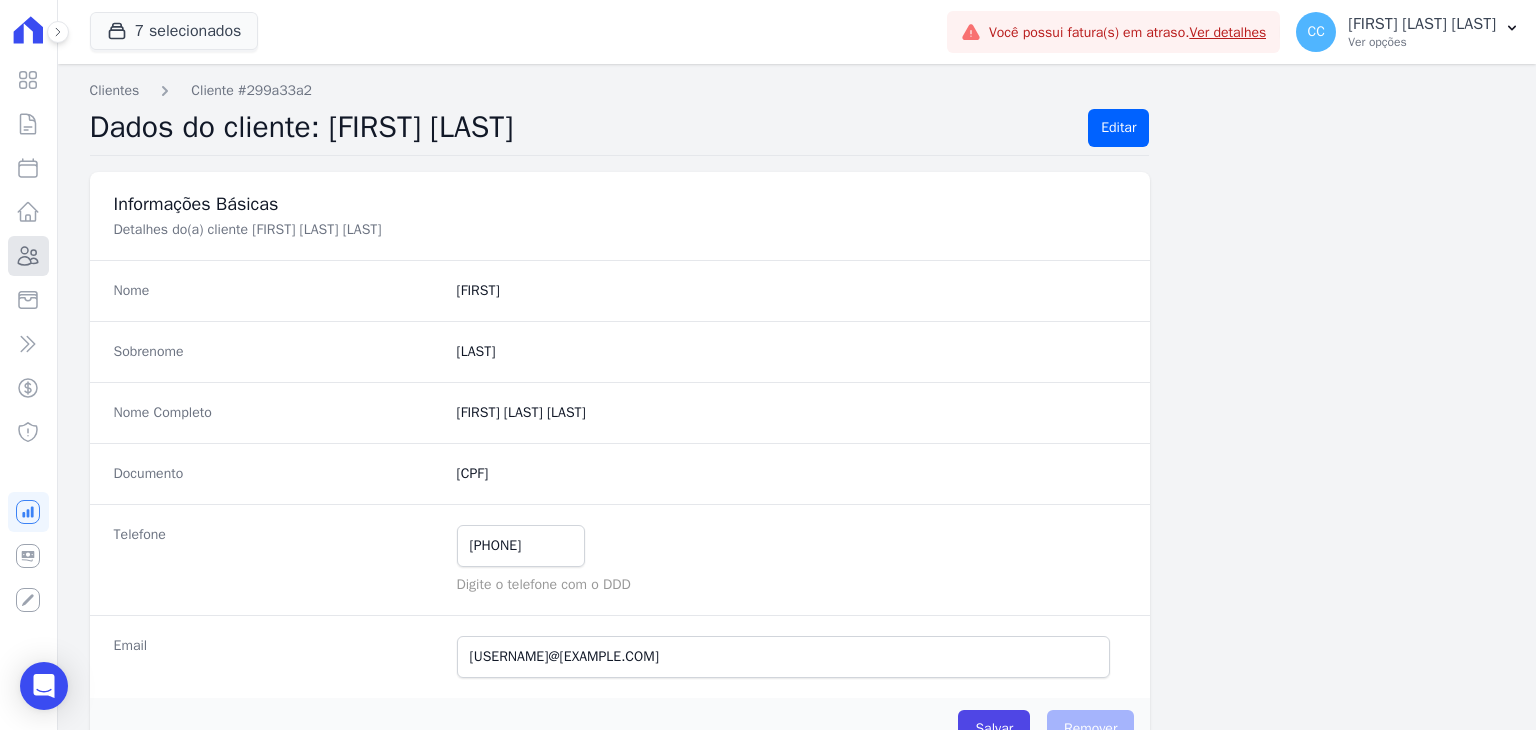 click on "Clientes" at bounding box center [28, 256] 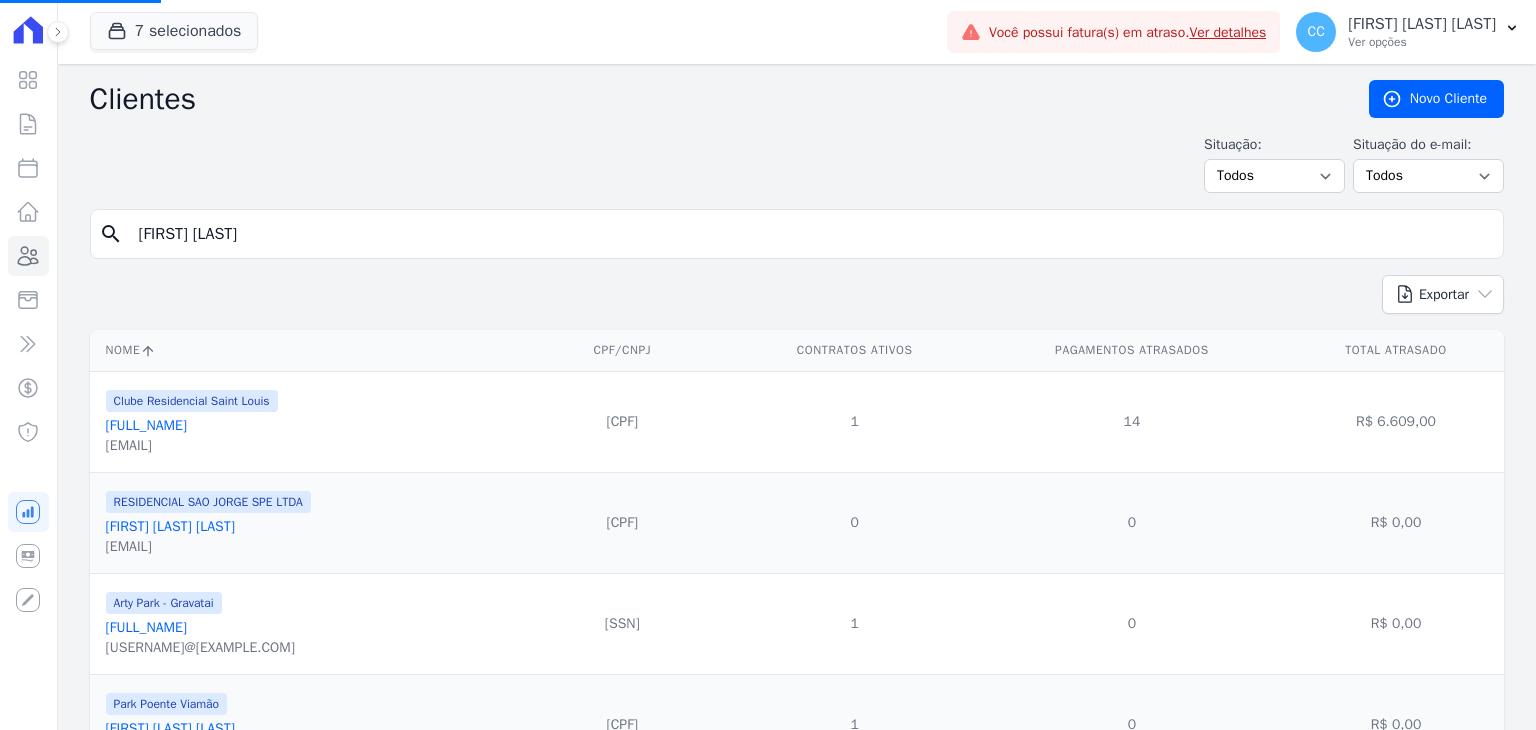 drag, startPoint x: 324, startPoint y: 243, endPoint x: -185, endPoint y: 200, distance: 510.81308 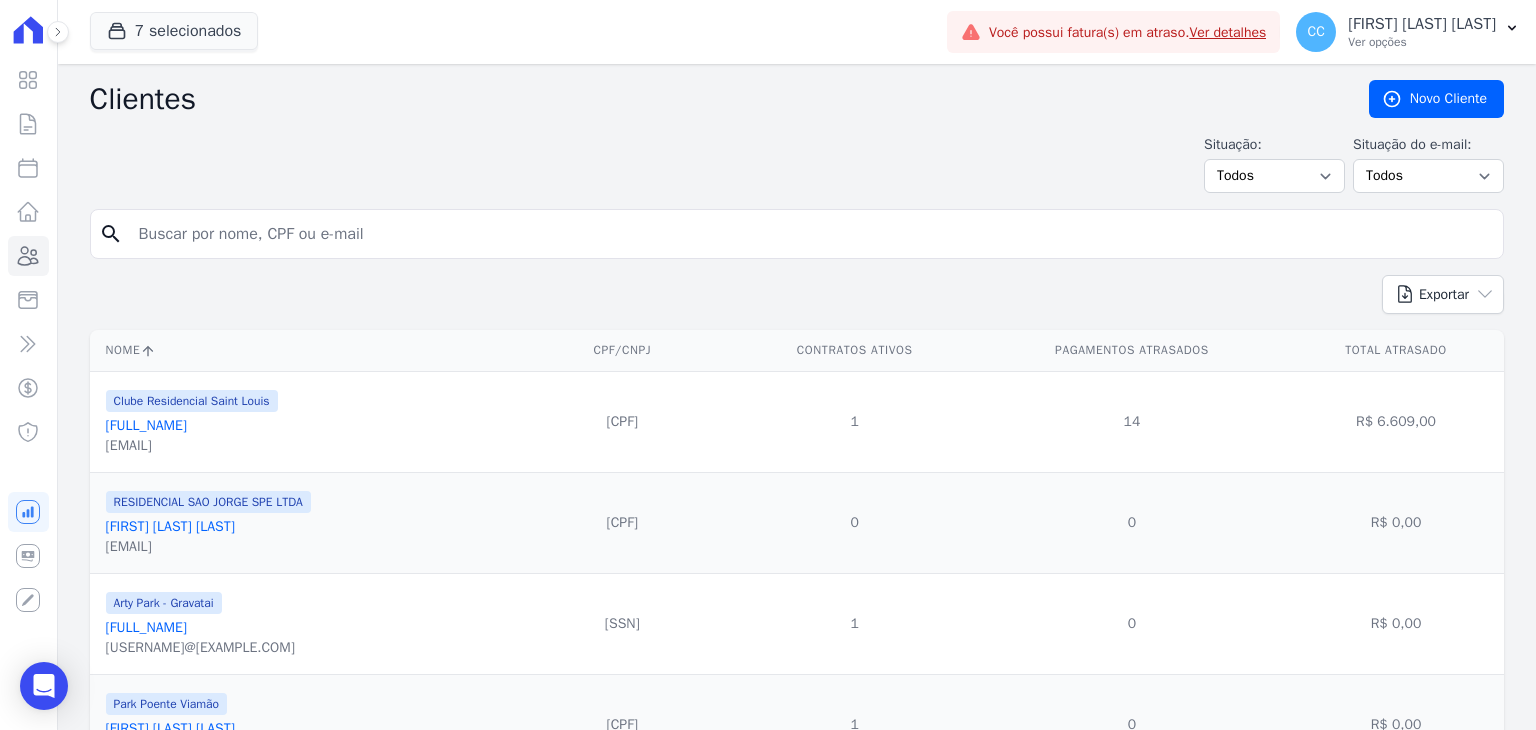 click at bounding box center [811, 234] 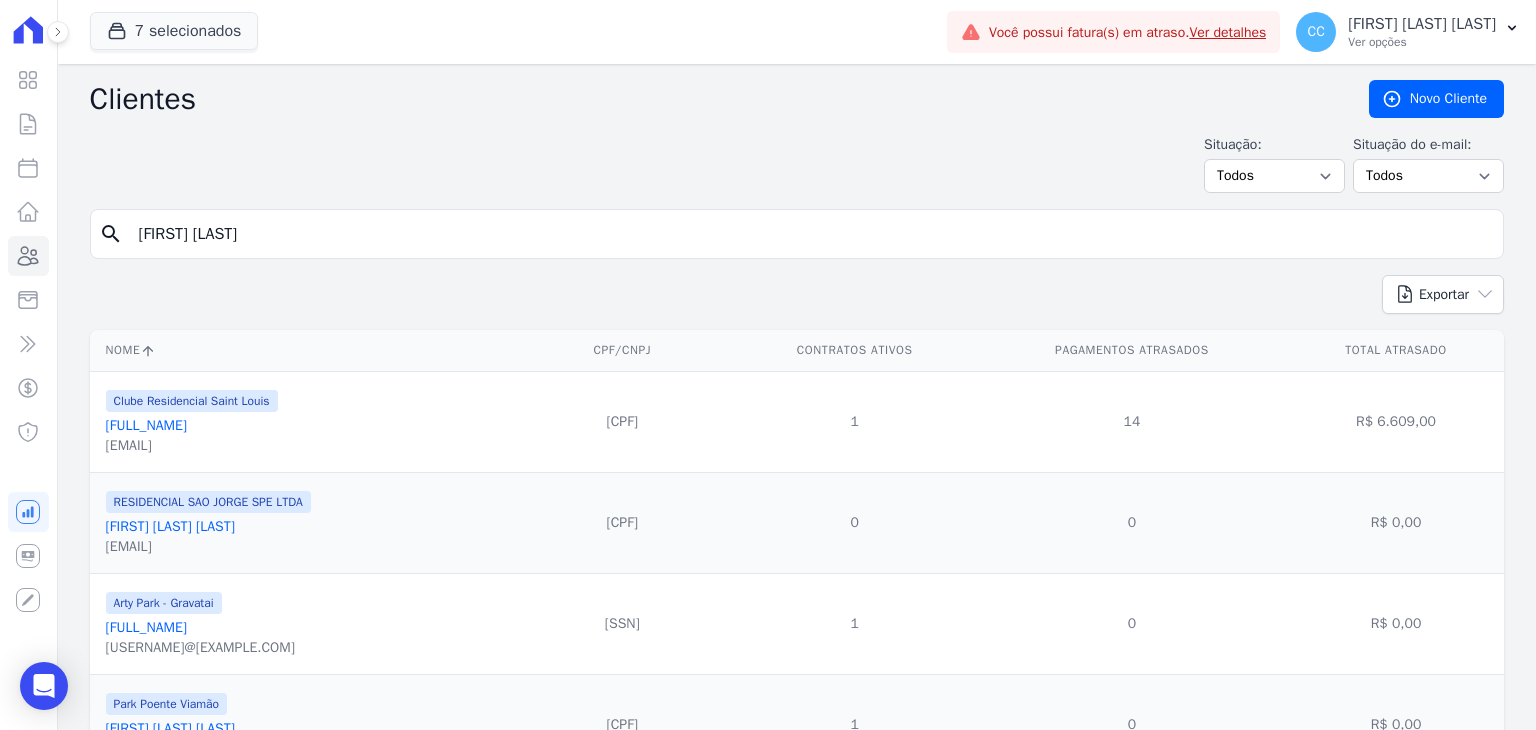 type on "[FIRST] [LAST]" 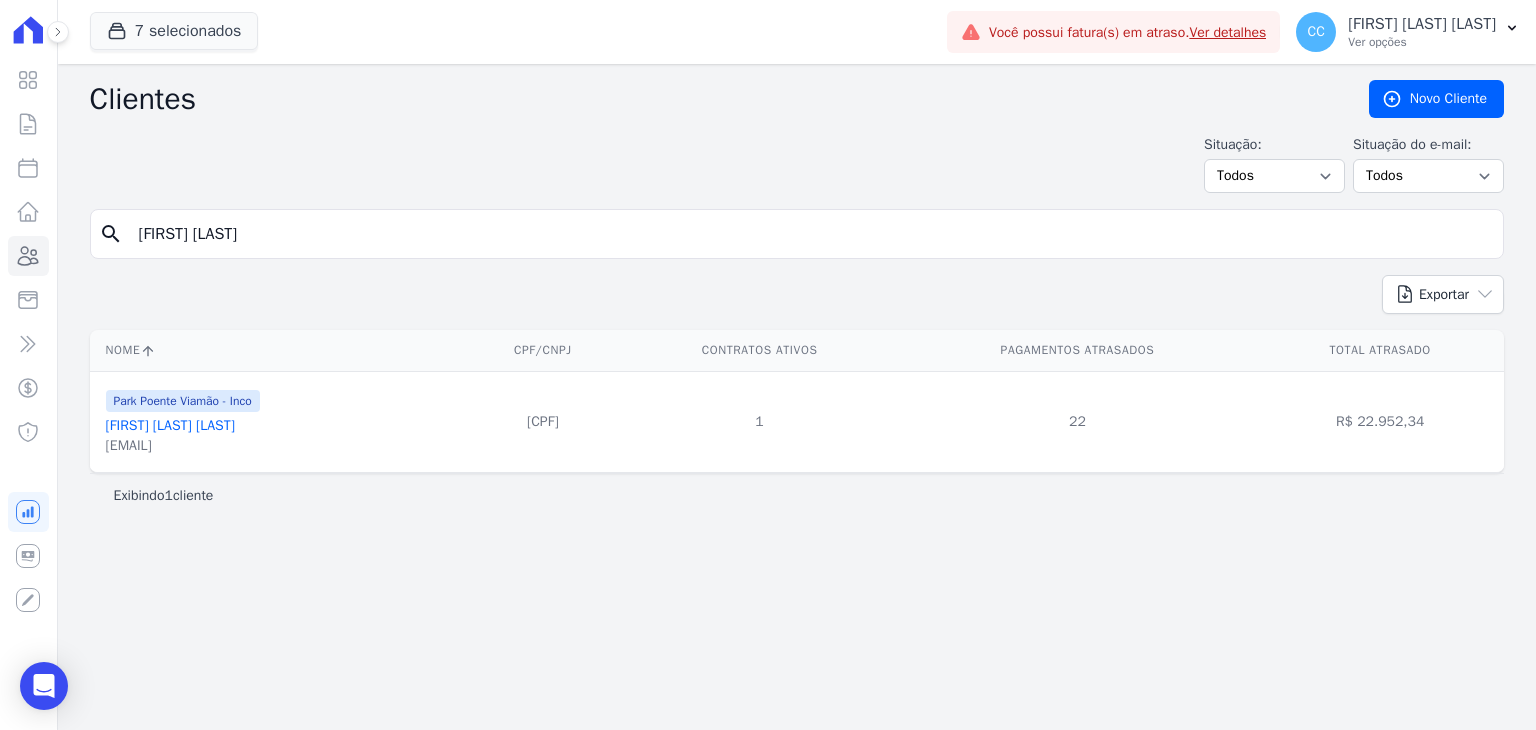 drag, startPoint x: 157, startPoint y: 204, endPoint x: 66, endPoint y: 170, distance: 97.144226 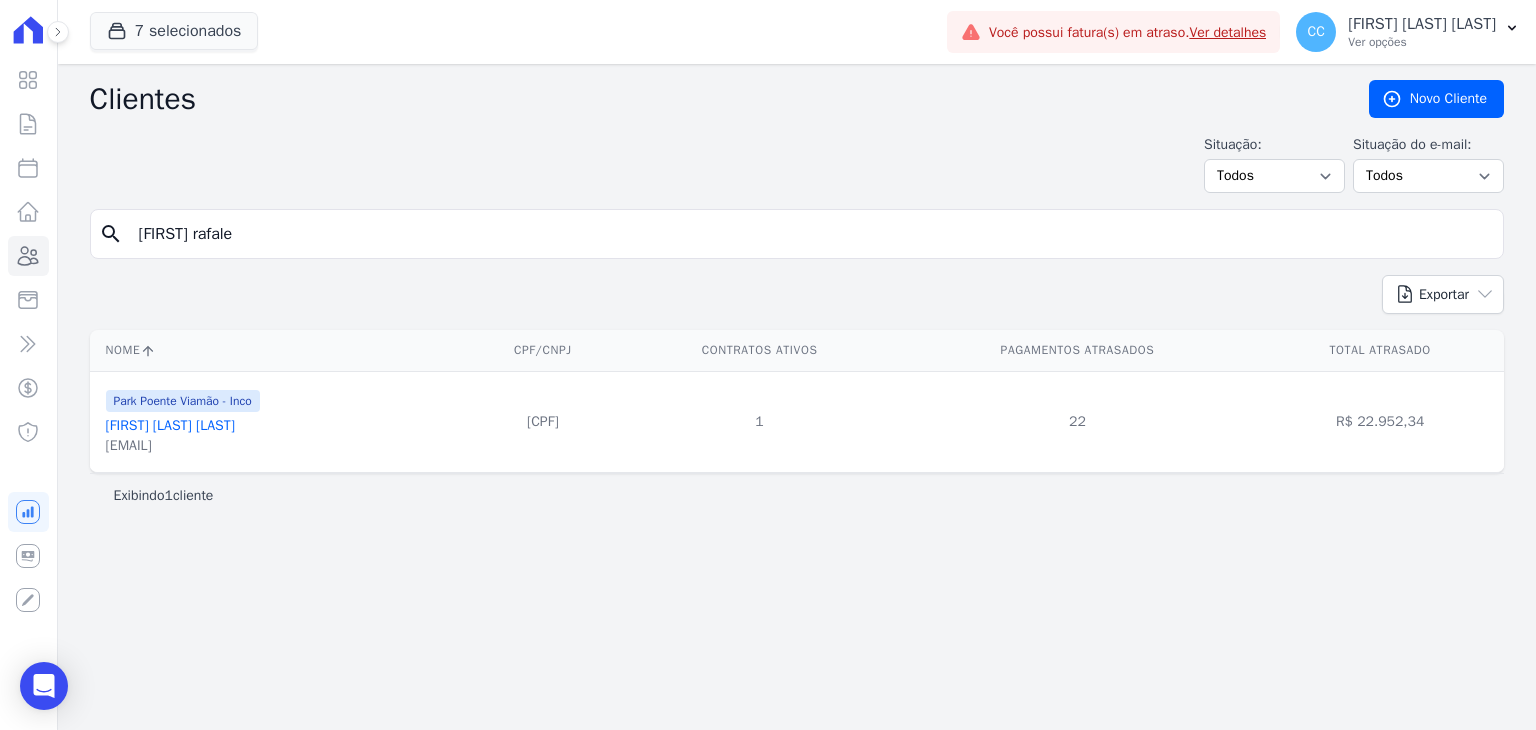 type on "[FIRST] rafale" 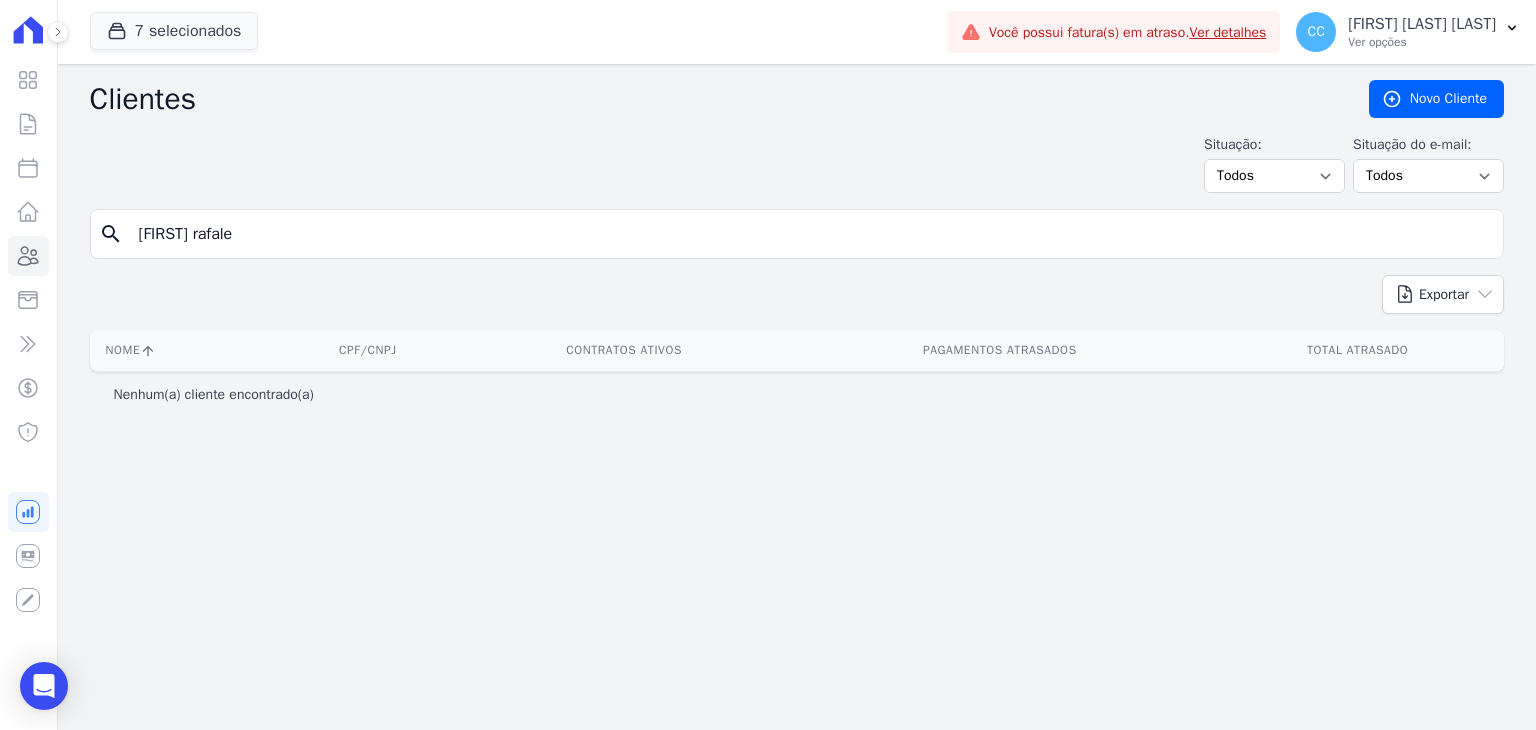 click on "[FIRST] rafale" at bounding box center (811, 234) 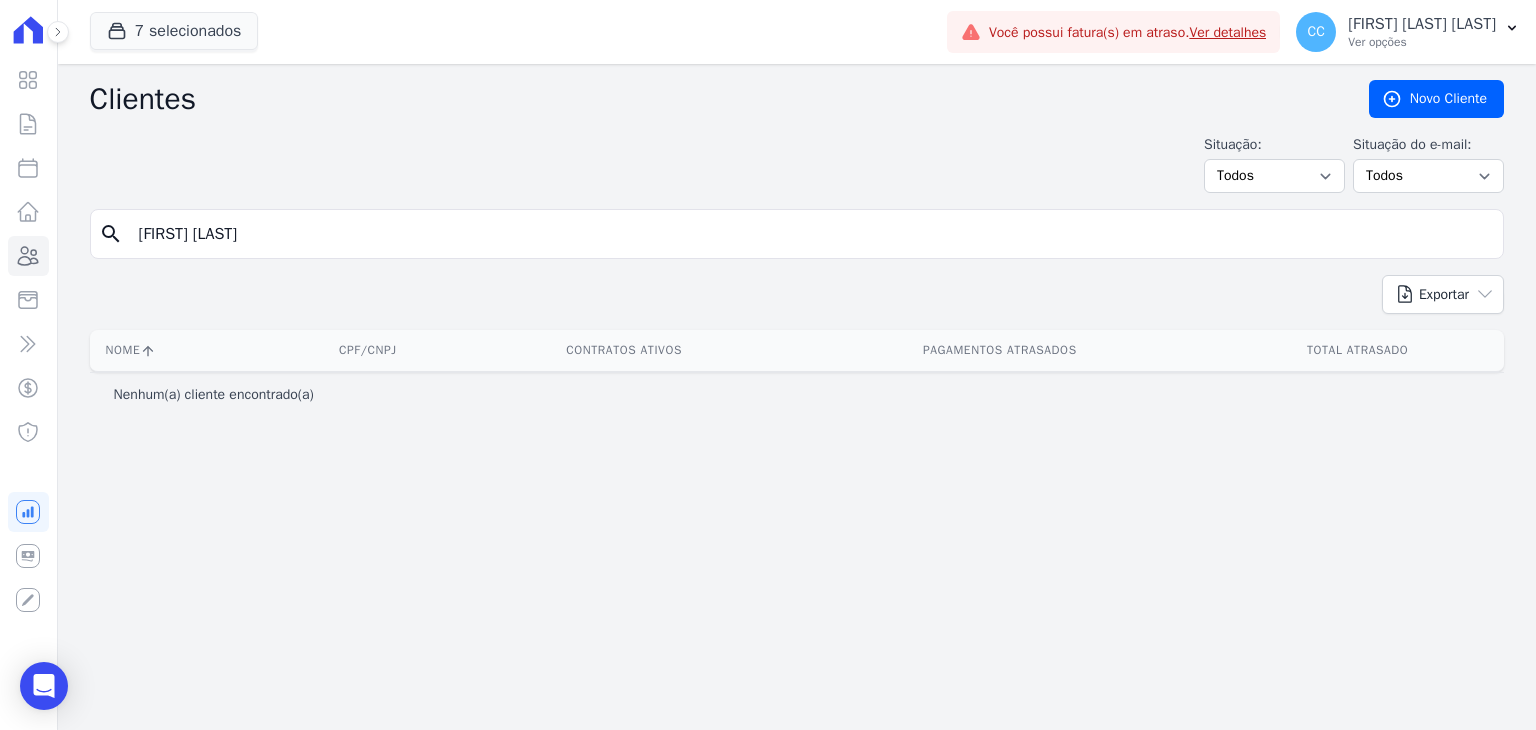 type on "[FIRST] [LAST]" 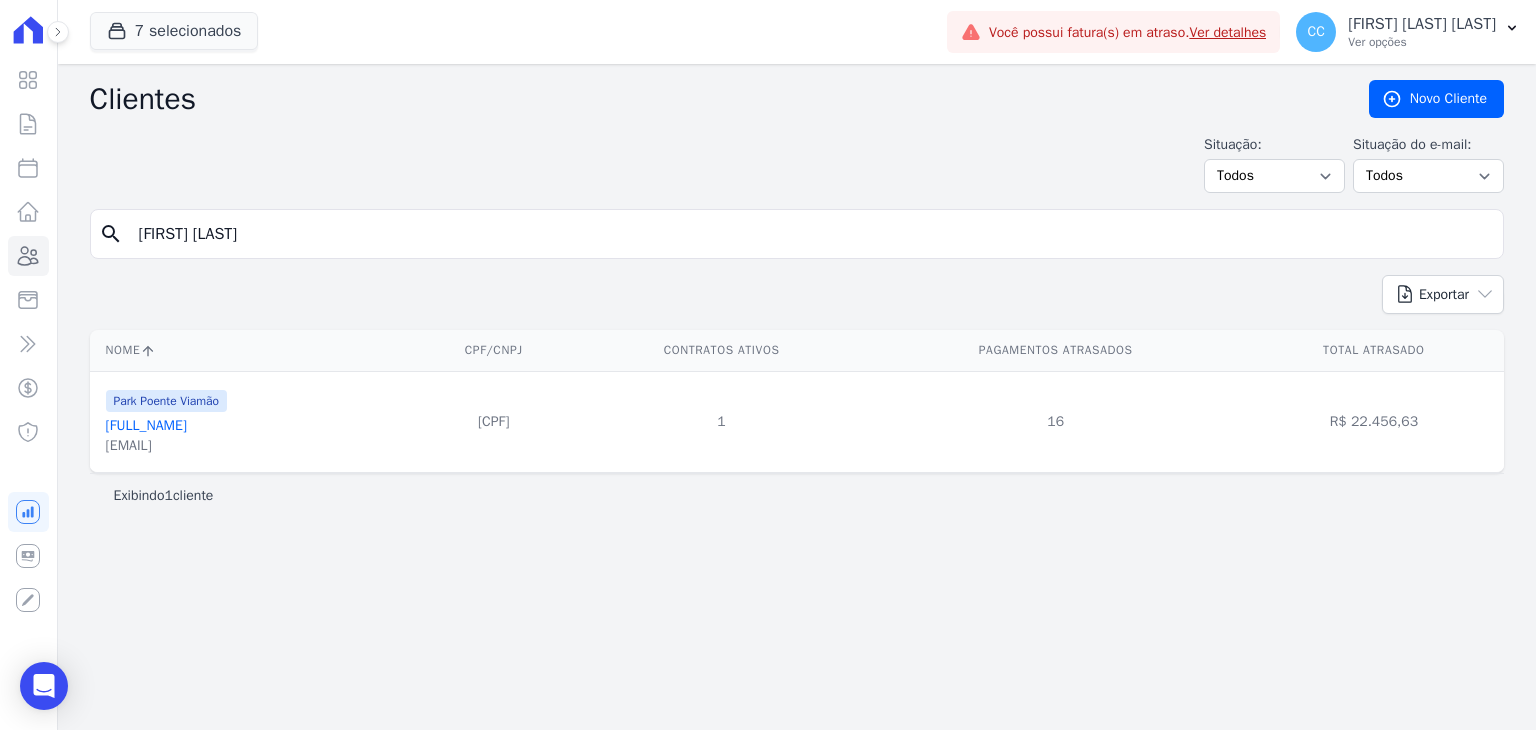 drag, startPoint x: 214, startPoint y: 229, endPoint x: -192, endPoint y: 191, distance: 407.77444 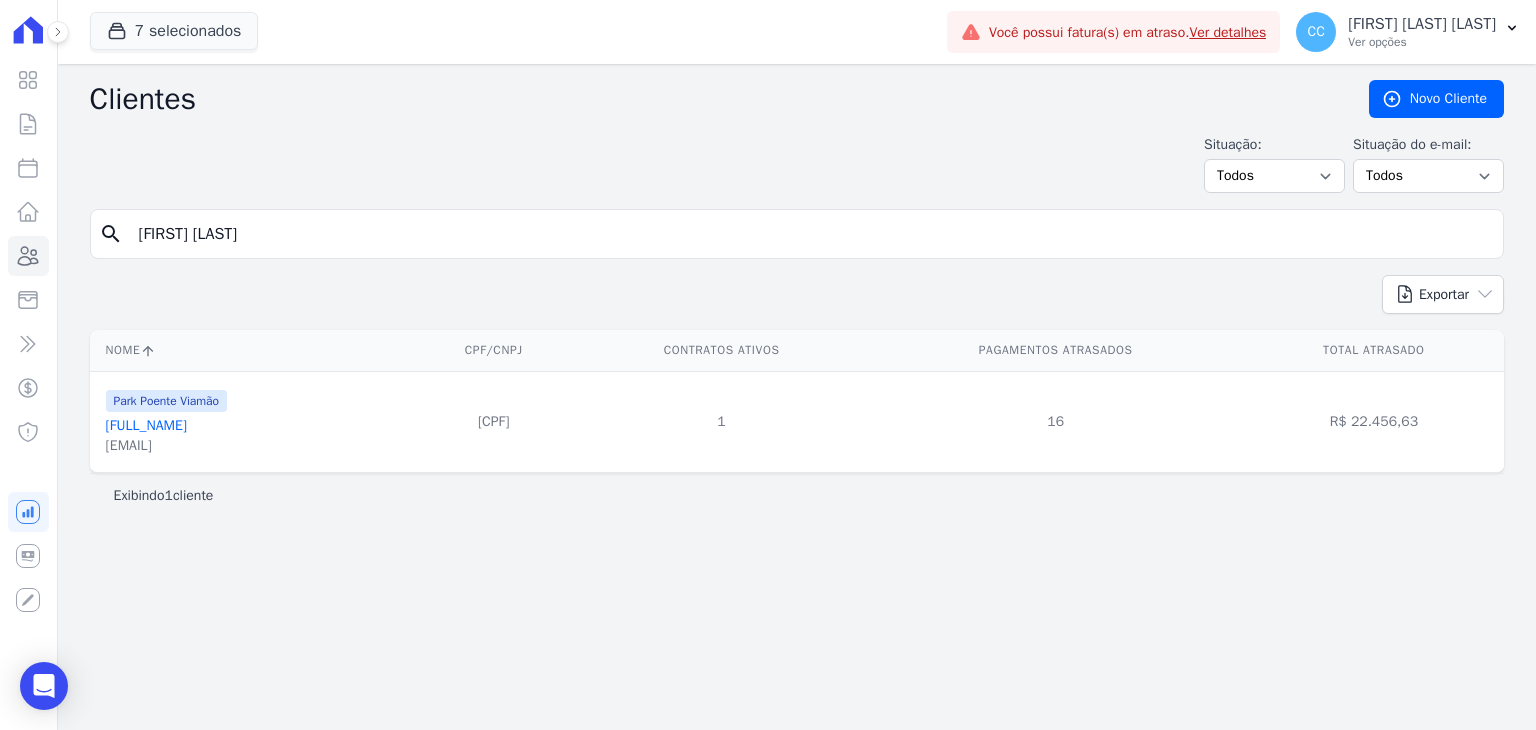 type on "[FIRST] [LAST]" 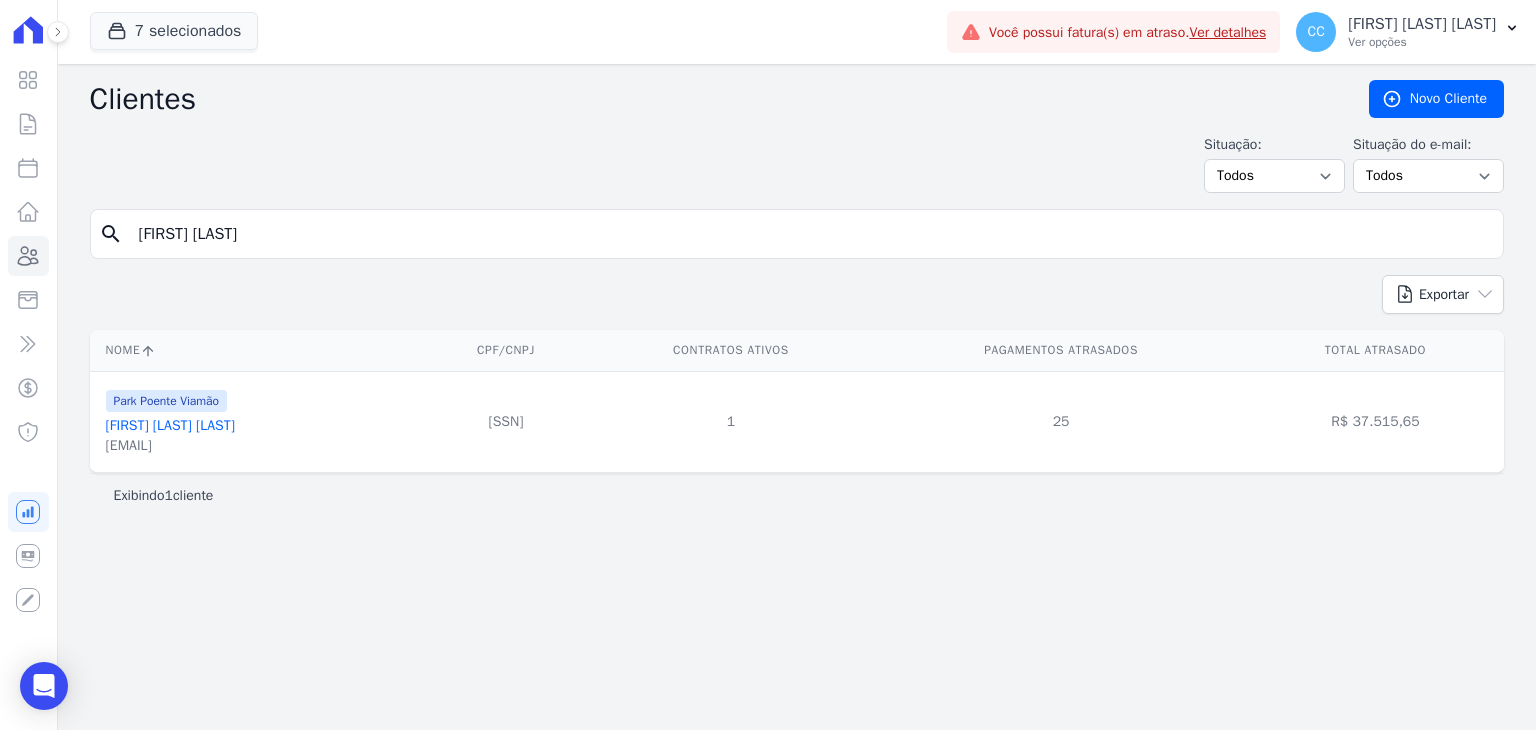 drag, startPoint x: 308, startPoint y: 233, endPoint x: -127, endPoint y: 233, distance: 435 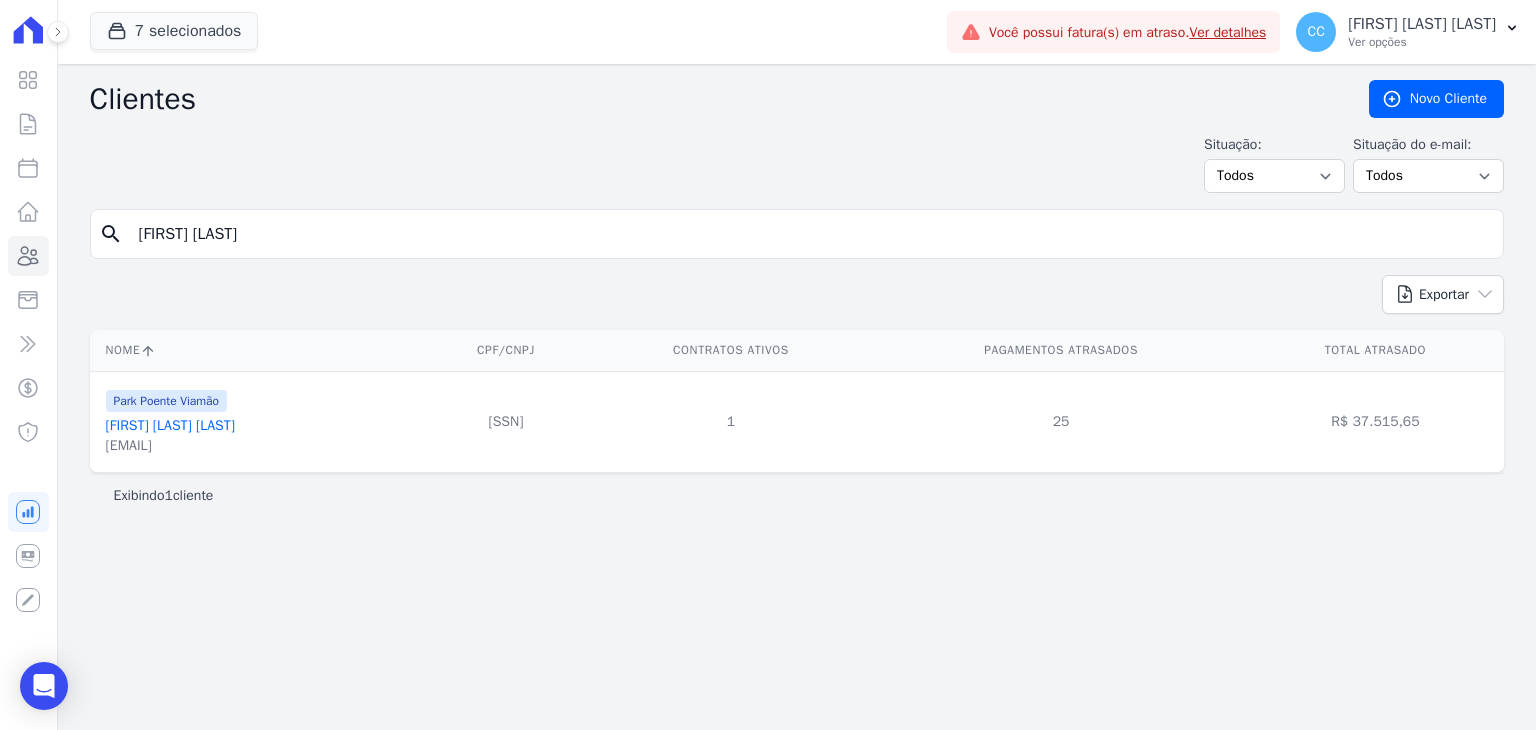 type on "[FIRST] [LAST]" 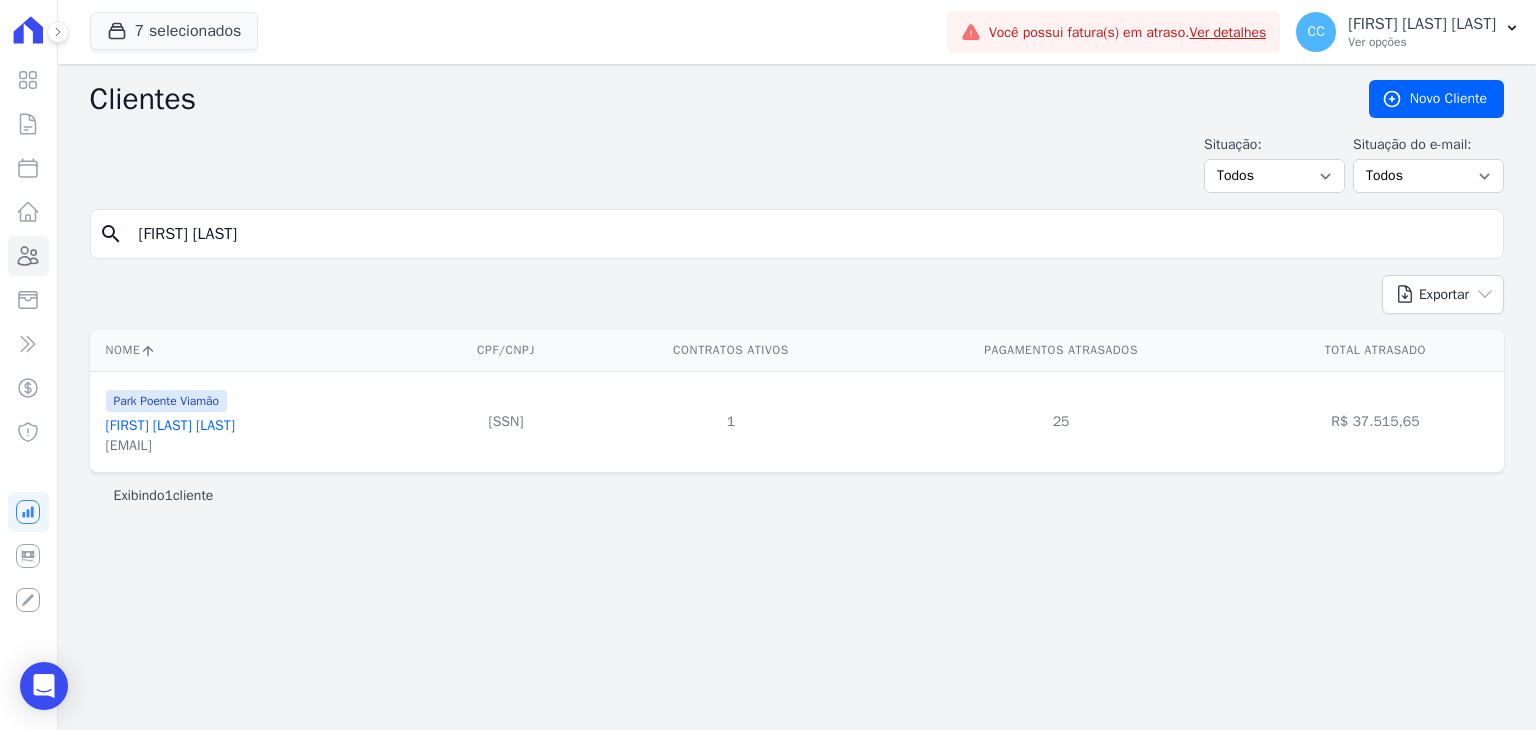 click on "[FIRST] [LAST]" at bounding box center (811, 234) 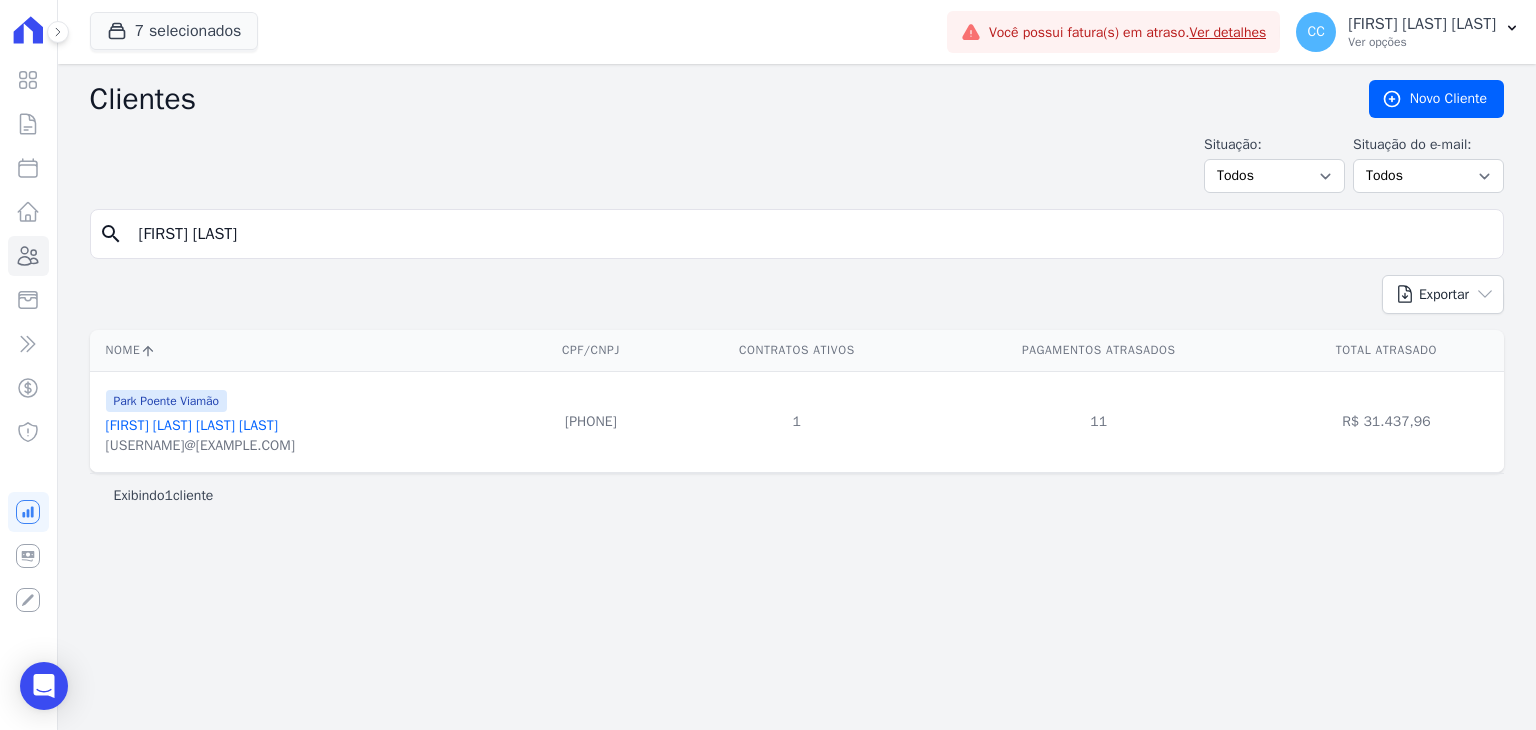 drag, startPoint x: 330, startPoint y: 230, endPoint x: -70, endPoint y: 229, distance: 400.00125 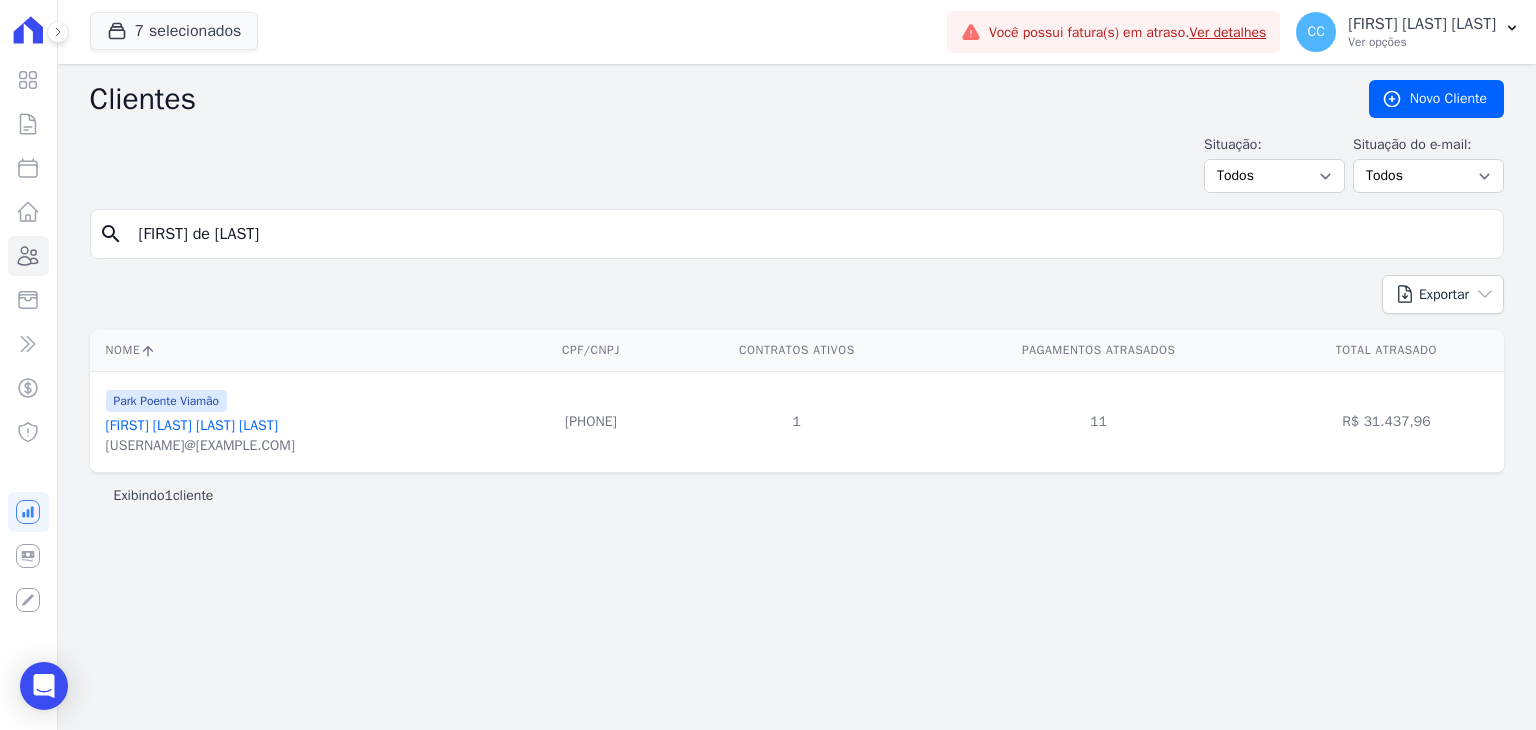 type on "[FIRST] de [LAST]" 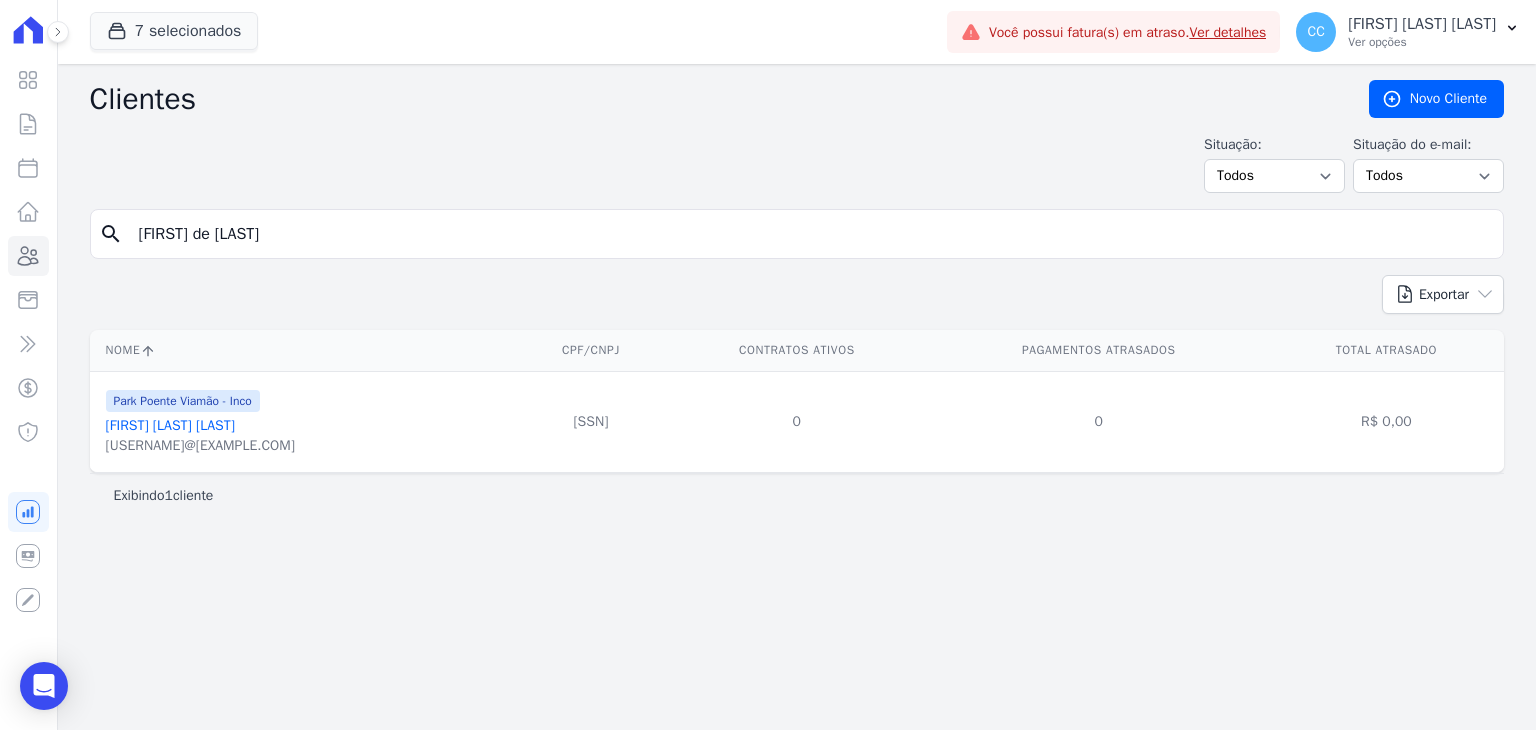 click on "[FIRST] [LAST] [LAST]" at bounding box center [170, 425] 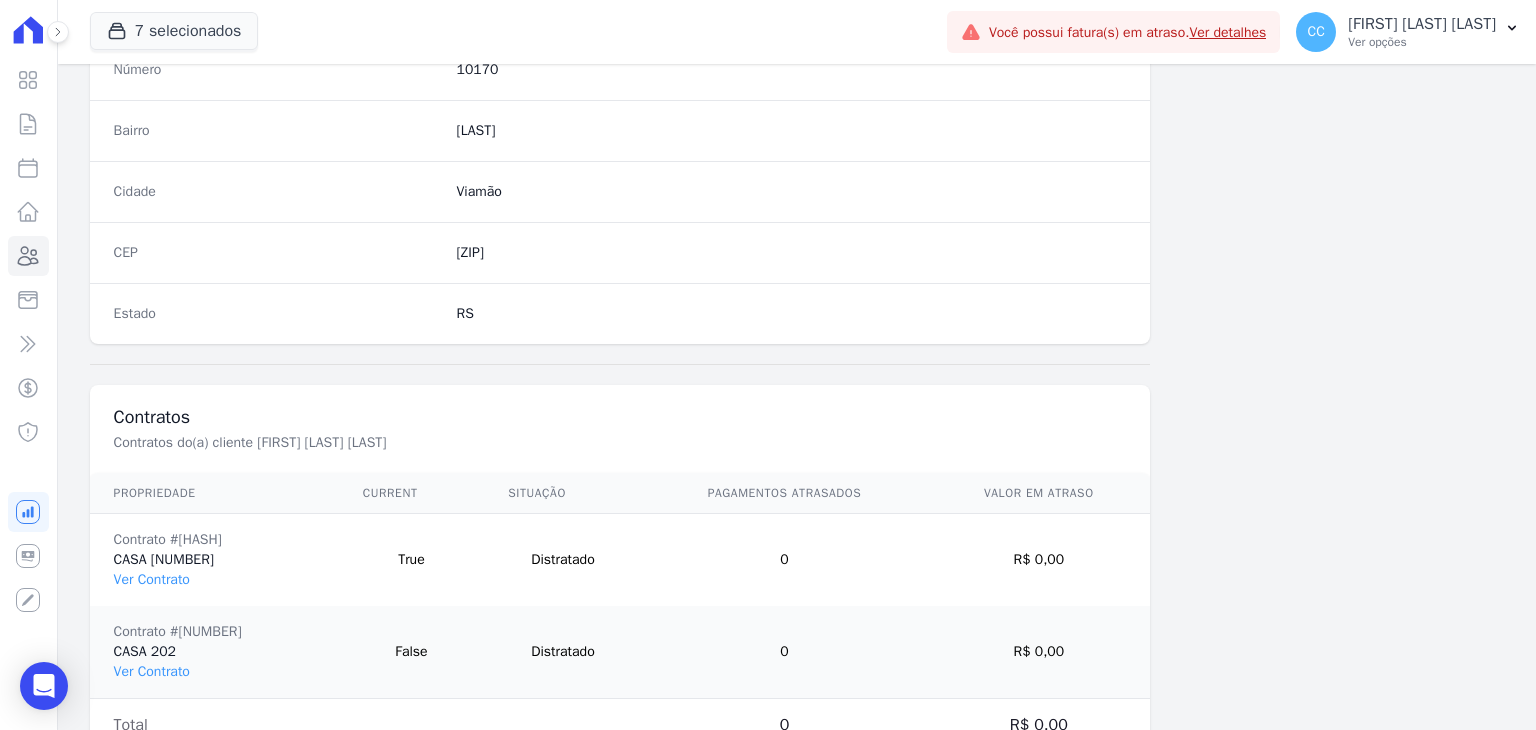 scroll, scrollTop: 1127, scrollLeft: 0, axis: vertical 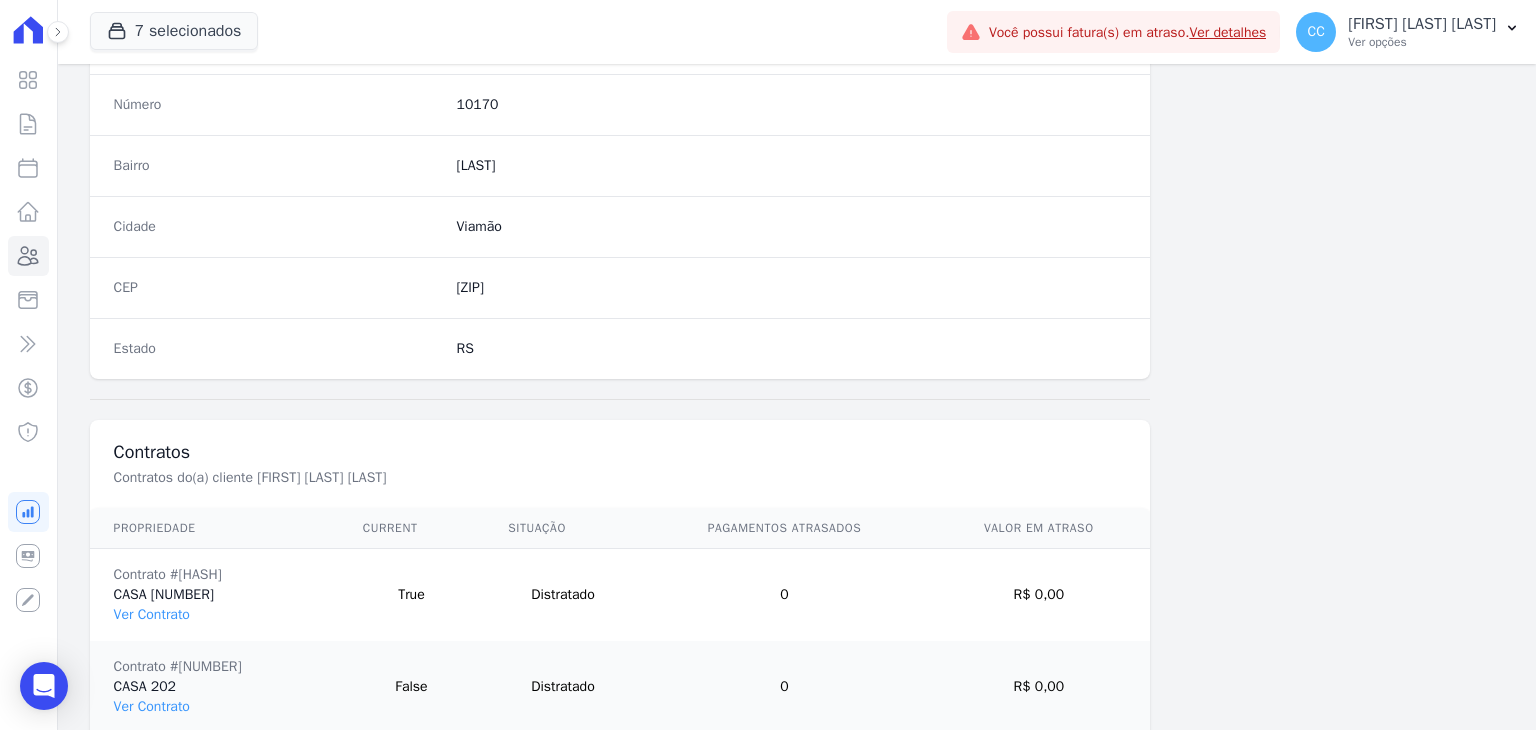 click on "Visão Geral
Contratos
Parcelas
Lotes
Clientes
Minha Carteira
Transferências
Crédito
Negativação" at bounding box center [28, 256] 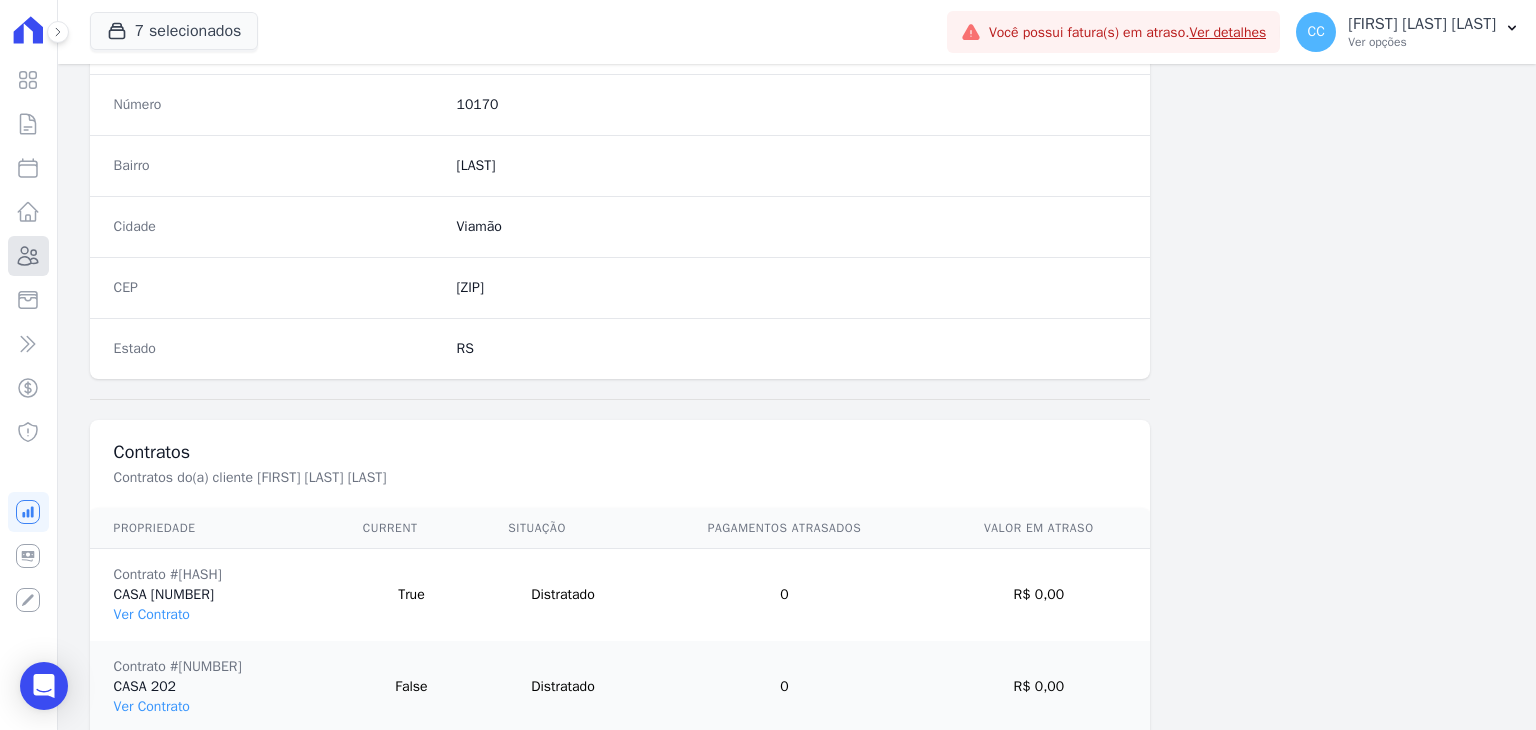 click 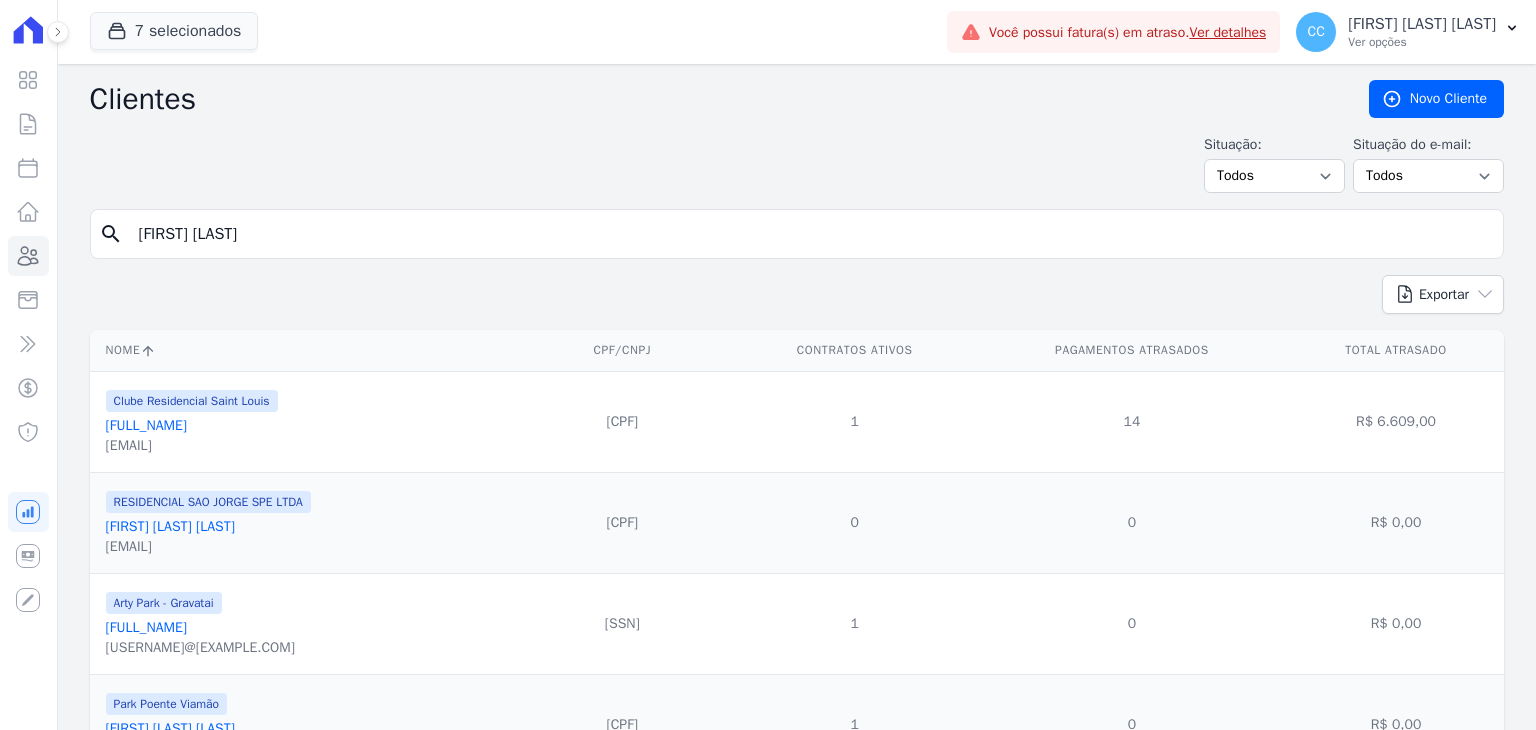 click 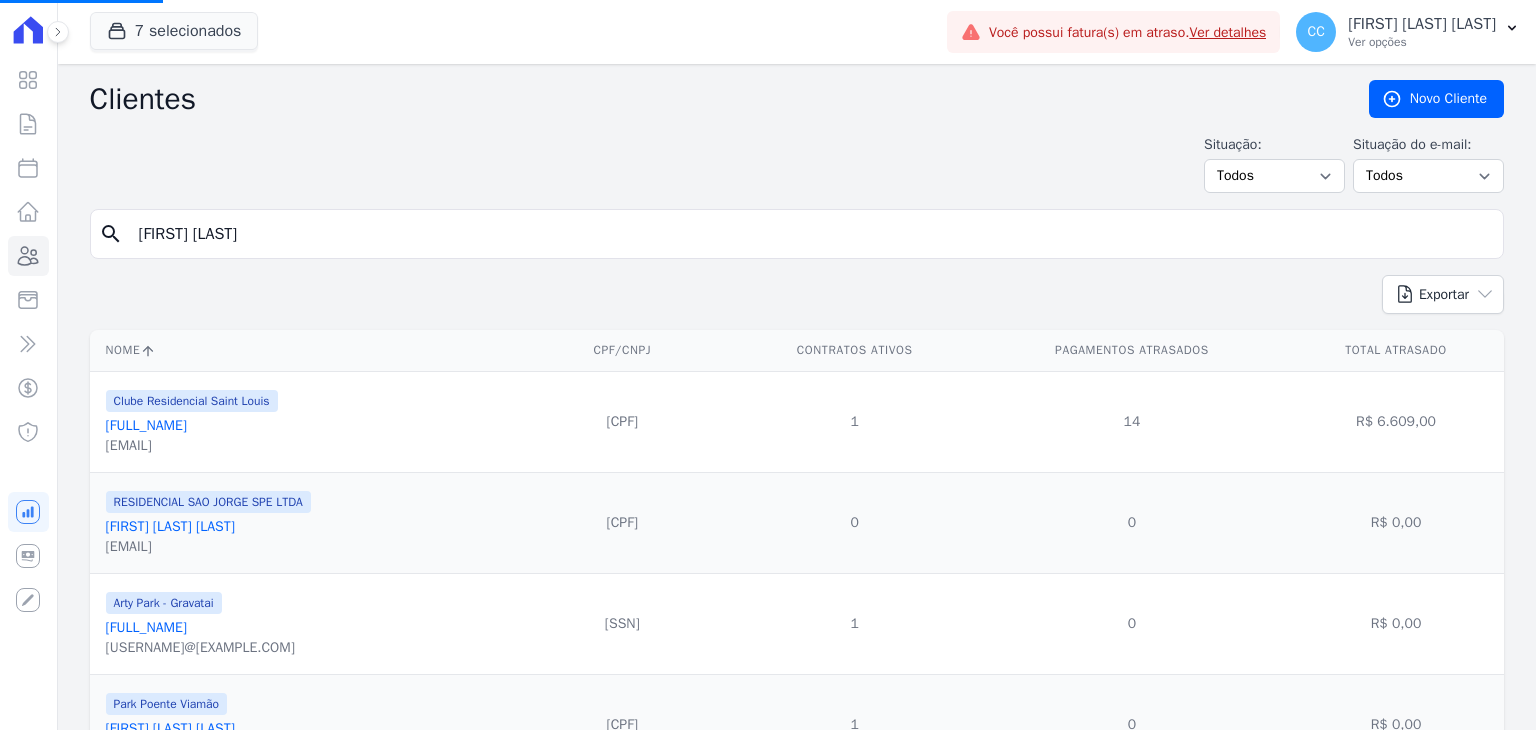 click on "[FIRST] [LAST]" at bounding box center [811, 234] 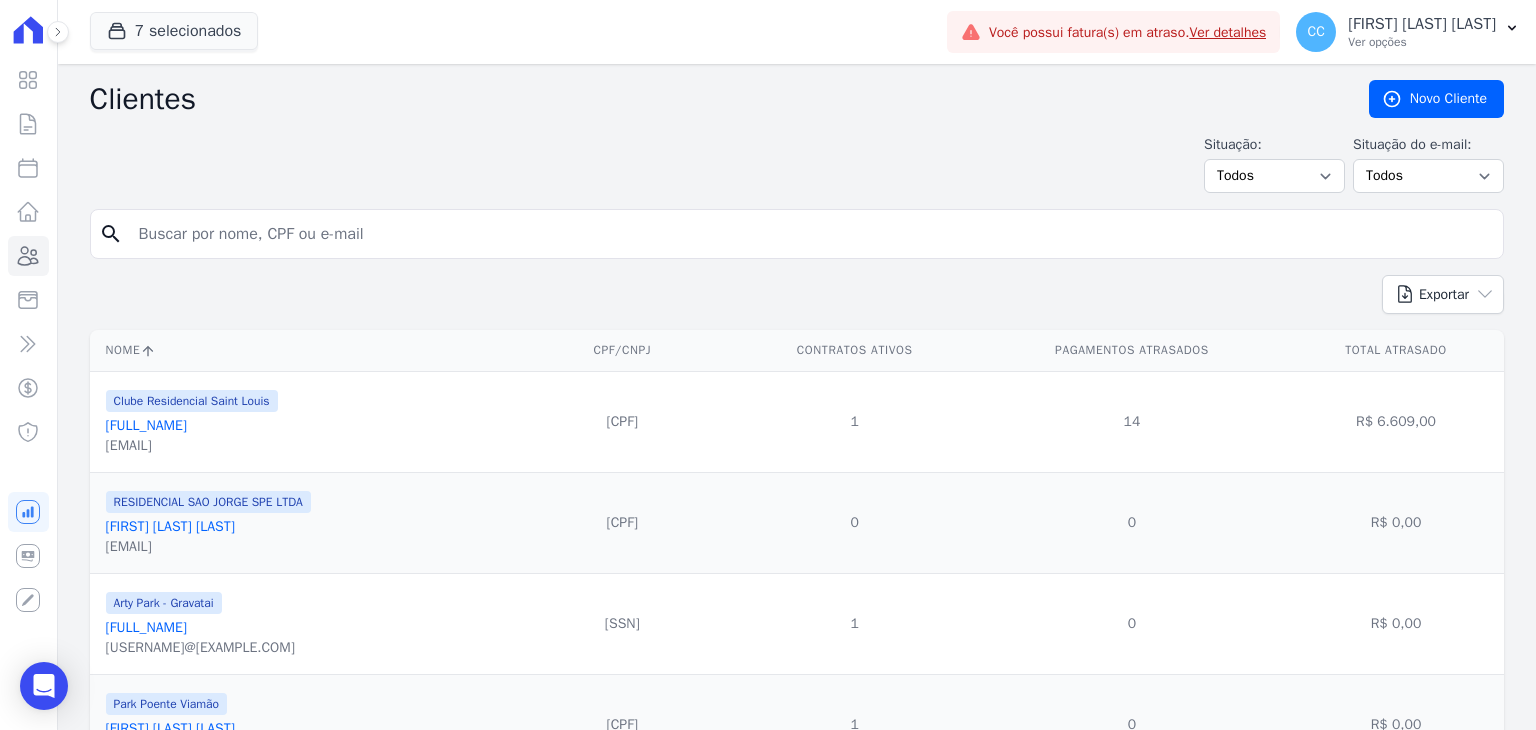 click at bounding box center (811, 234) 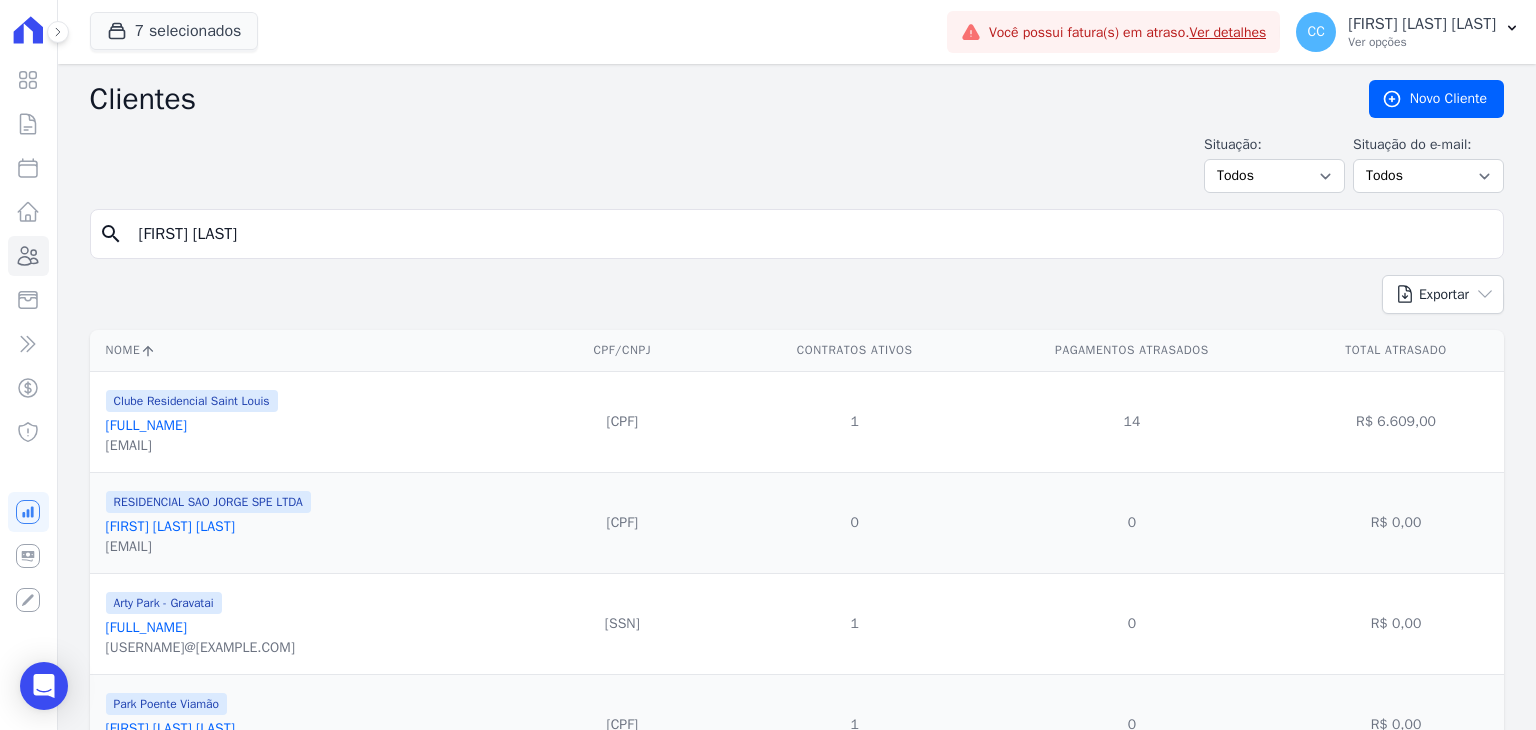 type on "[FIRST] [LAST]" 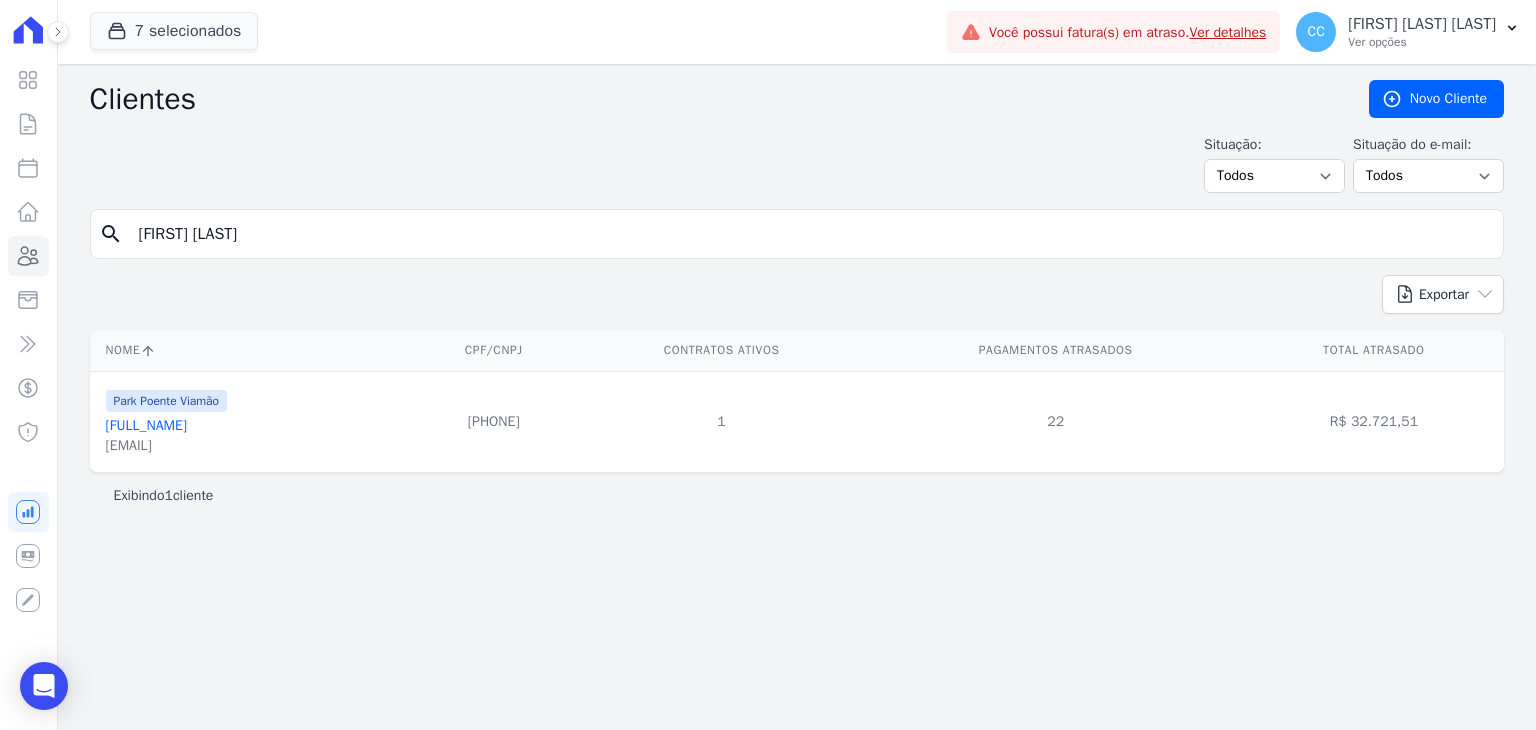 drag, startPoint x: 264, startPoint y: 231, endPoint x: -70, endPoint y: 231, distance: 334 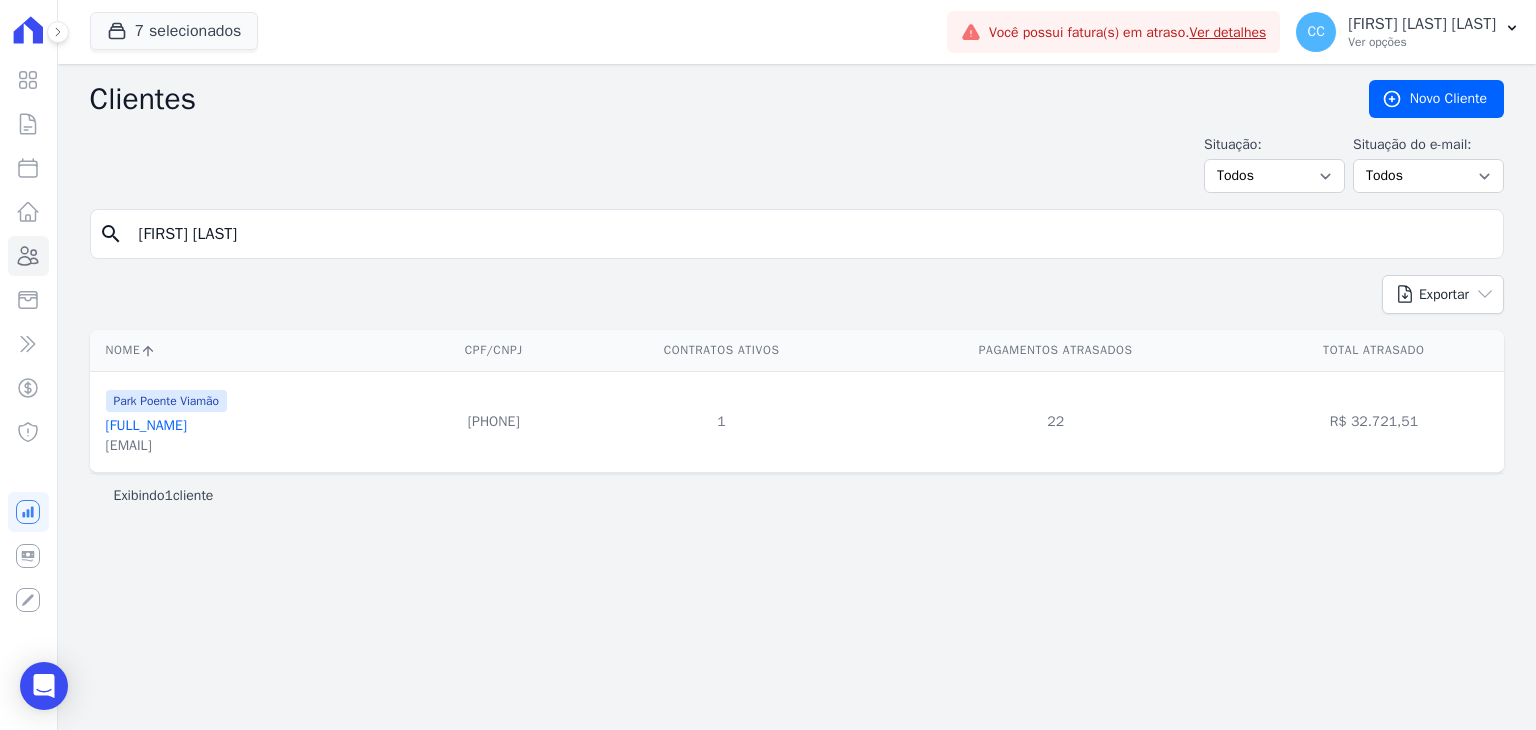 type on "f" 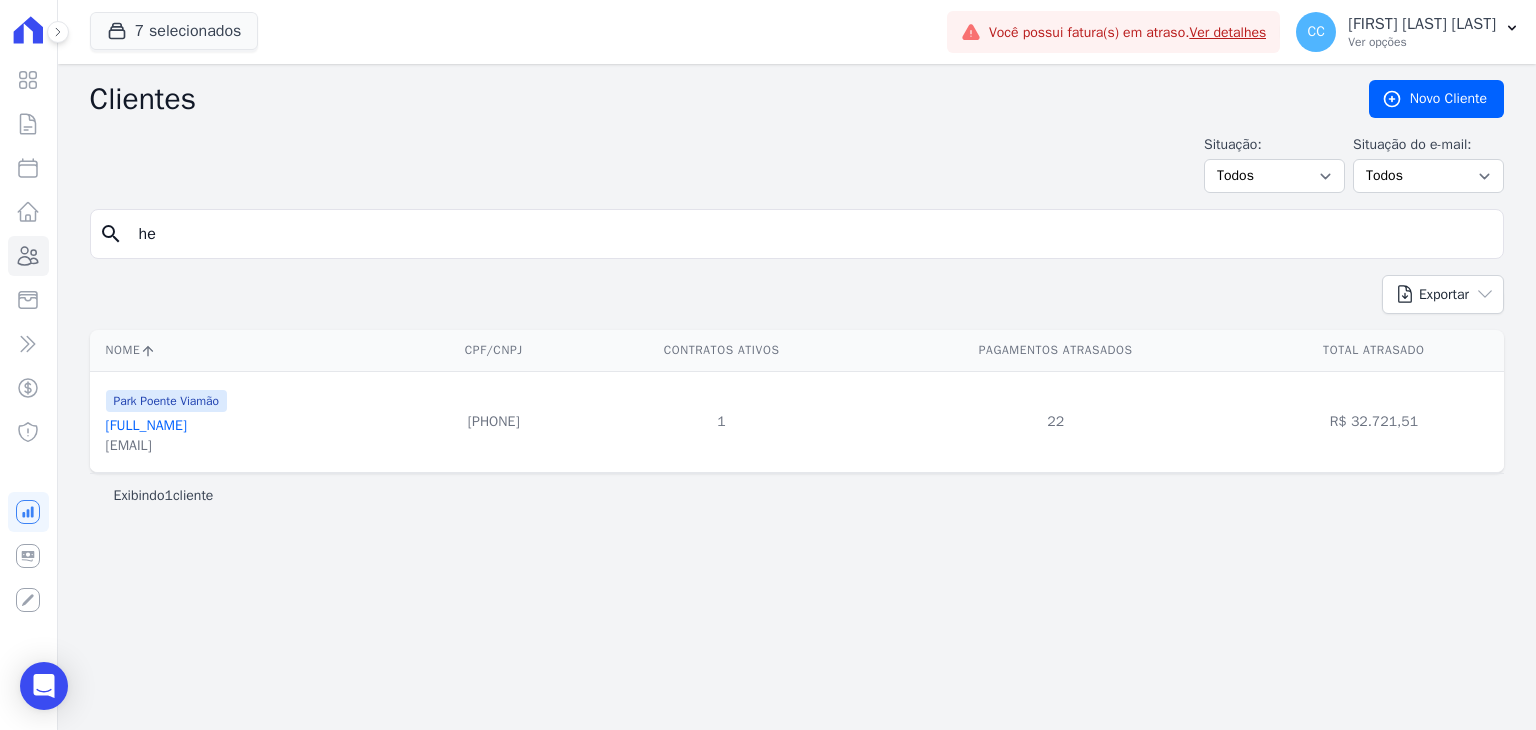 type on "h" 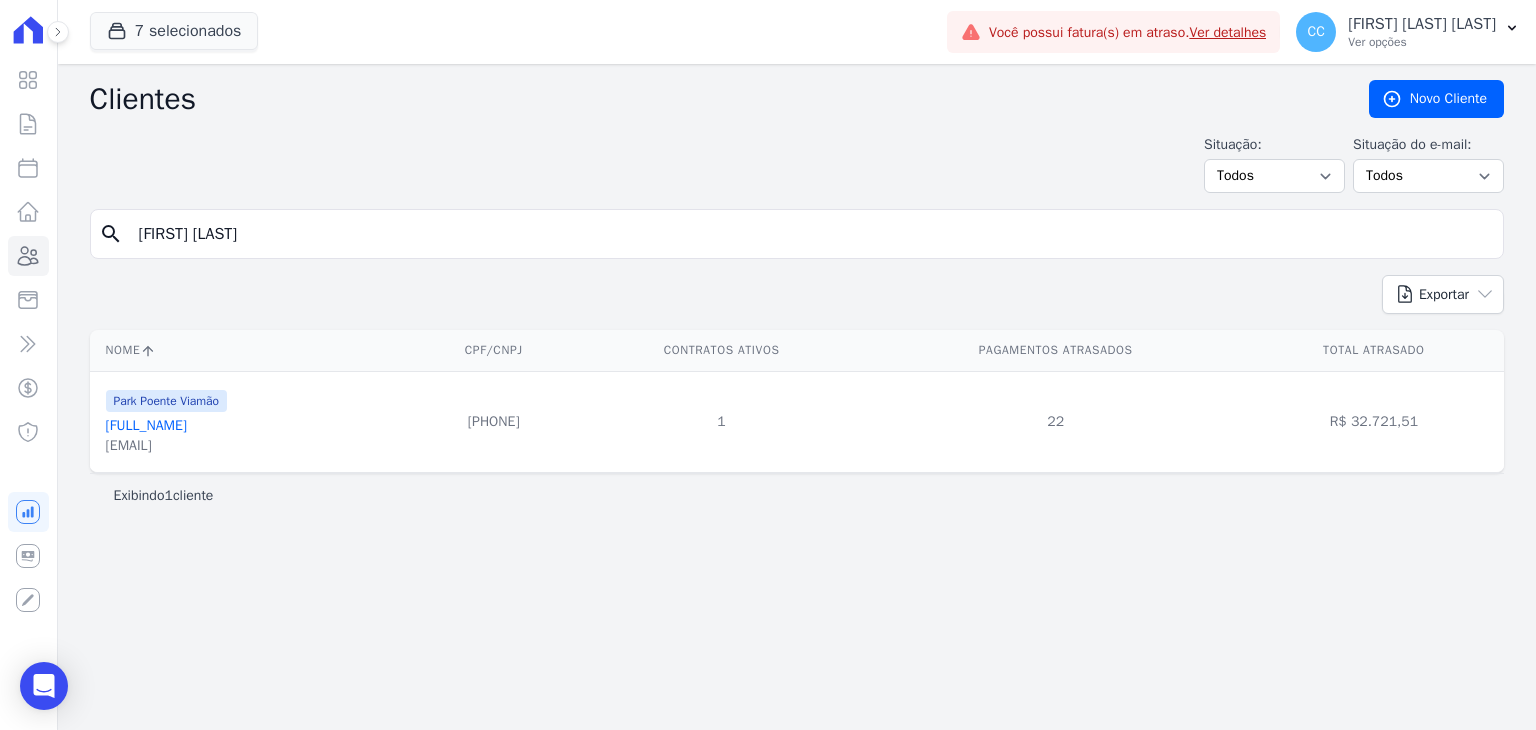 type on "[FIRST] [LAST]" 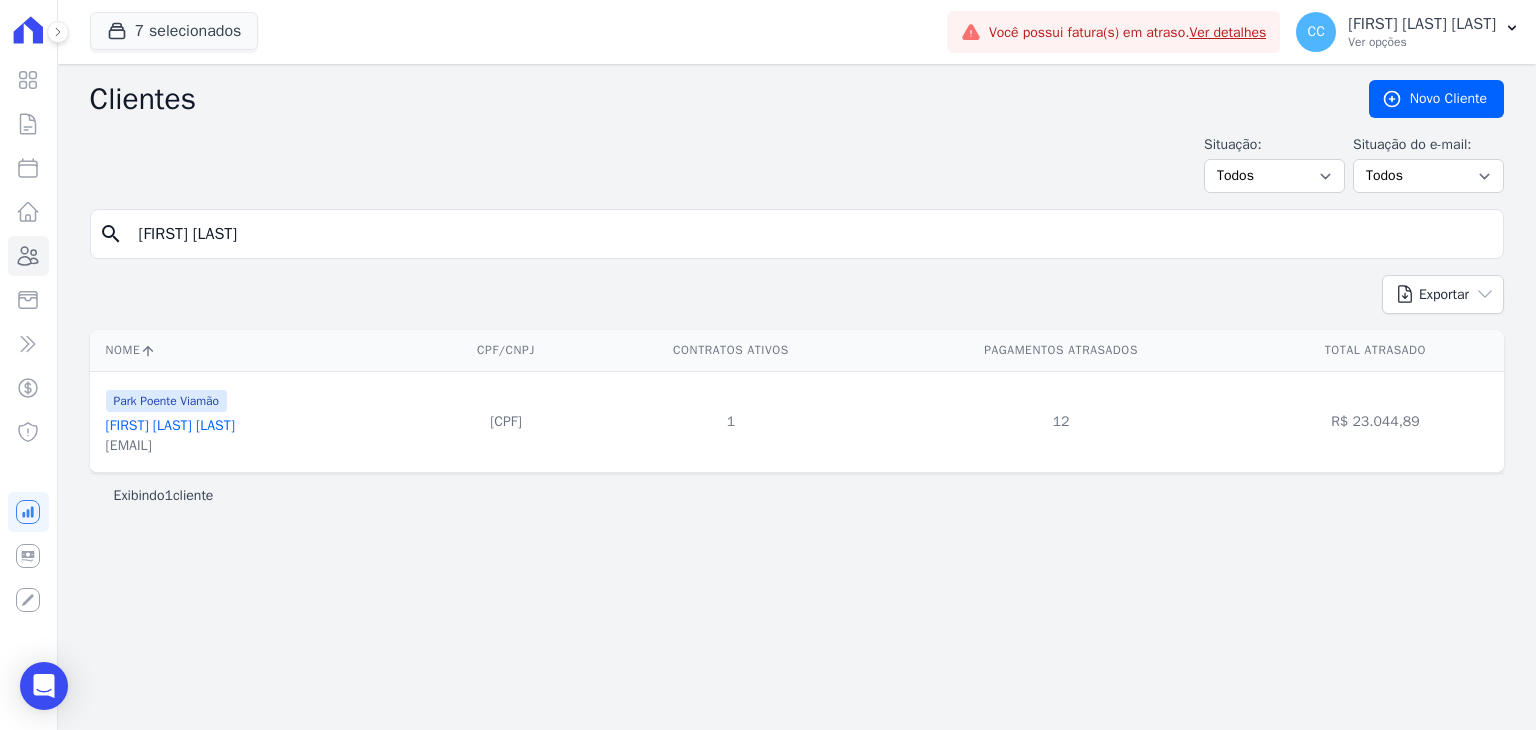 drag, startPoint x: 256, startPoint y: 239, endPoint x: 113, endPoint y: 250, distance: 143.42245 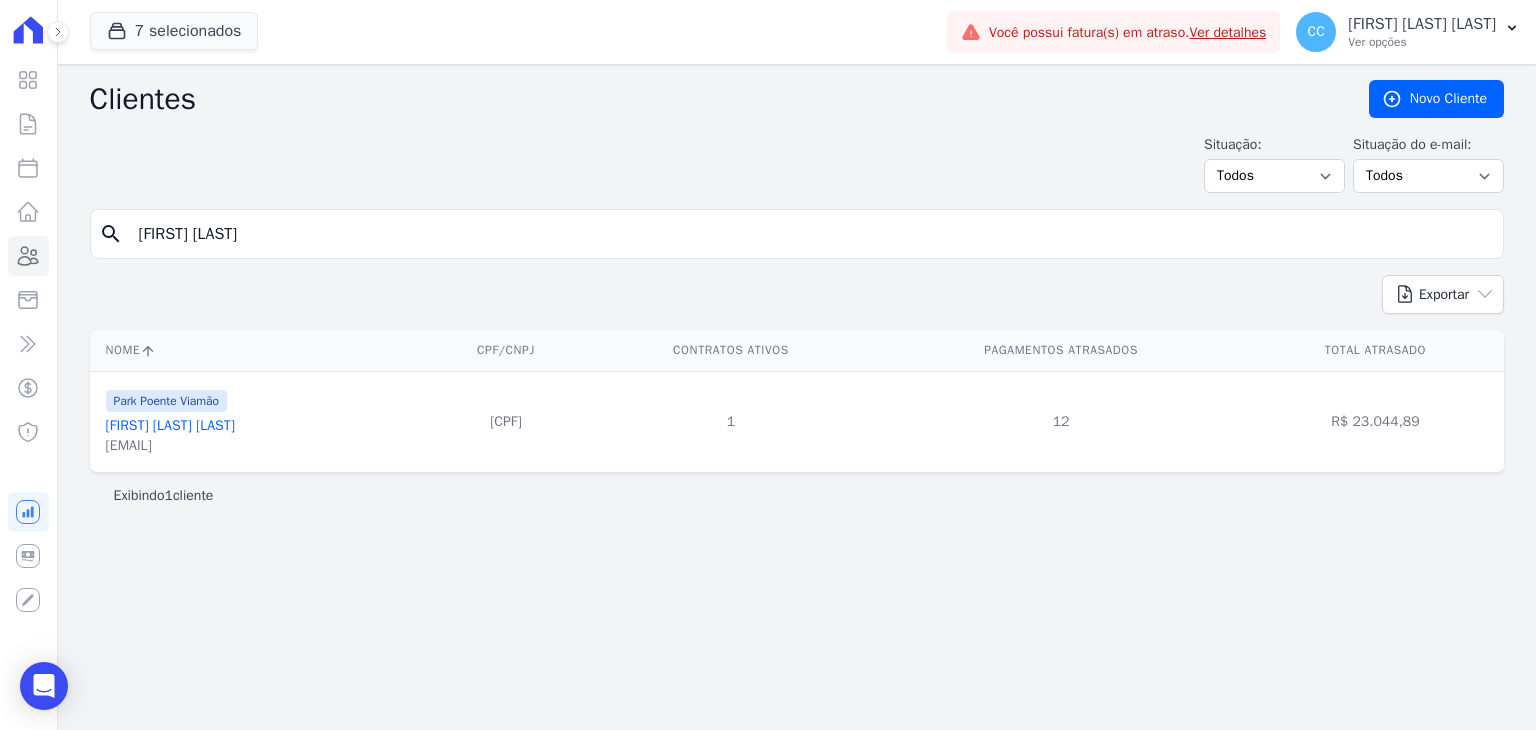 type on "[FIRST] [LAST]" 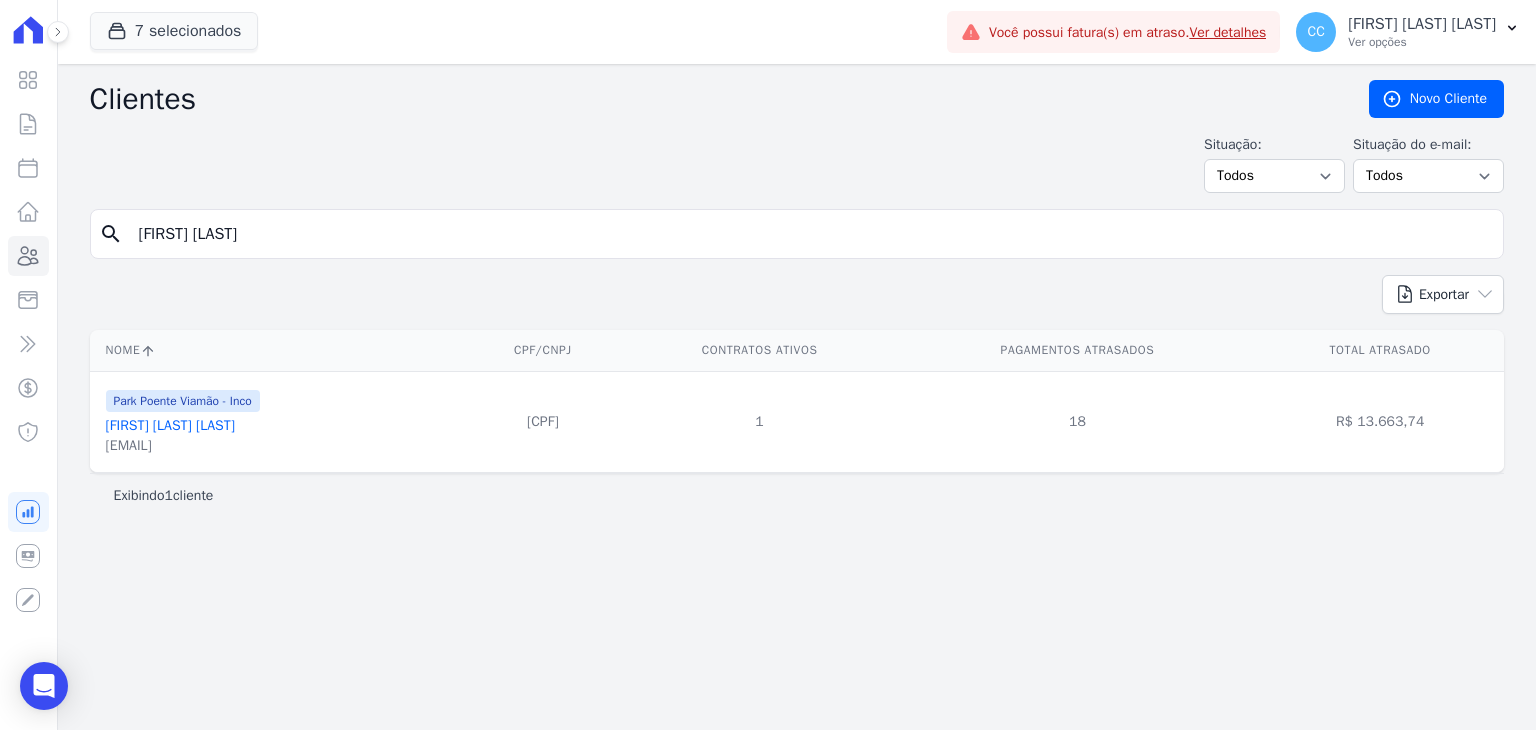 drag, startPoint x: 304, startPoint y: 245, endPoint x: 56, endPoint y: 243, distance: 248.00807 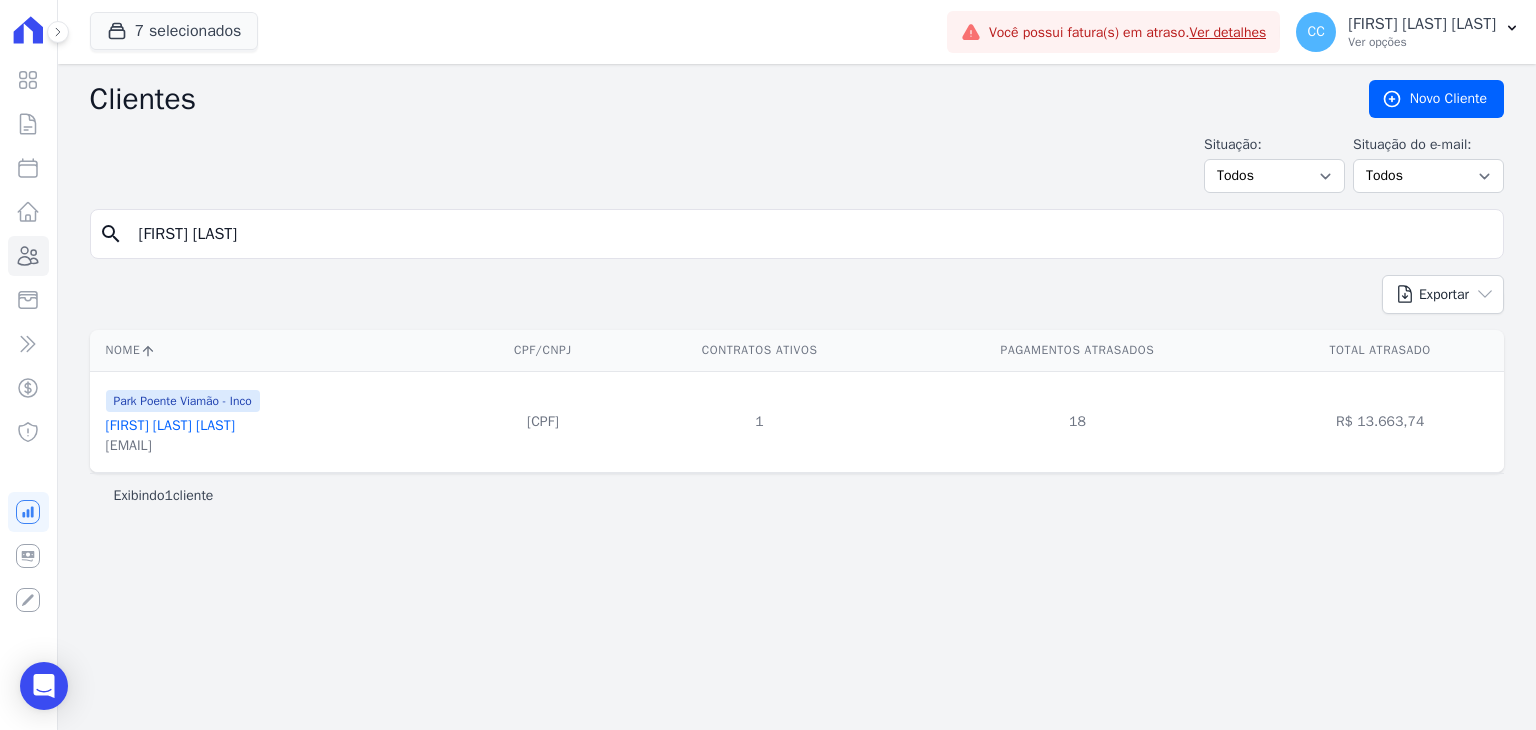 type on "[FIRST] [LAST]" 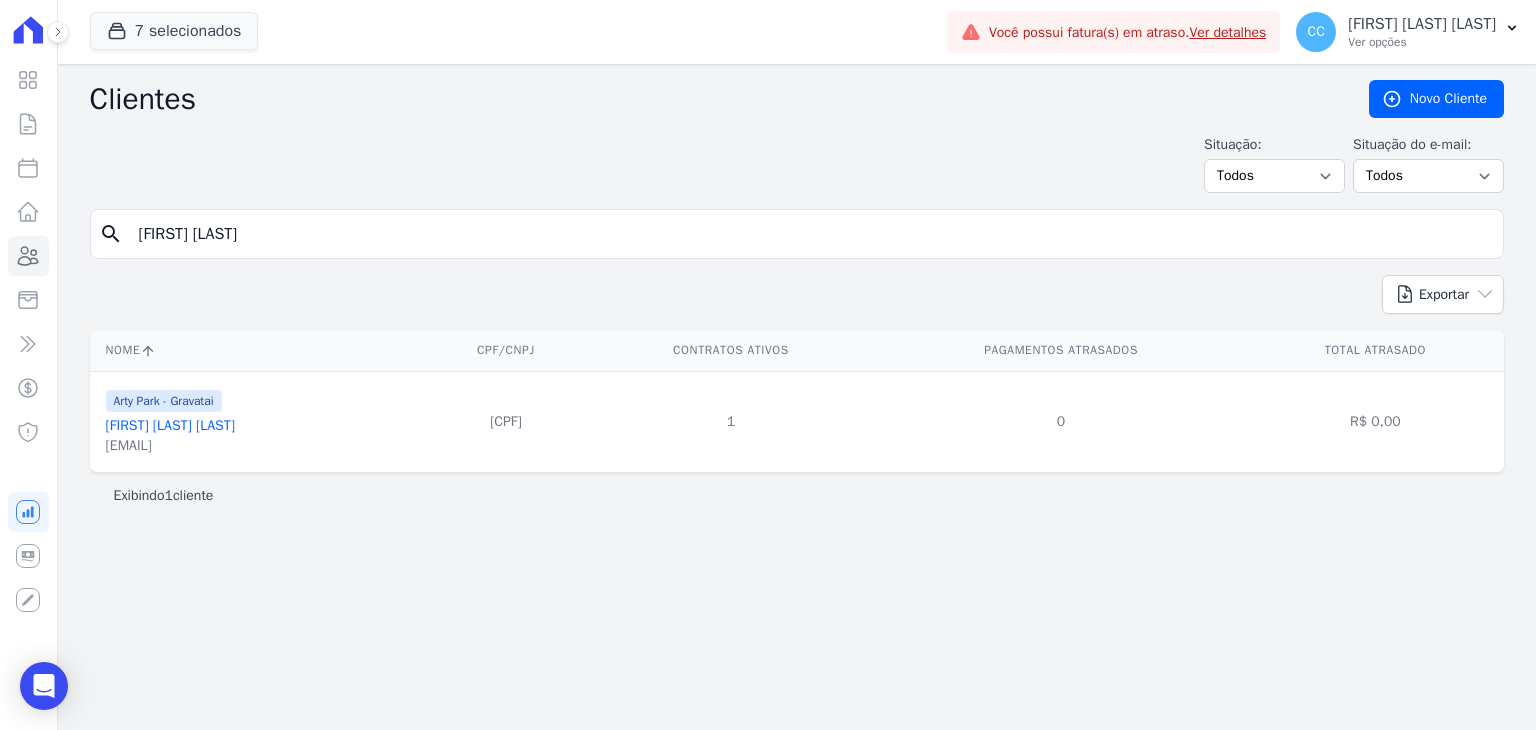 click on "[FIRST] [LAST] [LAST]" at bounding box center [170, 425] 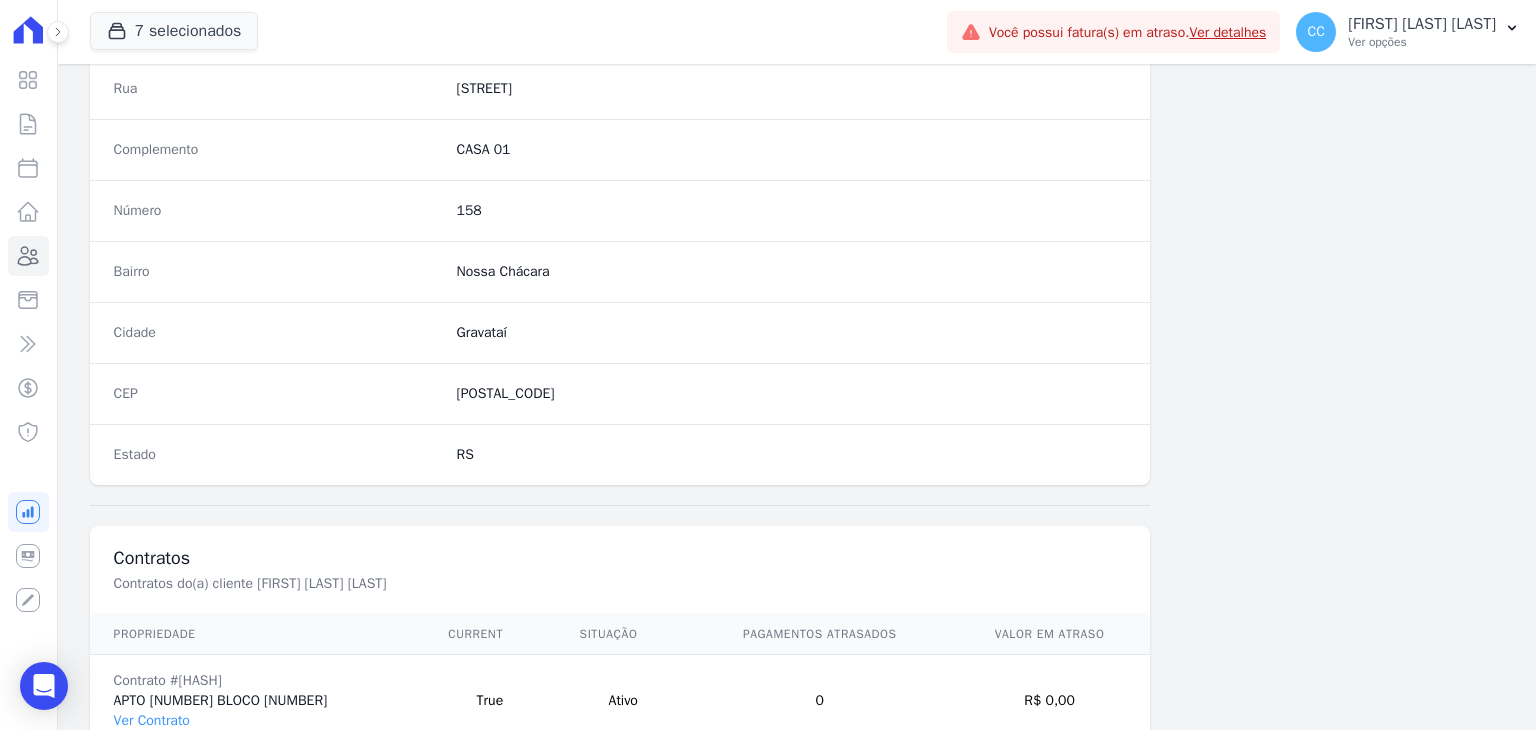 scroll, scrollTop: 1135, scrollLeft: 0, axis: vertical 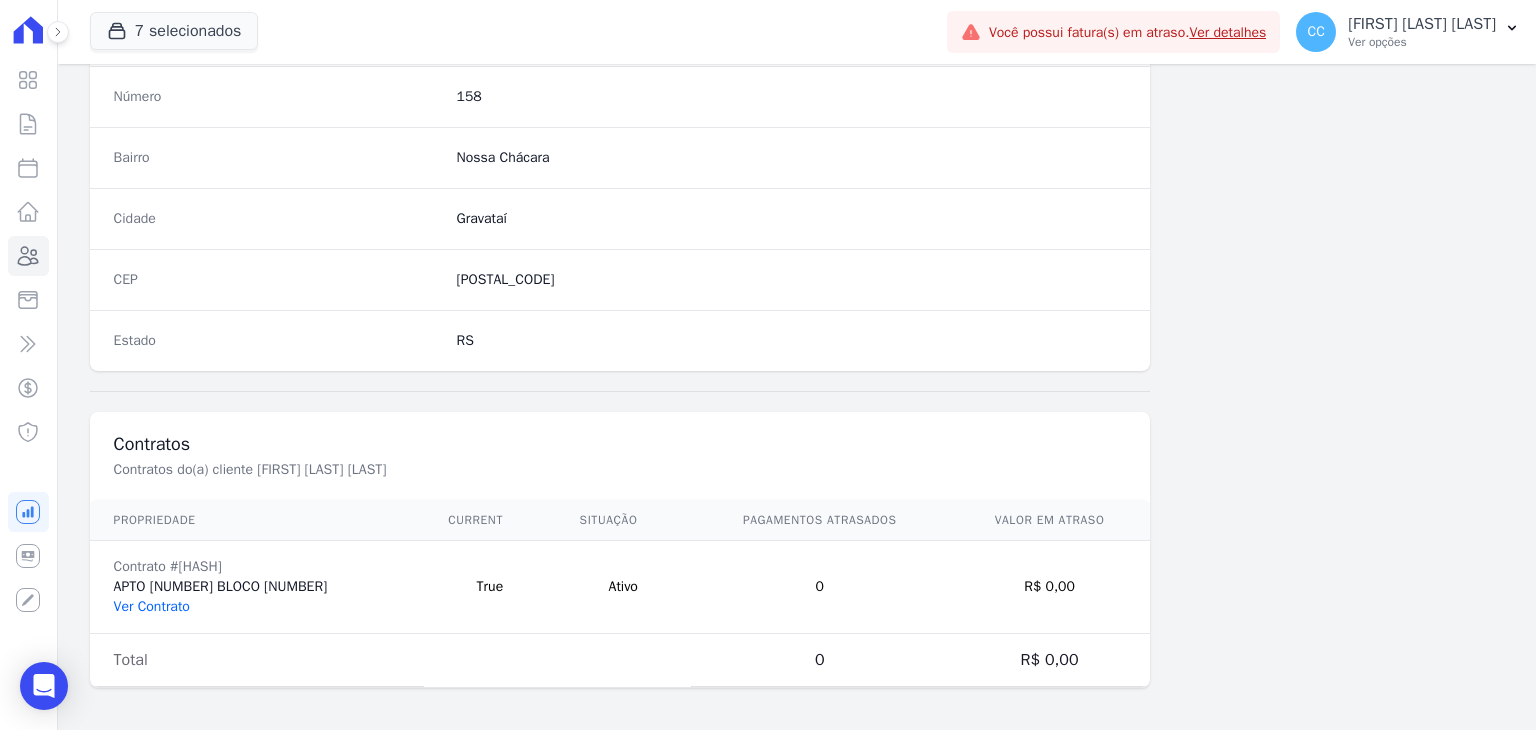 click on "Ver Contrato" at bounding box center [152, 606] 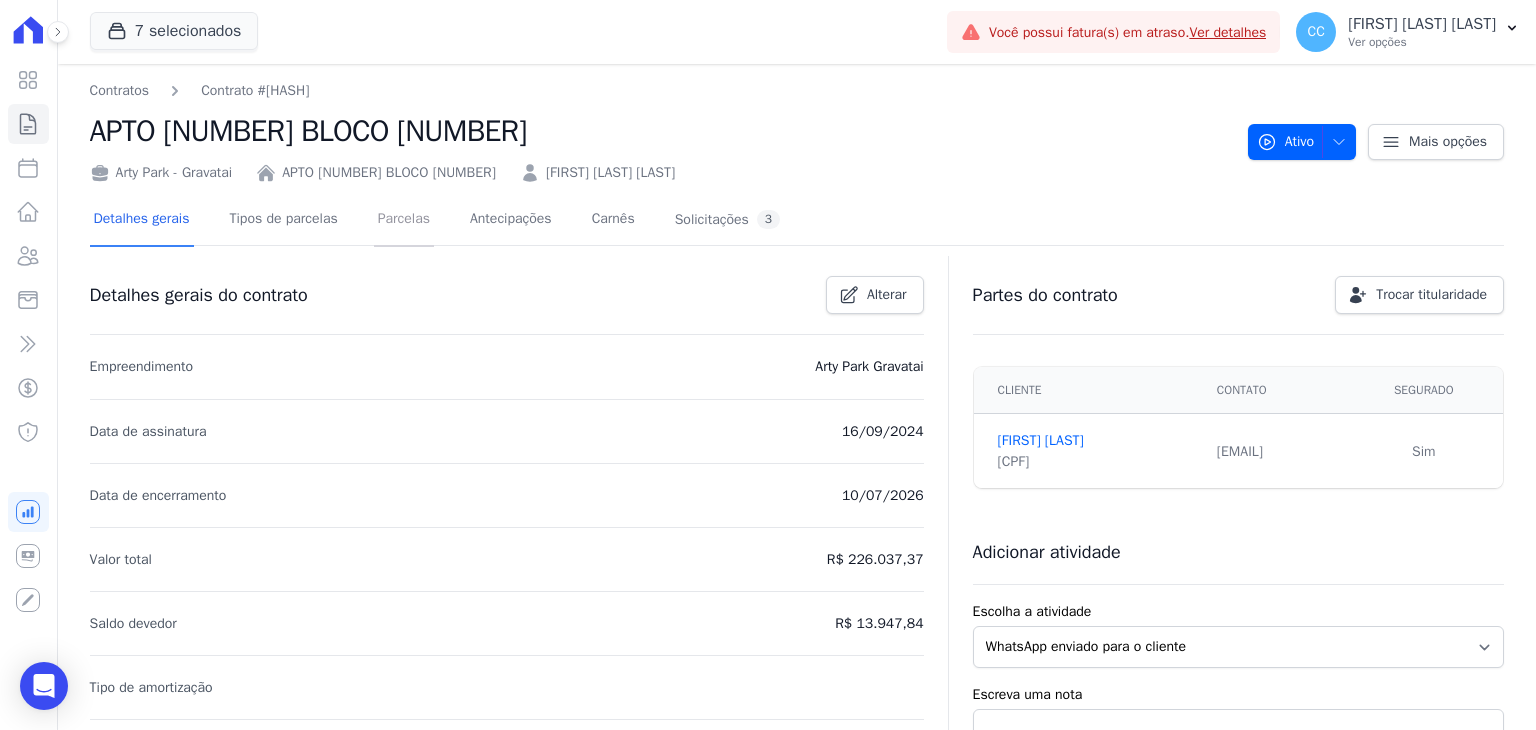click on "Parcelas" at bounding box center (404, 220) 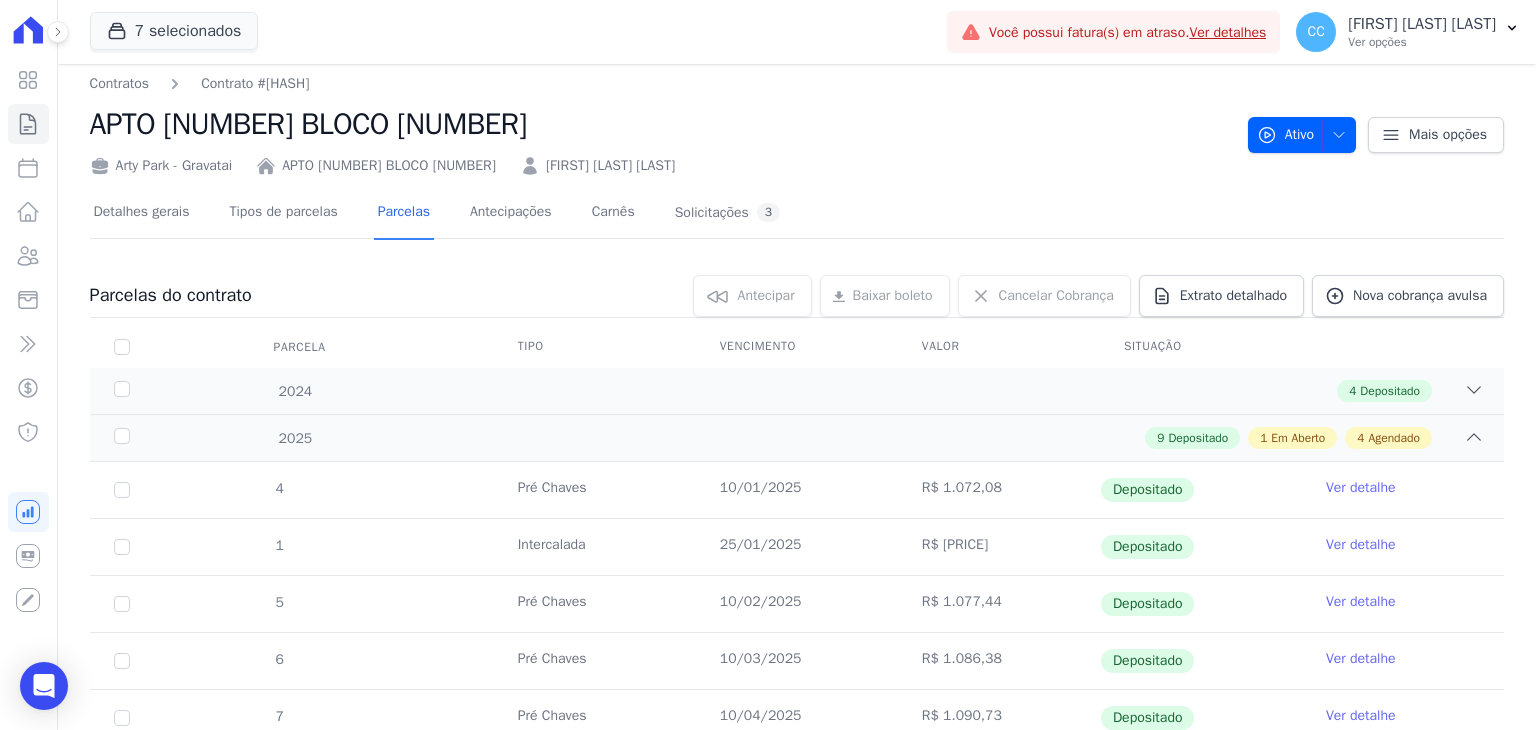 scroll, scrollTop: 0, scrollLeft: 0, axis: both 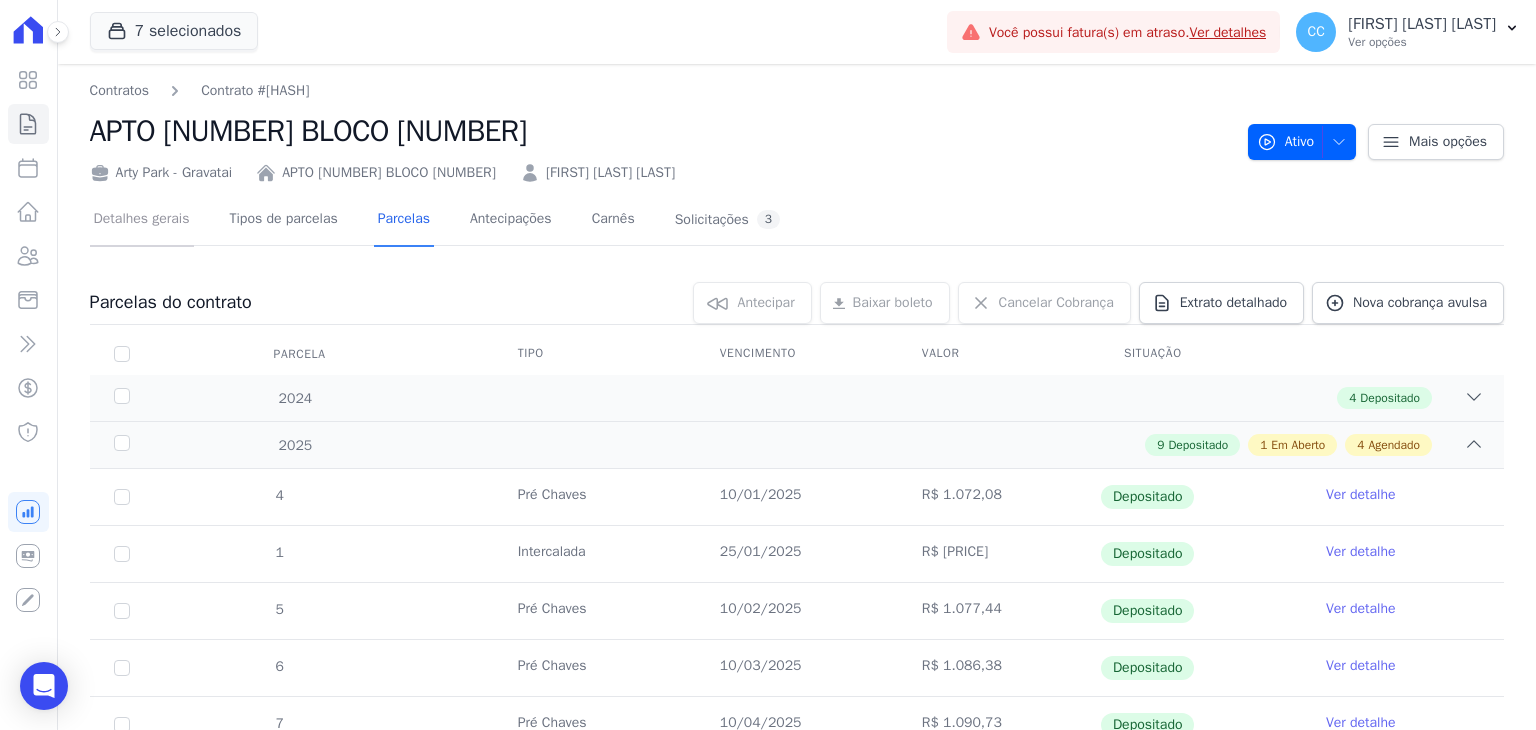 click on "Detalhes gerais" at bounding box center (142, 220) 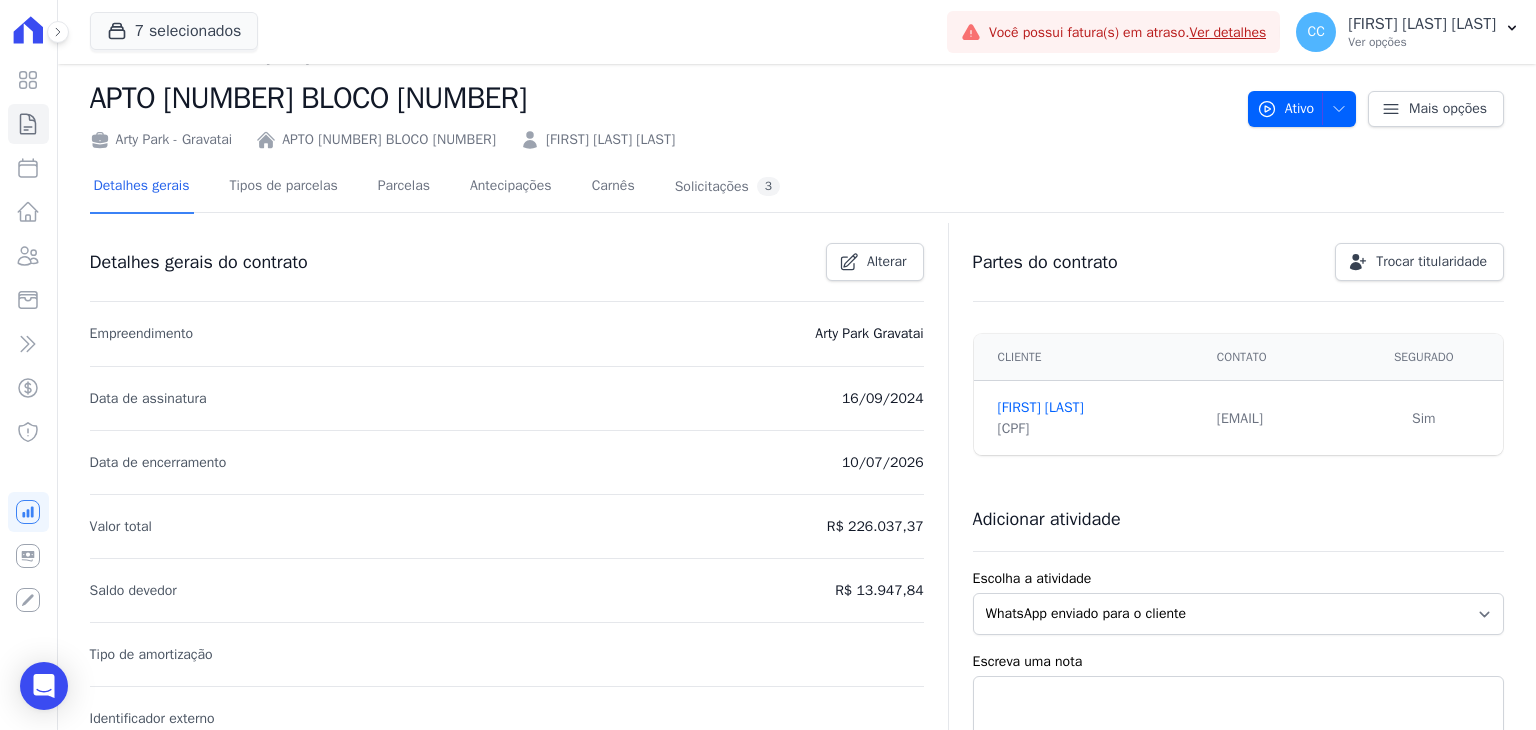 scroll, scrollTop: 0, scrollLeft: 0, axis: both 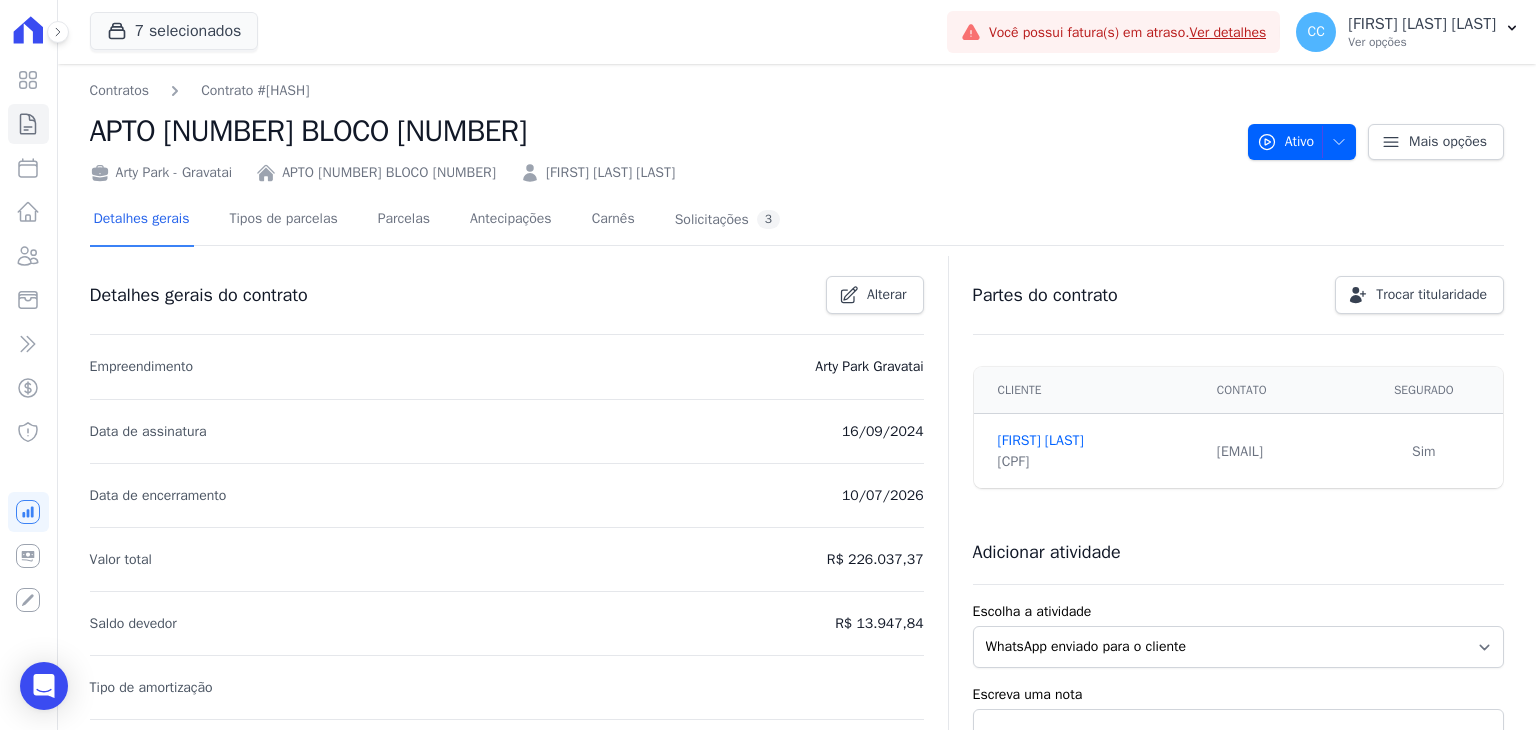 click on "[FIRST] [LAST] [LAST]" at bounding box center (610, 172) 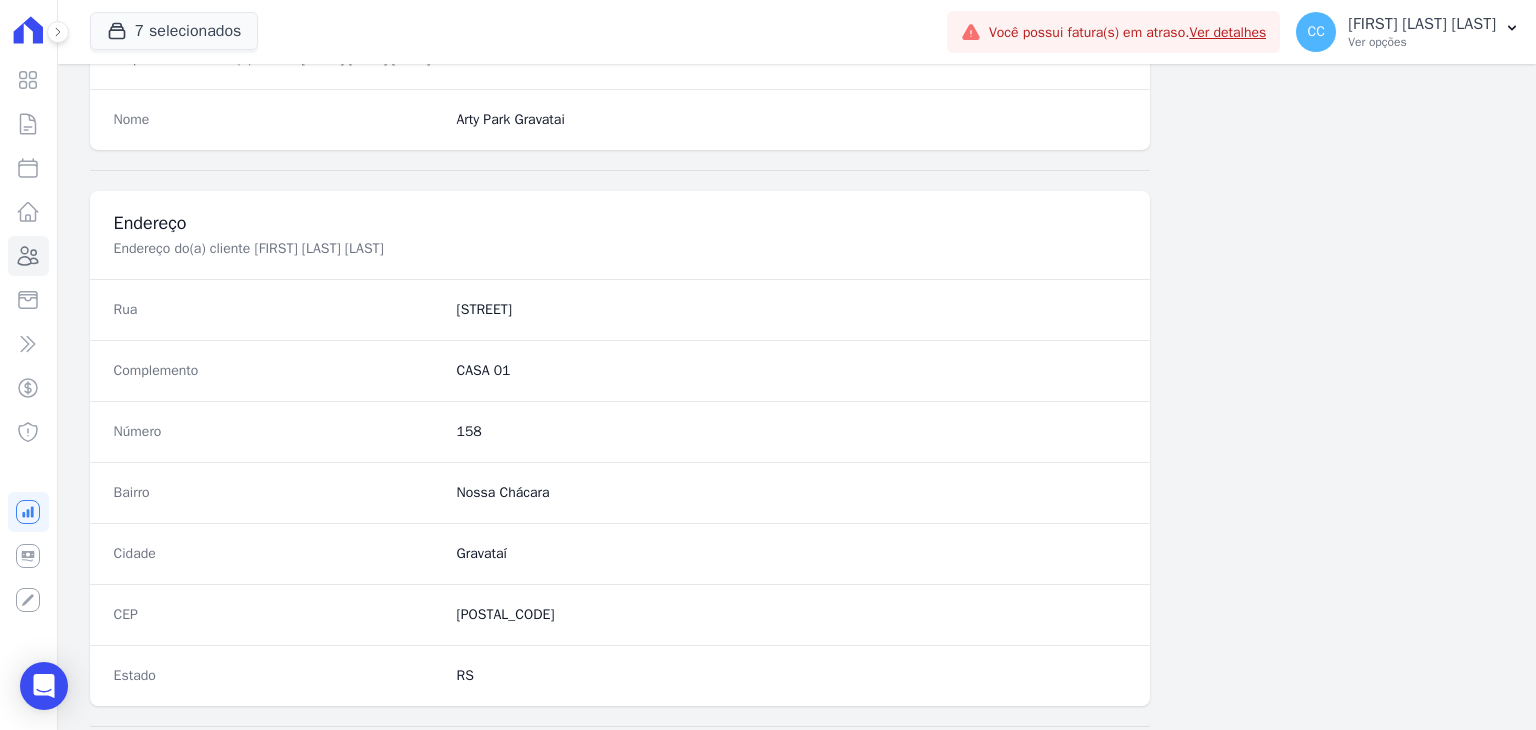 scroll, scrollTop: 1135, scrollLeft: 0, axis: vertical 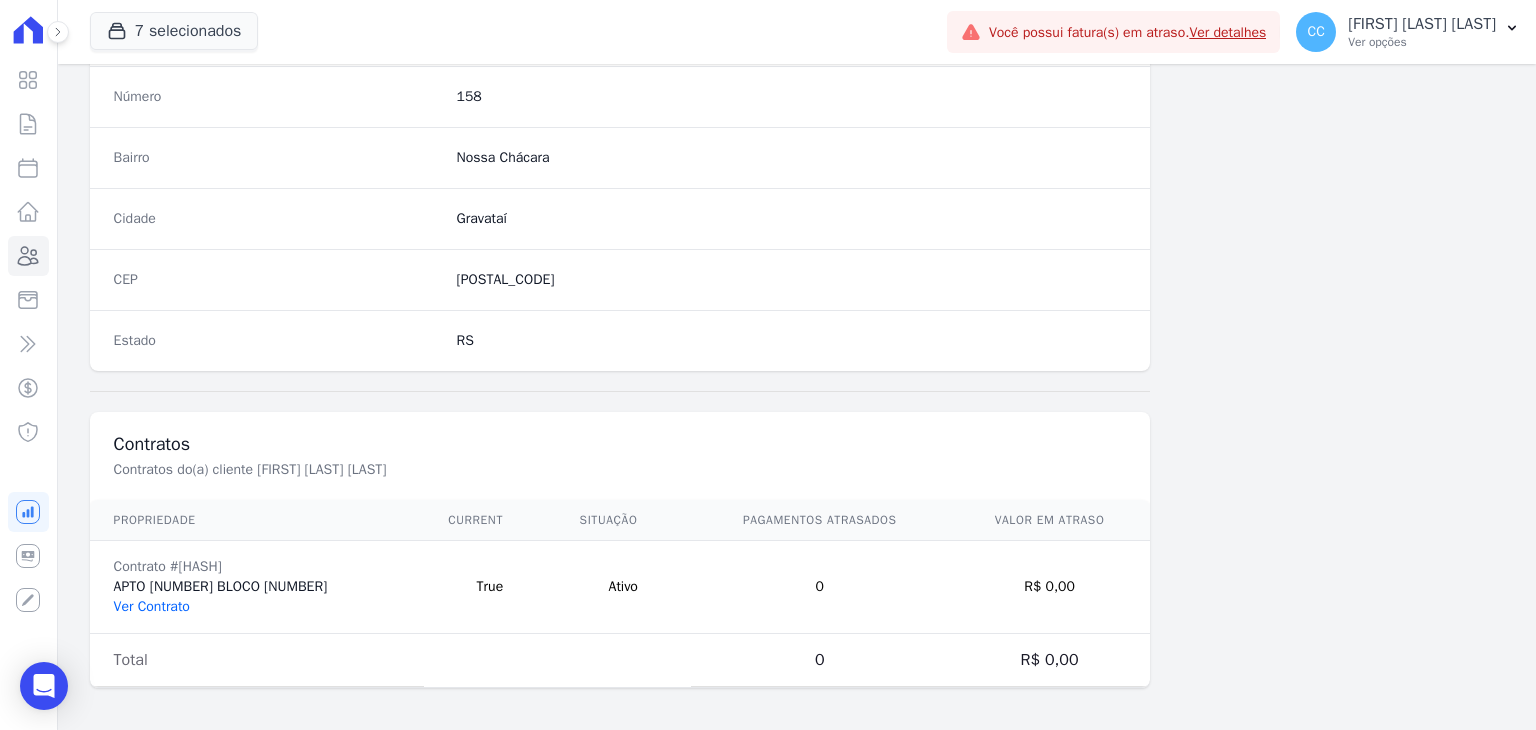 click on "Ver Contrato" at bounding box center (152, 606) 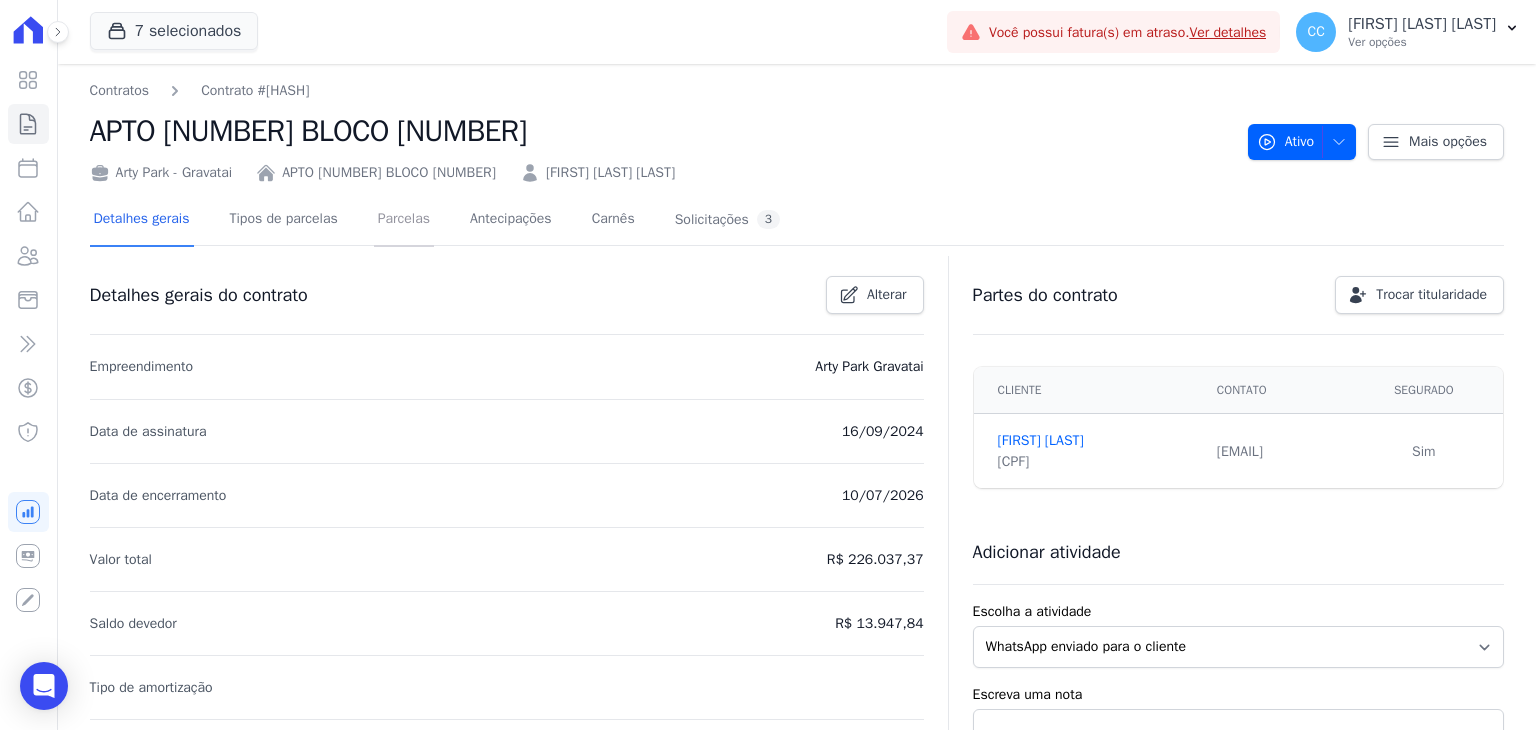 click on "Parcelas" at bounding box center [404, 220] 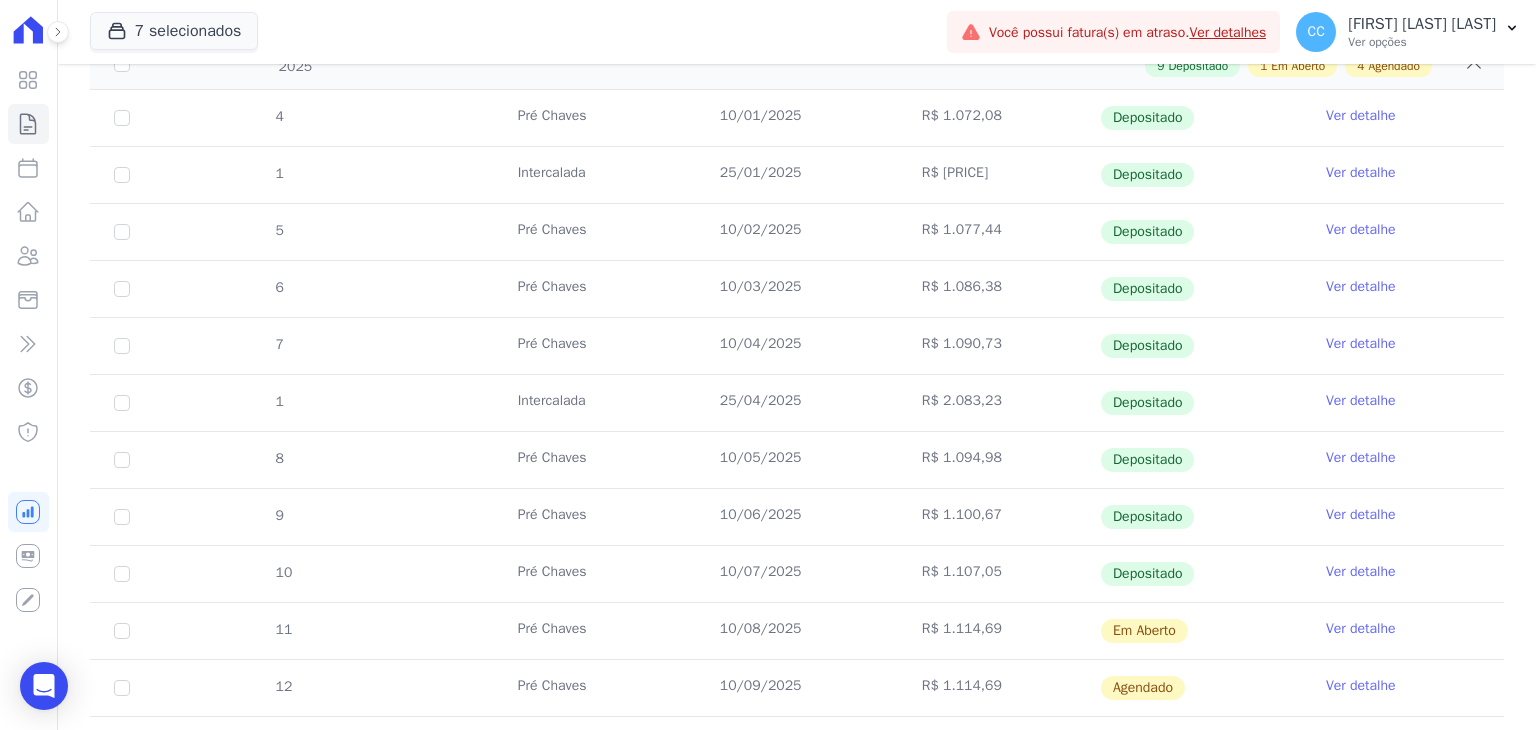 scroll, scrollTop: 500, scrollLeft: 0, axis: vertical 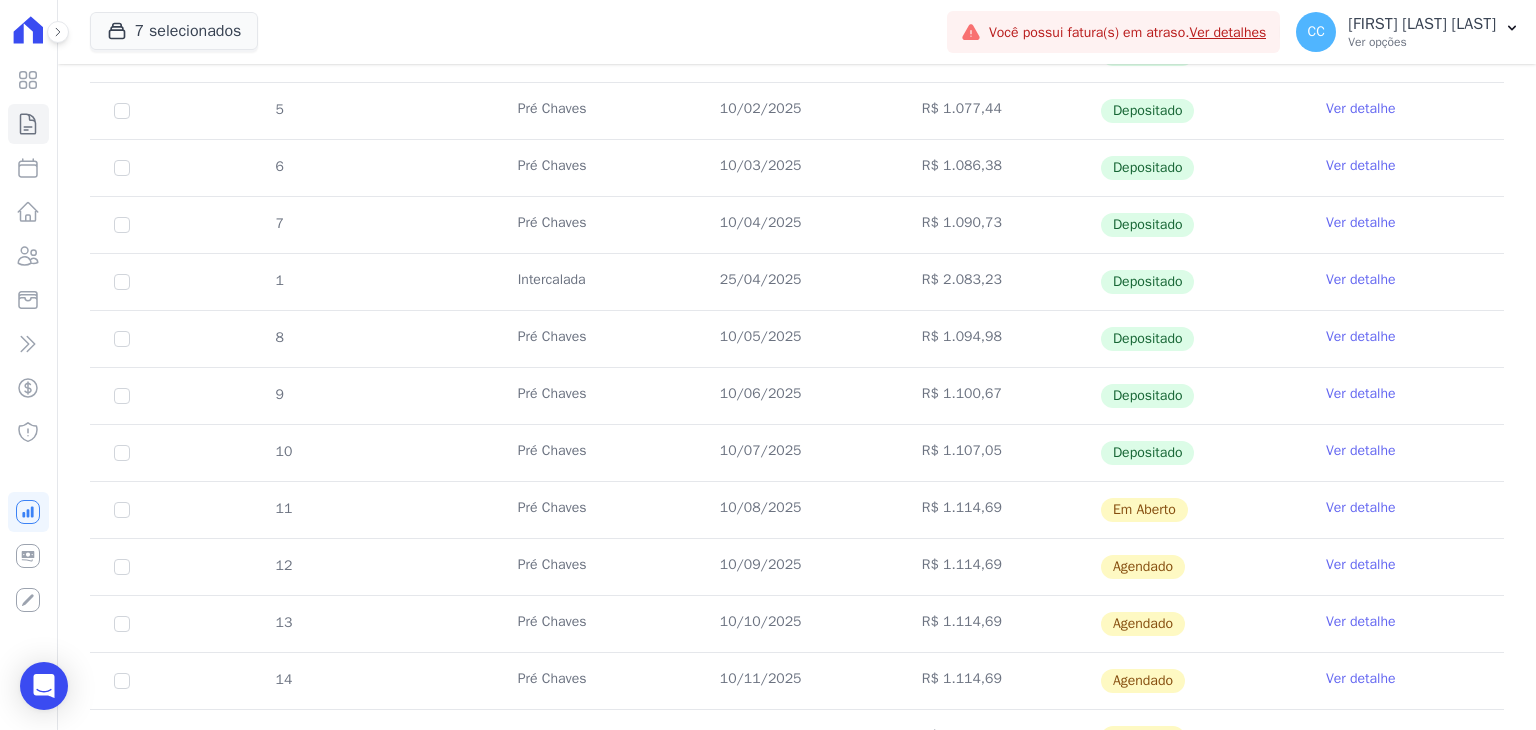 click on "Ver detalhe" at bounding box center (1361, 166) 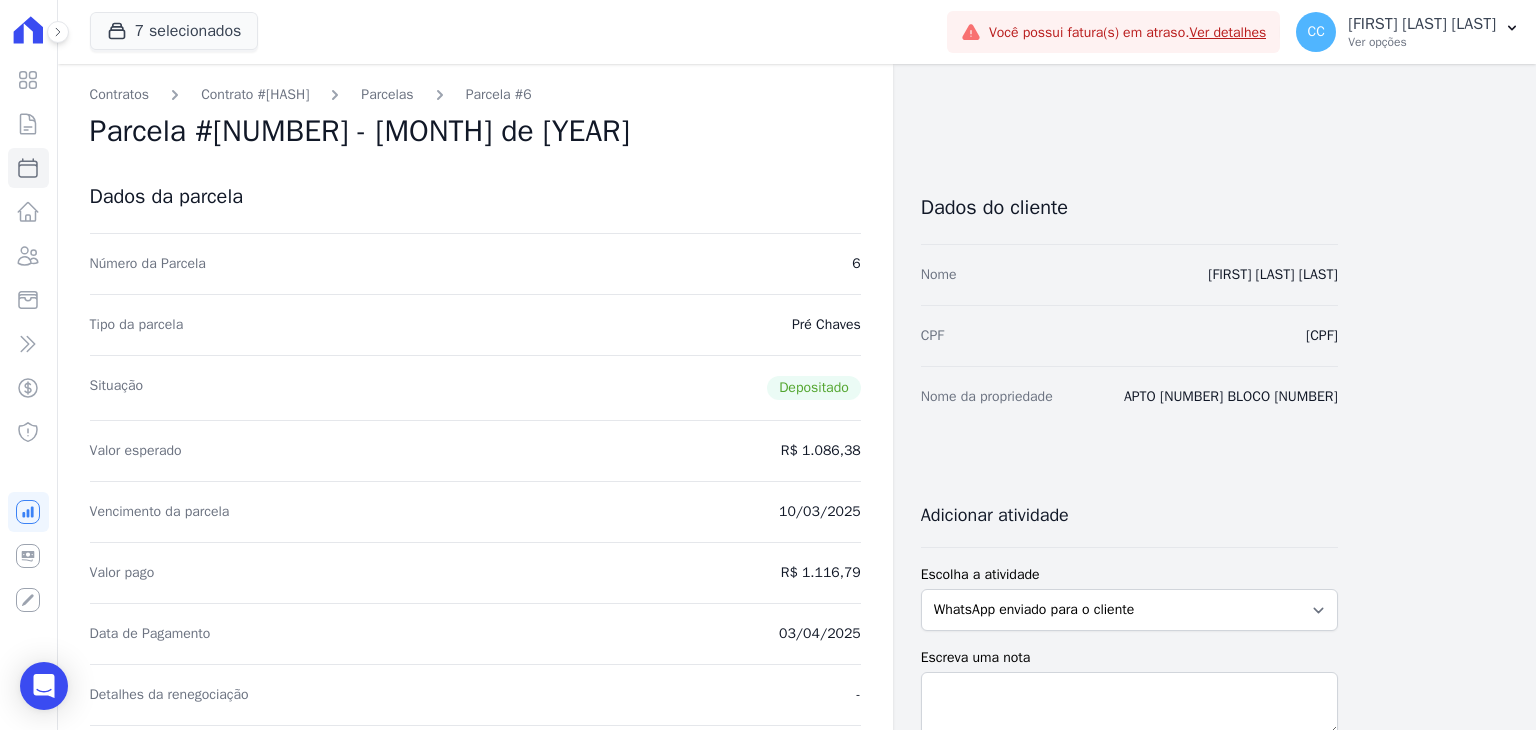 click on "Contratos
Contrato
# [ID]
Parcelas
Parcela
# [NUMBER]
Parcela # [NUMBER] - [MONTH] de [YEAR]
Dados da parcela
Número da Parcela
[NUMBER]
Tipo da parcela
Pré Chaves
Situação
Depositado
Valor esperado
[CURRENCY] [AMOUNT]
Vencimento da parcela
[DATE]
Valor pago
[CURRENCY] [AMOUNT]
Data de Pagamento
[DATE]
-" at bounding box center (475, 876) 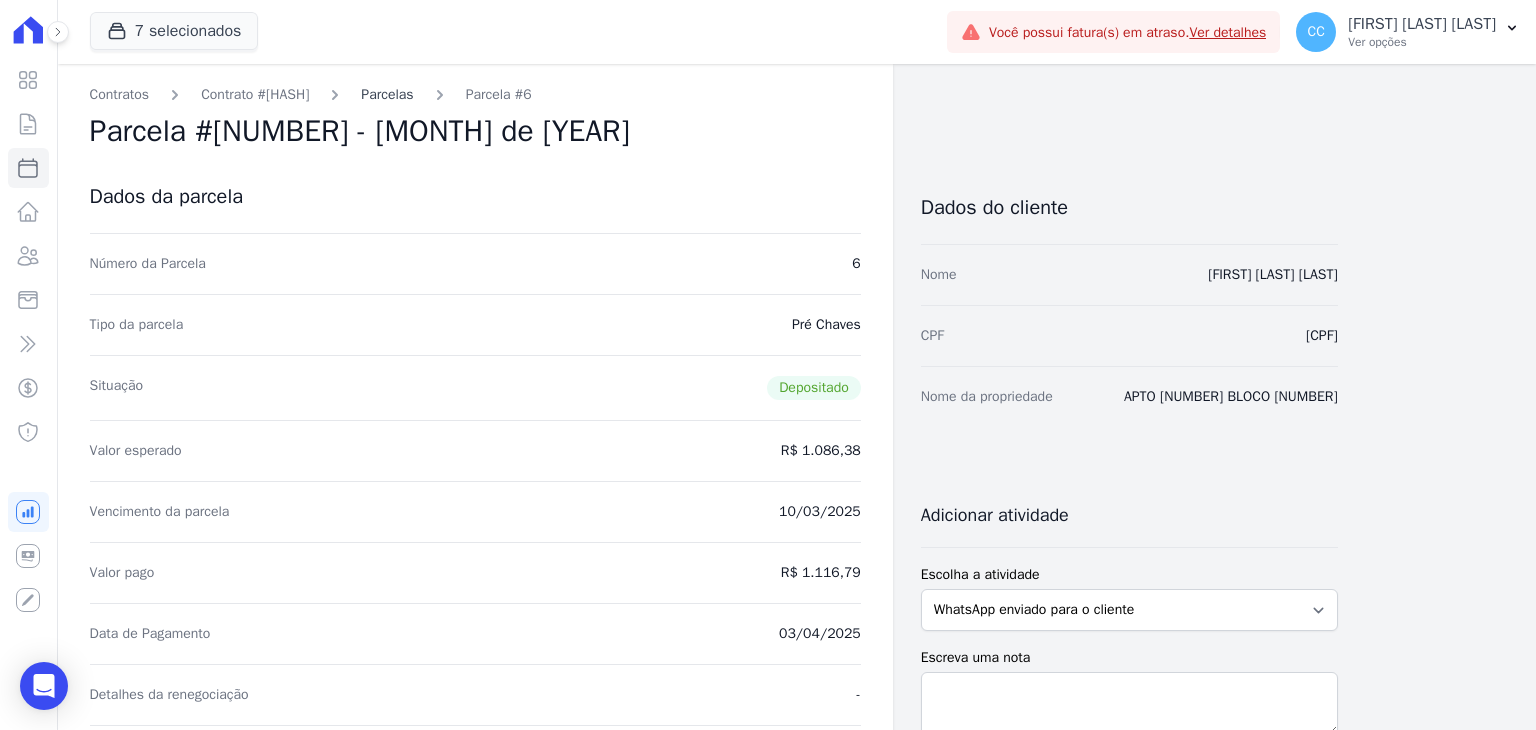 click on "Parcelas" at bounding box center (387, 94) 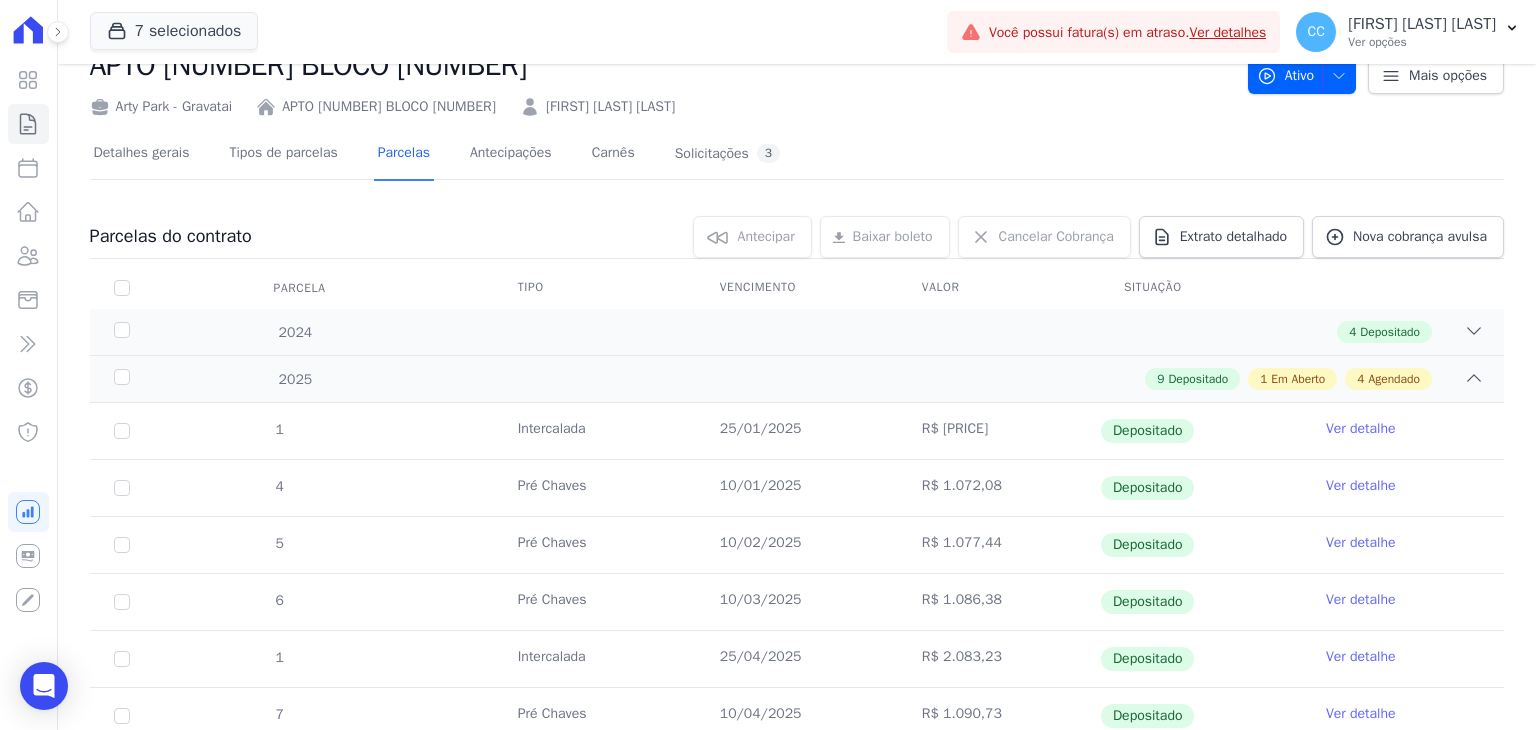 scroll, scrollTop: 100, scrollLeft: 0, axis: vertical 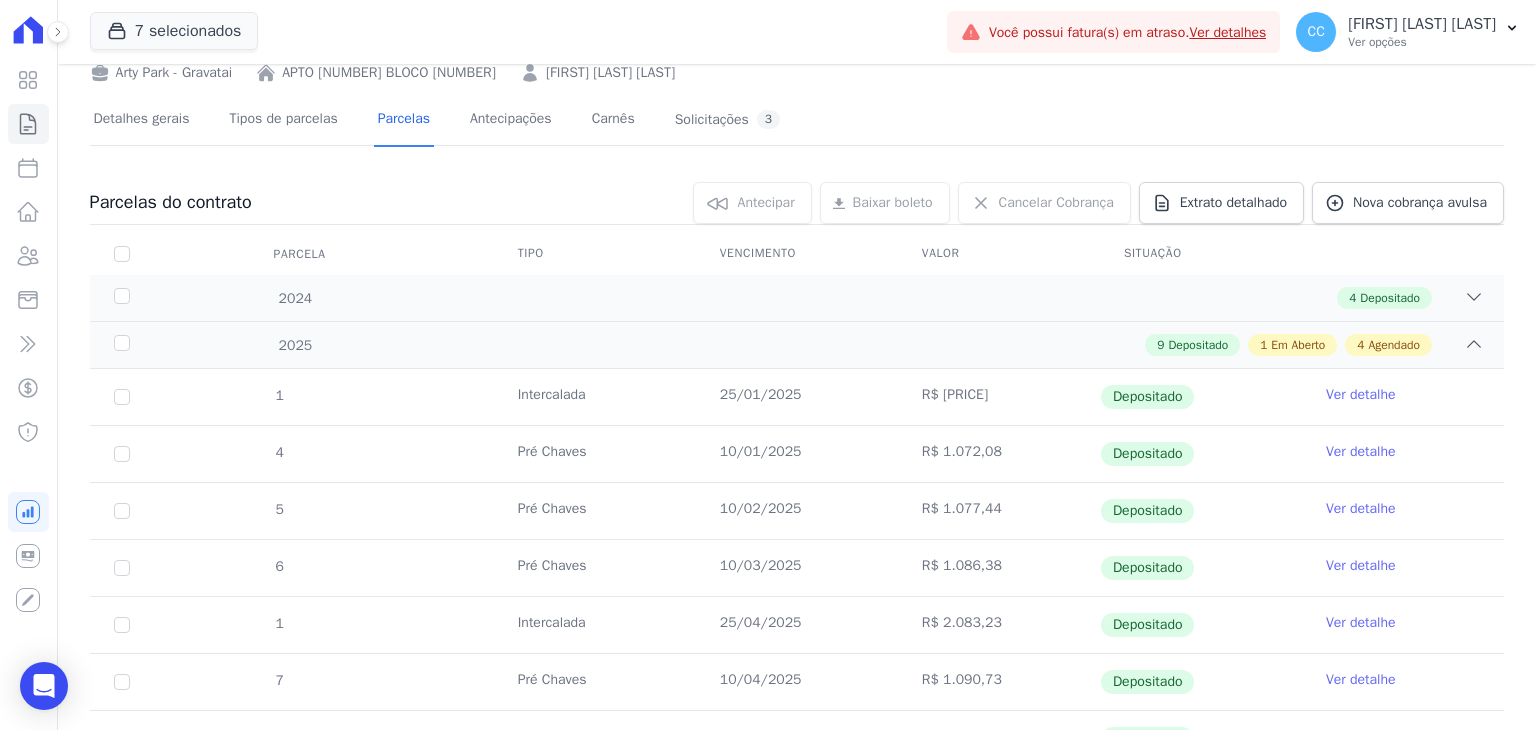 click on "Ver detalhe" at bounding box center (1403, 568) 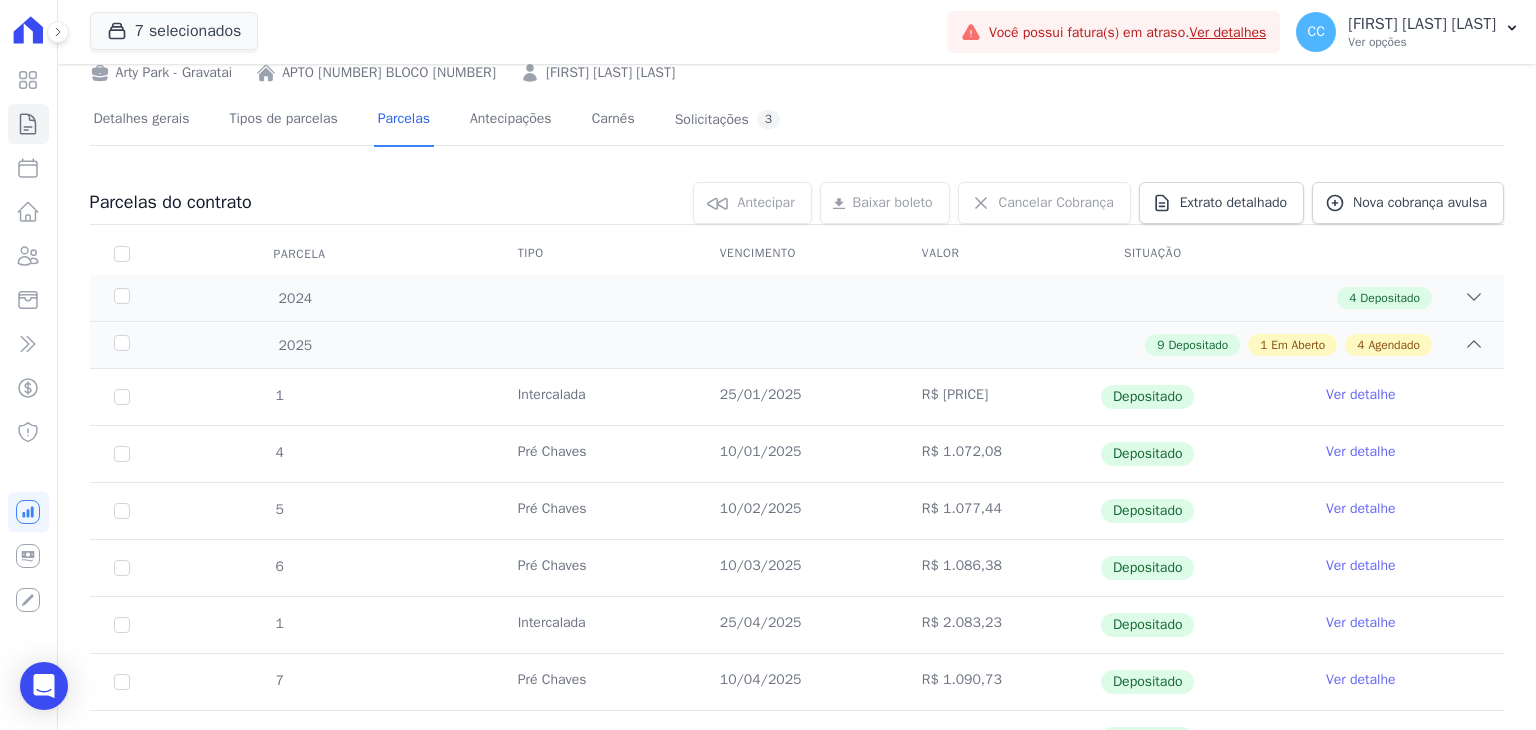 click on "Ver detalhe" at bounding box center (1361, 566) 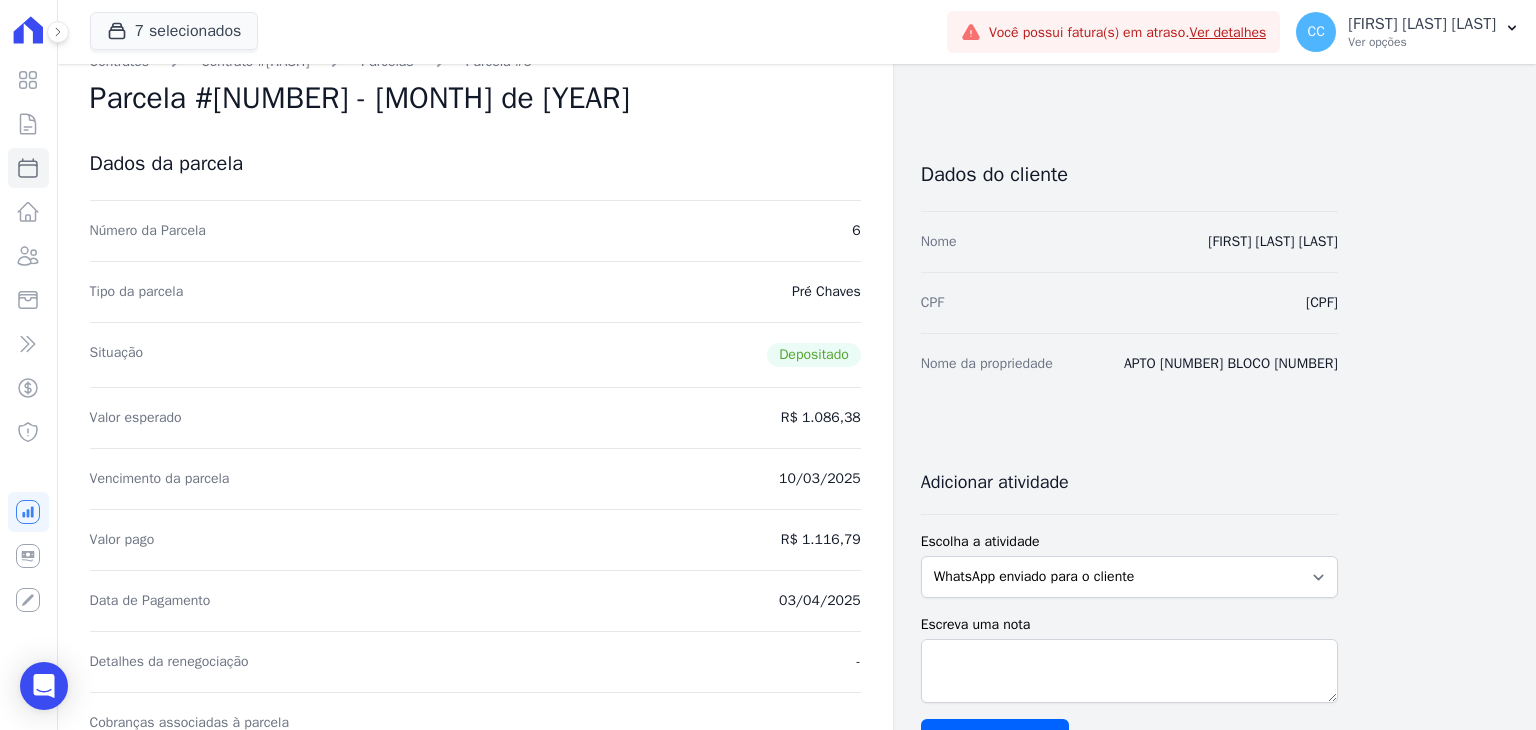 scroll, scrollTop: 0, scrollLeft: 0, axis: both 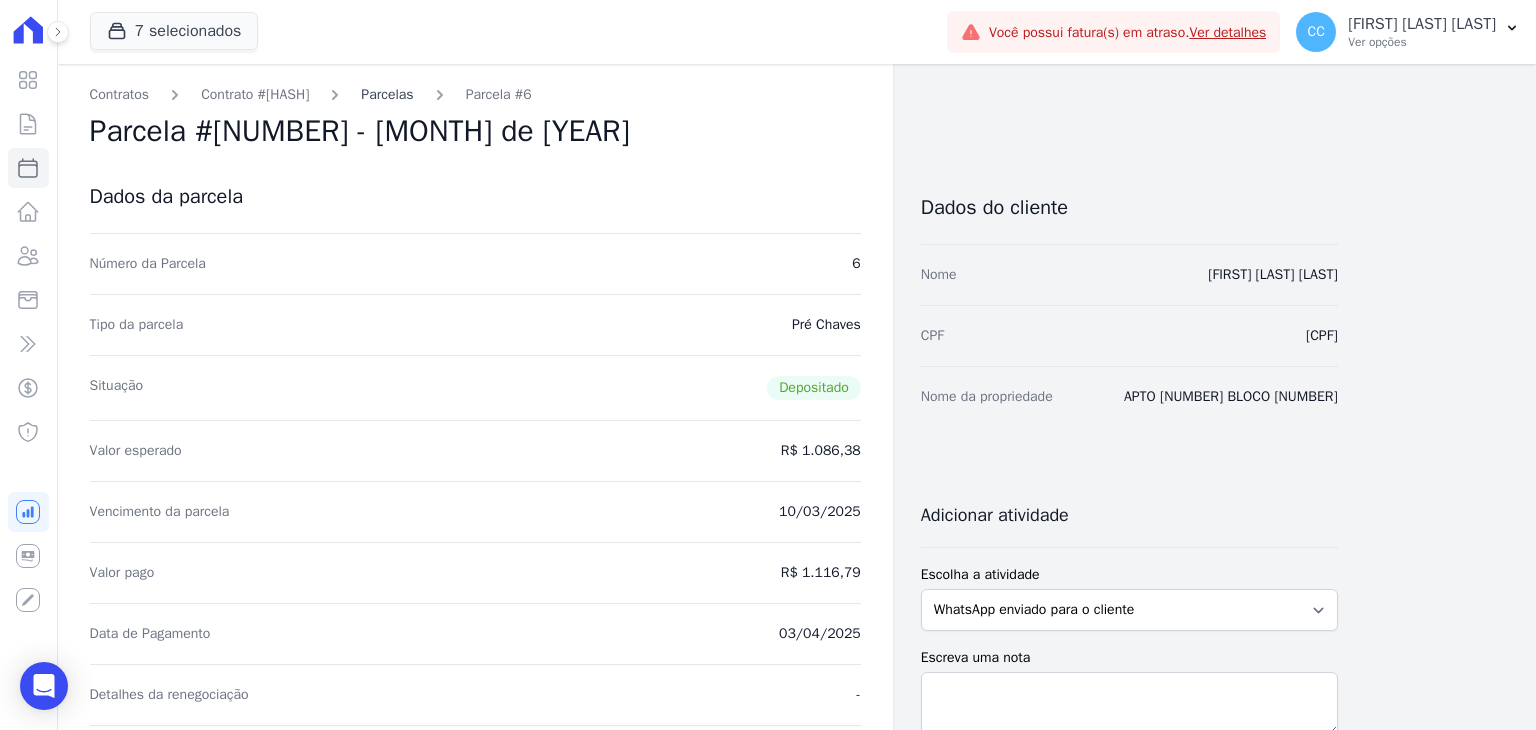 click on "Parcelas" at bounding box center [387, 94] 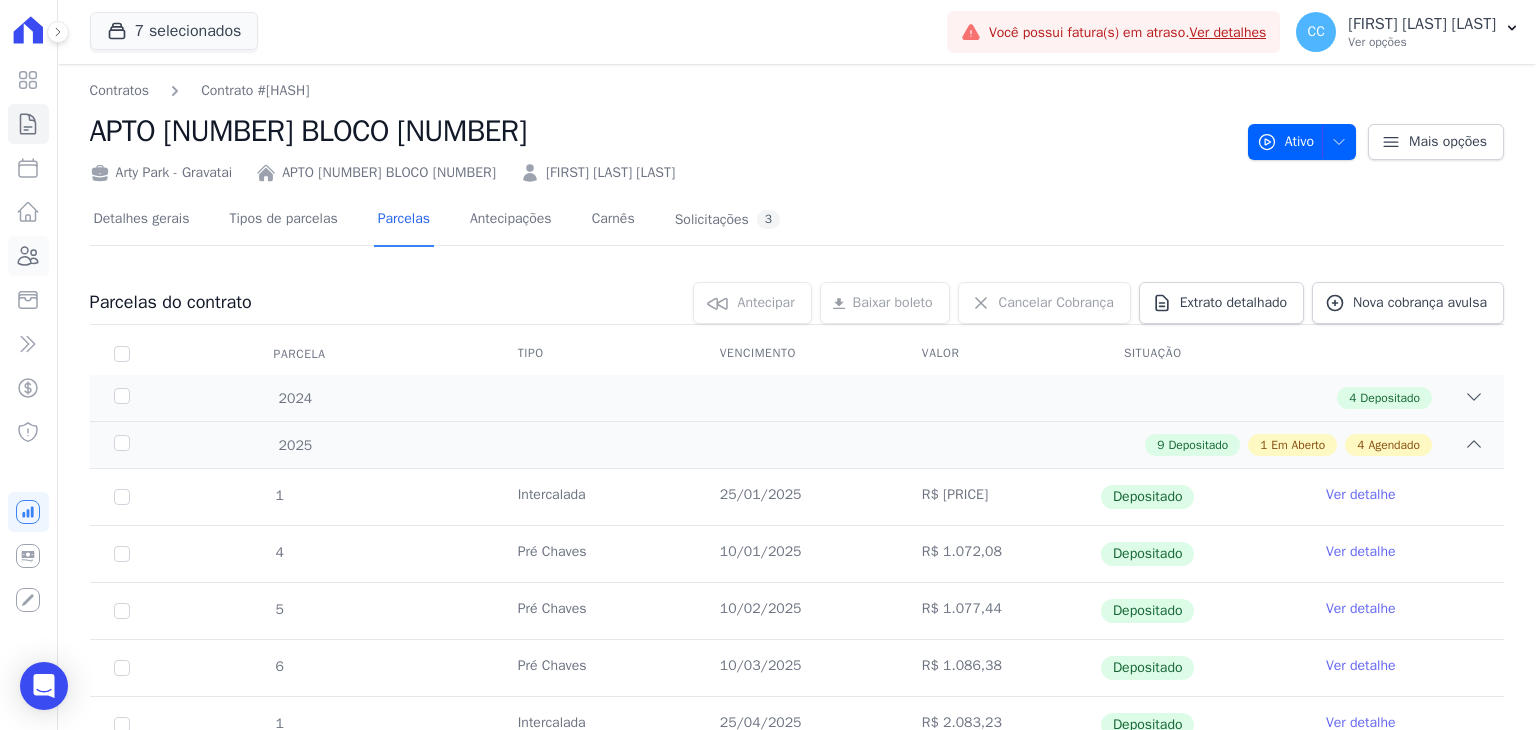 click on "Clientes" at bounding box center (28, 256) 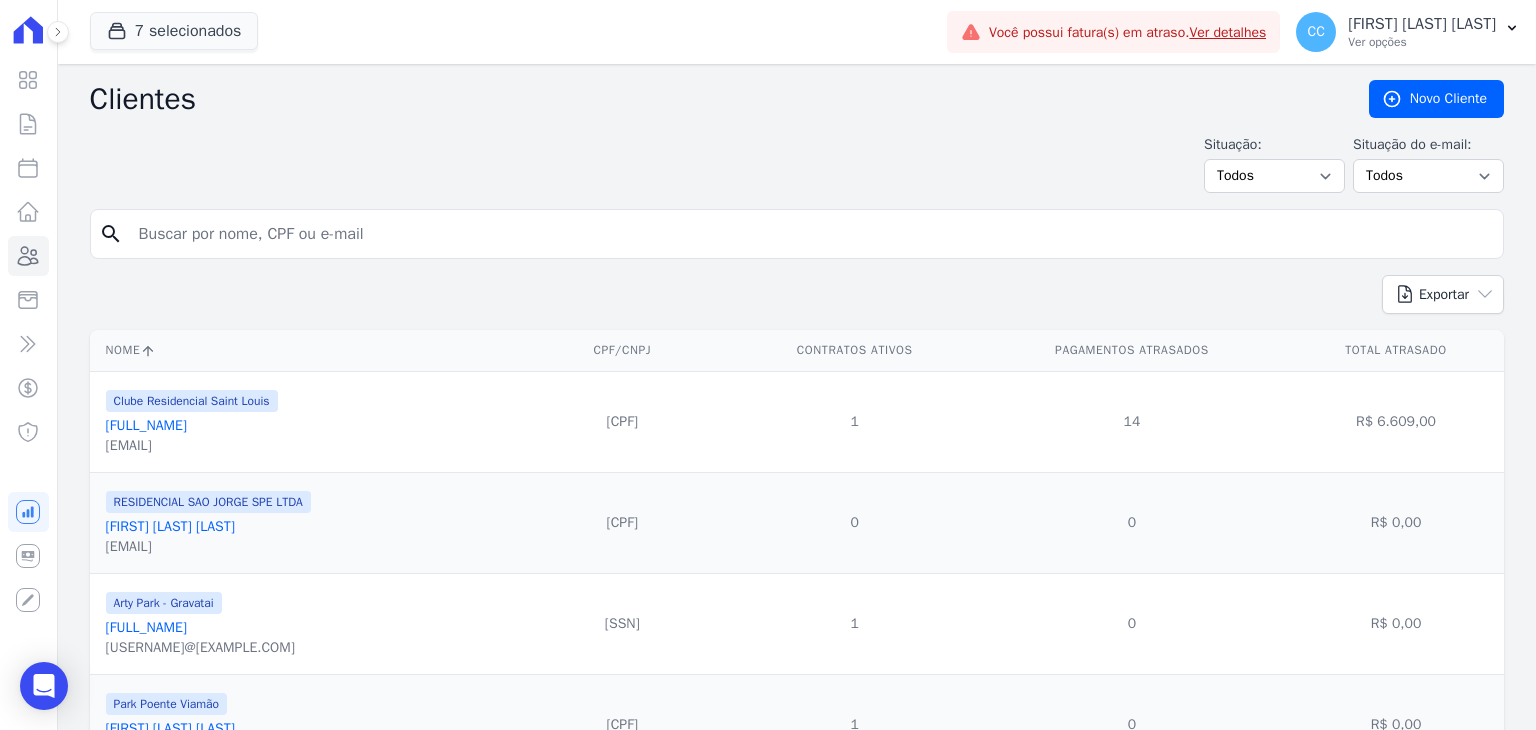 click at bounding box center [811, 234] 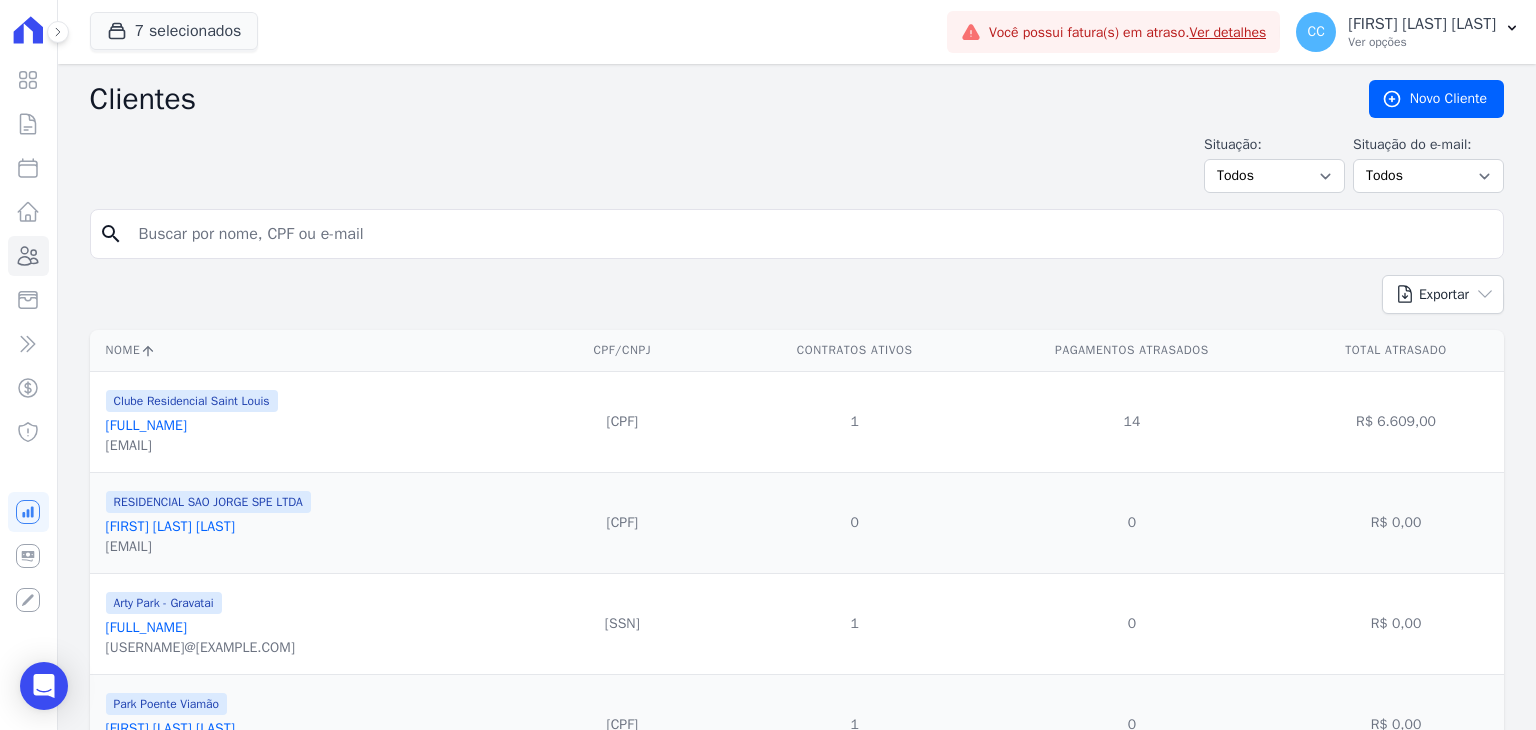 click on "search" at bounding box center [797, 234] 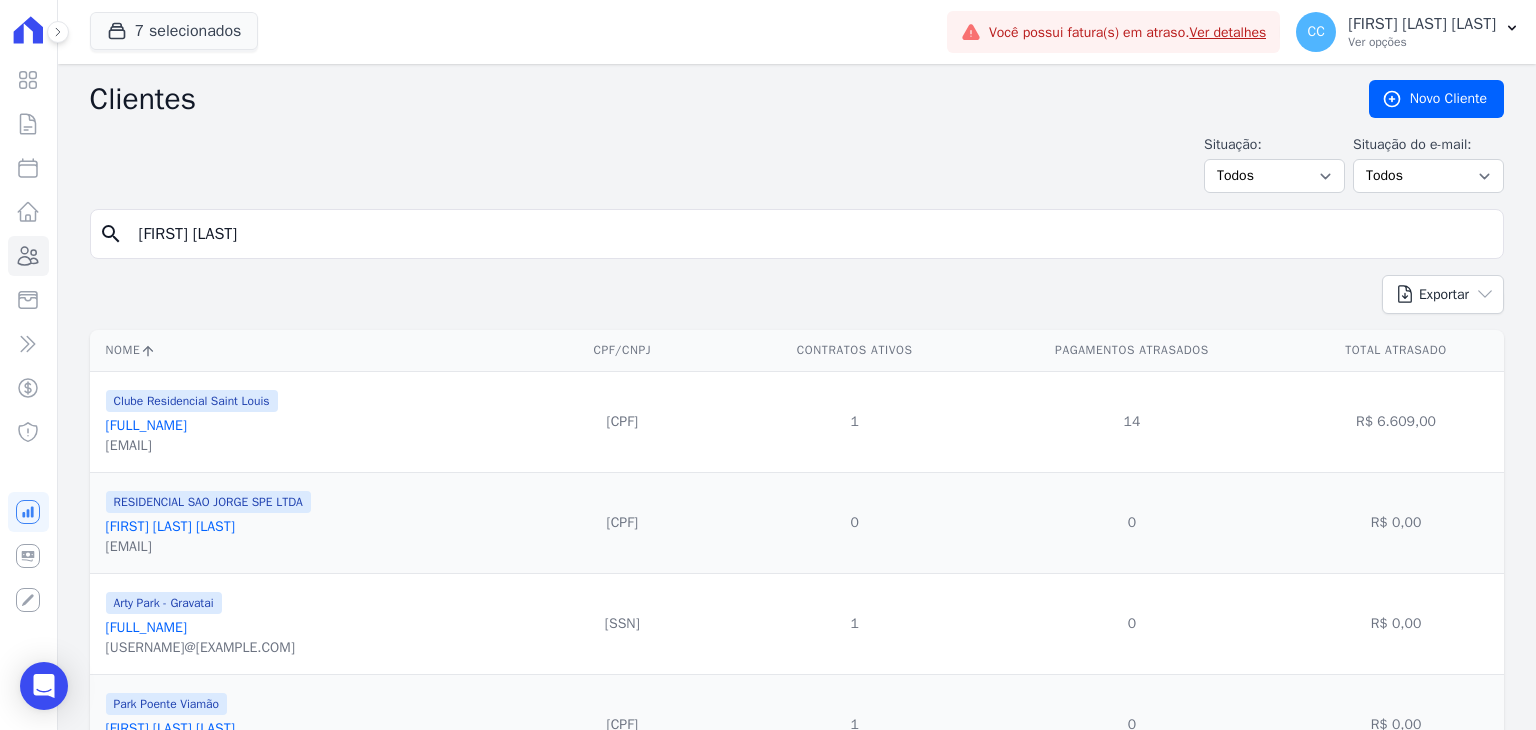 type on "[FIRST] [LAST]" 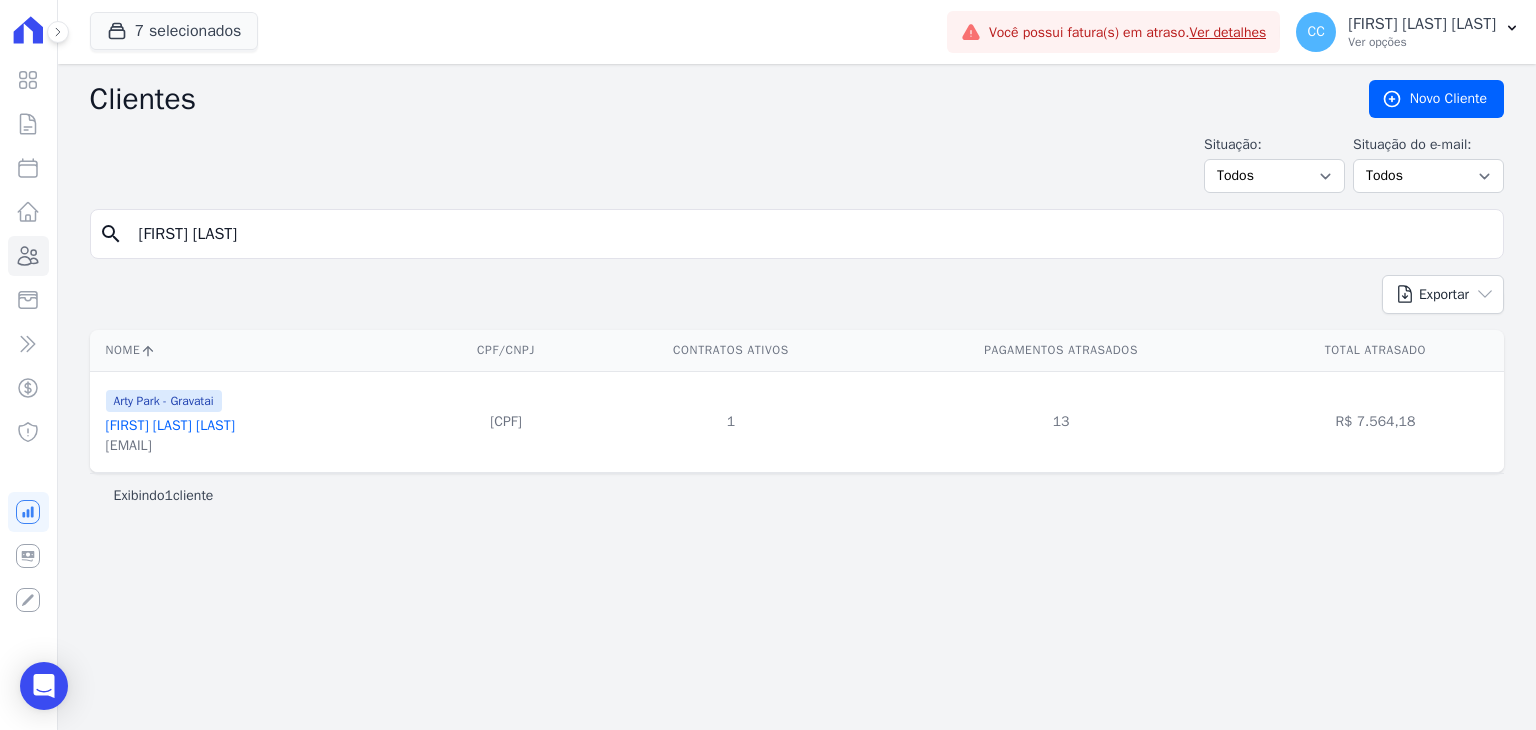 drag, startPoint x: 318, startPoint y: 225, endPoint x: -225, endPoint y: 224, distance: 543.0009 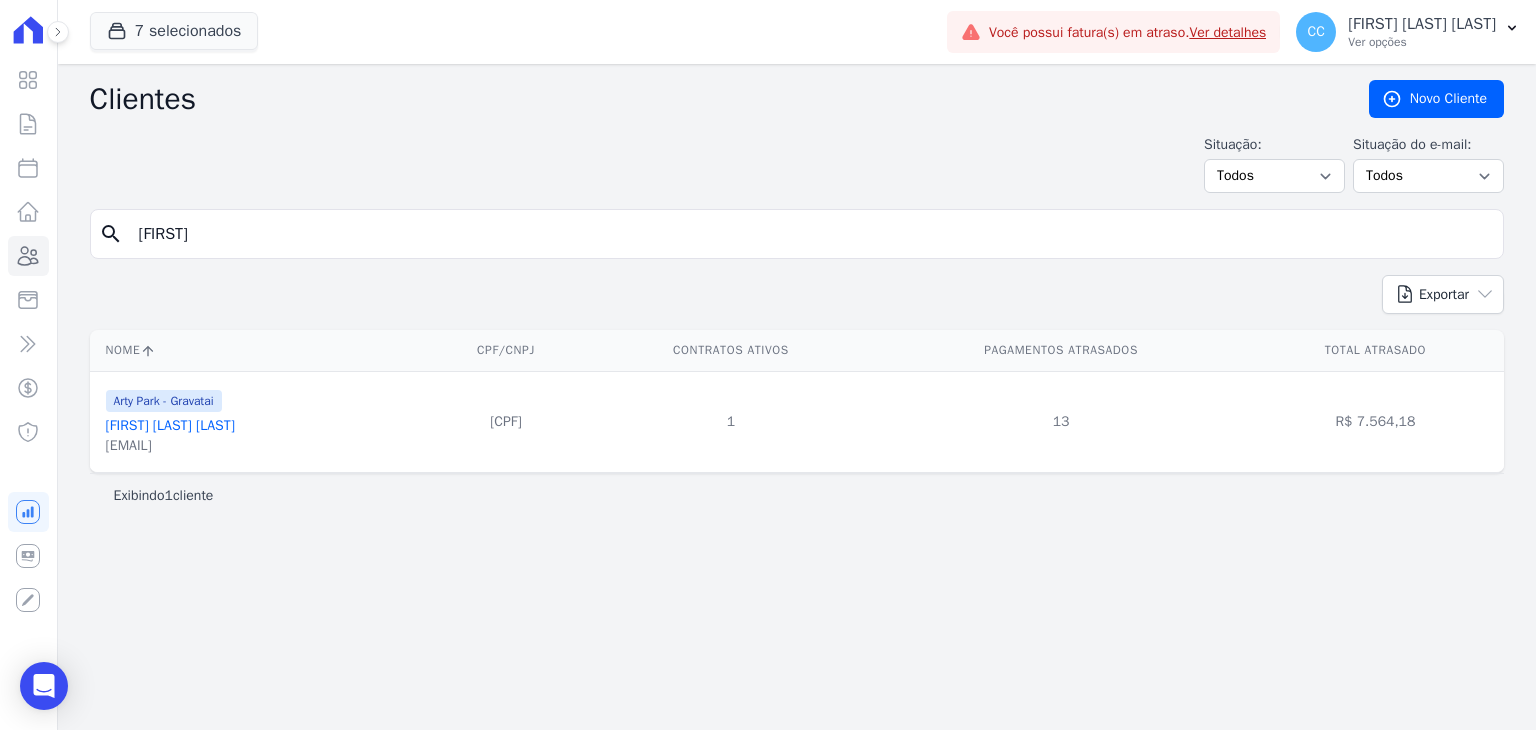 type on "[FIRST]" 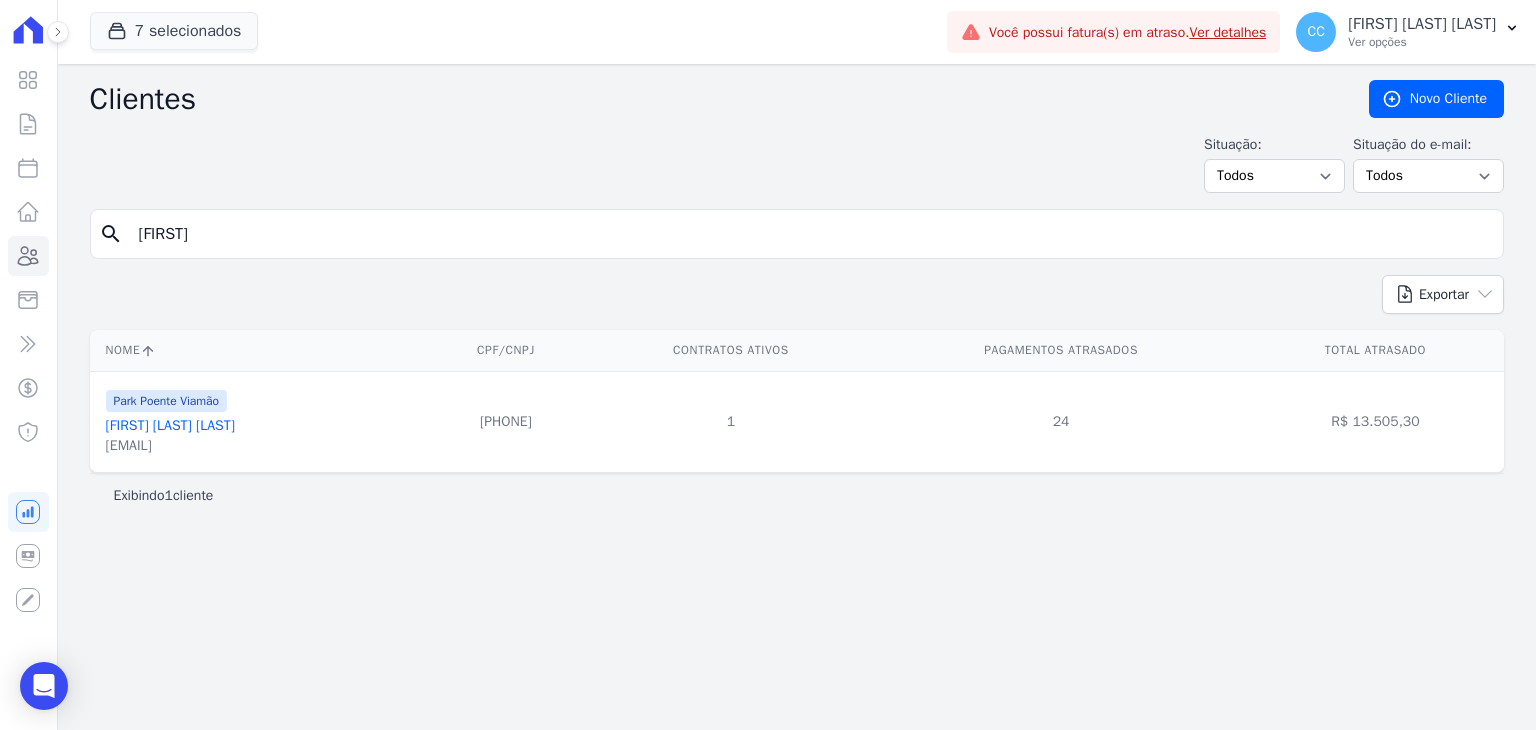 drag, startPoint x: 253, startPoint y: 245, endPoint x: 46, endPoint y: 233, distance: 207.34753 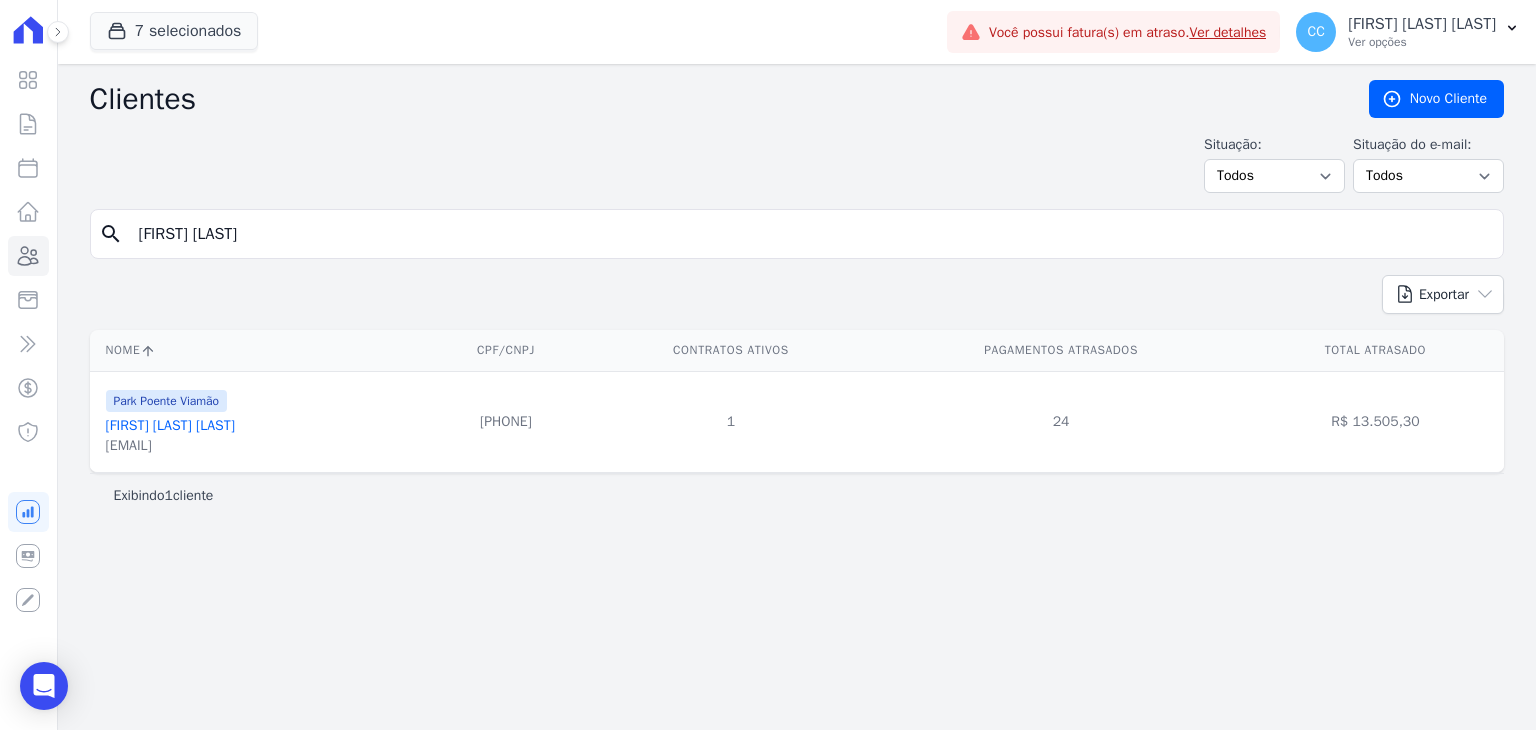 type on "[FIRST] [LAST]" 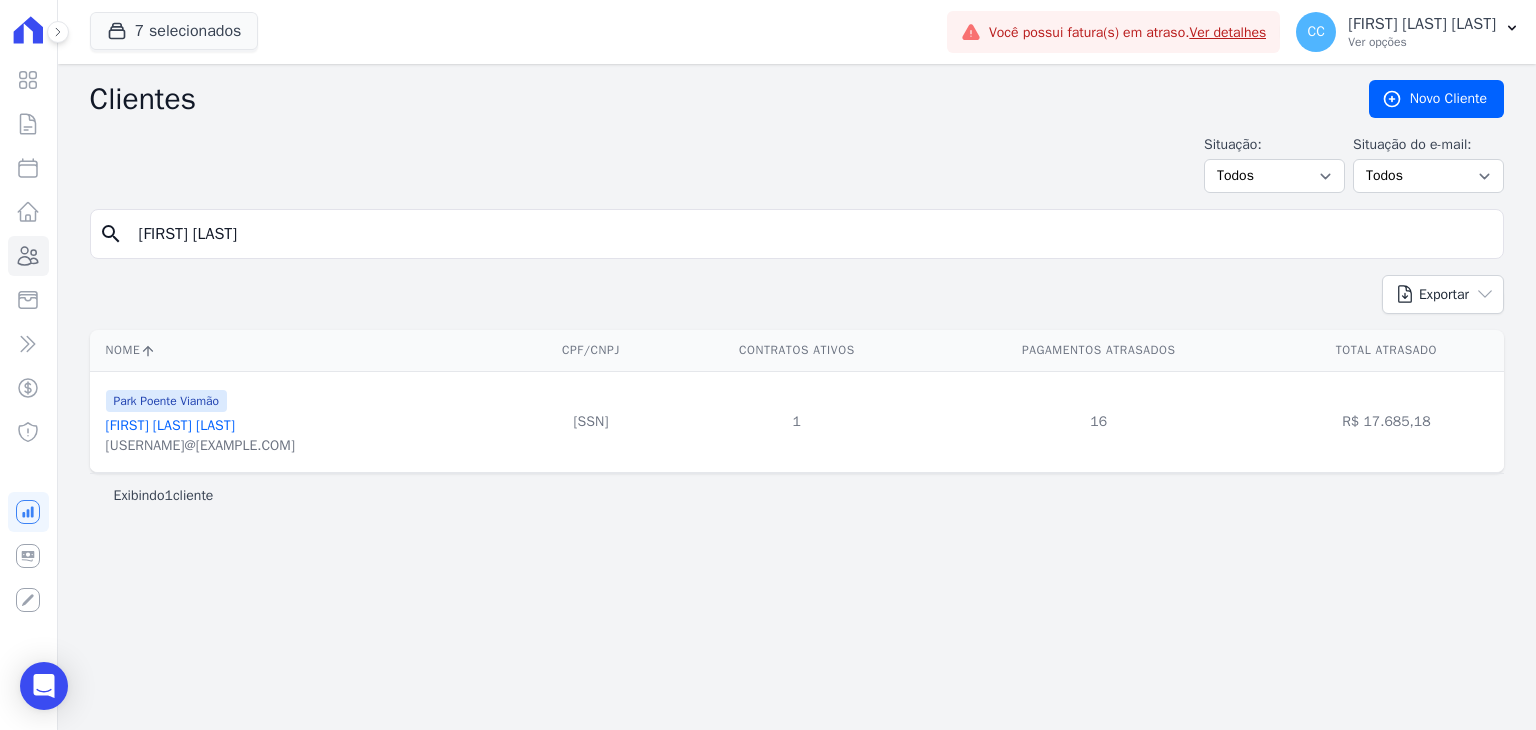 drag, startPoint x: 384, startPoint y: 232, endPoint x: -86, endPoint y: 234, distance: 470.00424 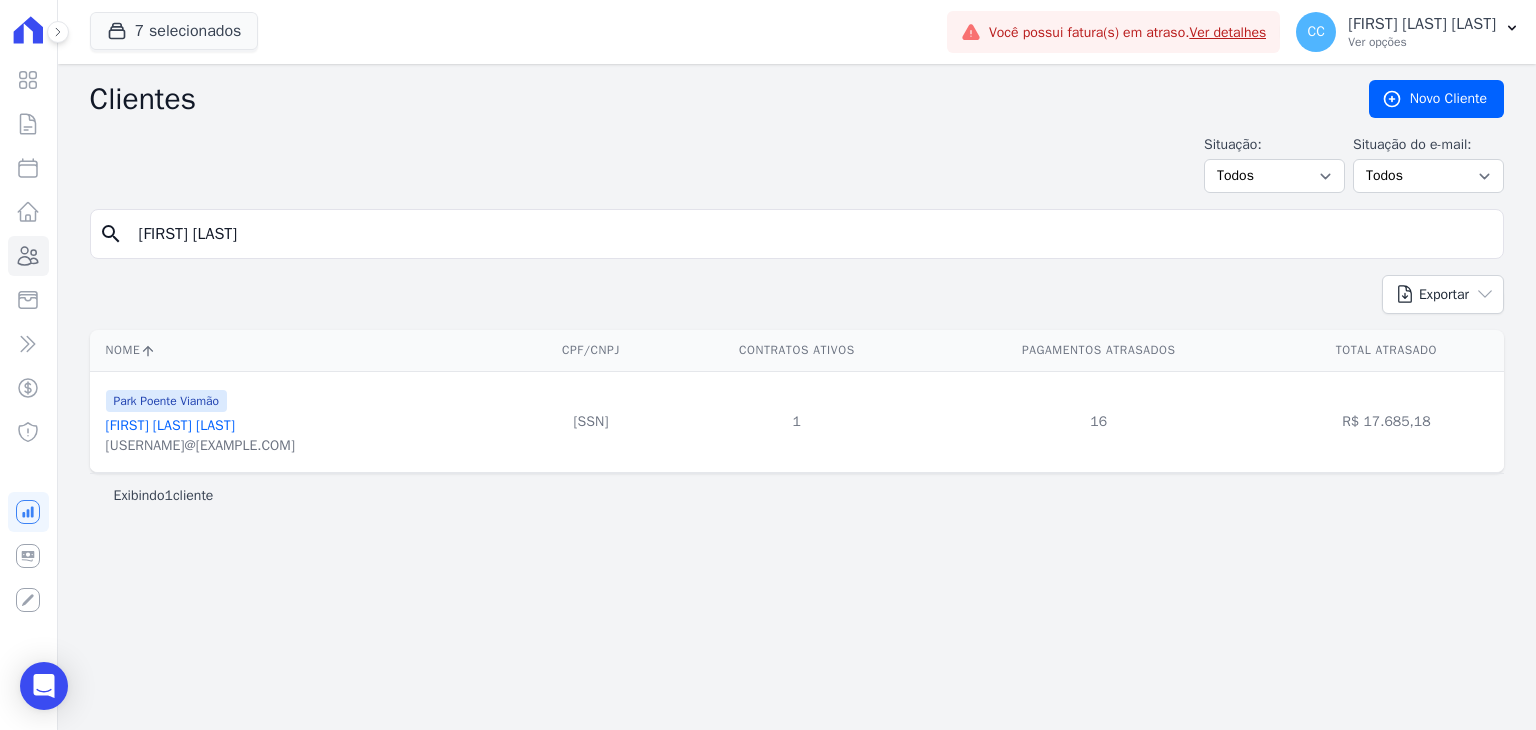 type on "[FIRST] [LAST]" 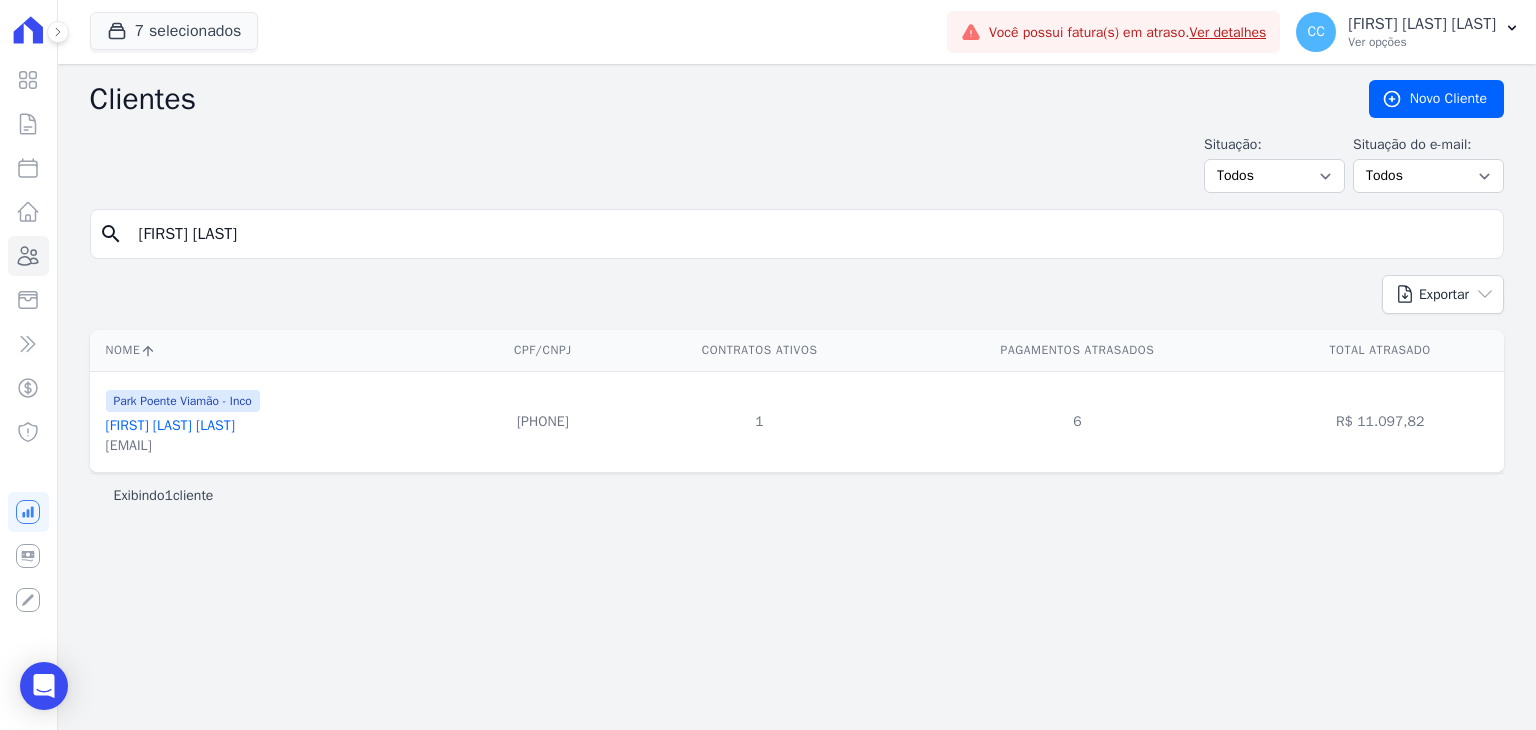 drag, startPoint x: 262, startPoint y: 245, endPoint x: -156, endPoint y: 159, distance: 426.7552 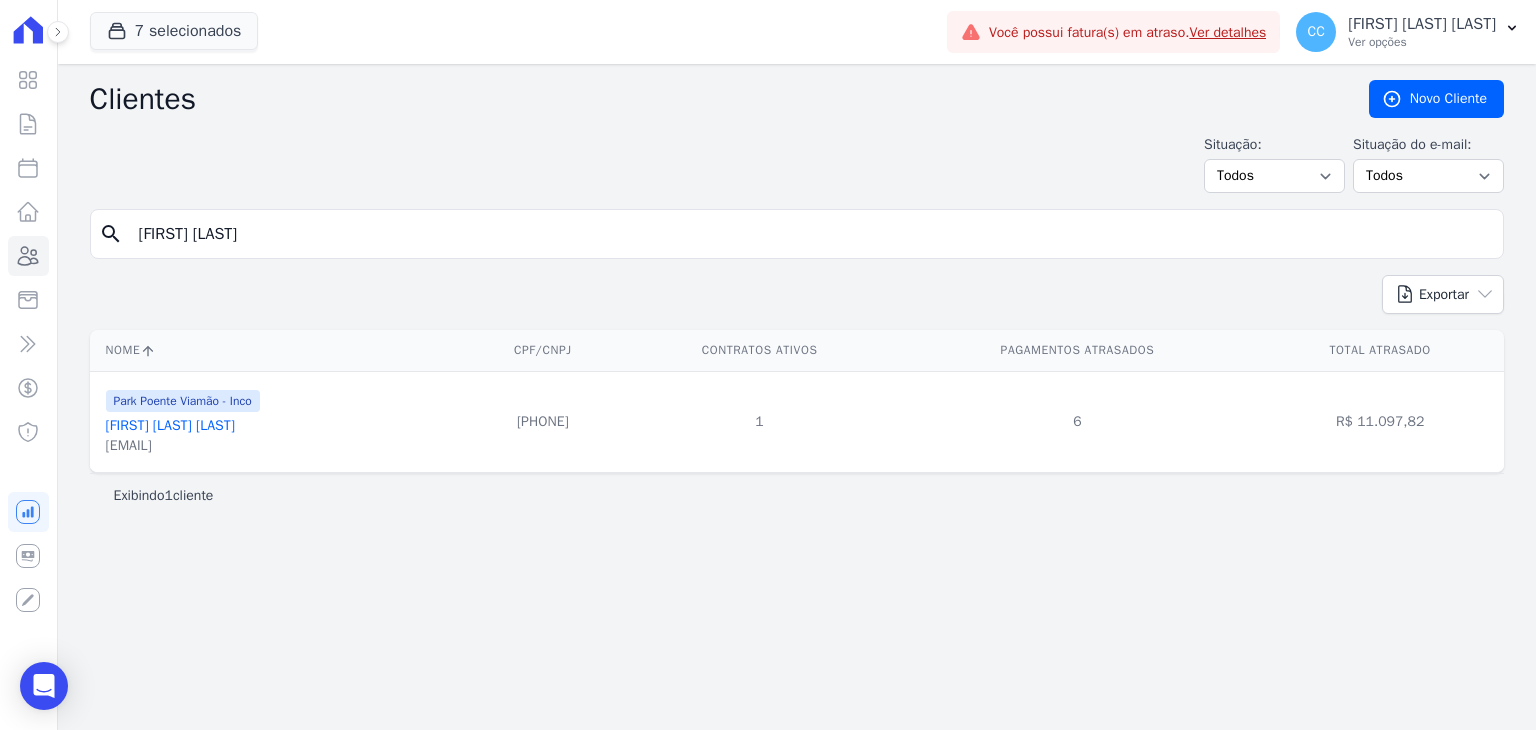 click on "Visão Geral
Contratos
Parcelas
Lotes
Clientes
Minha Carteira
Transferências
Crédito" at bounding box center [768, 365] 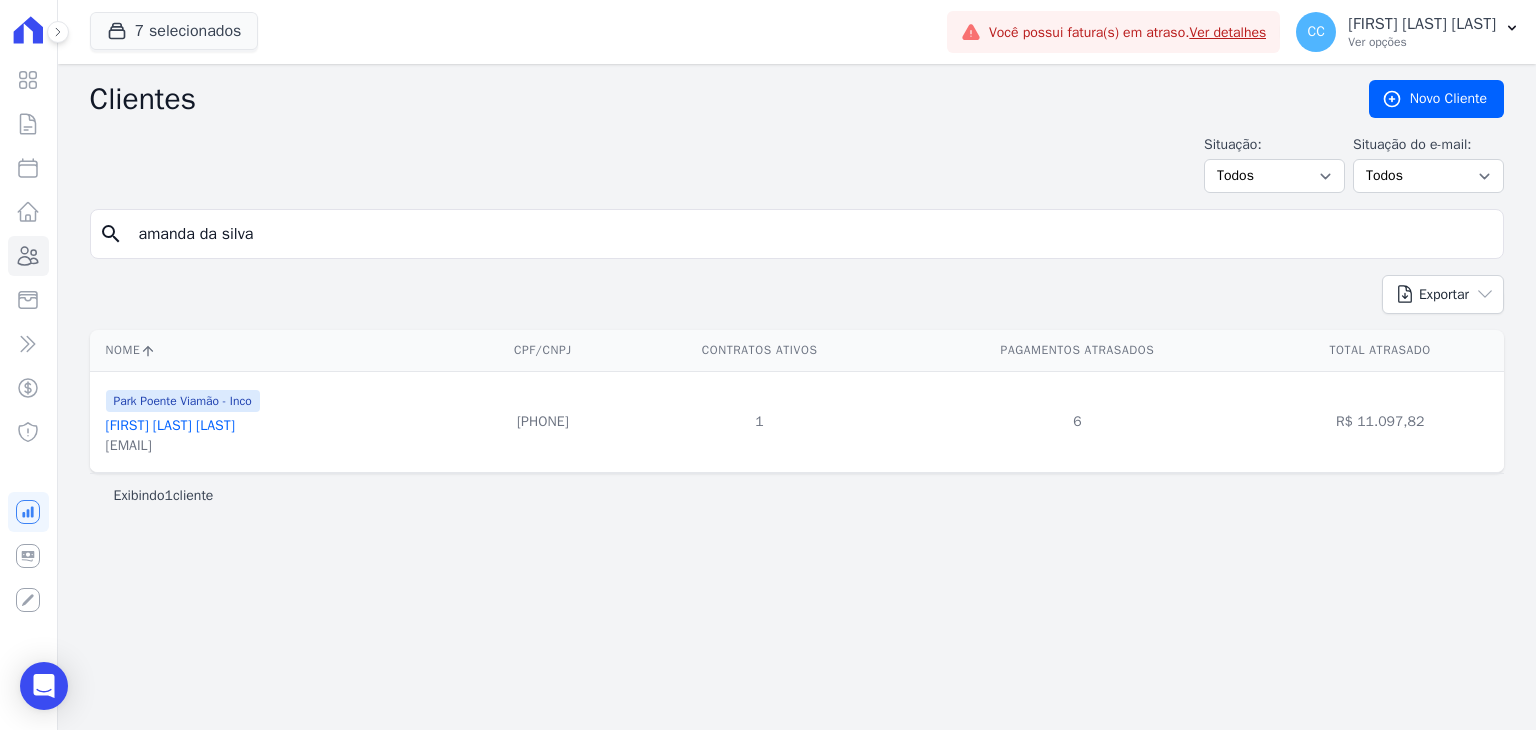 type on "amanda da silva" 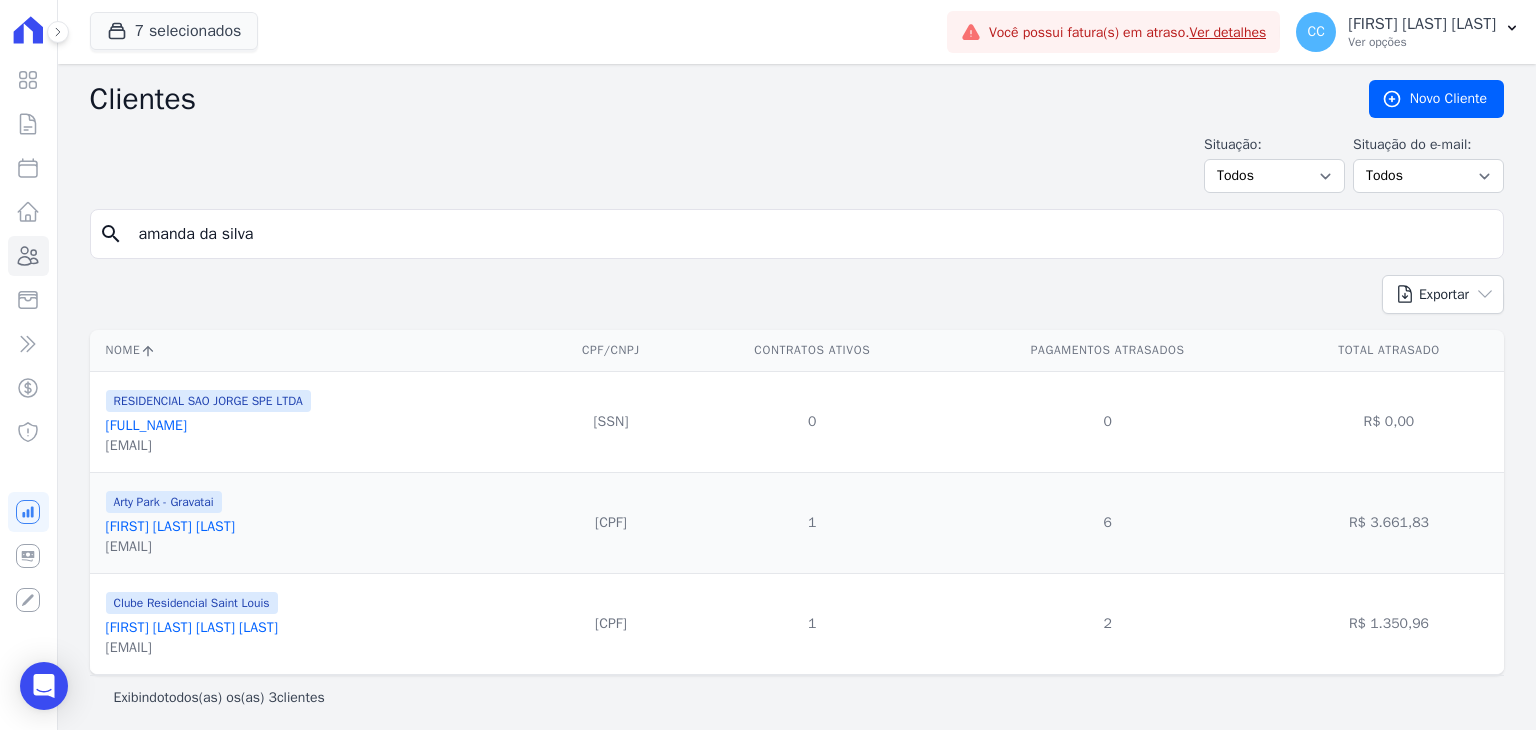 drag, startPoint x: 295, startPoint y: 227, endPoint x: -65, endPoint y: 165, distance: 365.29987 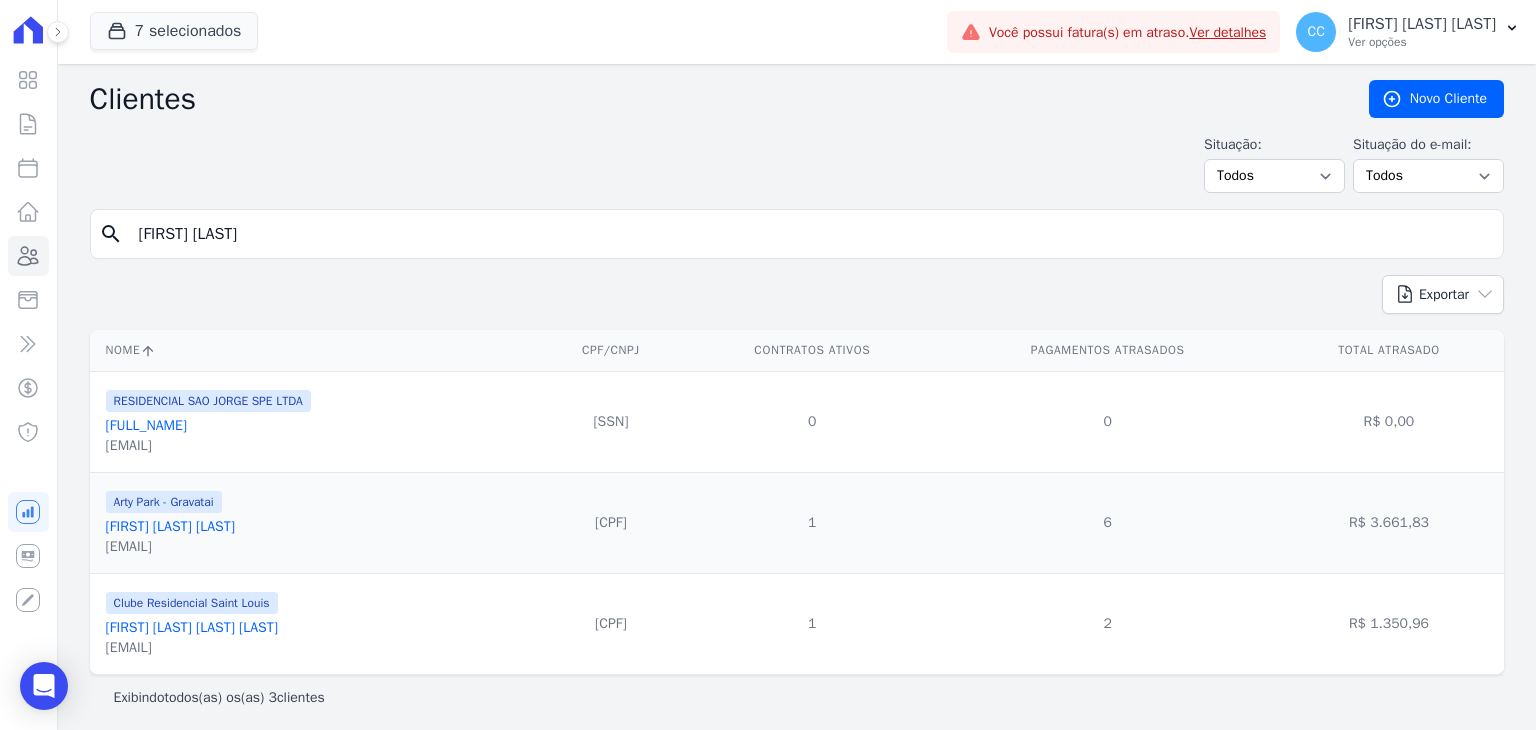 type on "[FIRST] [LAST]" 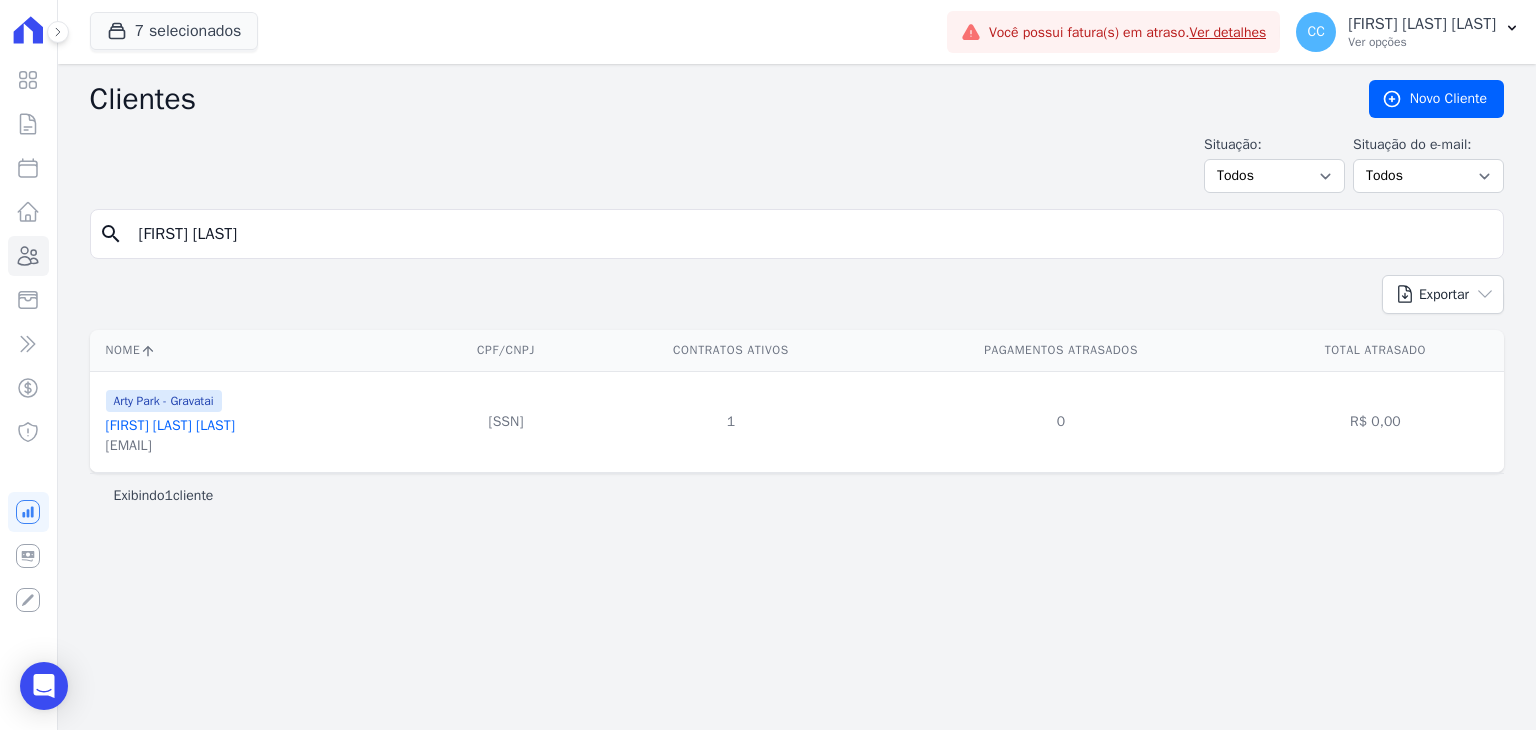 drag, startPoint x: 286, startPoint y: 241, endPoint x: -162, endPoint y: 180, distance: 452.13382 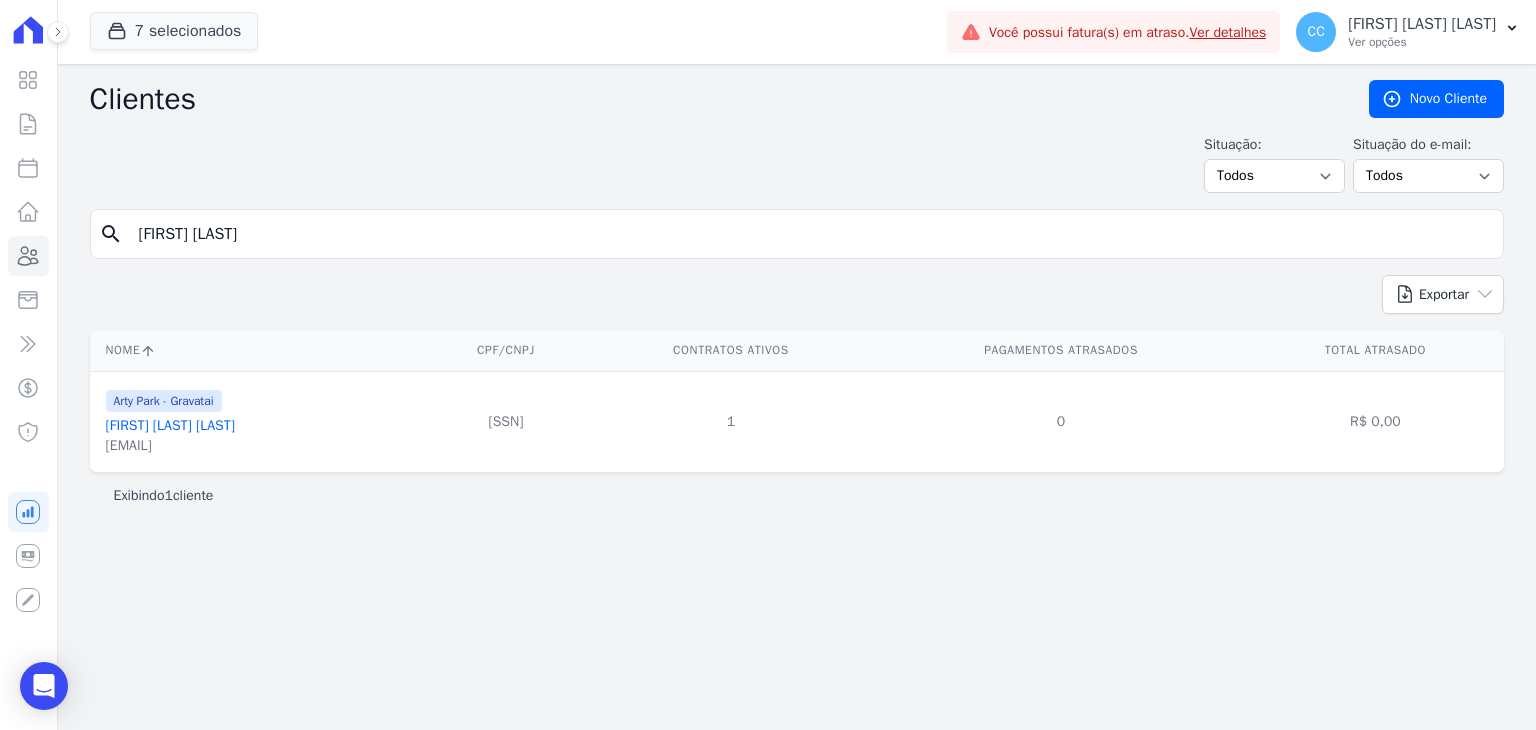 type on "[FIRST] [LAST]" 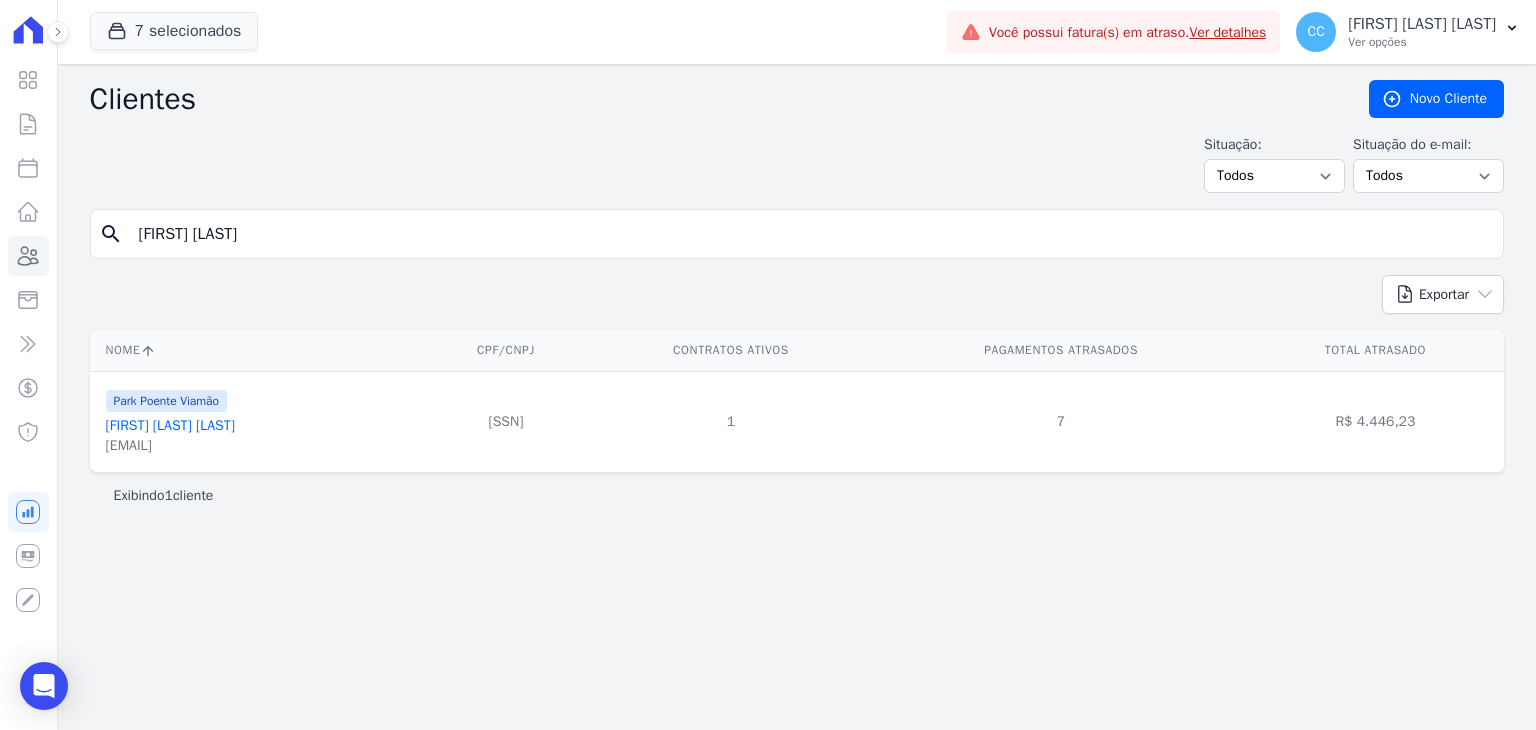 drag, startPoint x: 263, startPoint y: 238, endPoint x: -87, endPoint y: 177, distance: 355.27594 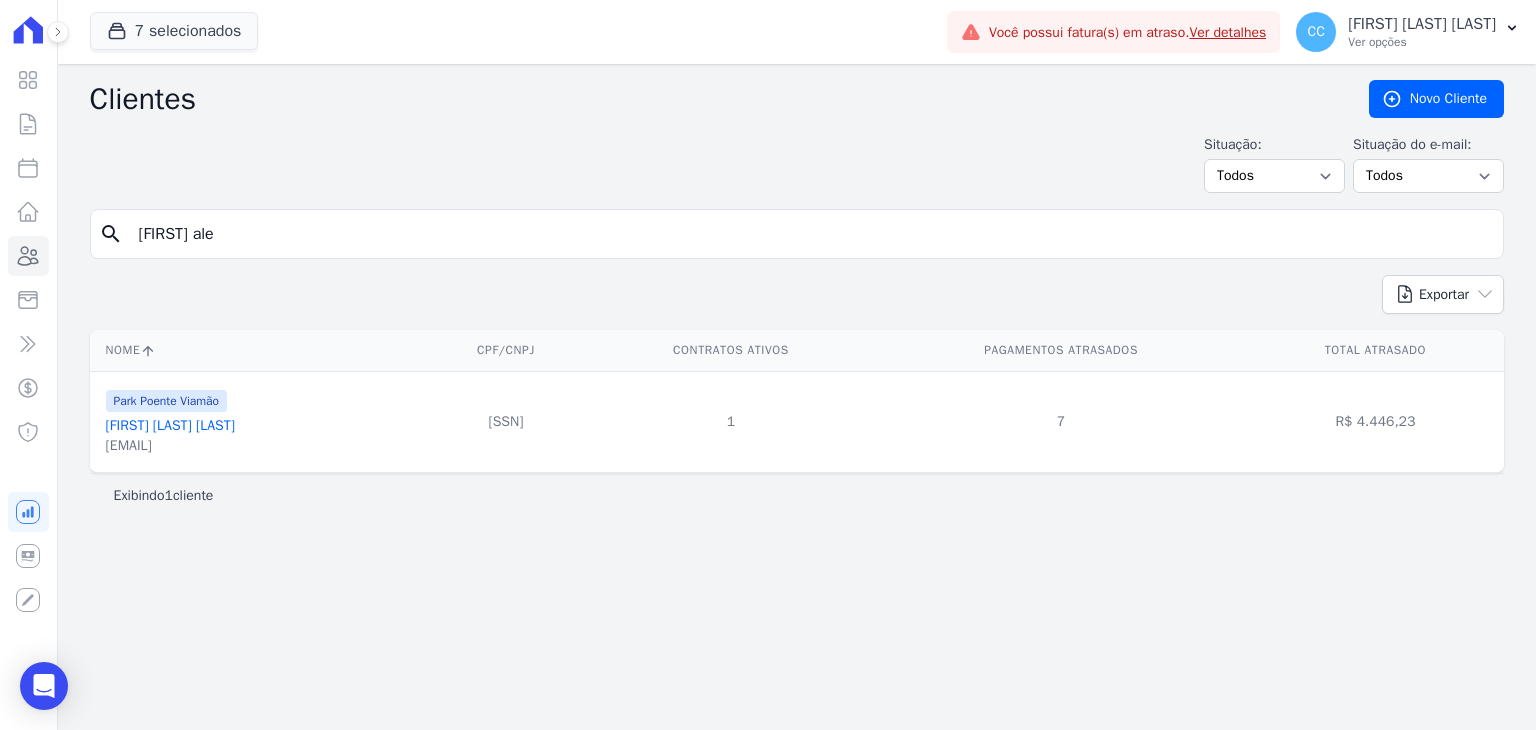 type on "[FIRST] [LAST]" 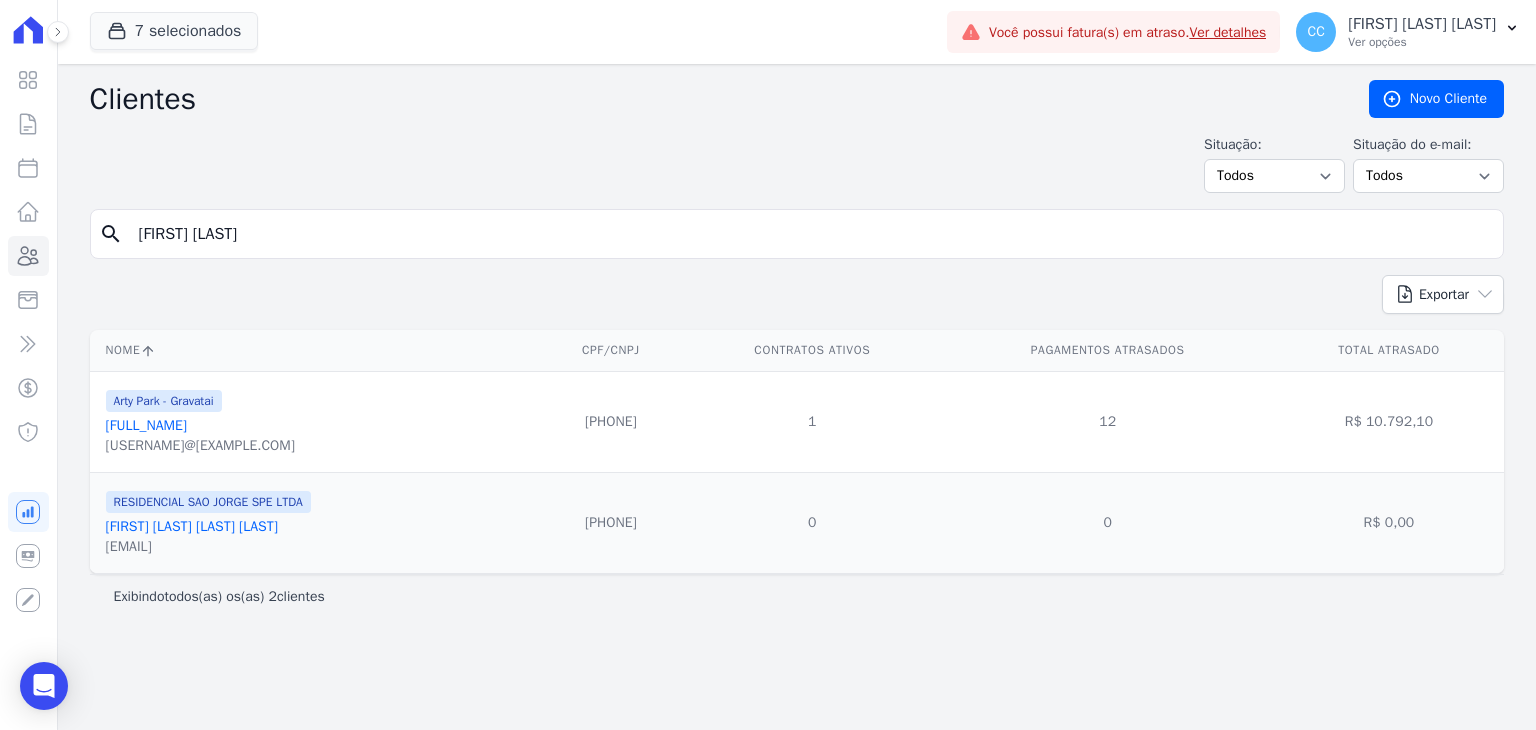 drag, startPoint x: 380, startPoint y: 231, endPoint x: -70, endPoint y: 153, distance: 456.70996 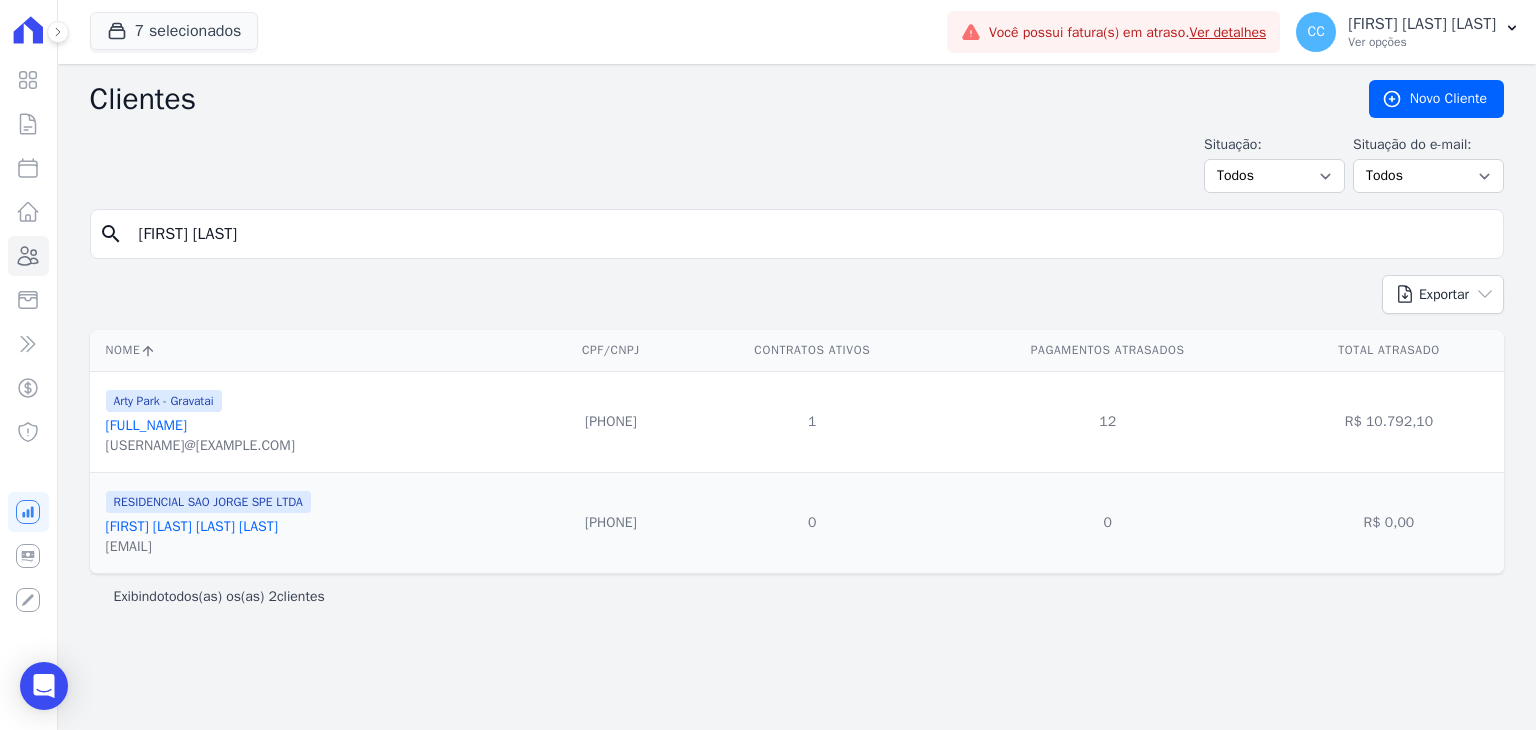 click on "Visão Geral
Contratos
Parcelas
Lotes
Clientes
Minha Carteira
Transferências
Crédito" at bounding box center [768, 365] 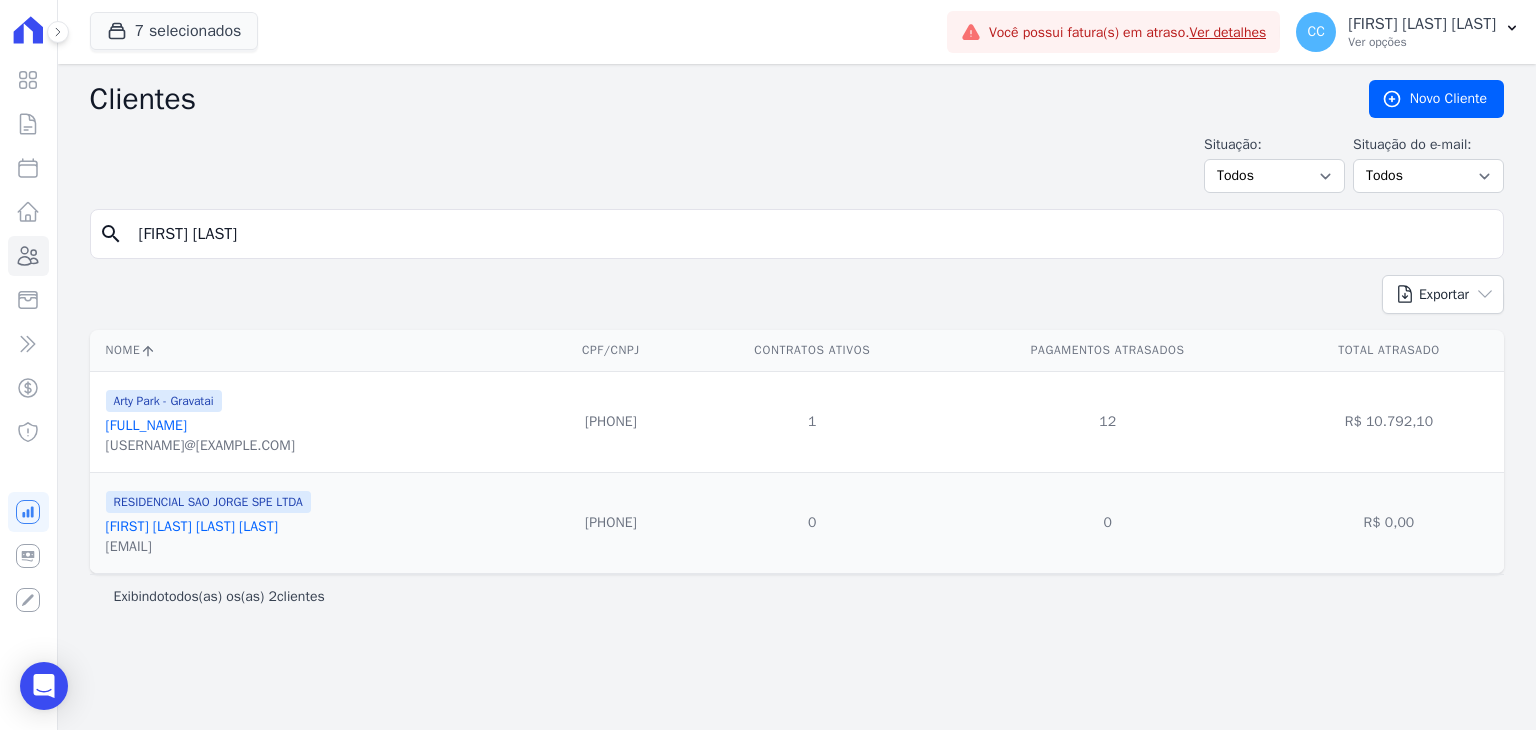 type on "[FIRST] [LAST]" 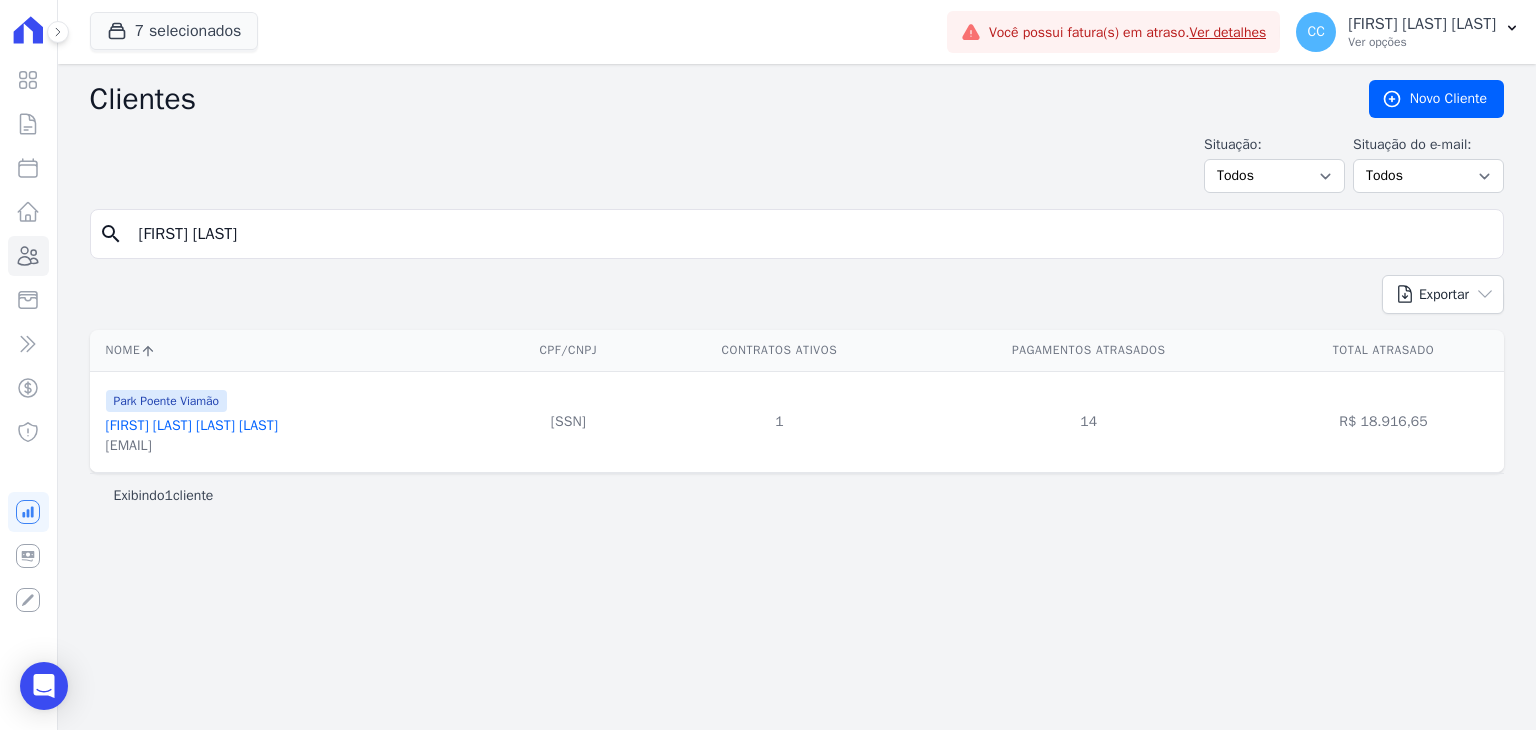 drag, startPoint x: 345, startPoint y: 209, endPoint x: -178, endPoint y: 146, distance: 526.78076 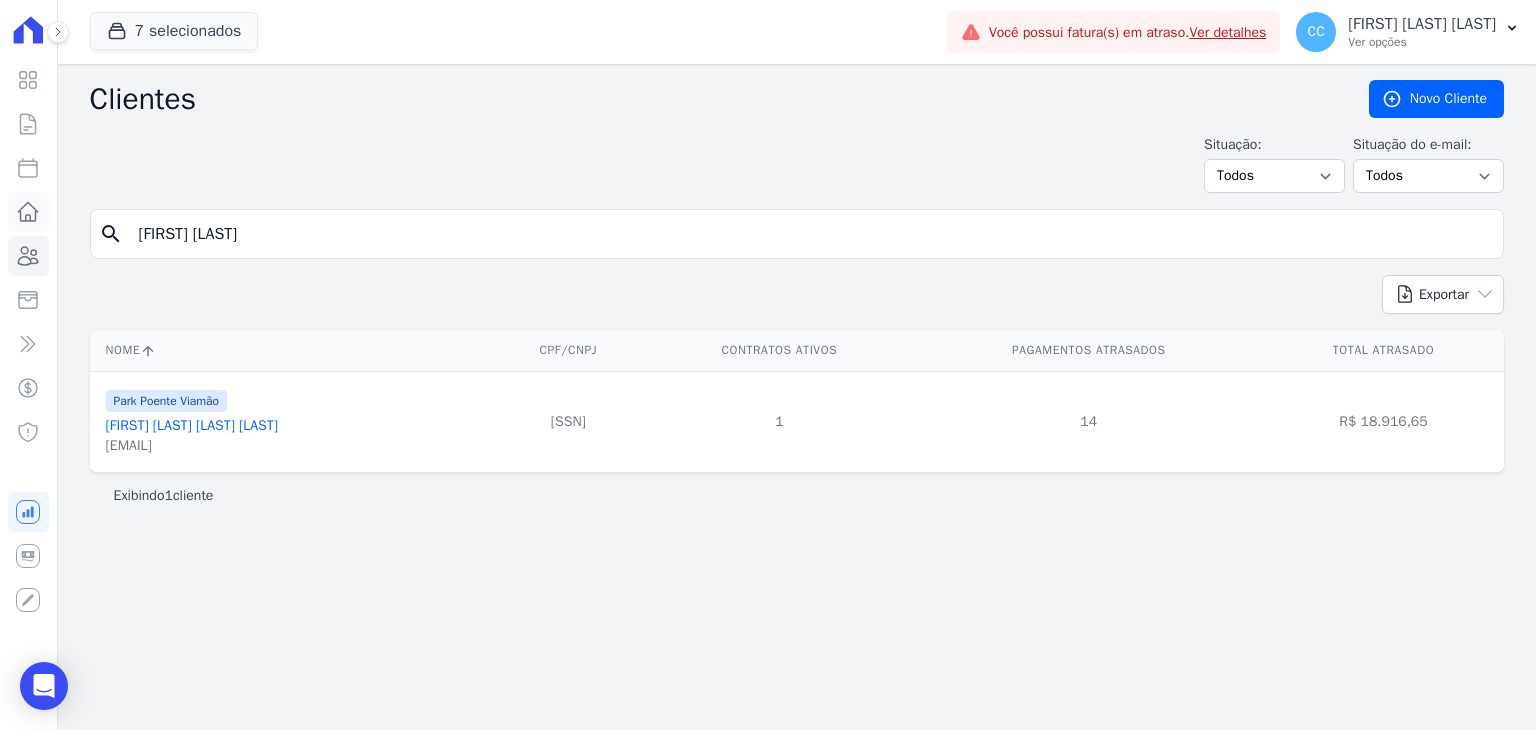 drag, startPoint x: 257, startPoint y: 239, endPoint x: 23, endPoint y: 205, distance: 236.45718 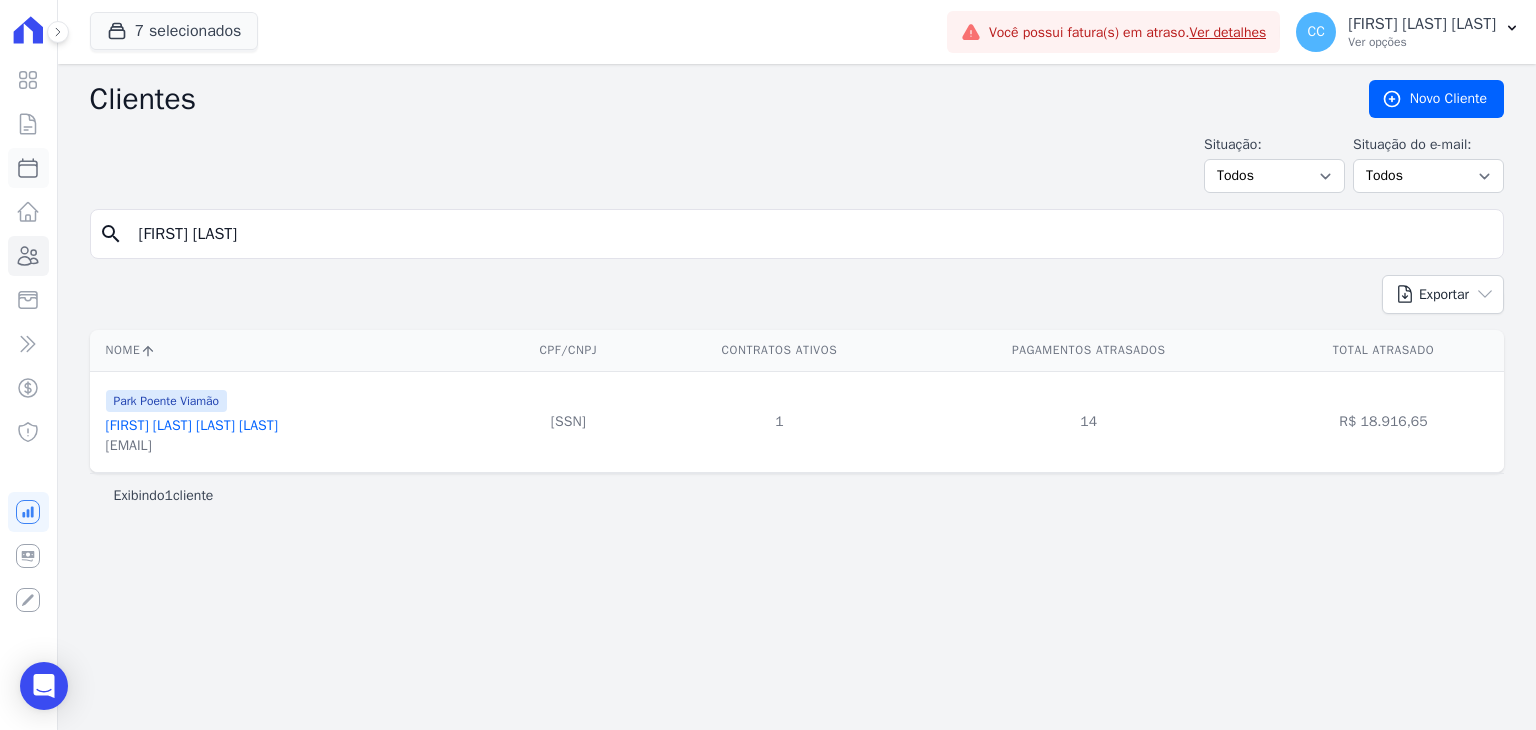 type on "[FIRST] [LAST]" 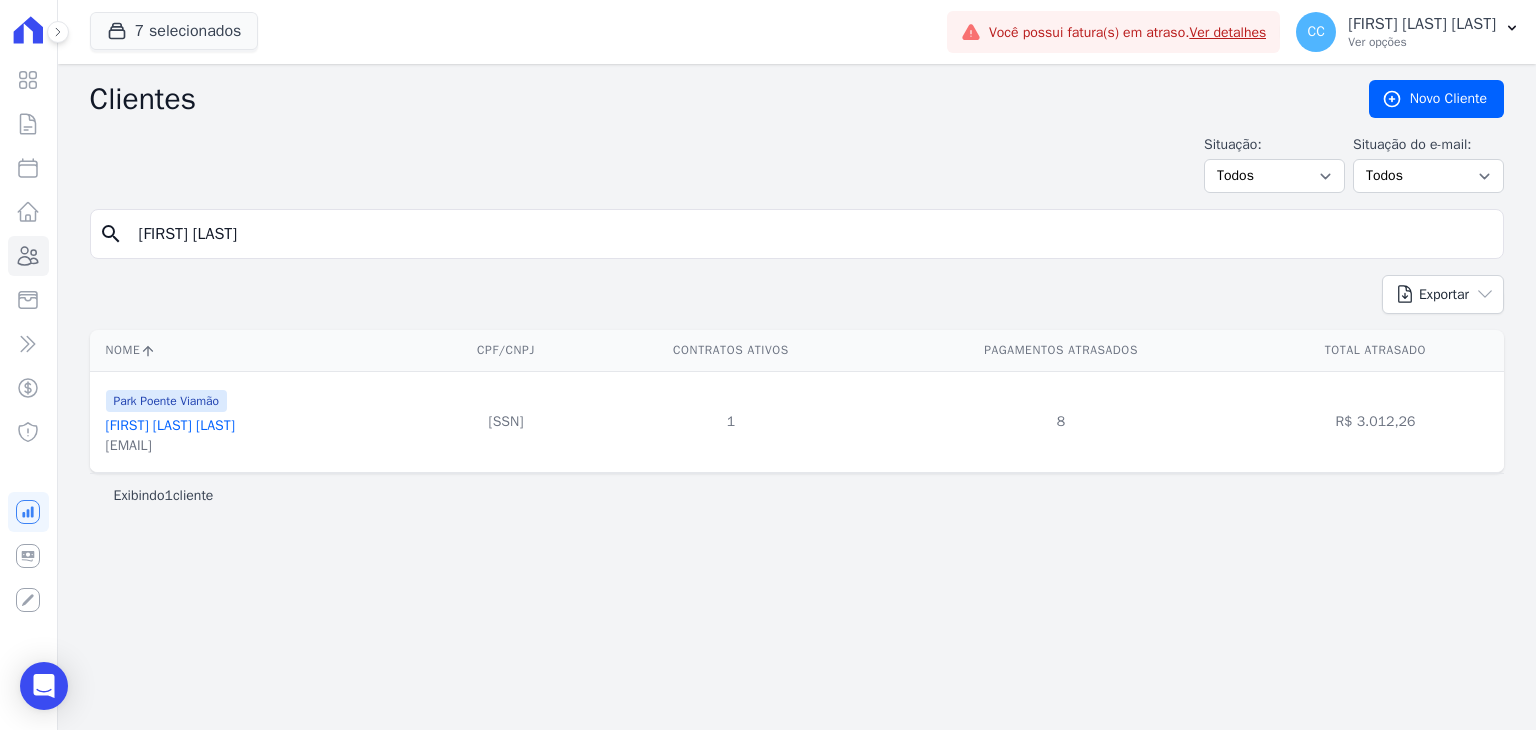 drag, startPoint x: 484, startPoint y: 241, endPoint x: -282, endPoint y: 153, distance: 771.03827 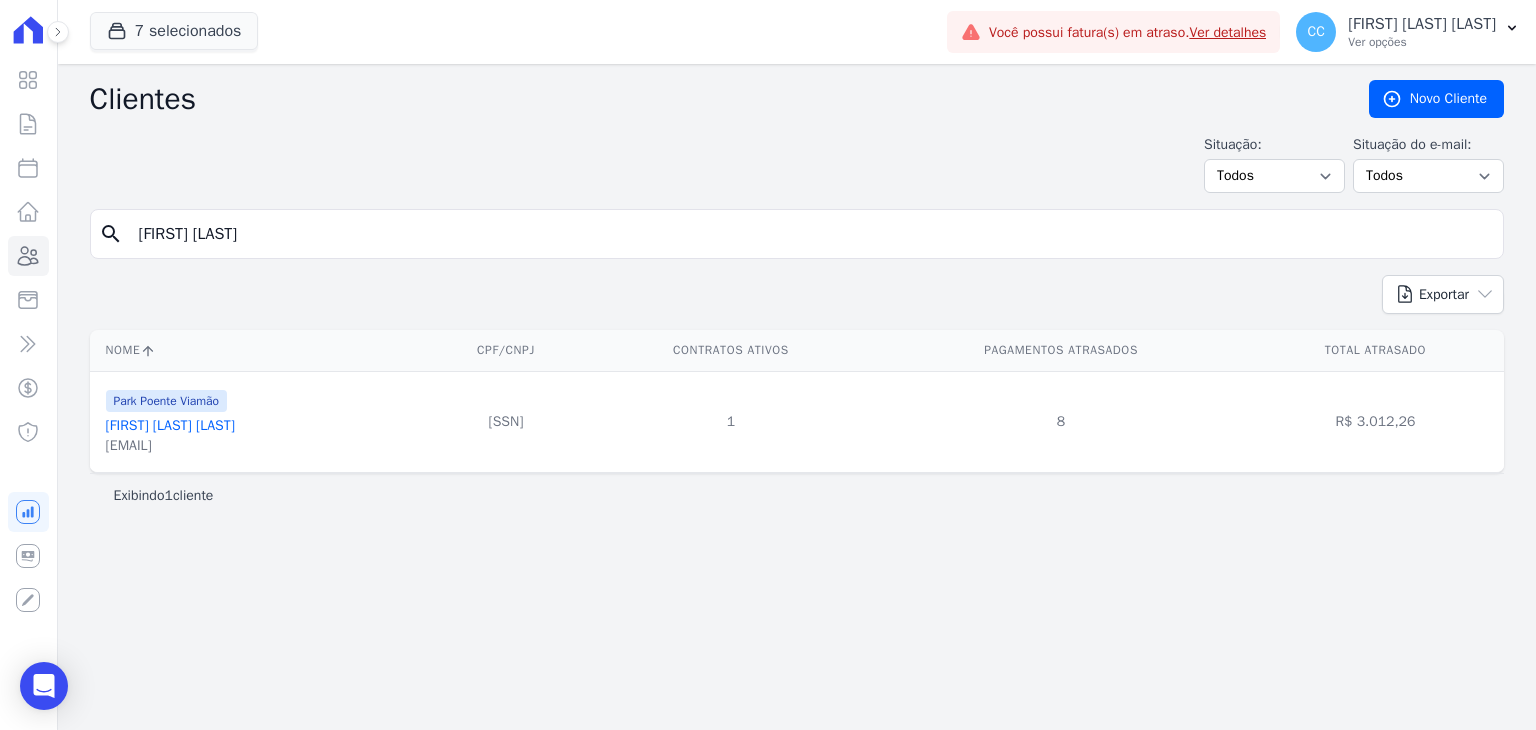 type on "[FIRST] [LAST]" 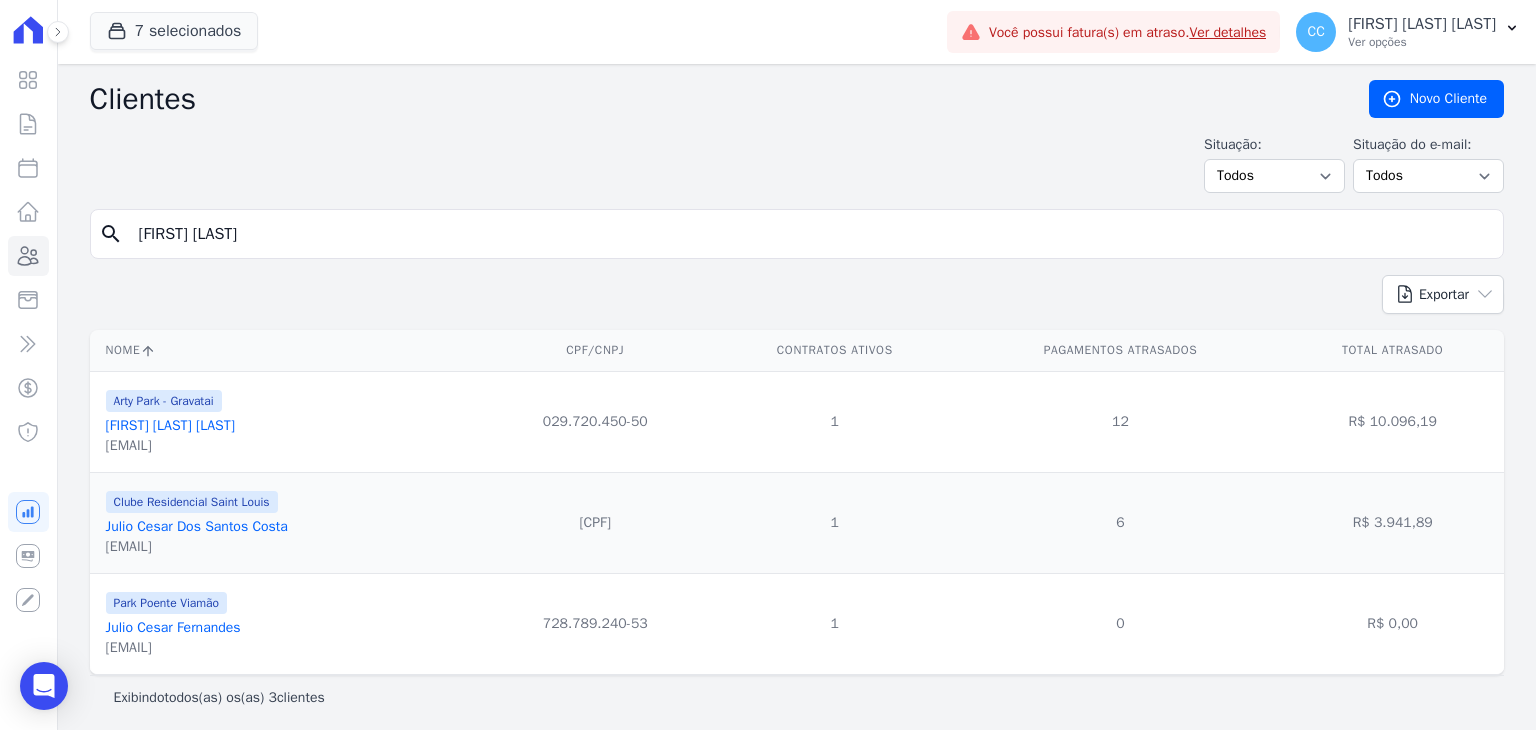 drag, startPoint x: 360, startPoint y: 237, endPoint x: -15, endPoint y: 219, distance: 375.43176 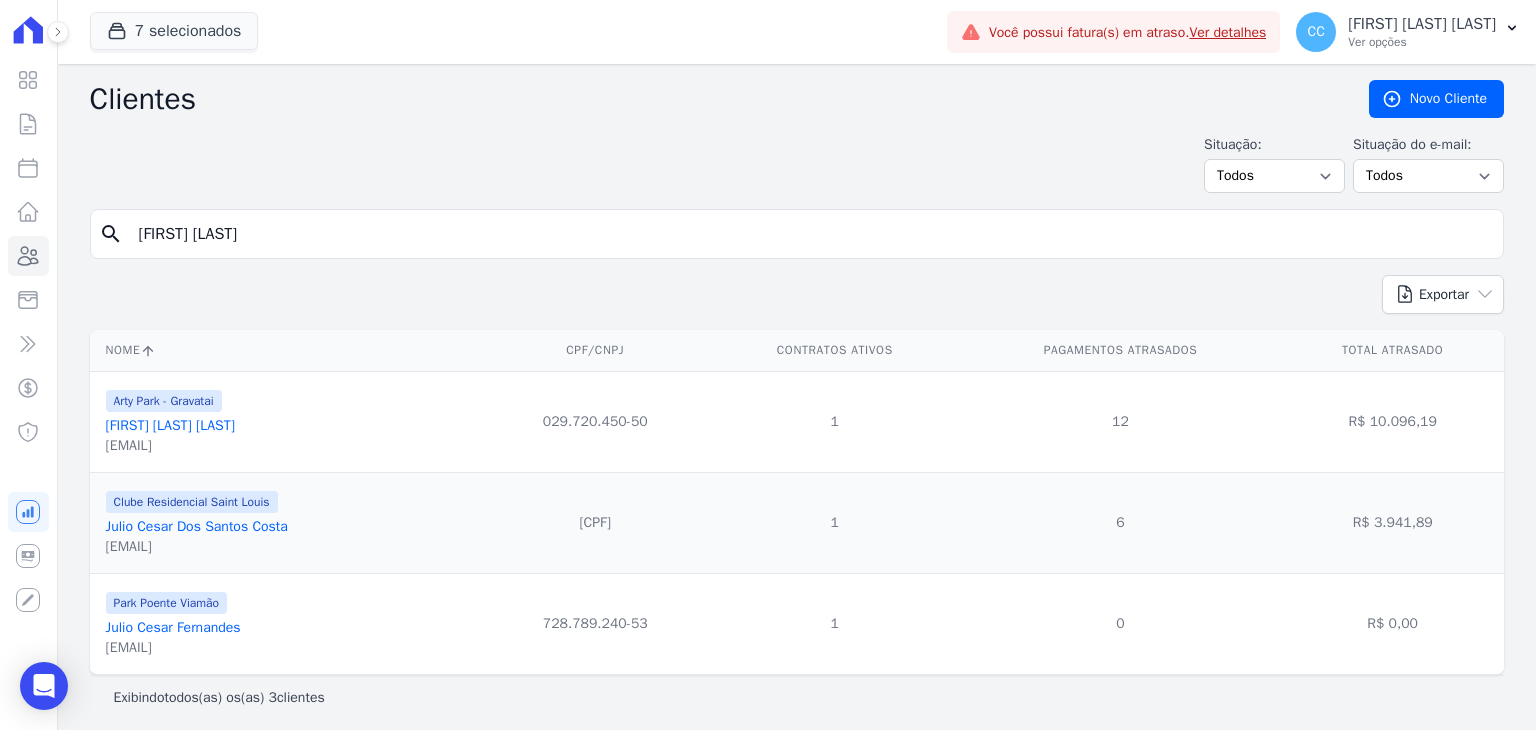 type on "[FIRST] [LAST]" 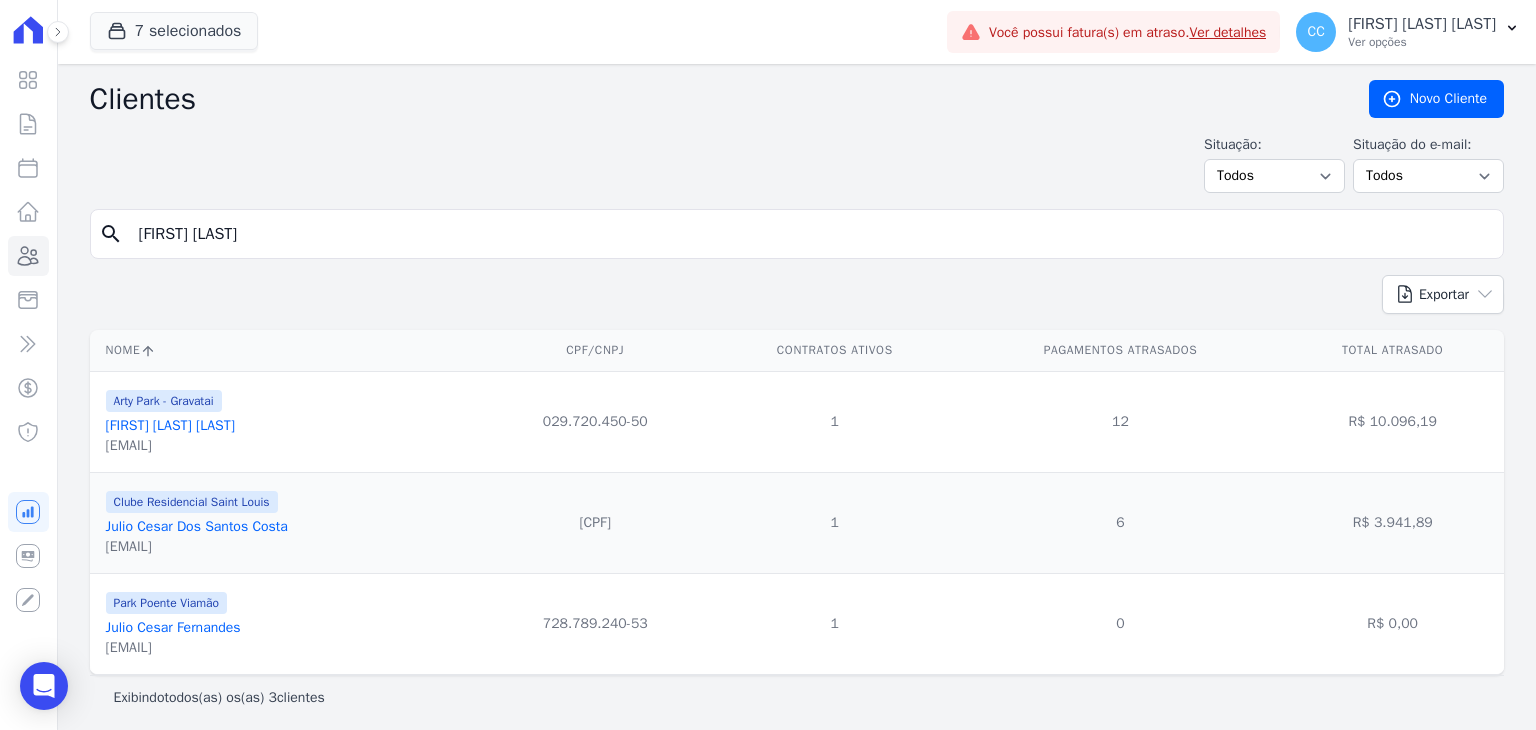 drag, startPoint x: 233, startPoint y: 232, endPoint x: -51, endPoint y: 191, distance: 286.94424 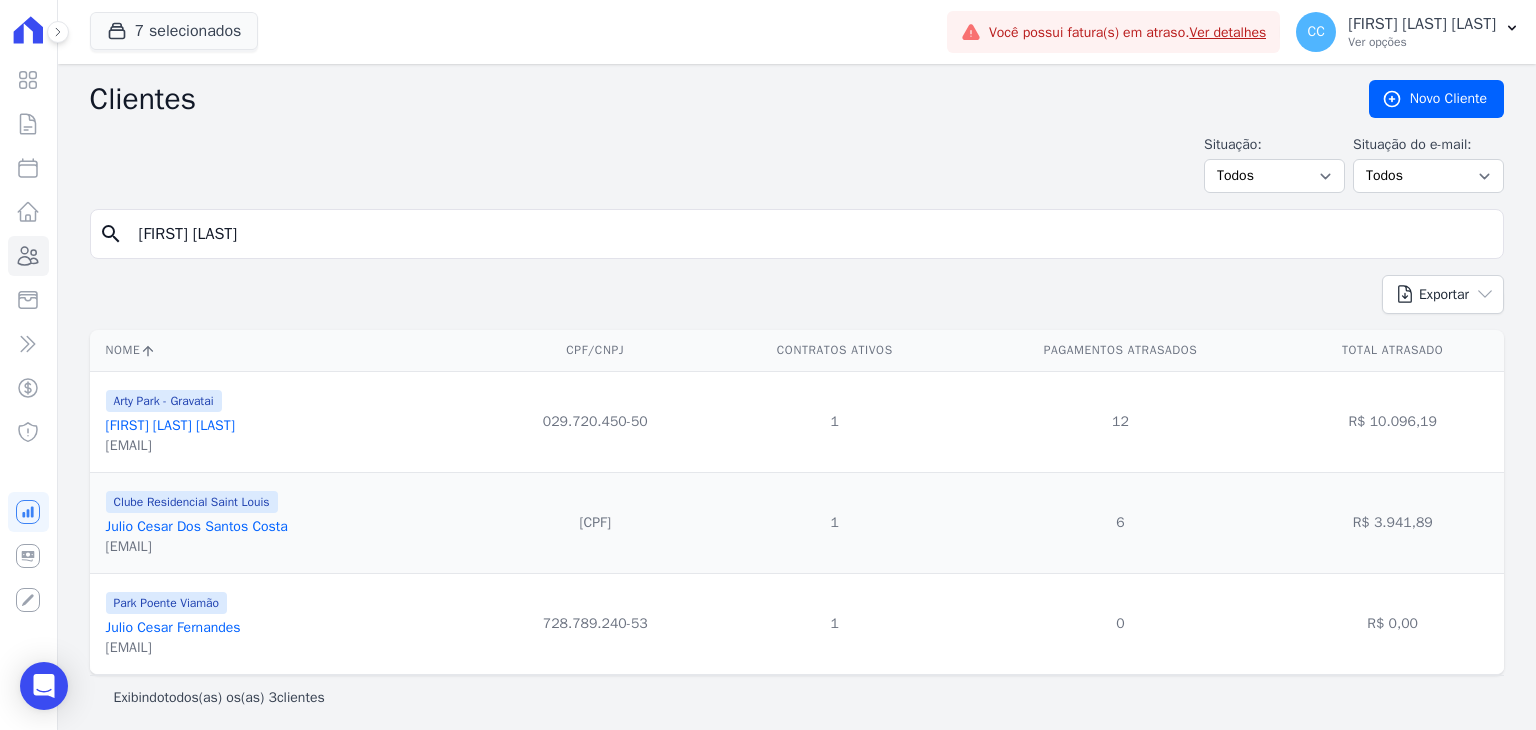 type on "[FIRST] [LAST]" 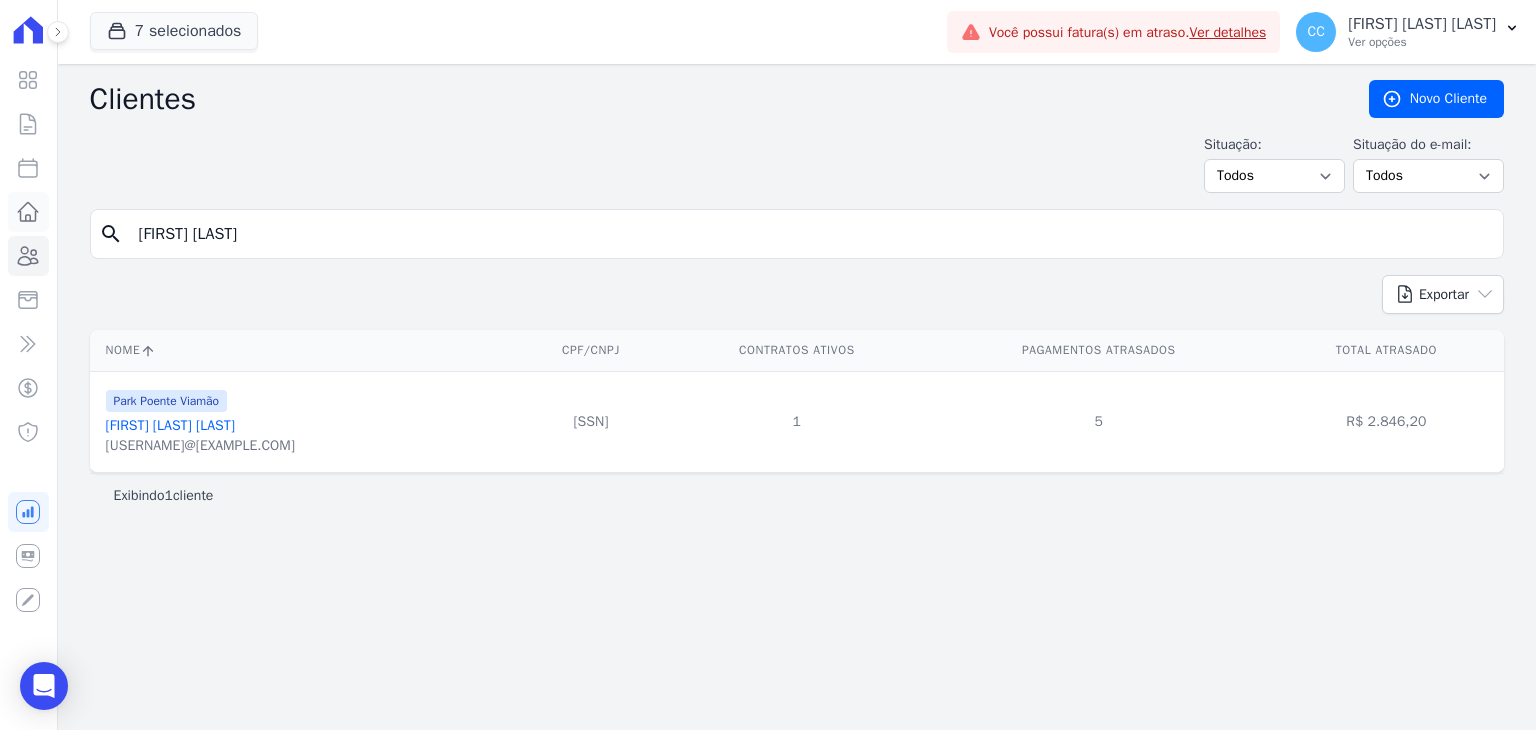 drag, startPoint x: 248, startPoint y: 235, endPoint x: 44, endPoint y: 230, distance: 204.06126 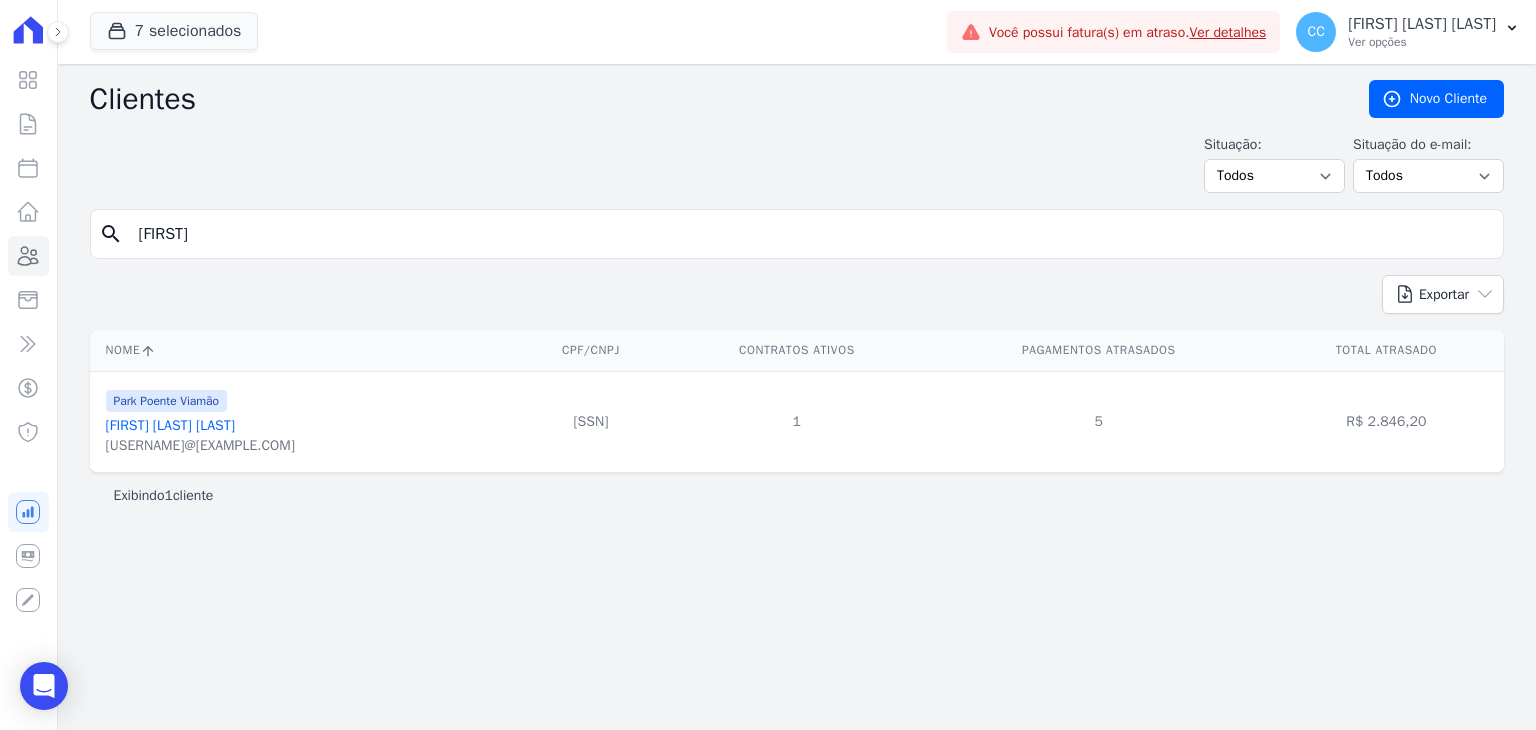 type on "[FIRST]" 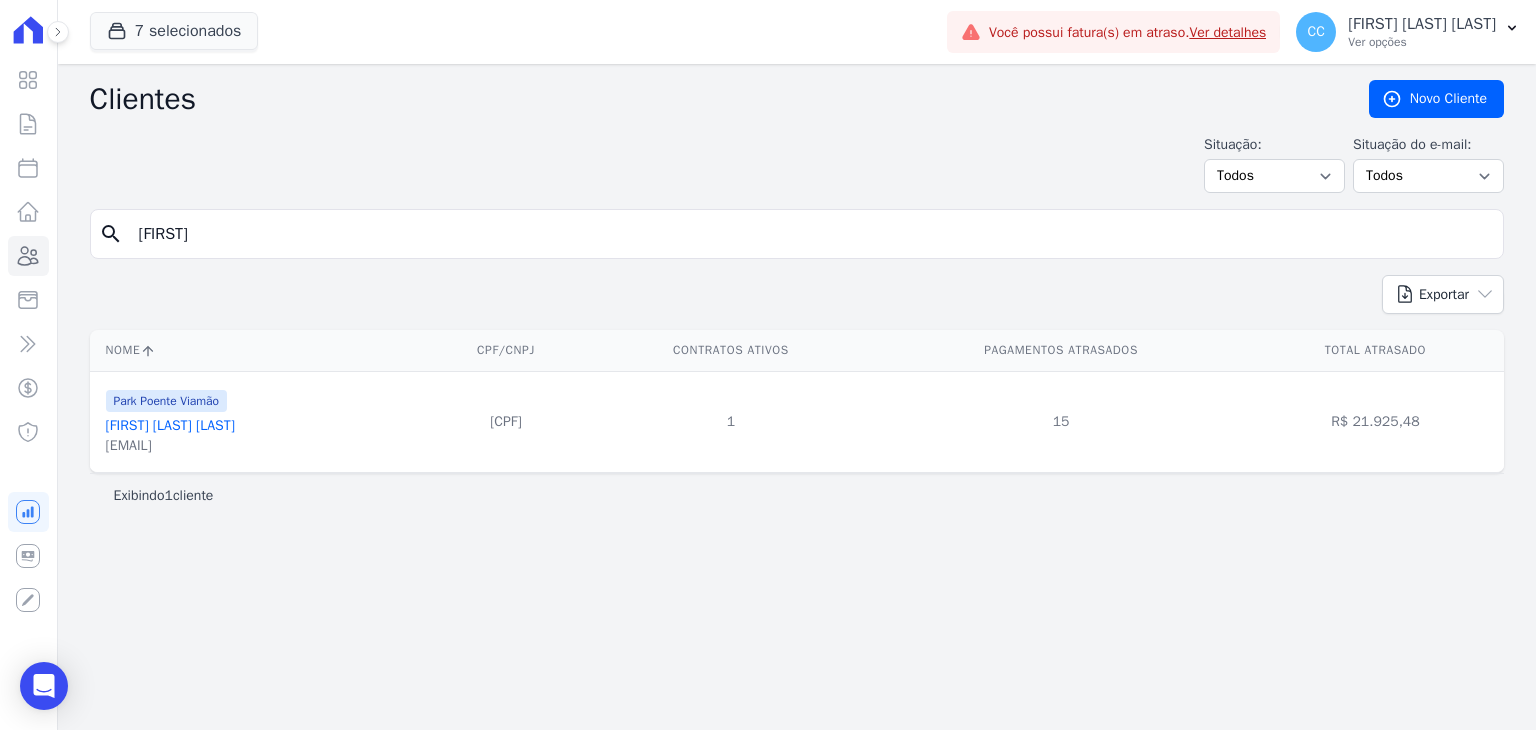 drag, startPoint x: 718, startPoint y: 221, endPoint x: 7, endPoint y: 228, distance: 711.0345 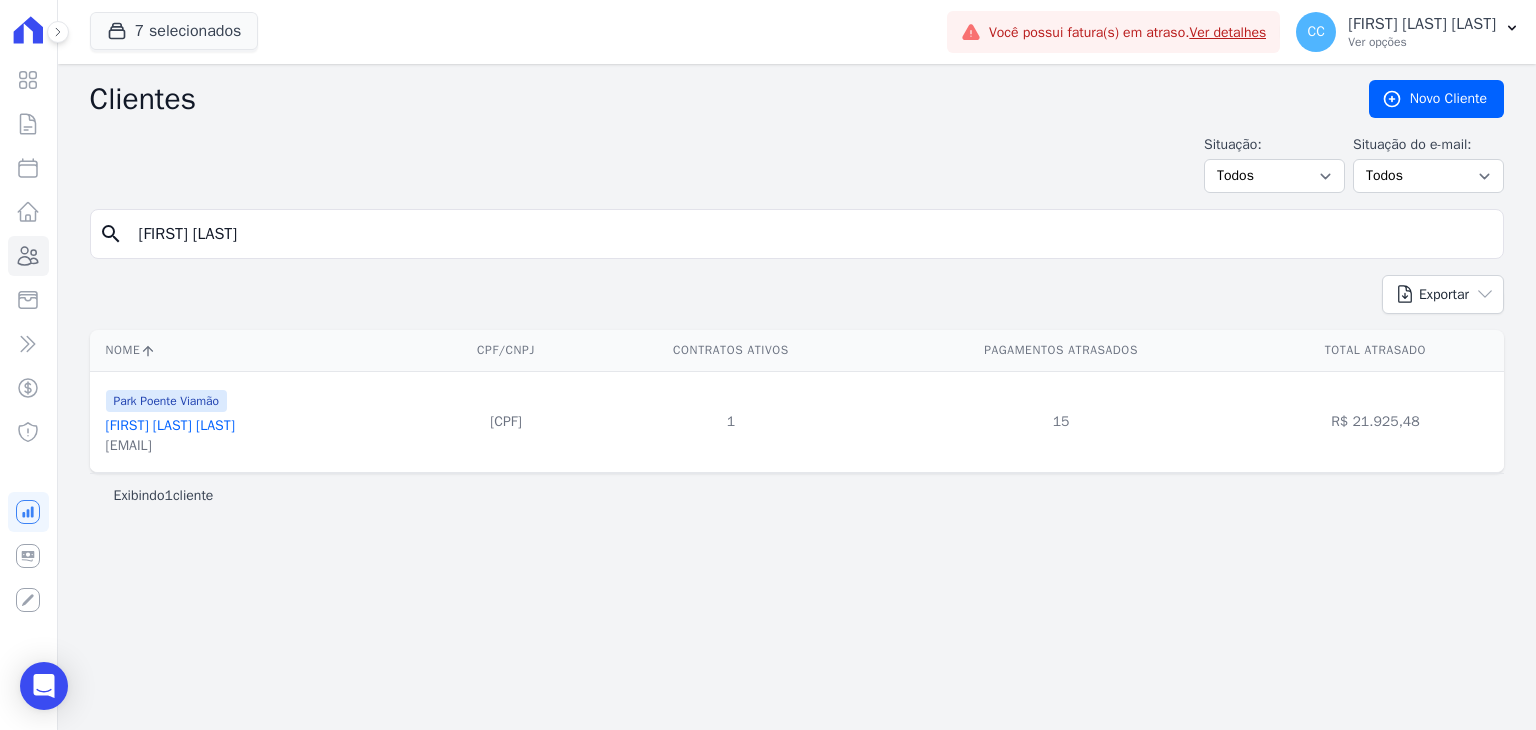 type on "[FIRST] [LAST]" 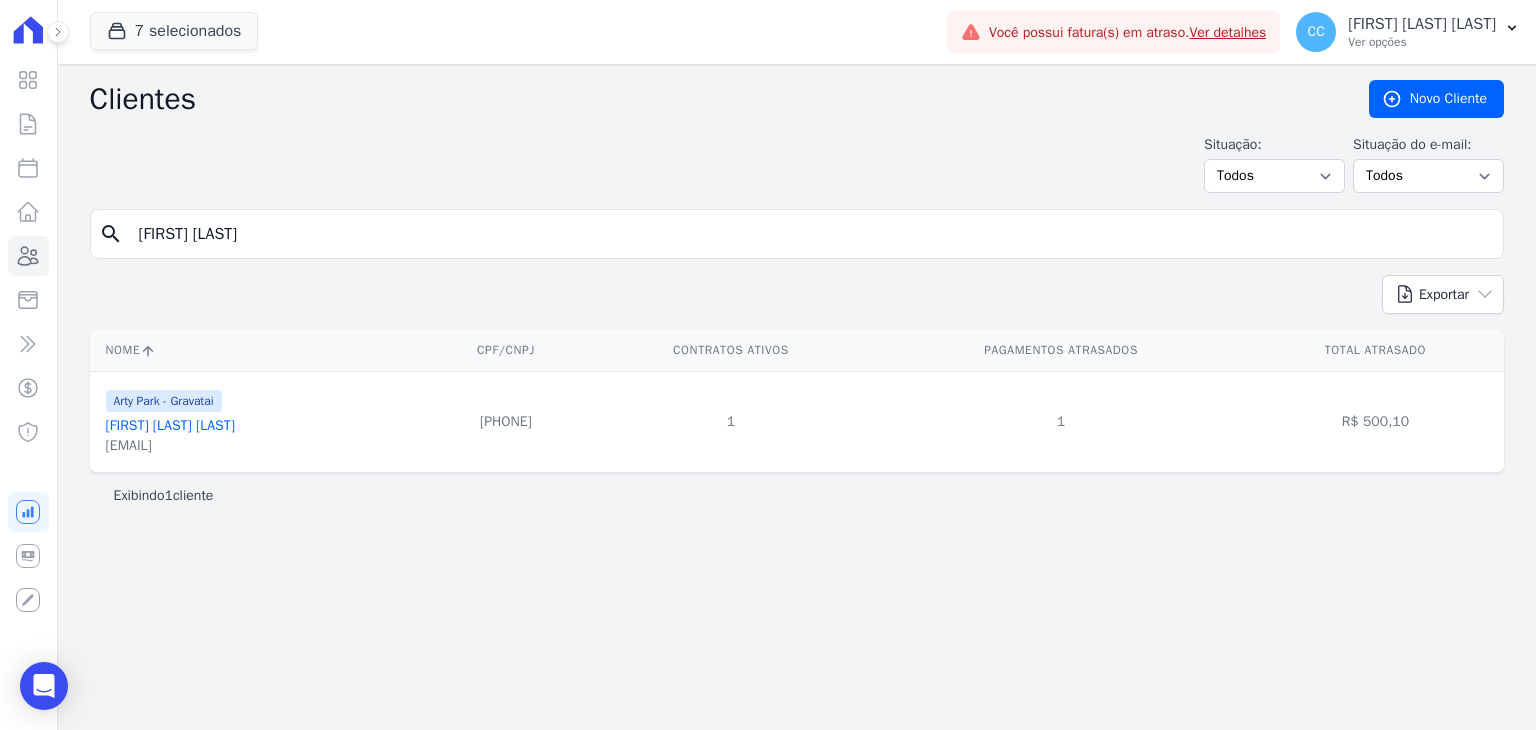 click on "[FIRST] [LAST] [LAST]" at bounding box center (170, 425) 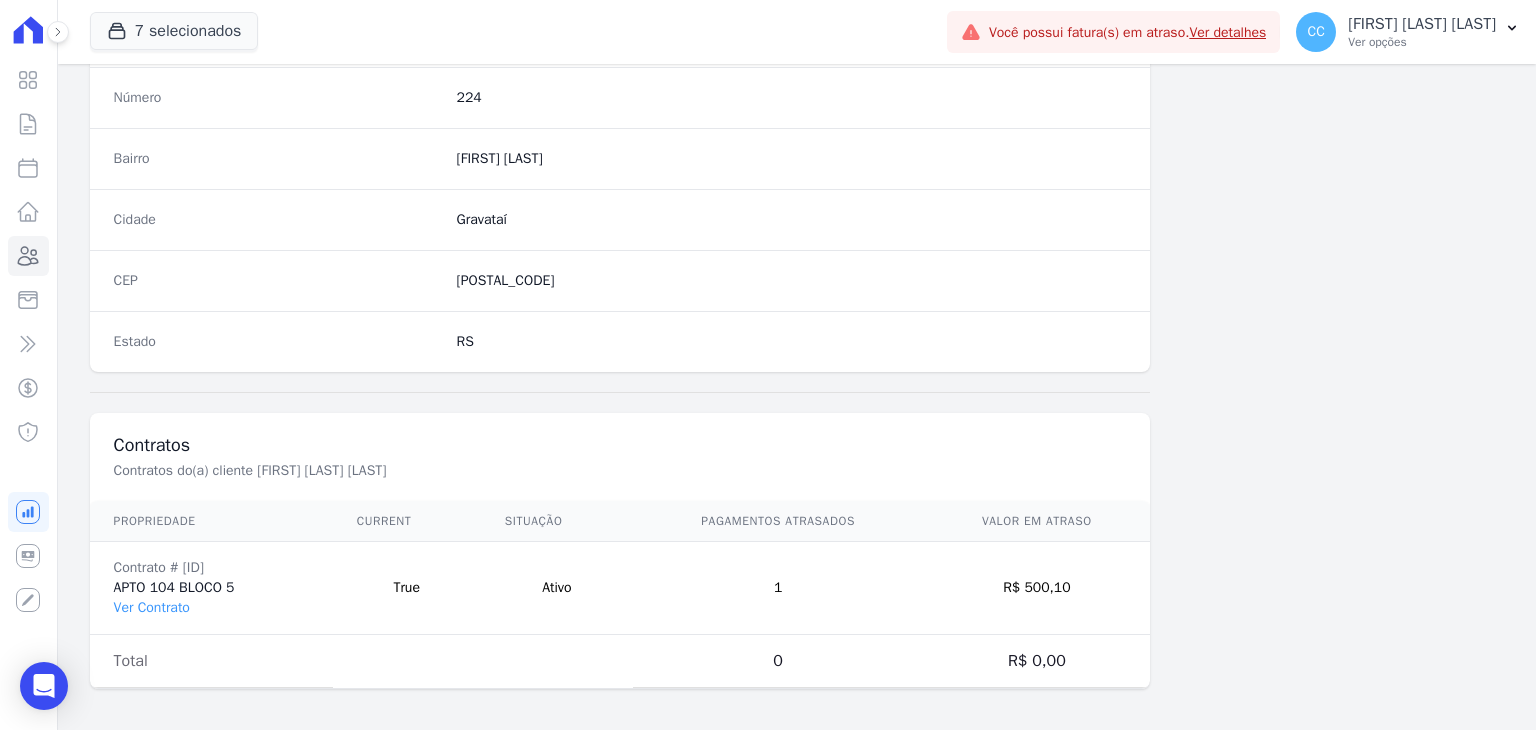 scroll, scrollTop: 1135, scrollLeft: 0, axis: vertical 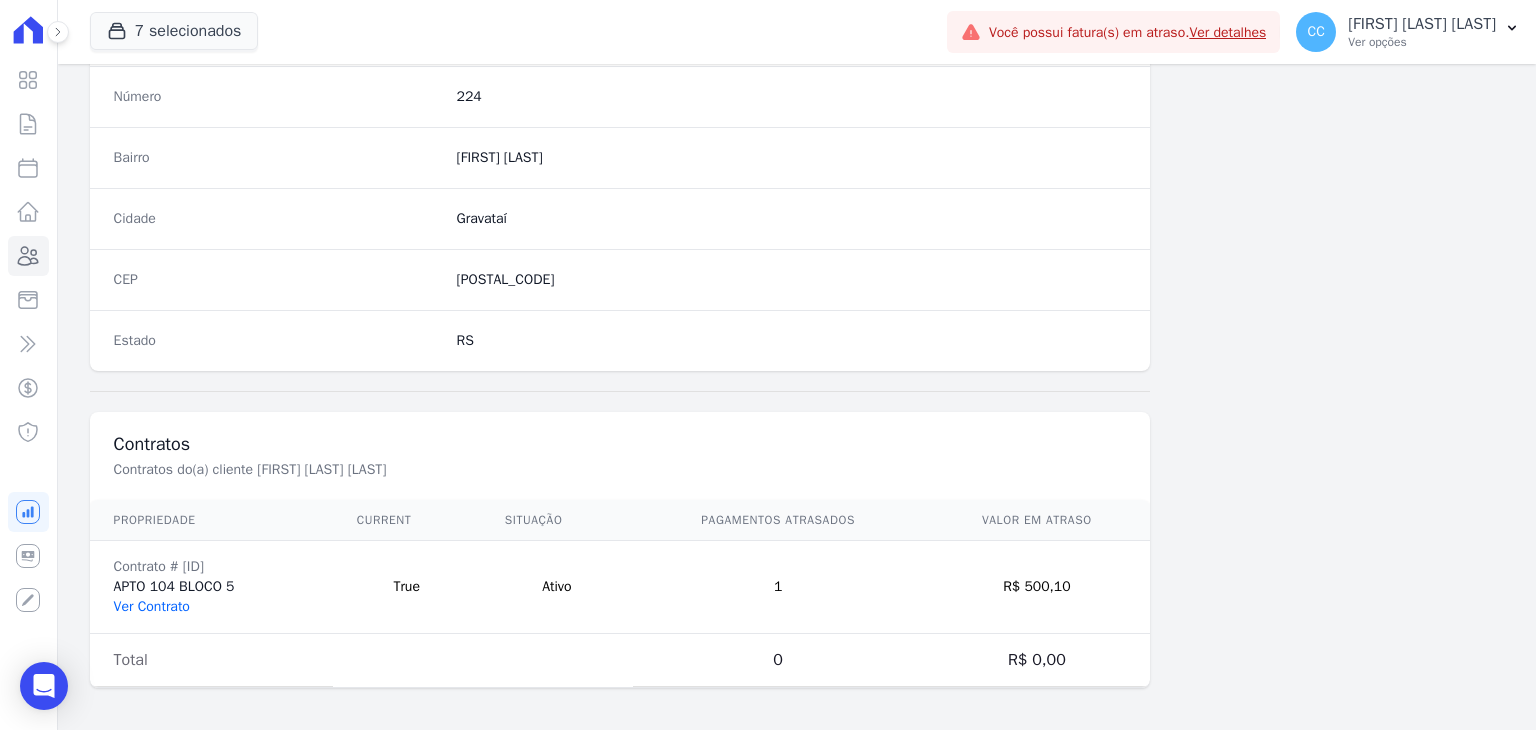 click on "Ver Contrato" at bounding box center [152, 606] 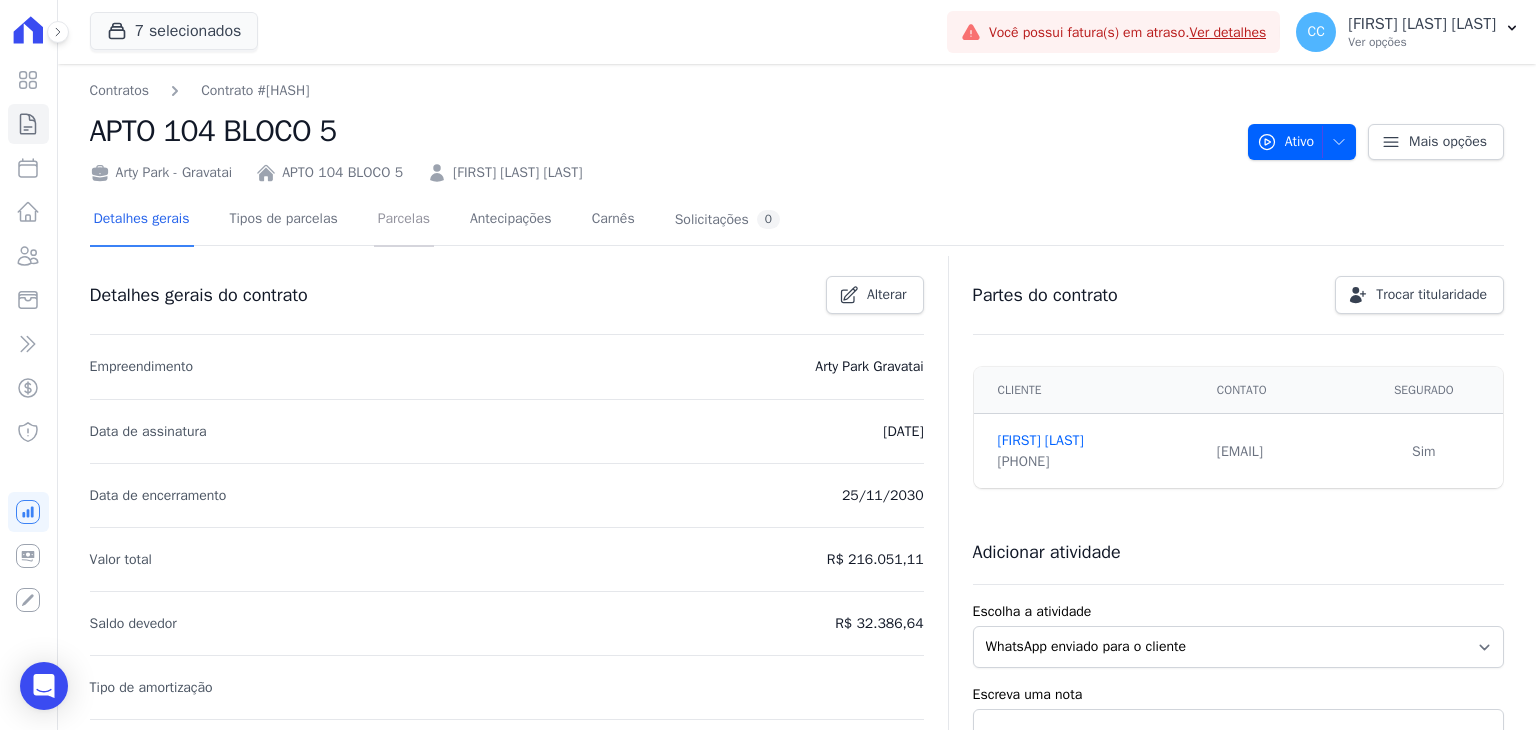click on "Parcelas" at bounding box center (404, 220) 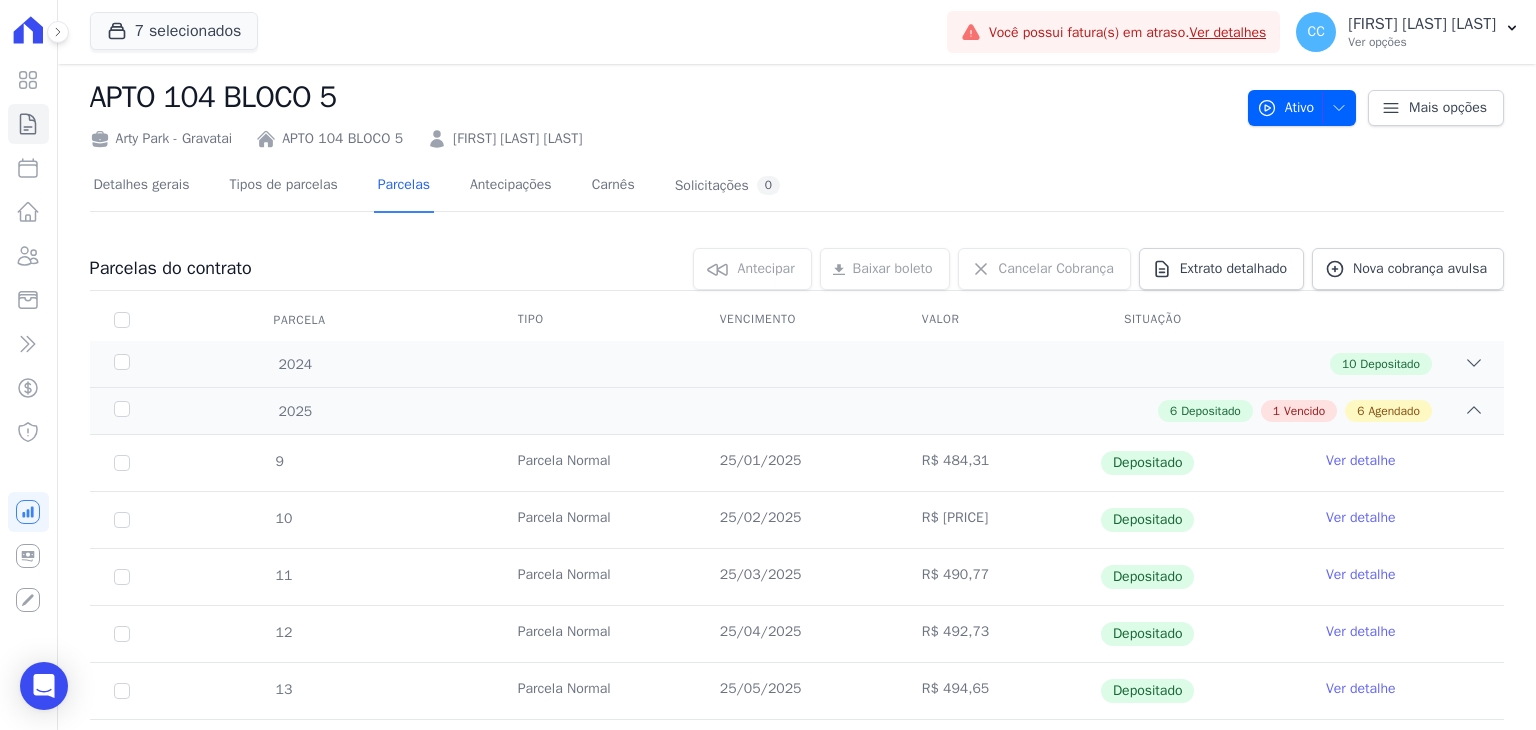 scroll, scrollTop: 0, scrollLeft: 0, axis: both 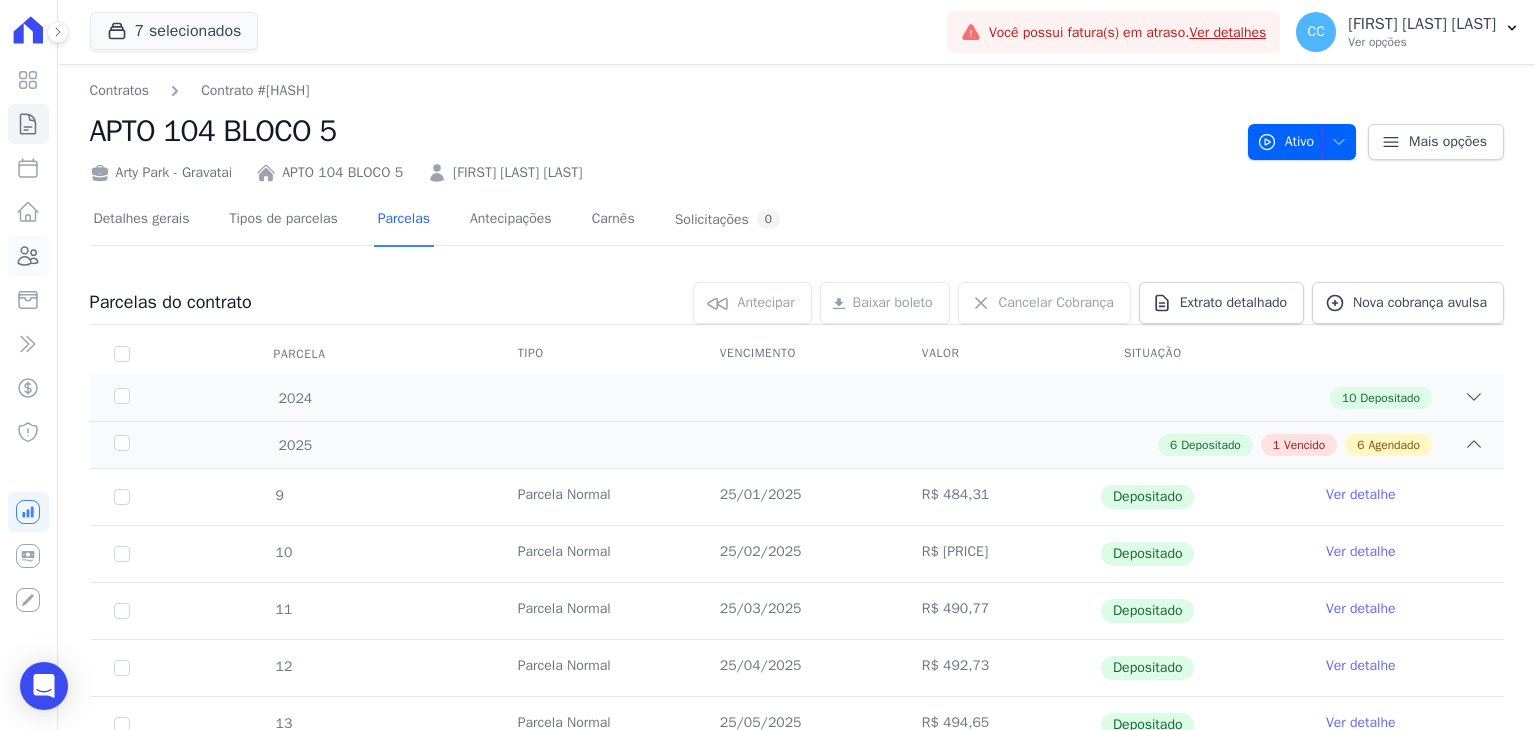 click on "Clientes" at bounding box center [28, 256] 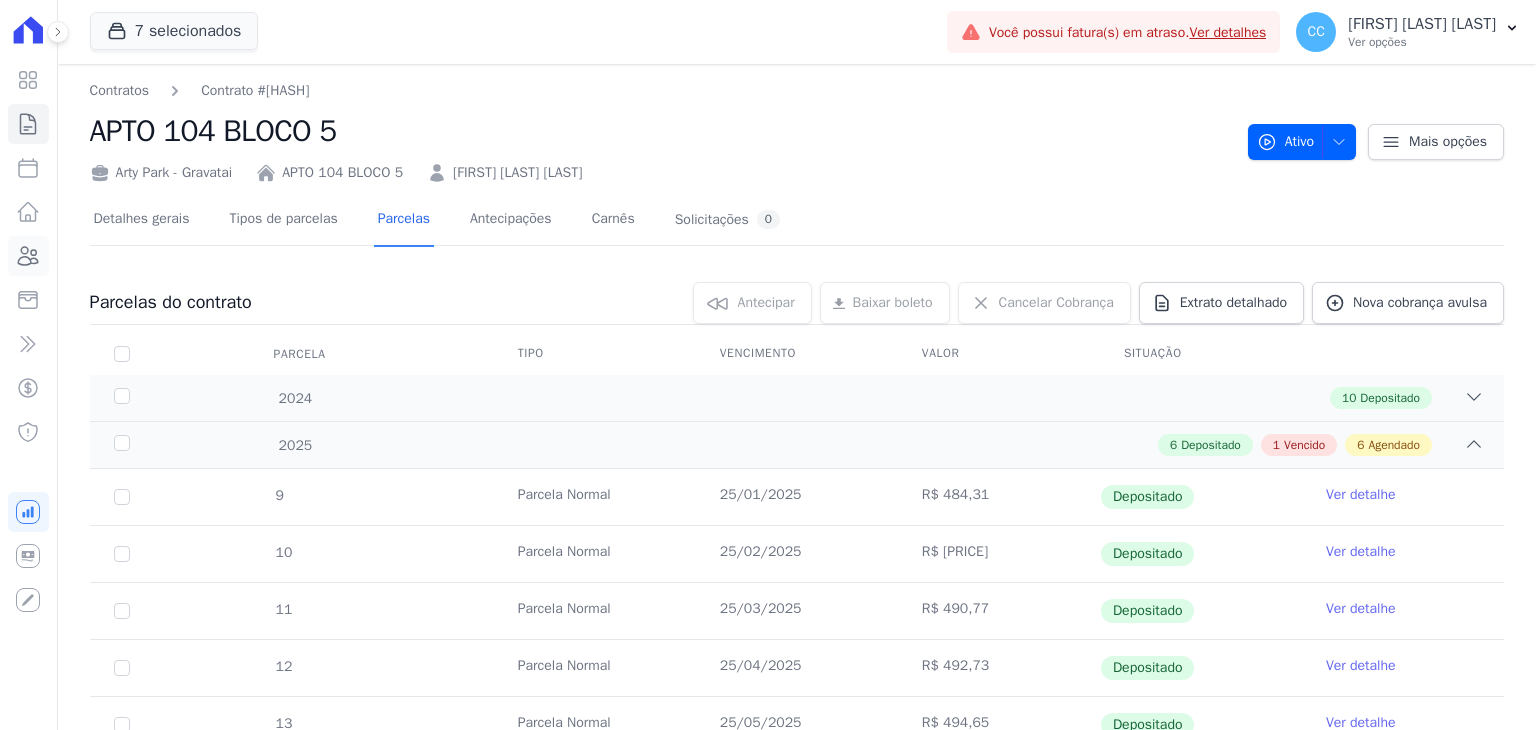 click 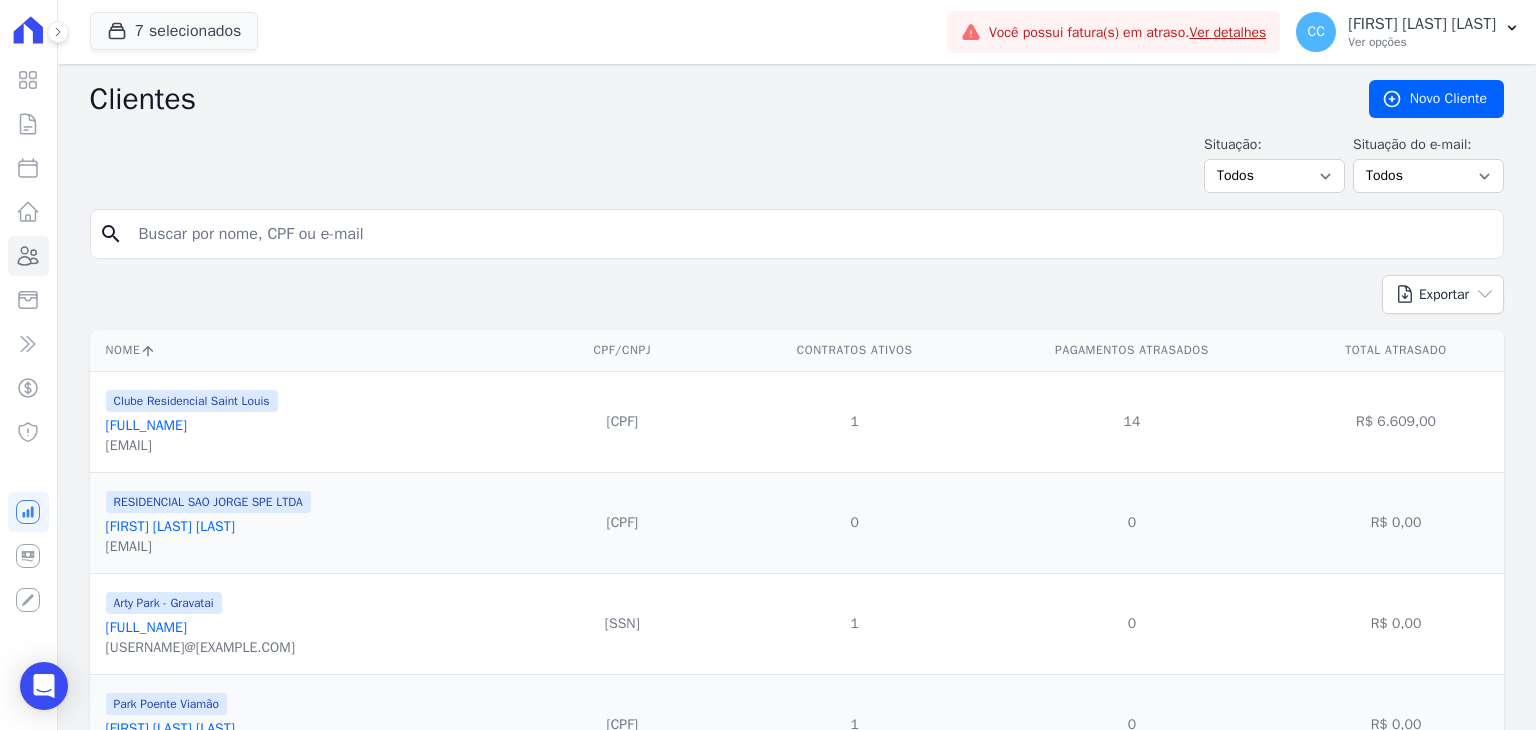 click at bounding box center [811, 234] 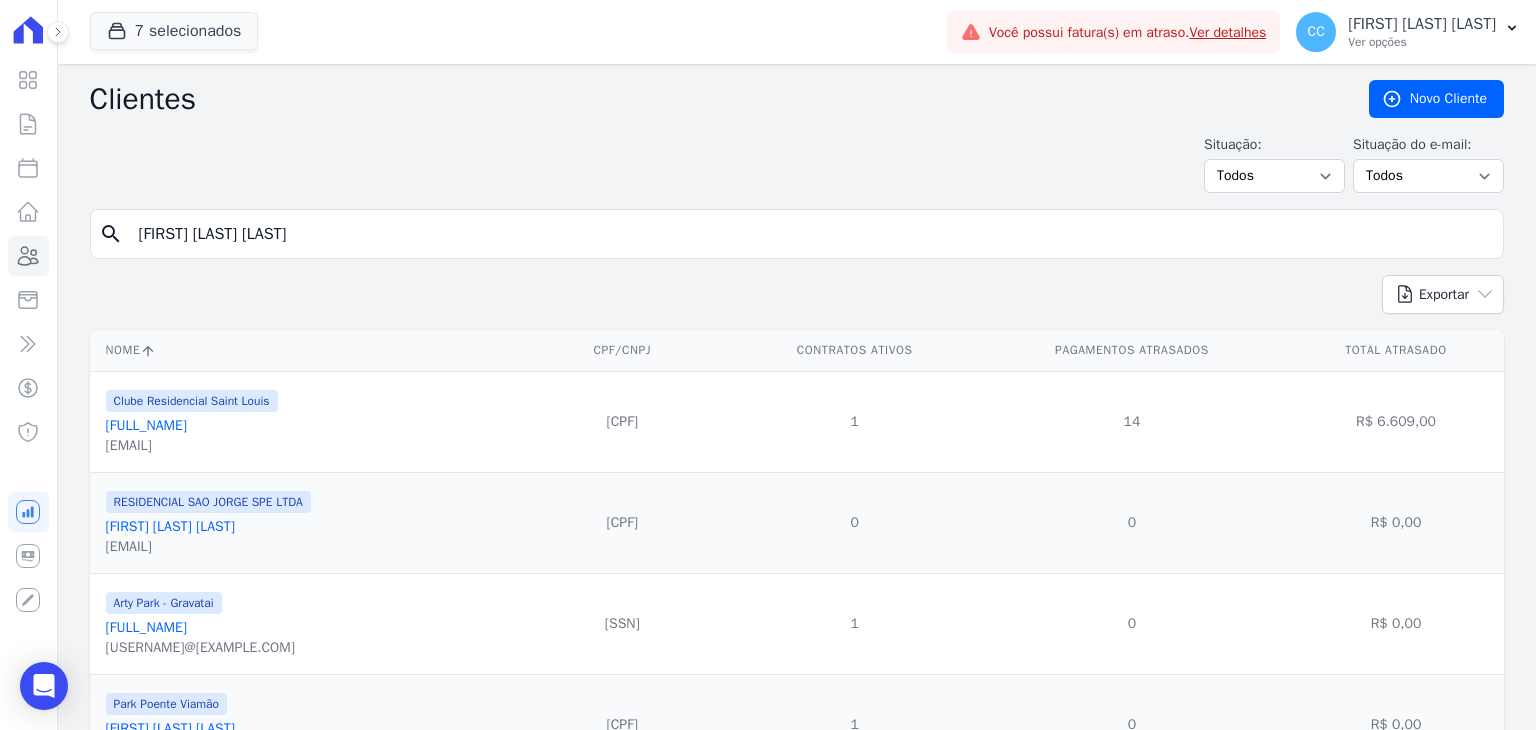 type on "[FIRST] [LAST] [LAST]" 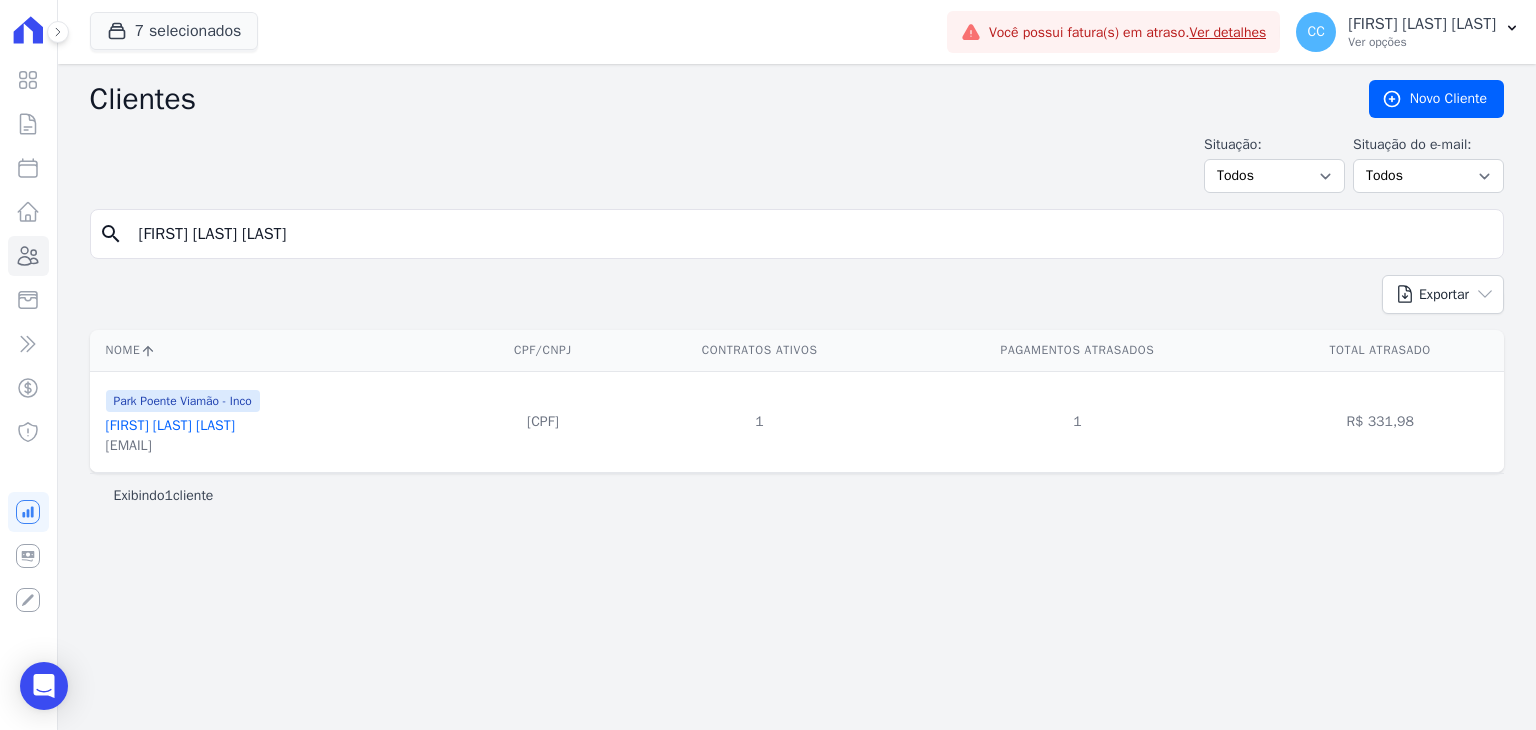 click on "[FIRST] [LAST] [LAST]" at bounding box center [170, 425] 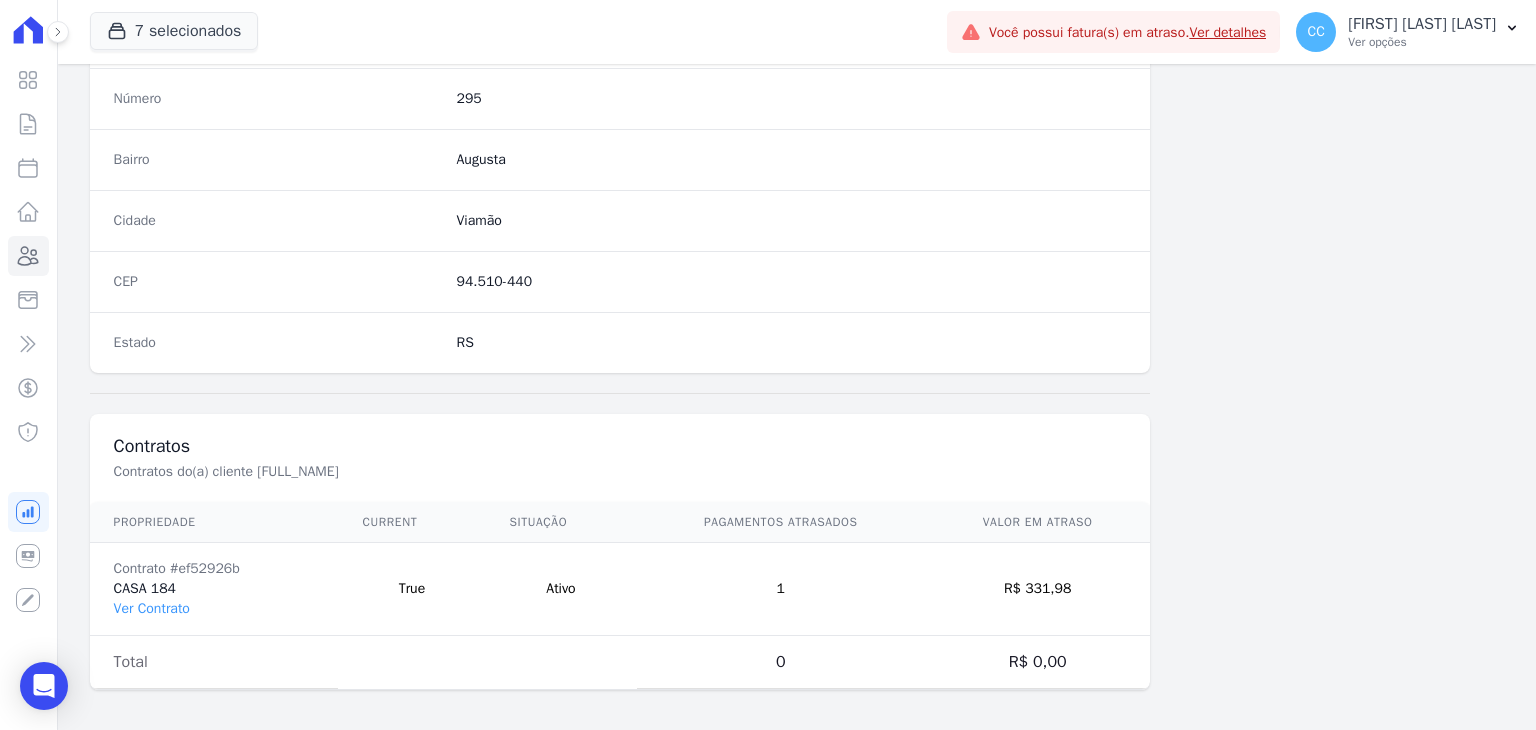 scroll, scrollTop: 1135, scrollLeft: 0, axis: vertical 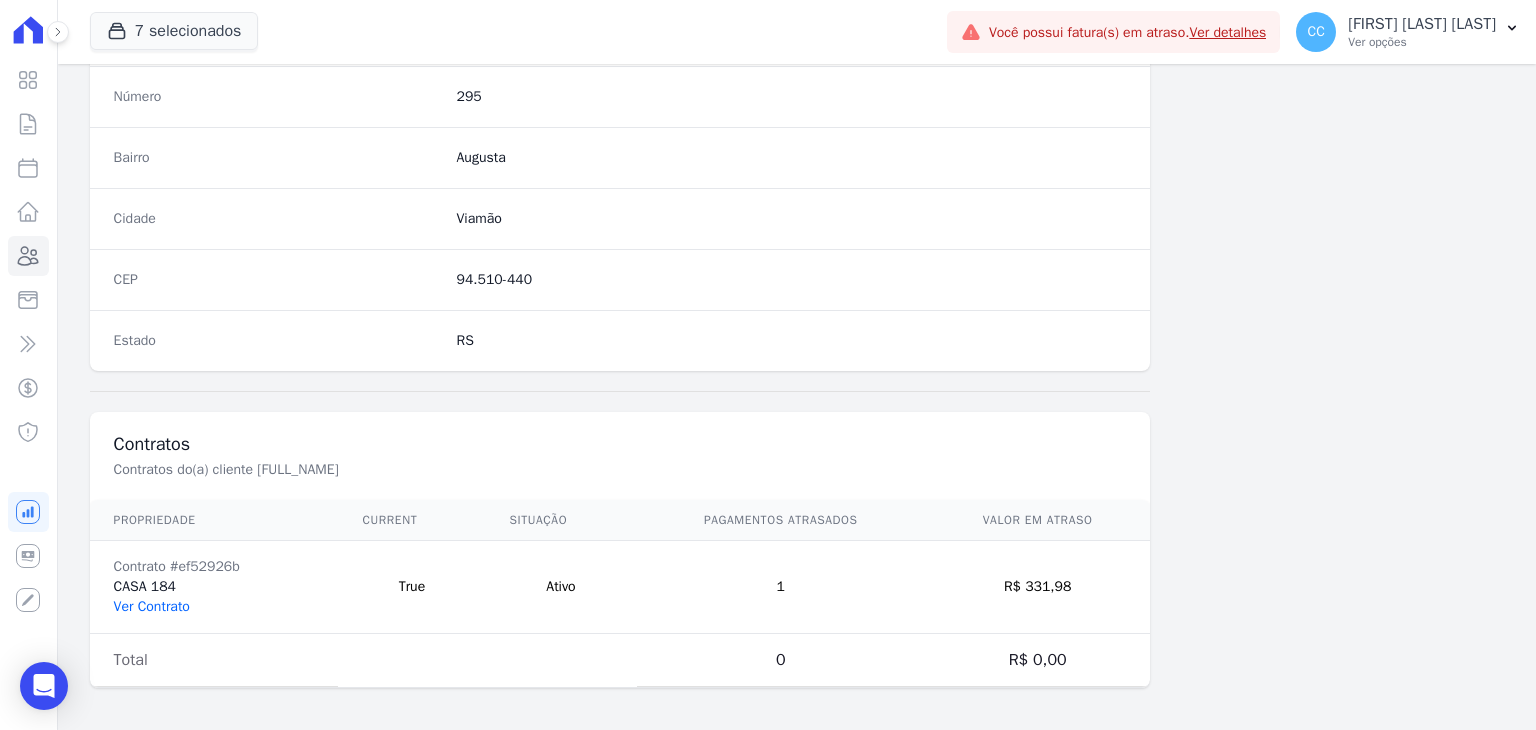 click on "Ver Contrato" at bounding box center (152, 606) 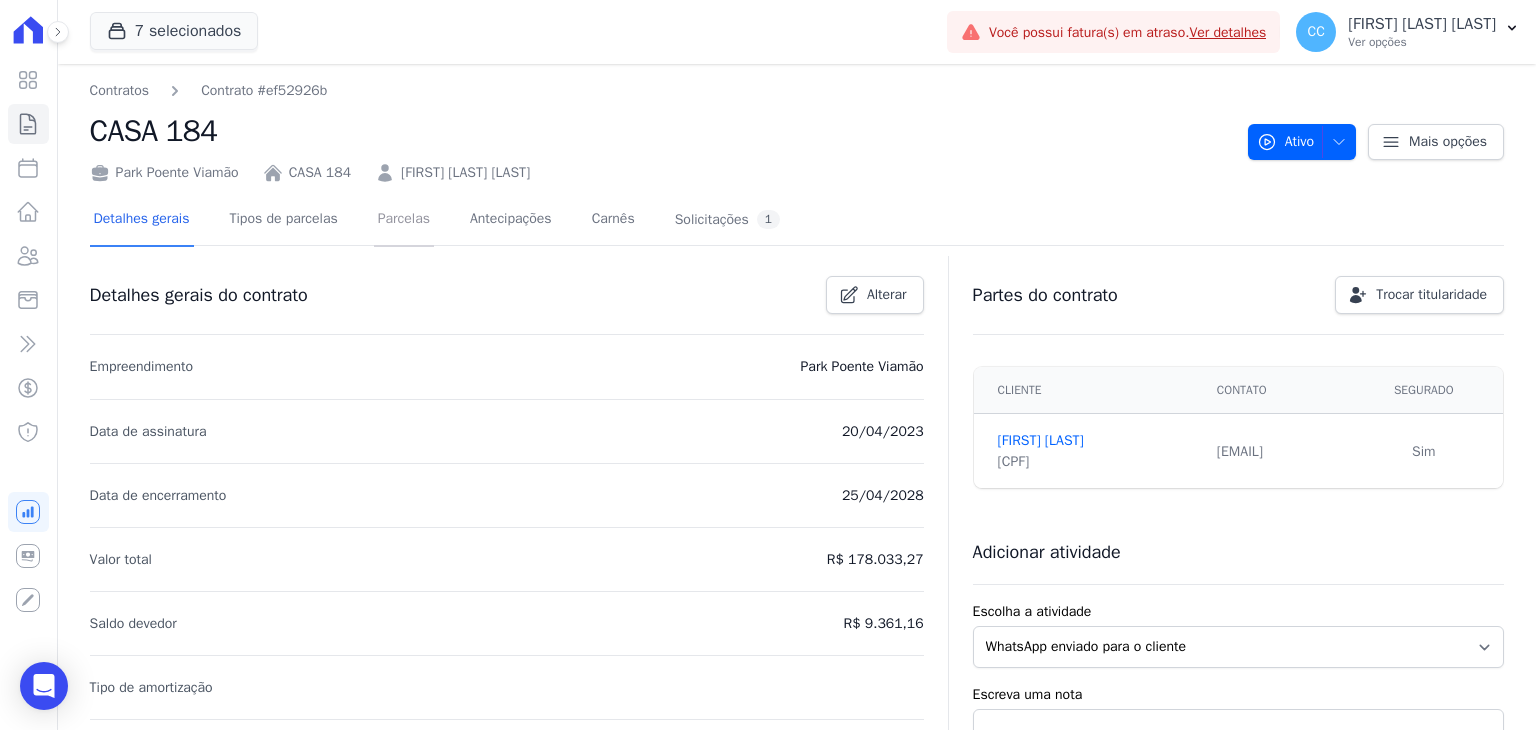 click on "Parcelas" at bounding box center (404, 220) 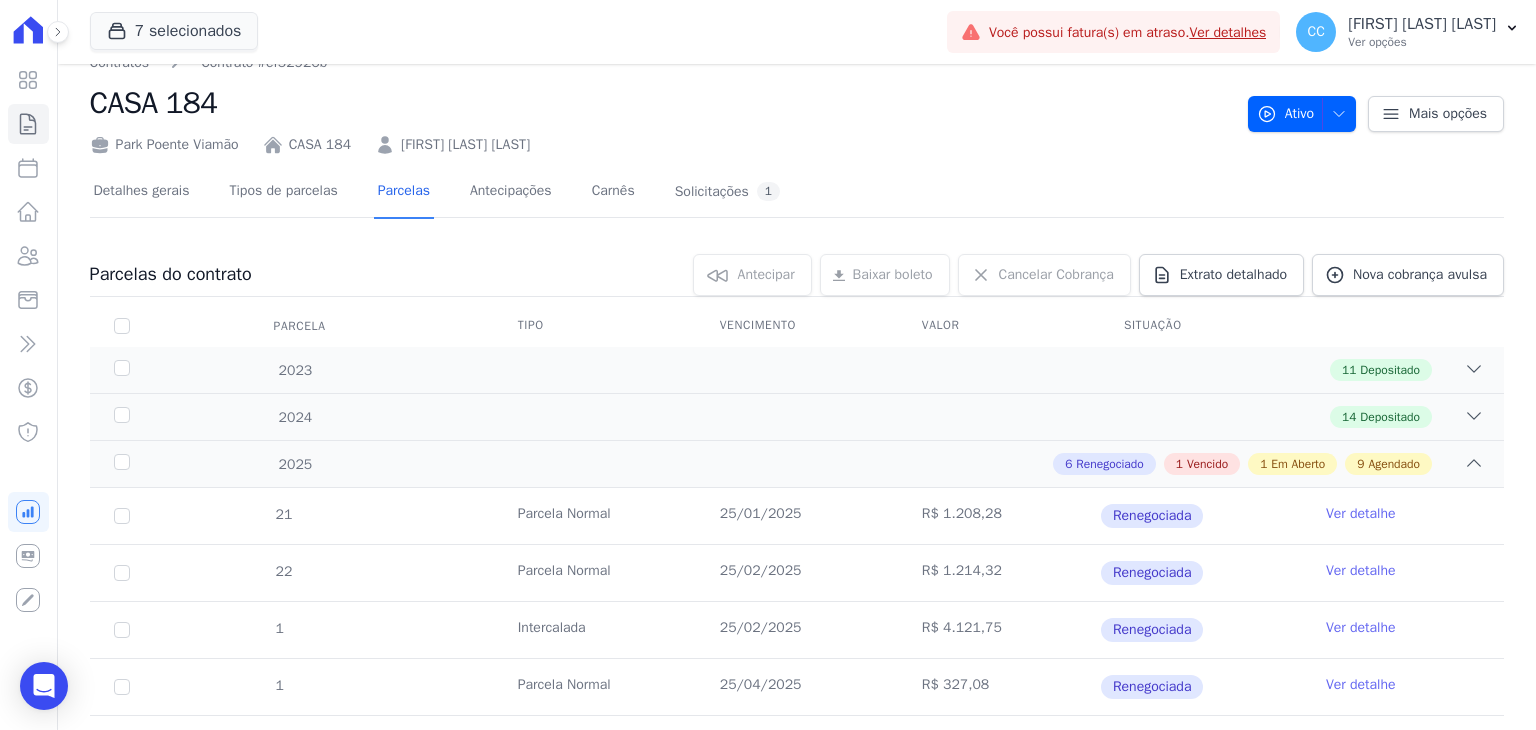 scroll, scrollTop: 0, scrollLeft: 0, axis: both 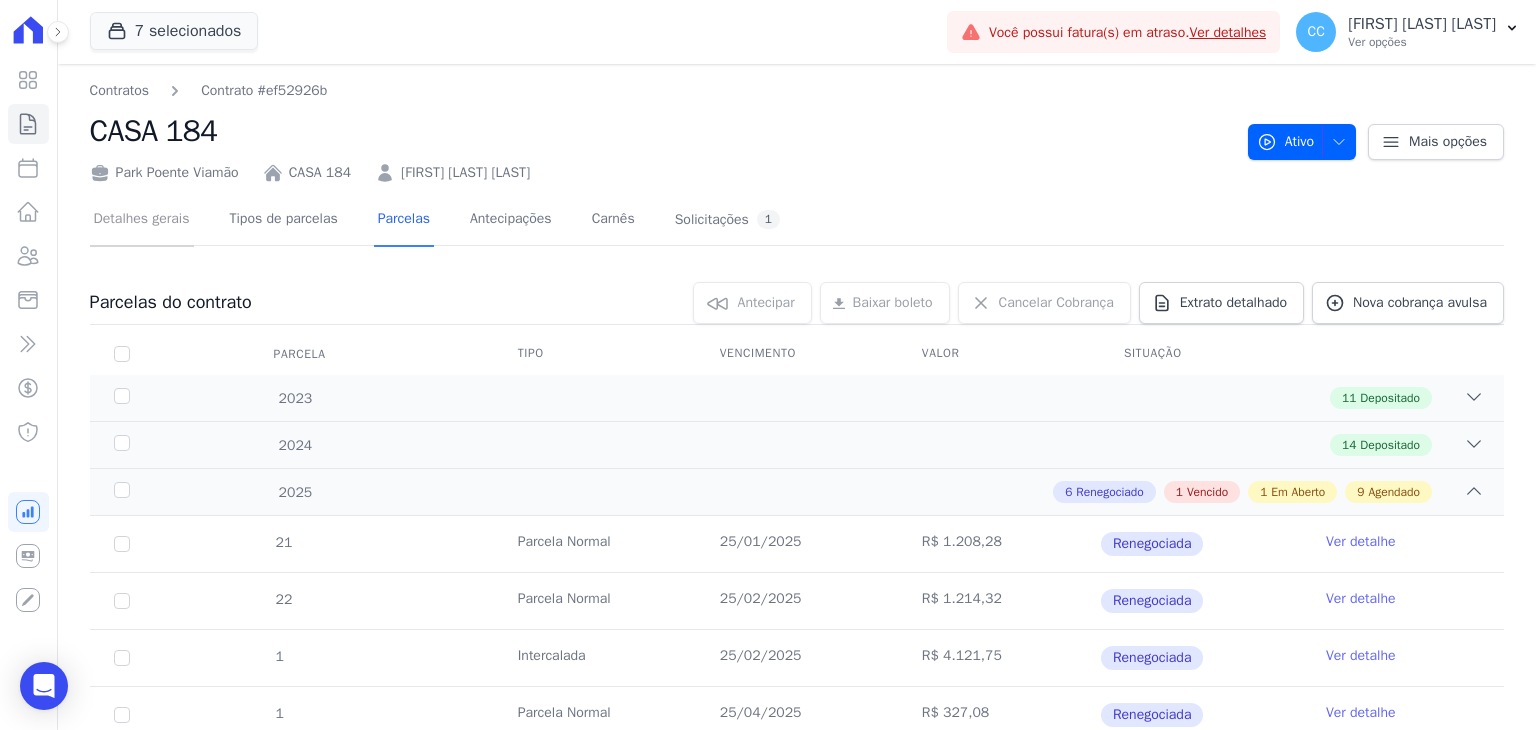 click on "Detalhes gerais" at bounding box center [142, 220] 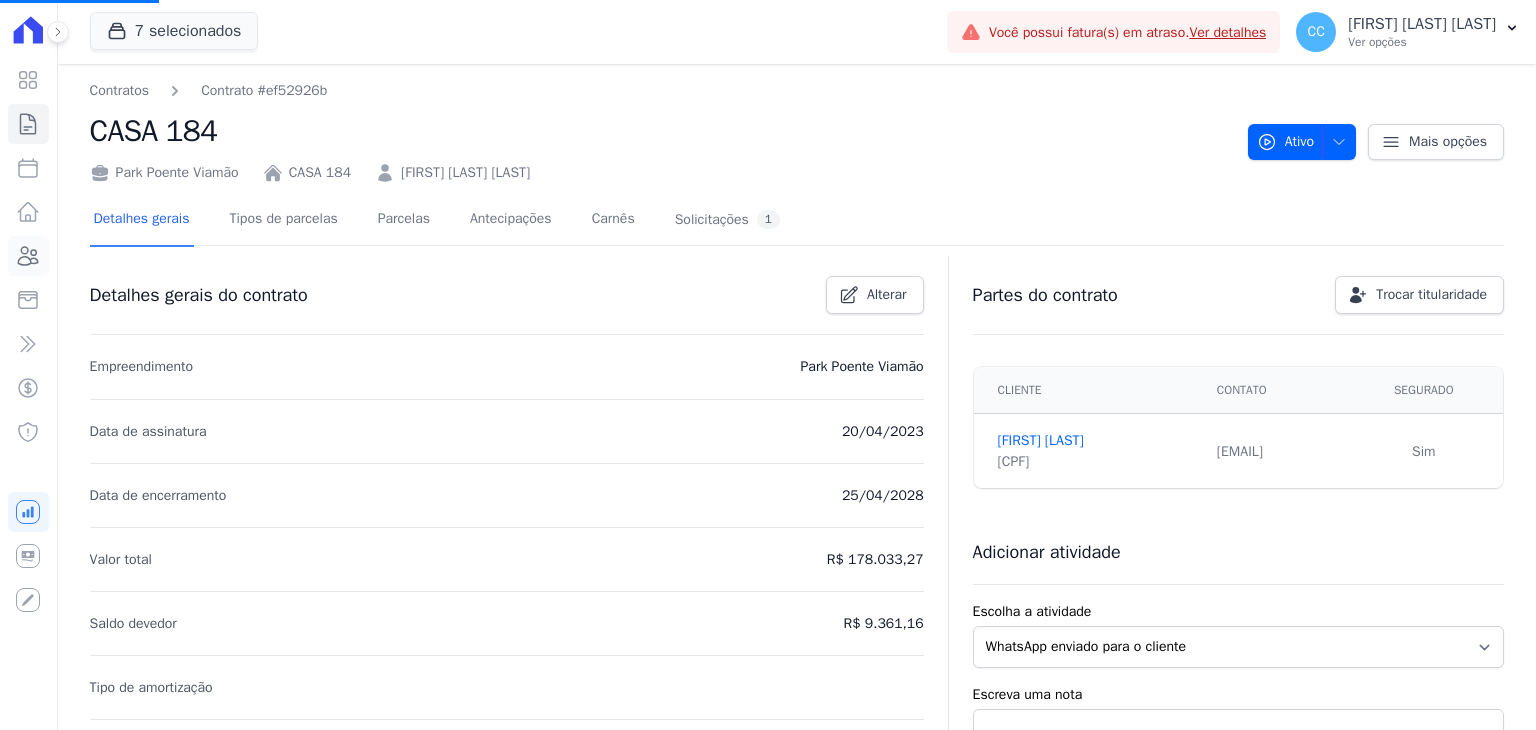 click on "Clientes" at bounding box center (28, 256) 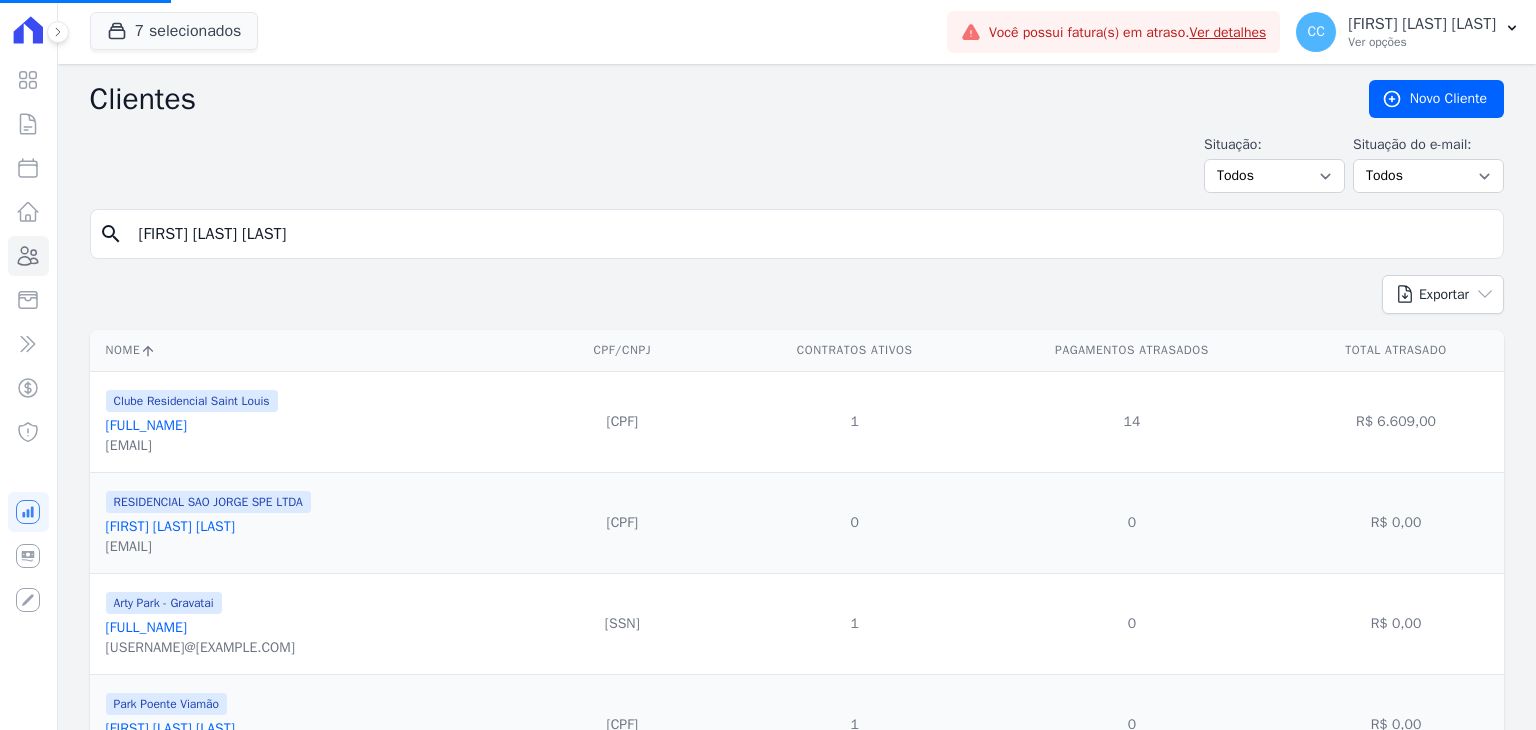 click on "search
[FIRST] [LAST] [LAST]" at bounding box center (797, 242) 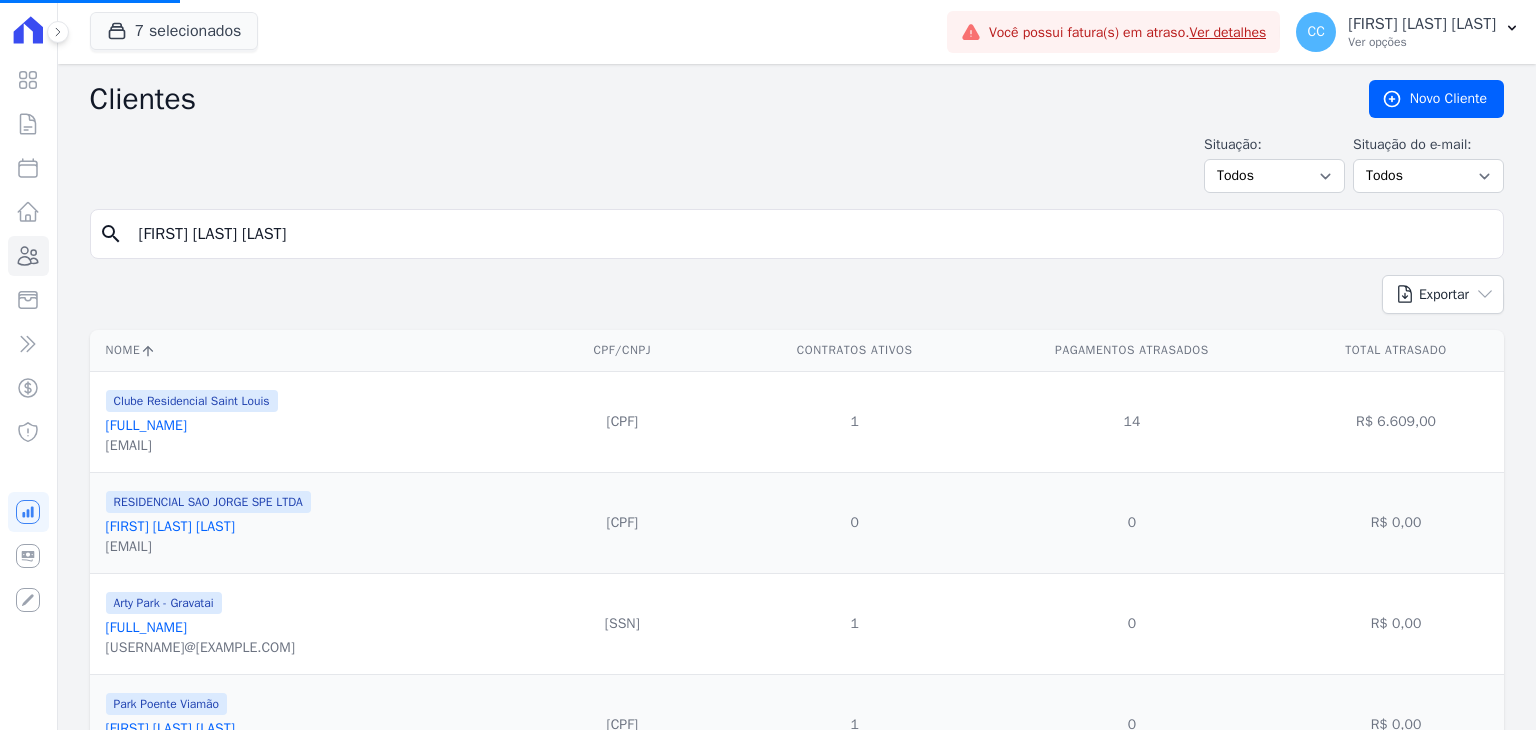 click on "[FIRST] [LAST] [LAST]" at bounding box center [811, 234] 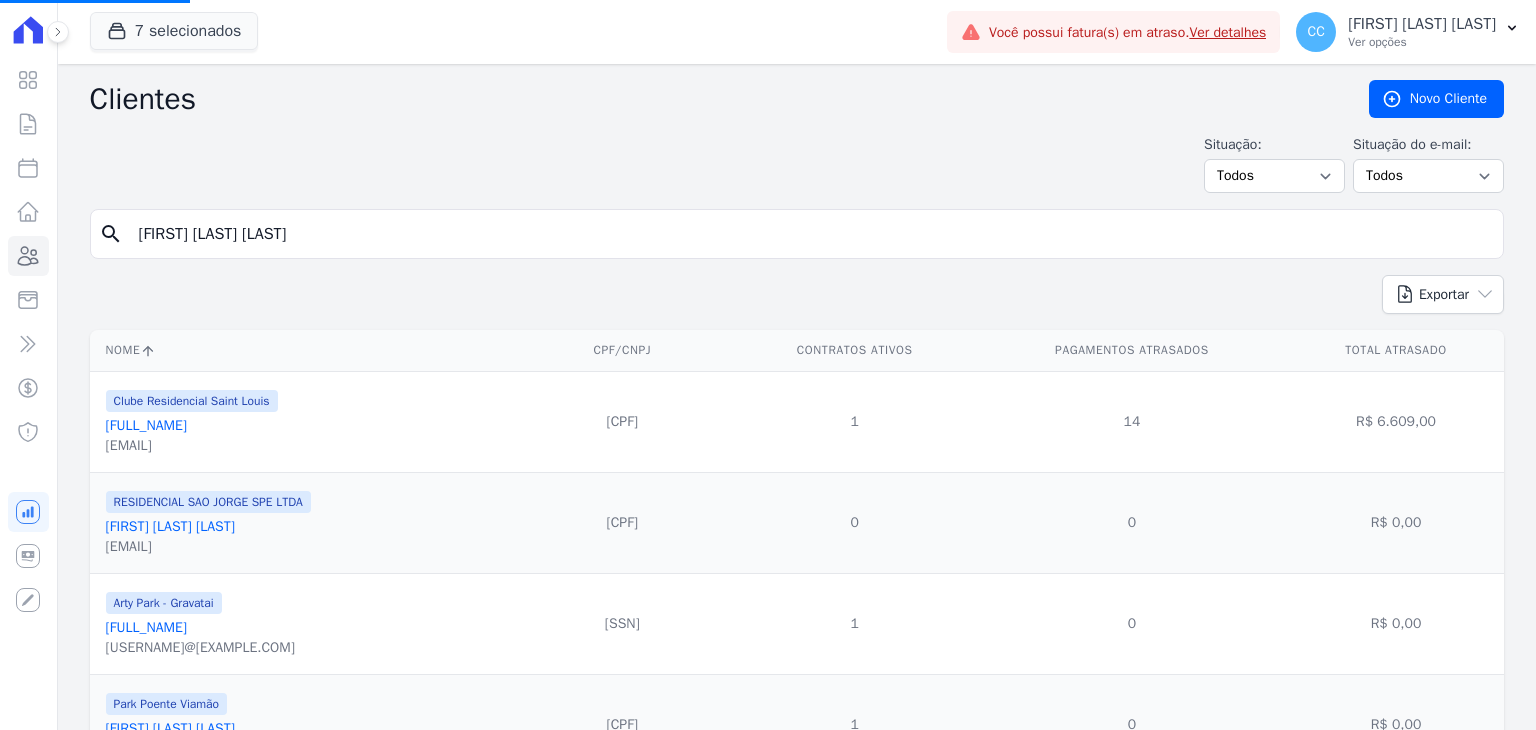 drag, startPoint x: 317, startPoint y: 234, endPoint x: -100, endPoint y: 198, distance: 418.5511 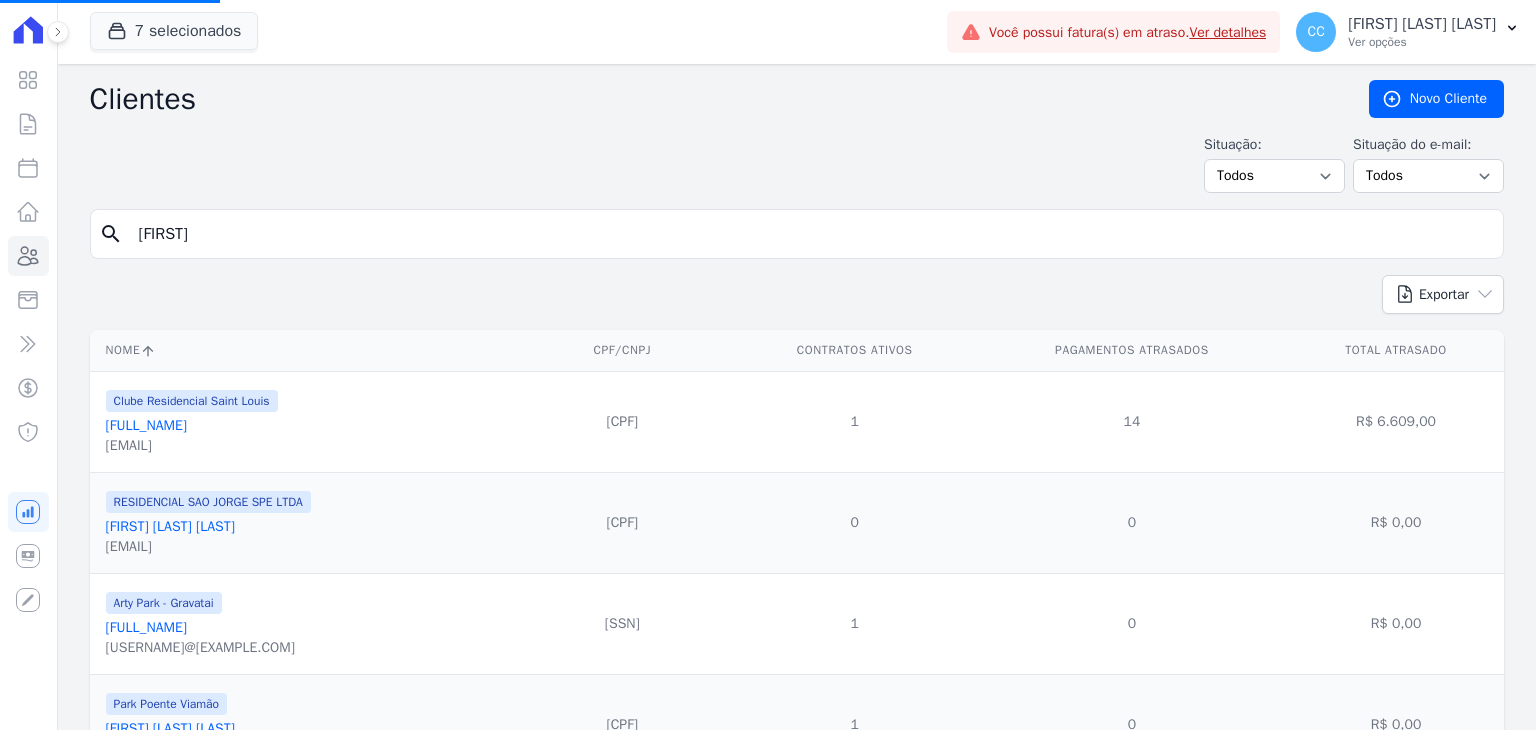 type on "[FIRST]" 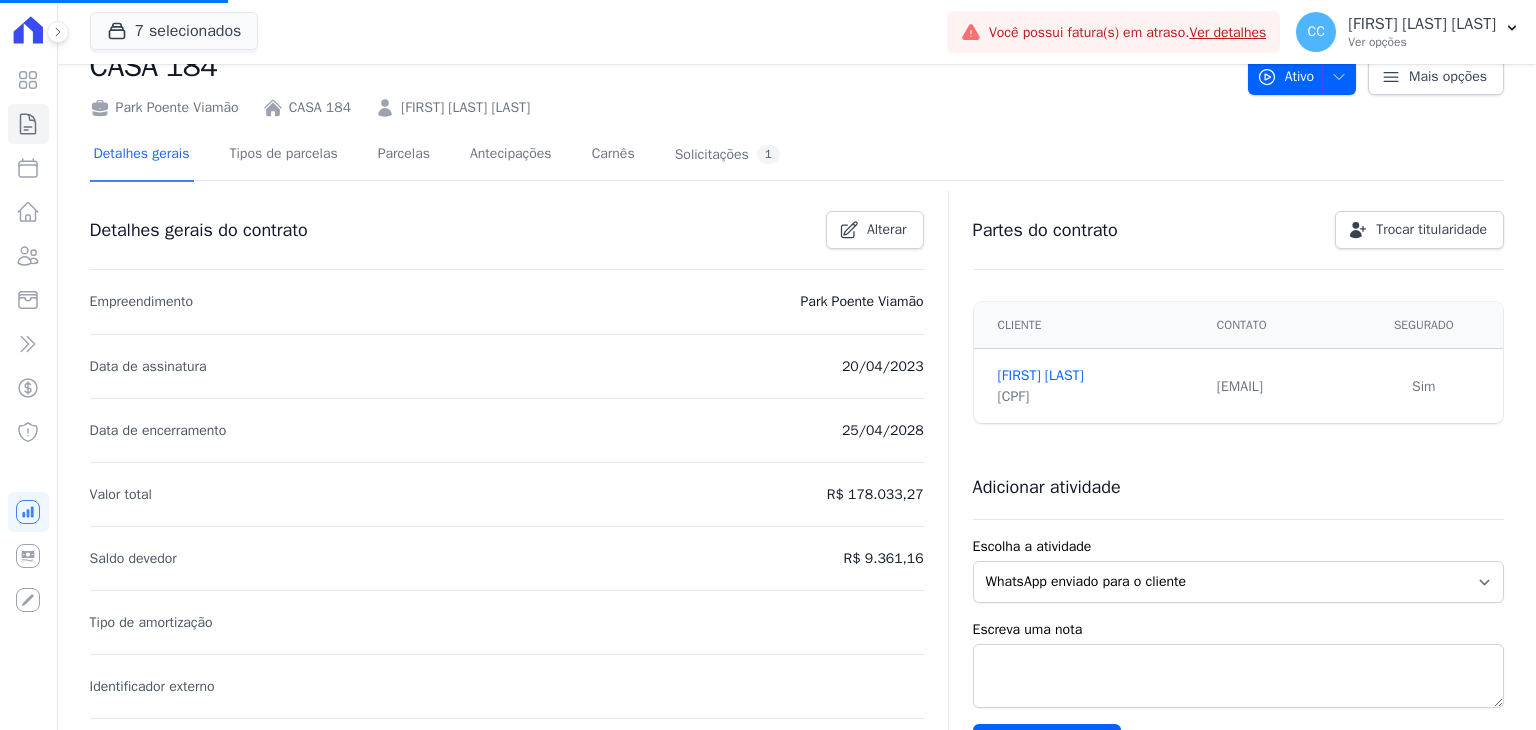 scroll, scrollTop: 100, scrollLeft: 0, axis: vertical 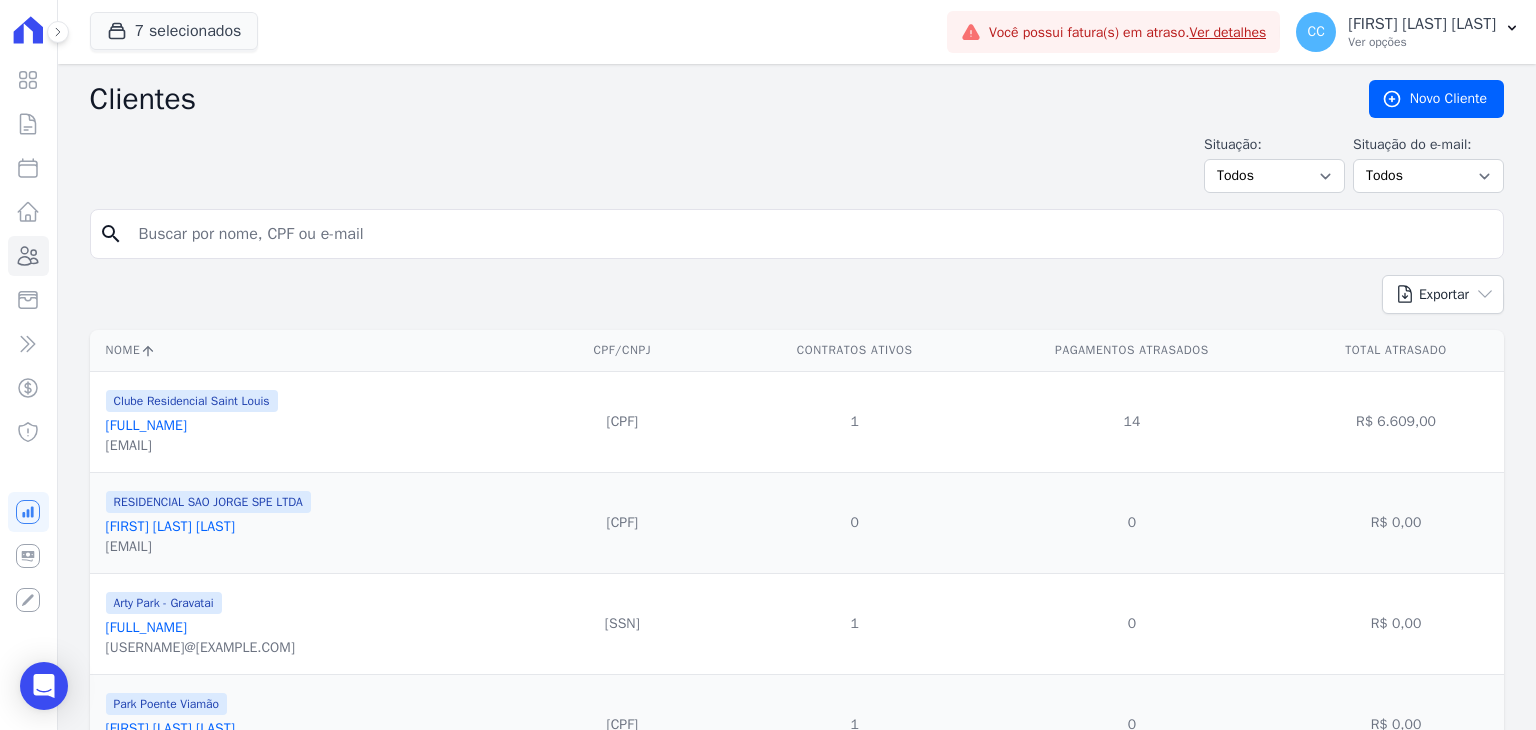 click at bounding box center (811, 234) 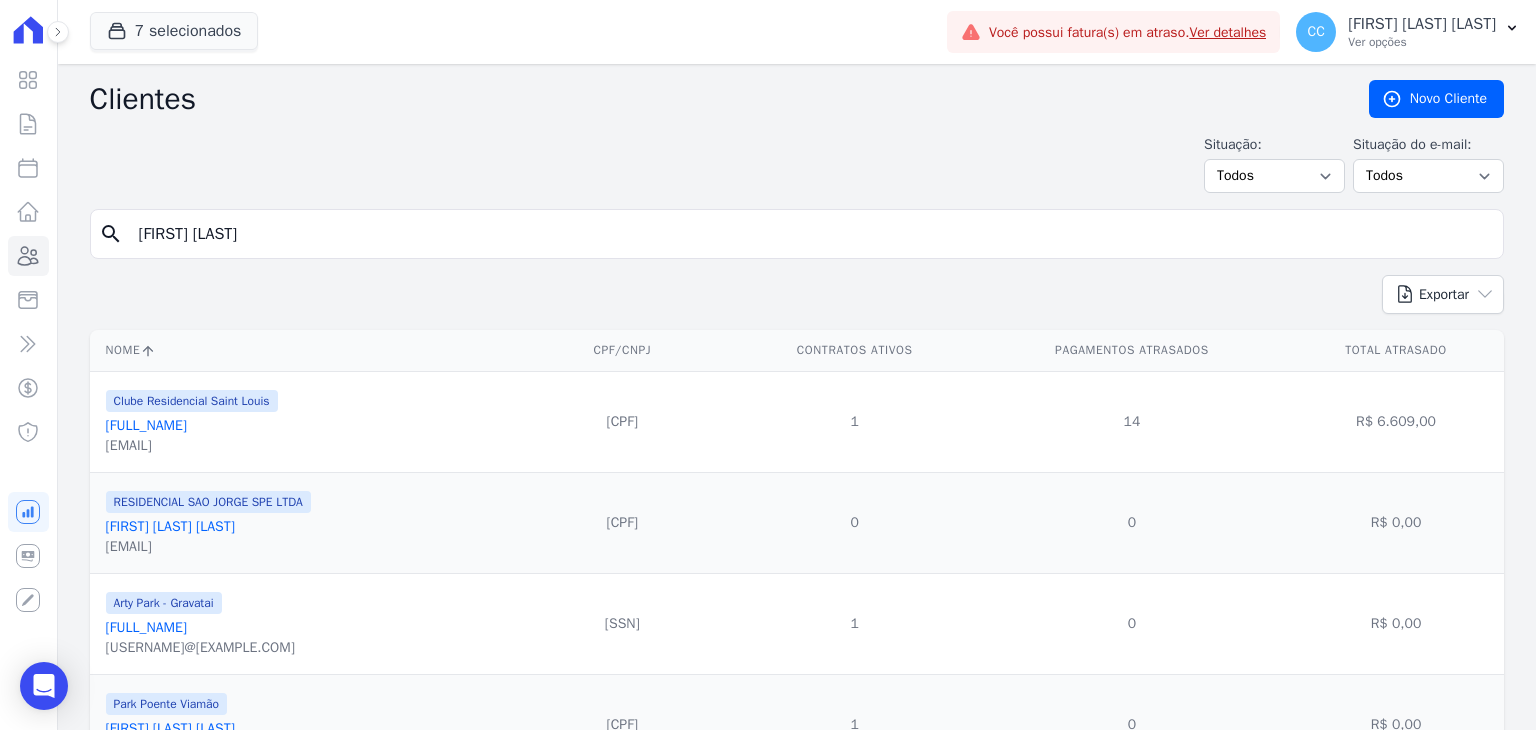 type on "[FIRST] [LAST]" 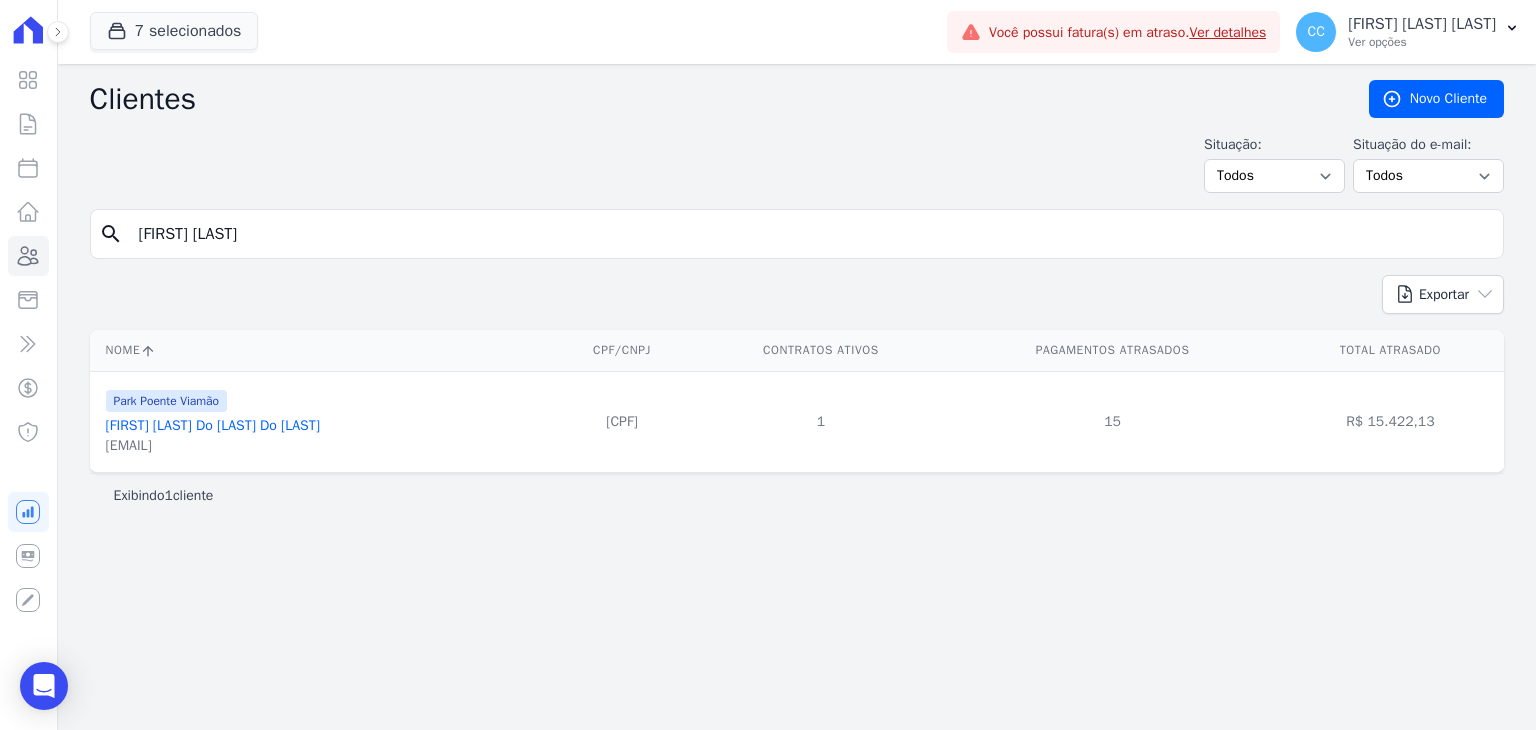 drag, startPoint x: 255, startPoint y: 258, endPoint x: 223, endPoint y: 255, distance: 32.140316 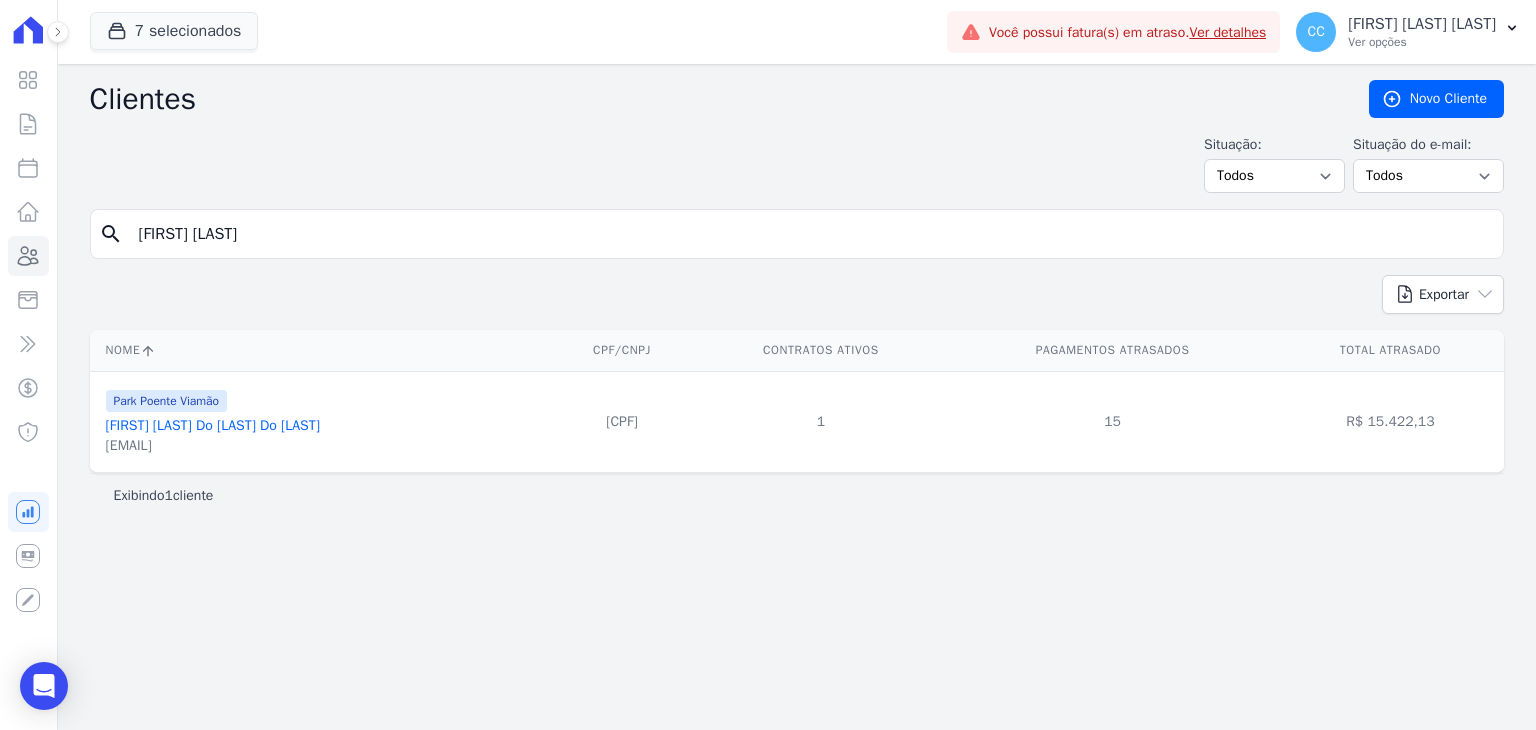 drag, startPoint x: 225, startPoint y: 248, endPoint x: -49, endPoint y: 165, distance: 286.2953 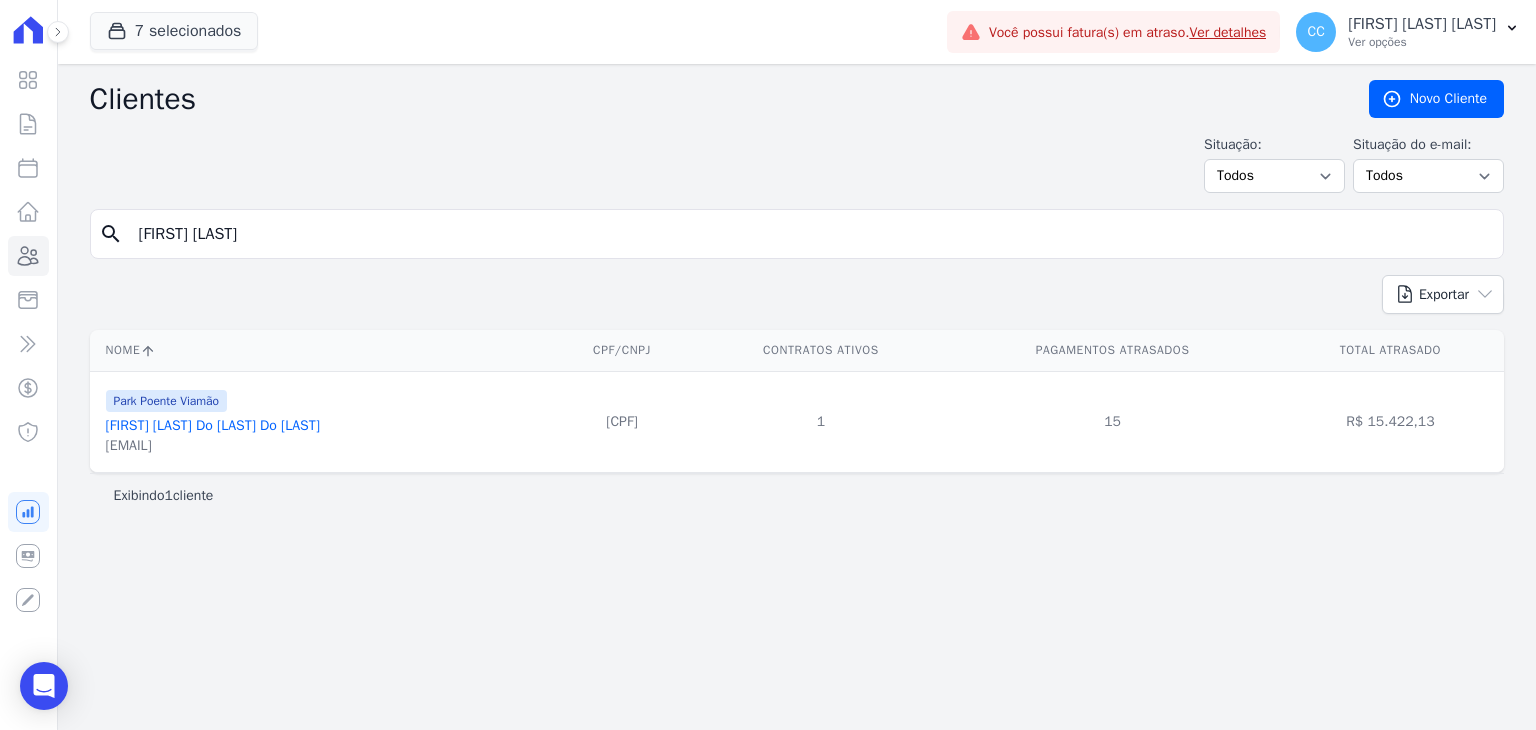 type on "[FIRST] [LAST]" 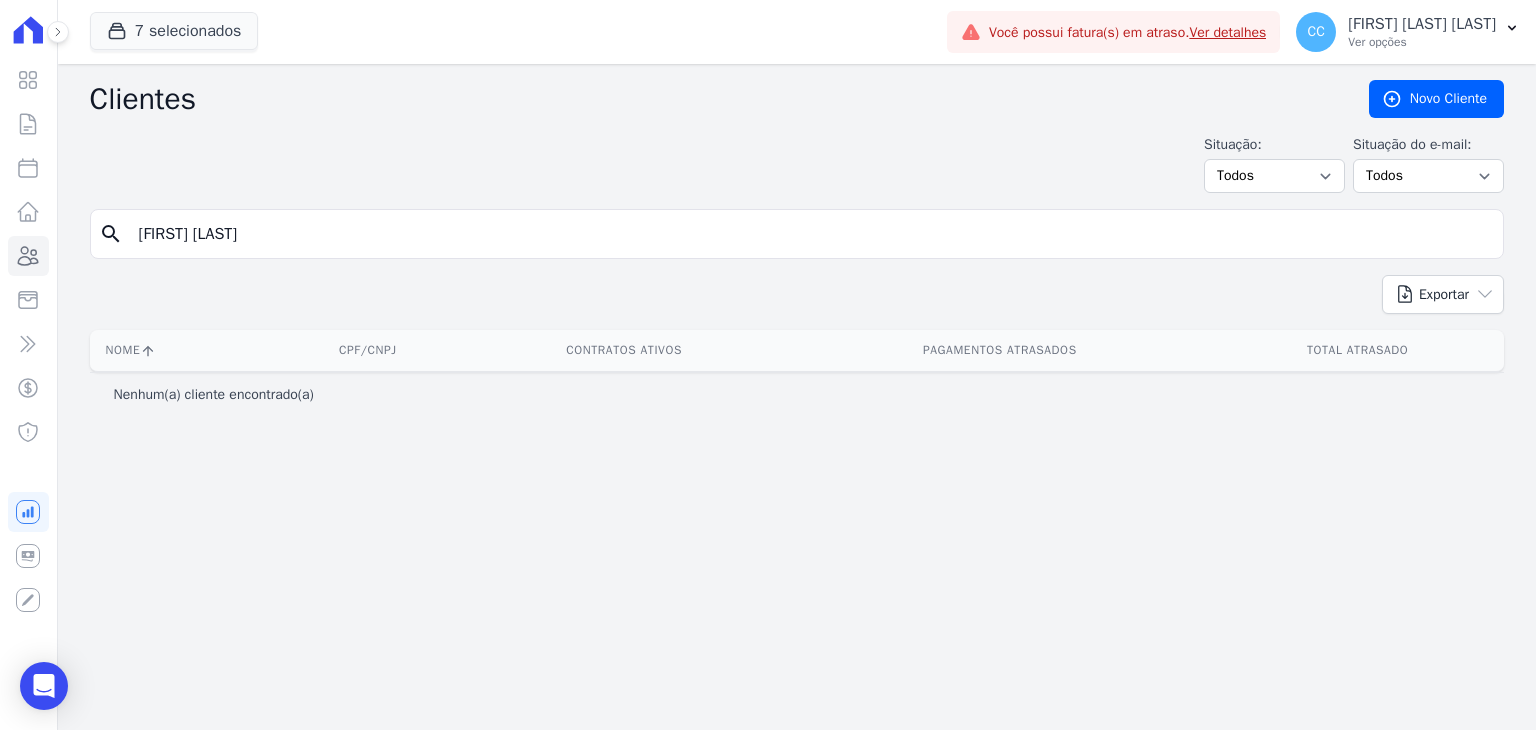 click on "search
[FIRST] [LAST]" at bounding box center [797, 234] 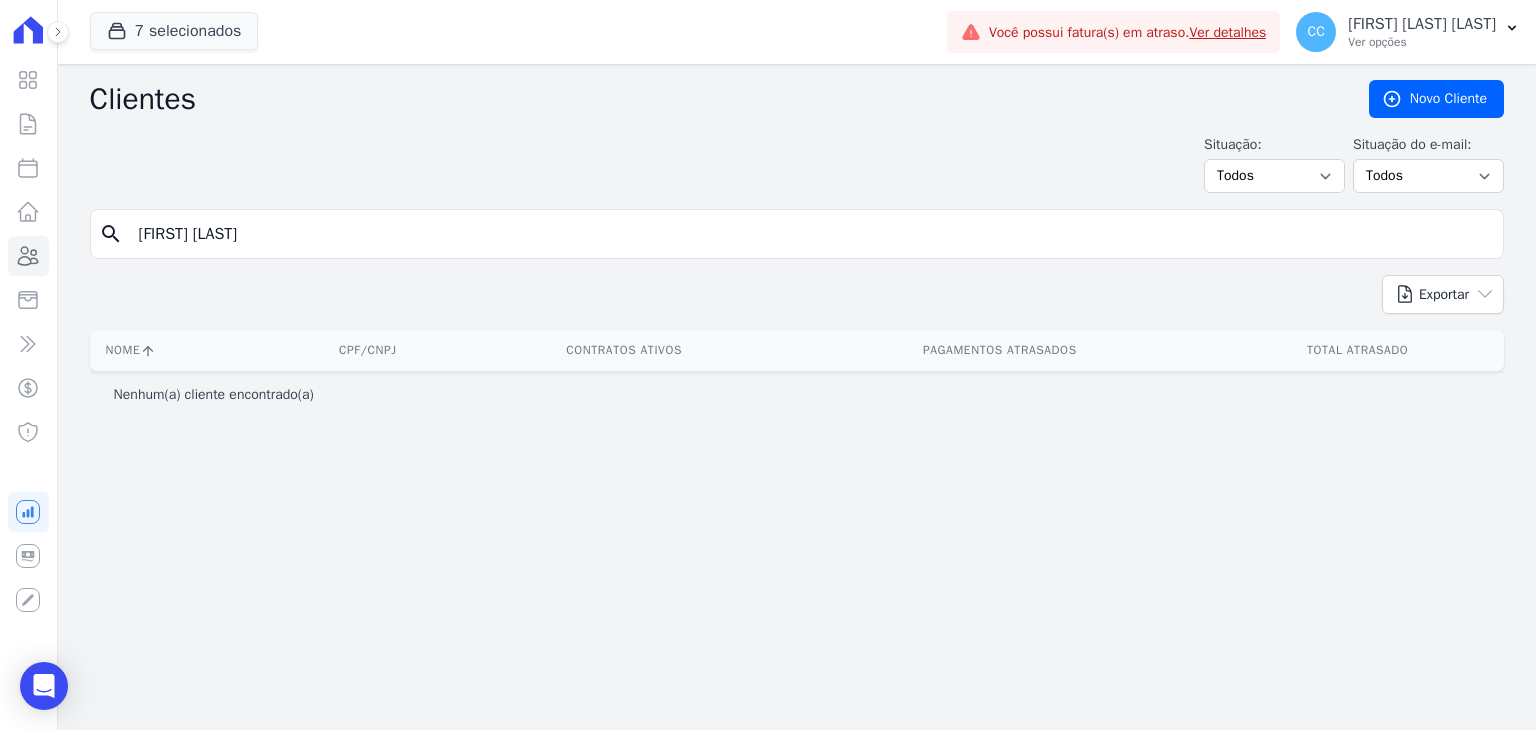 click on "[FIRST] [LAST]" at bounding box center (811, 234) 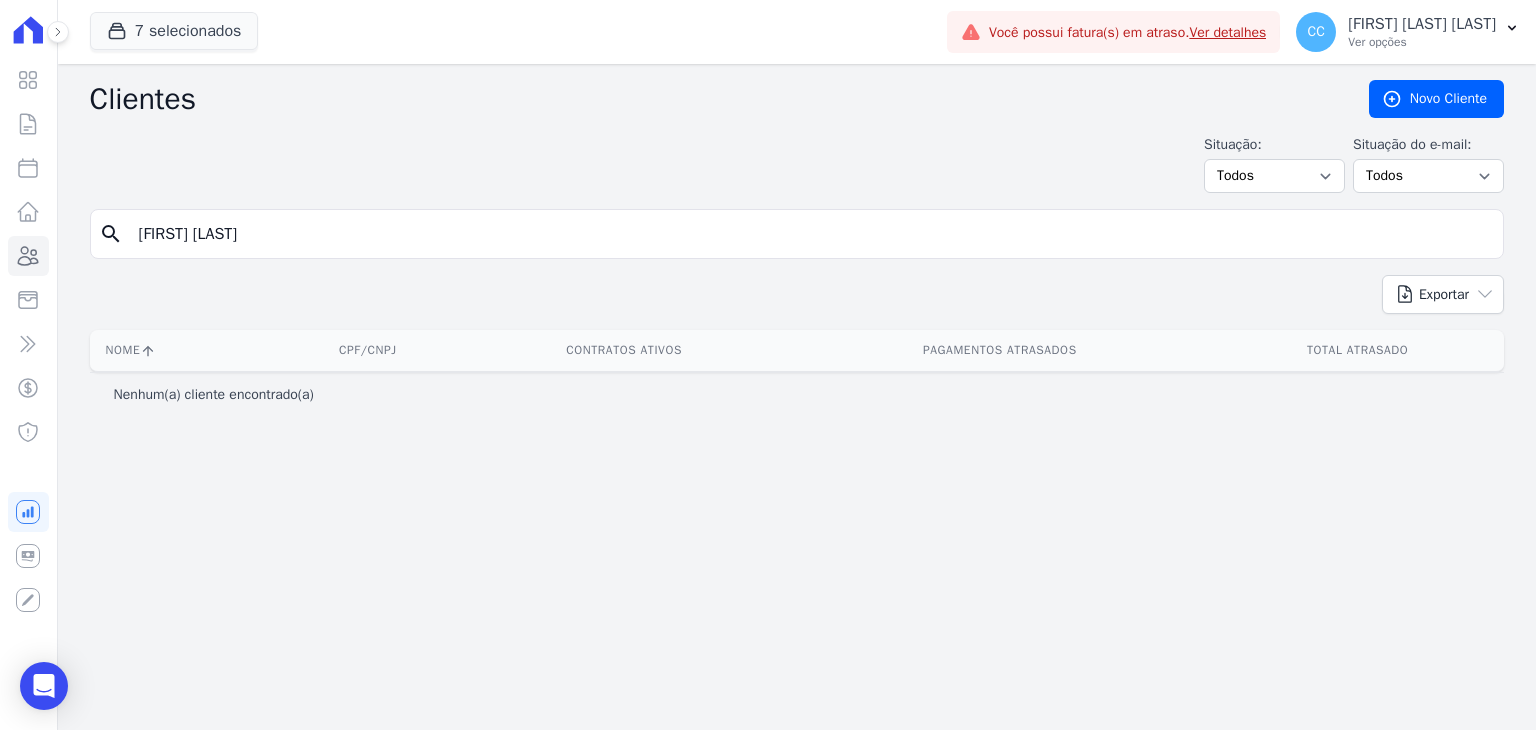 type on "[FIRST] [LAST]" 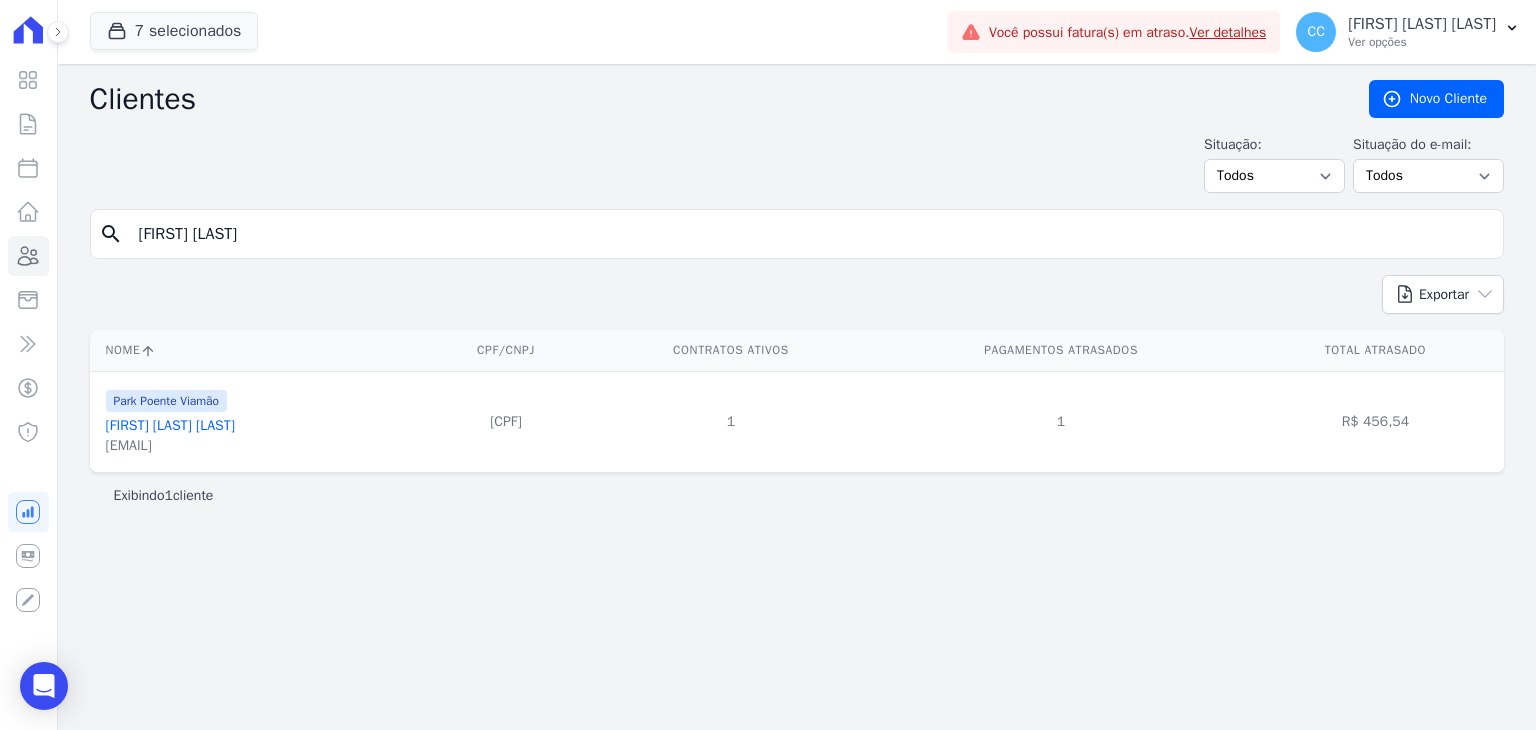 click on "[FIRST] [LAST] [LAST]" at bounding box center (170, 425) 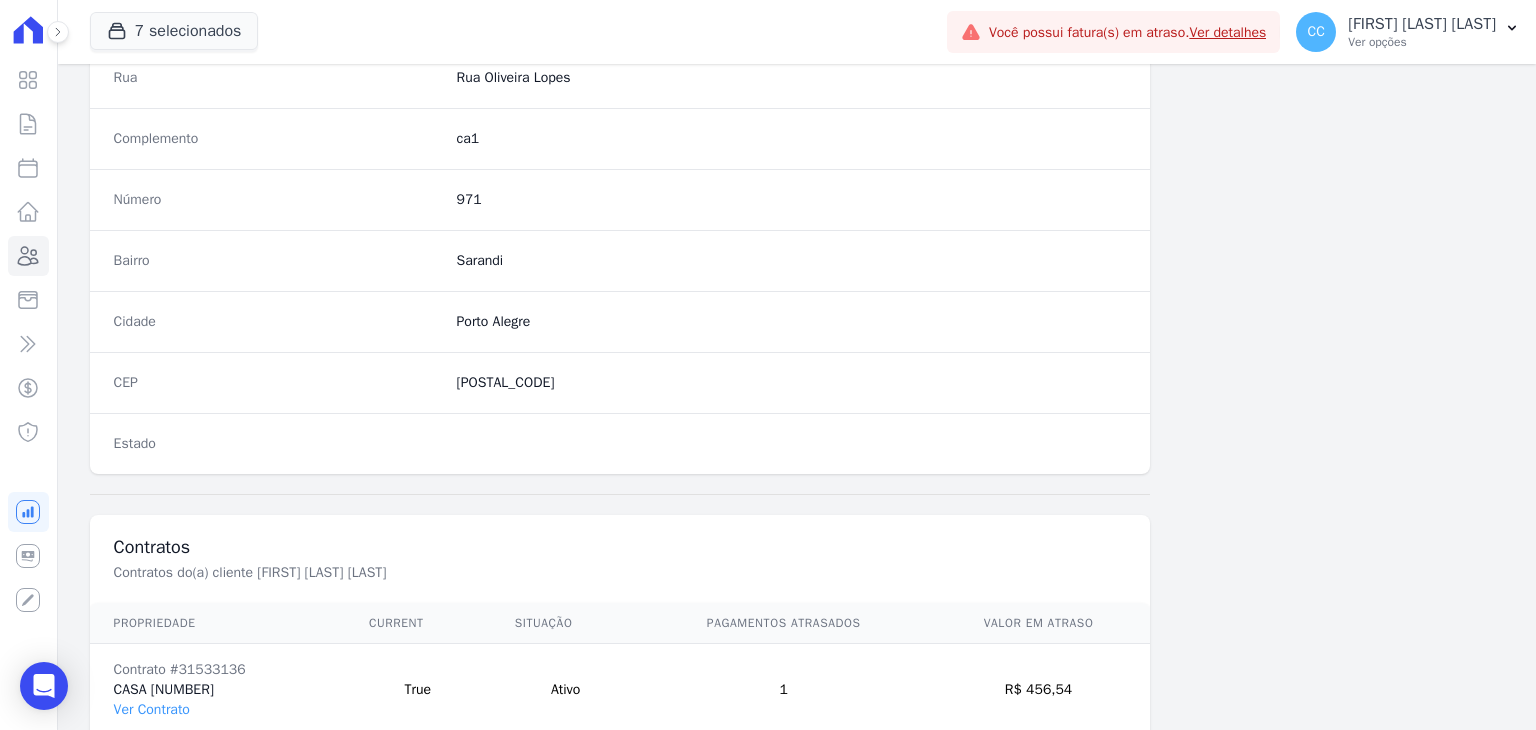scroll, scrollTop: 1135, scrollLeft: 0, axis: vertical 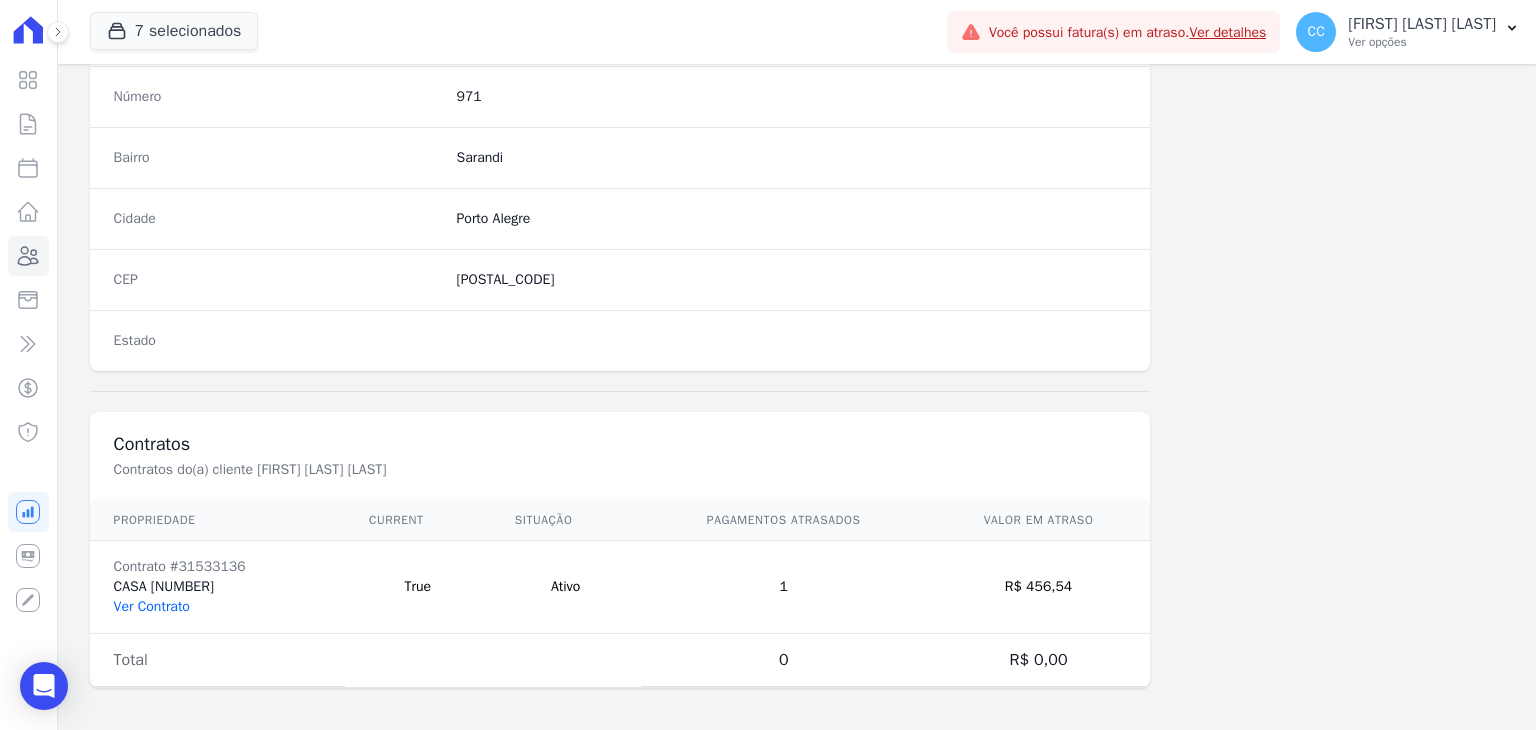 click on "Ver Contrato" at bounding box center [152, 606] 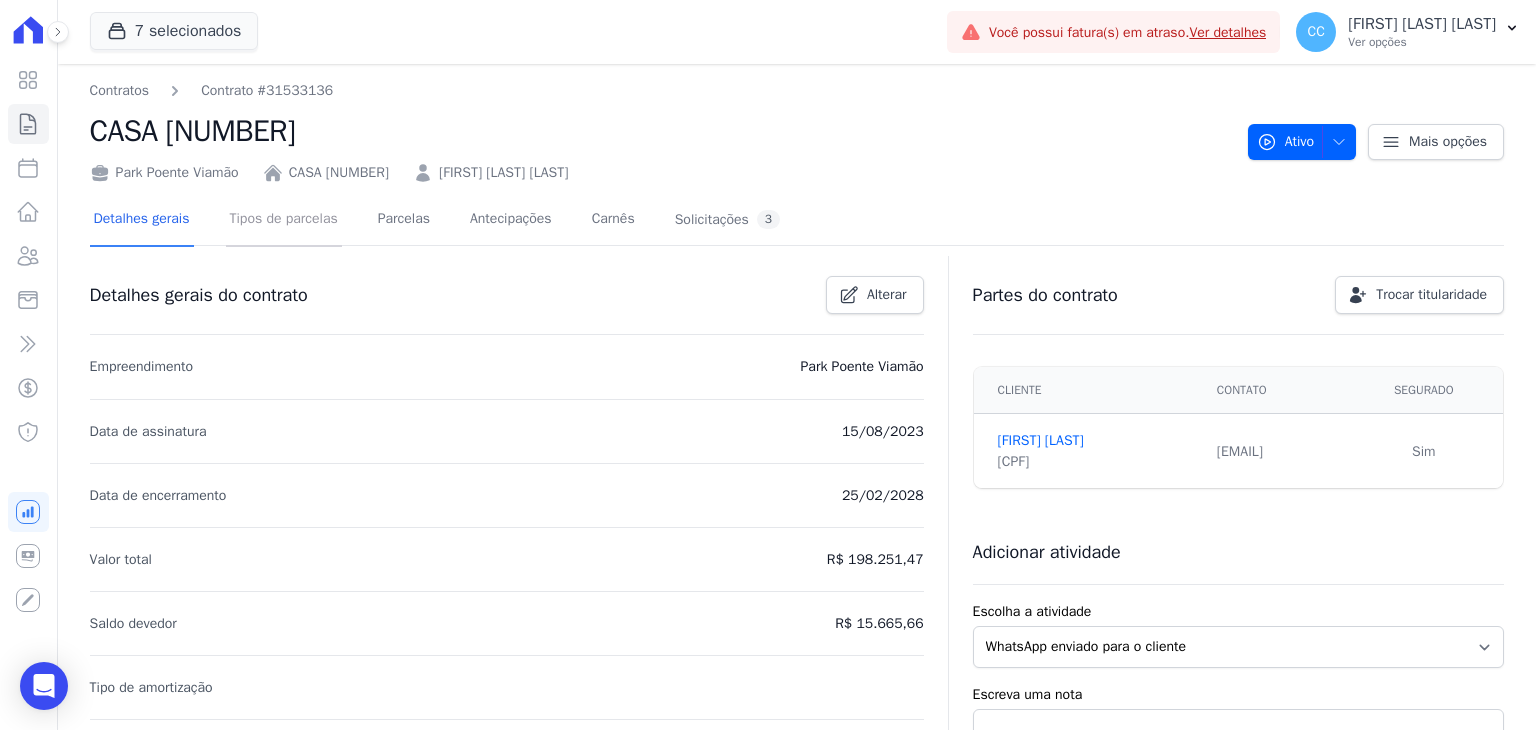 click on "Tipos de parcelas" at bounding box center (284, 220) 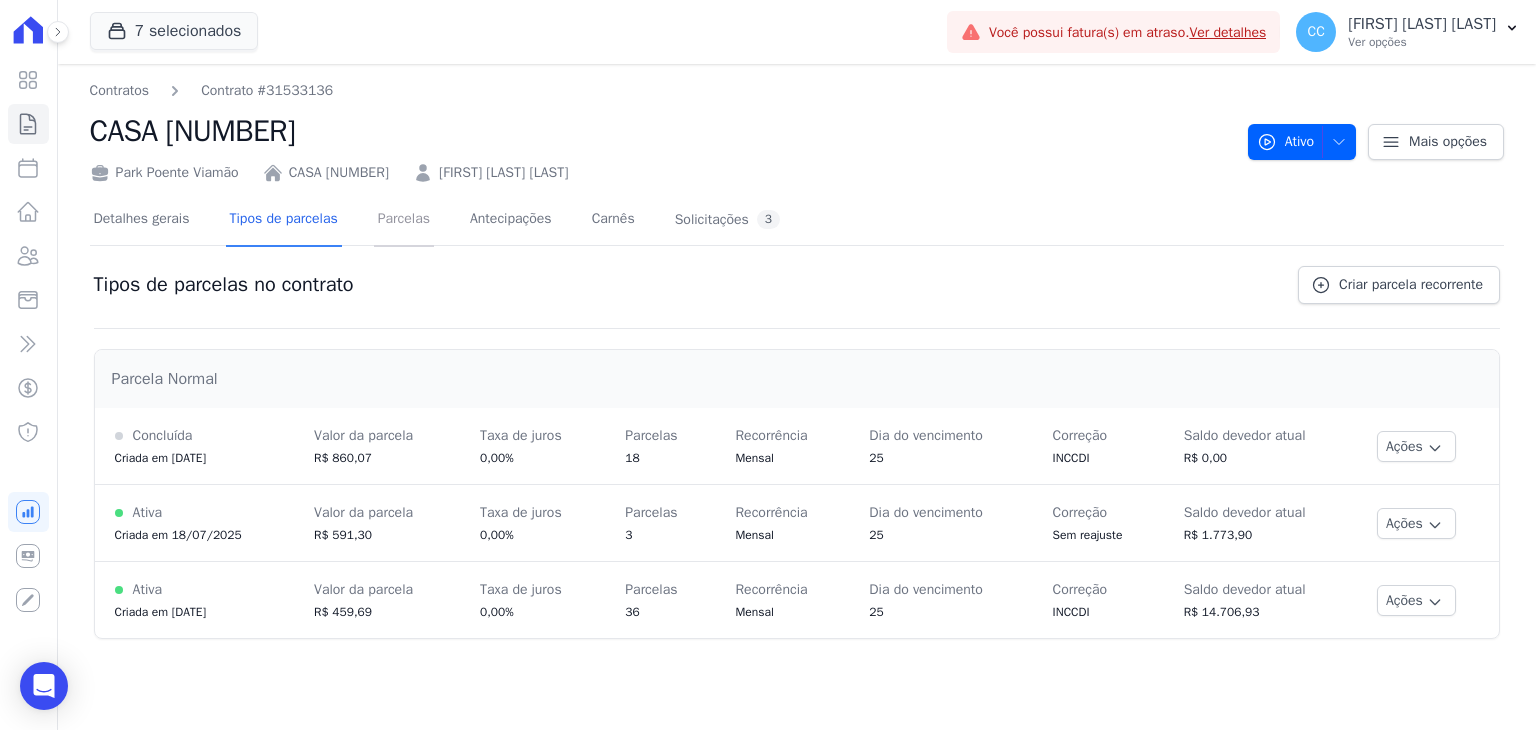 click on "Parcelas" at bounding box center [404, 220] 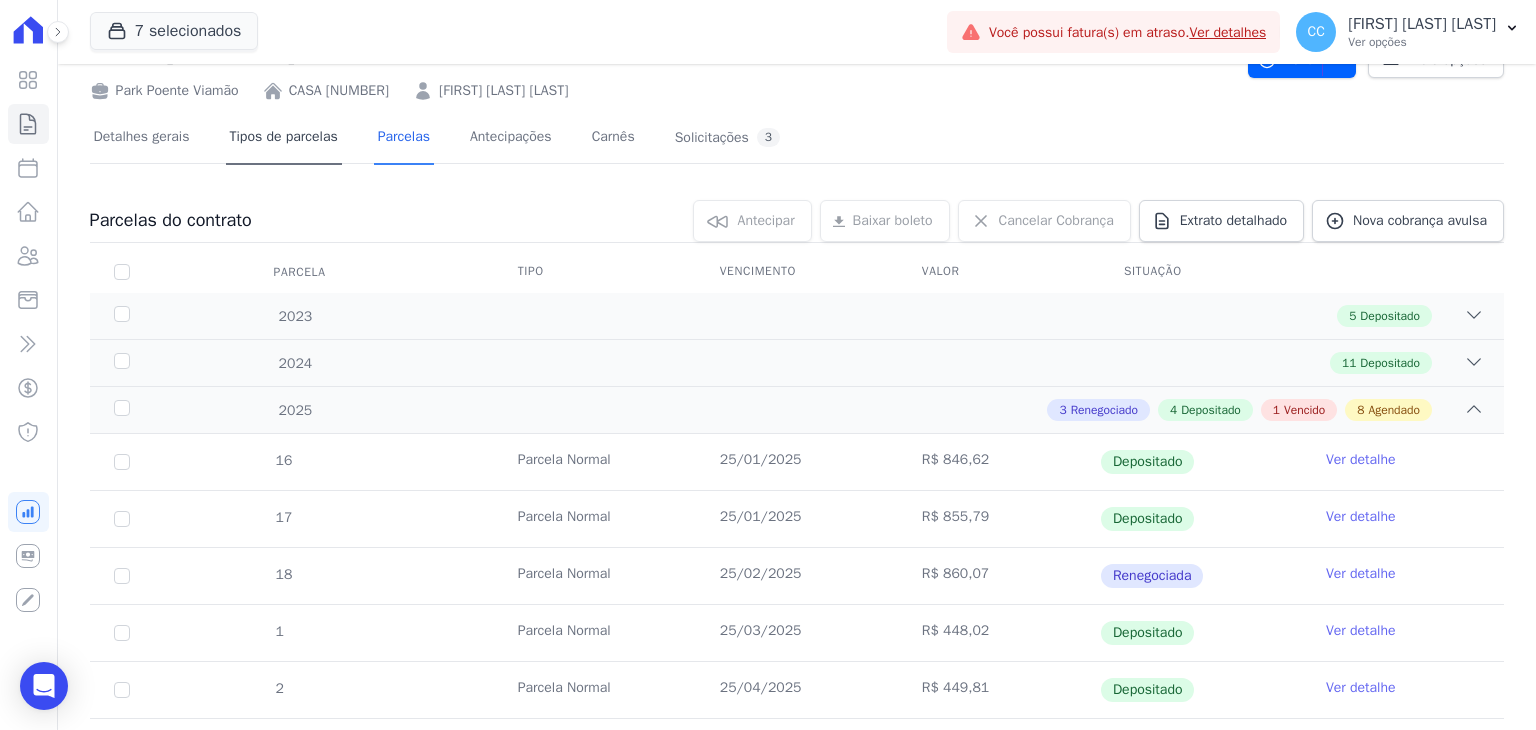 scroll, scrollTop: 0, scrollLeft: 0, axis: both 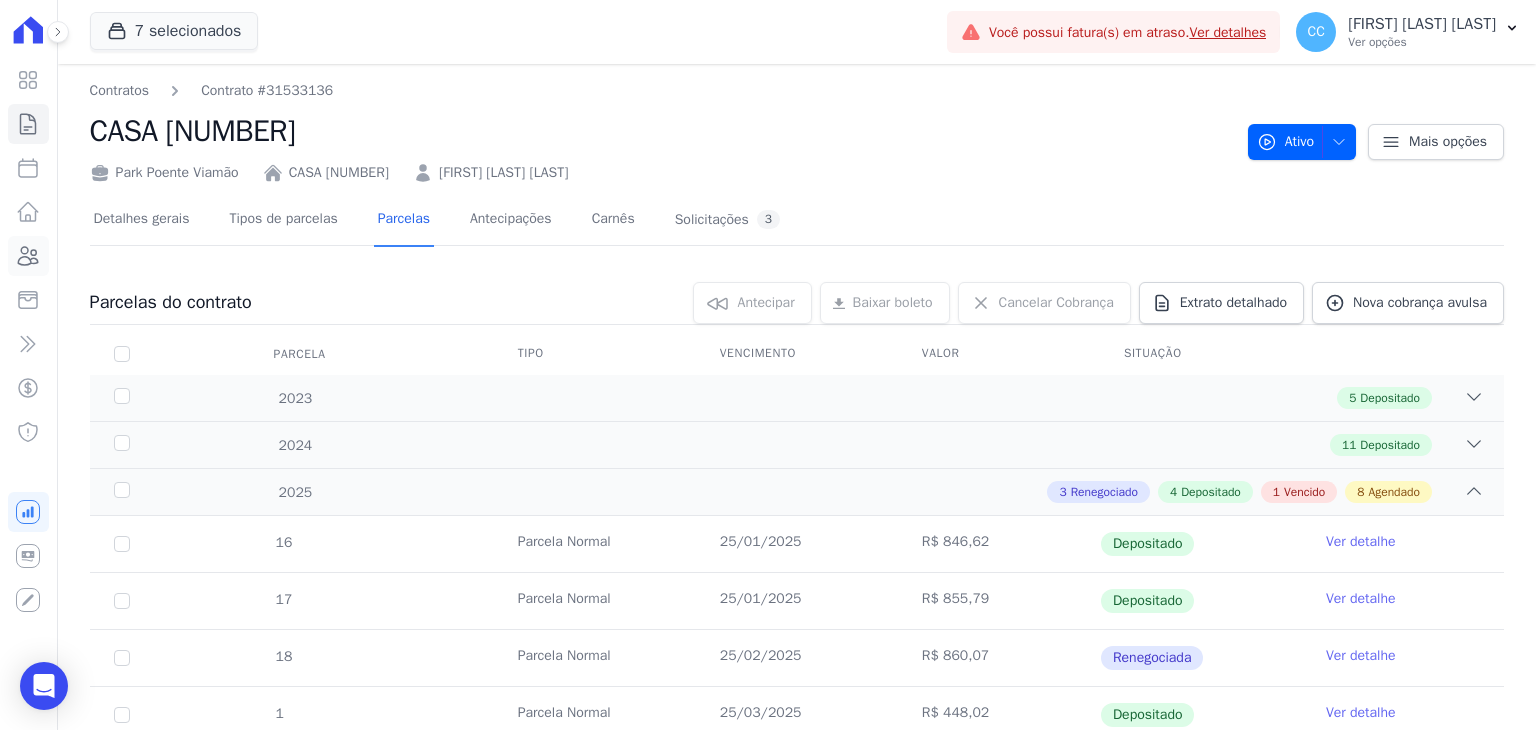 click 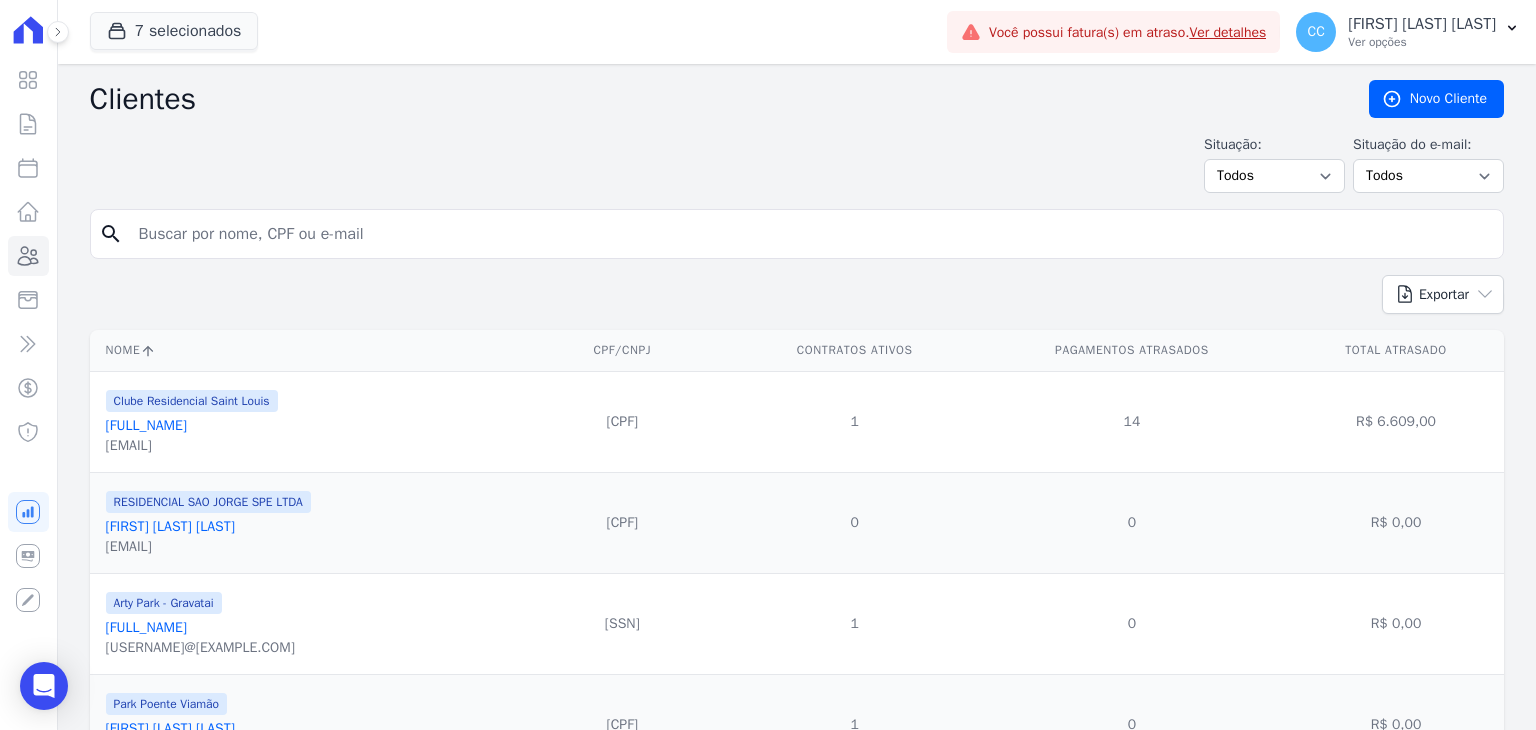 click at bounding box center [811, 234] 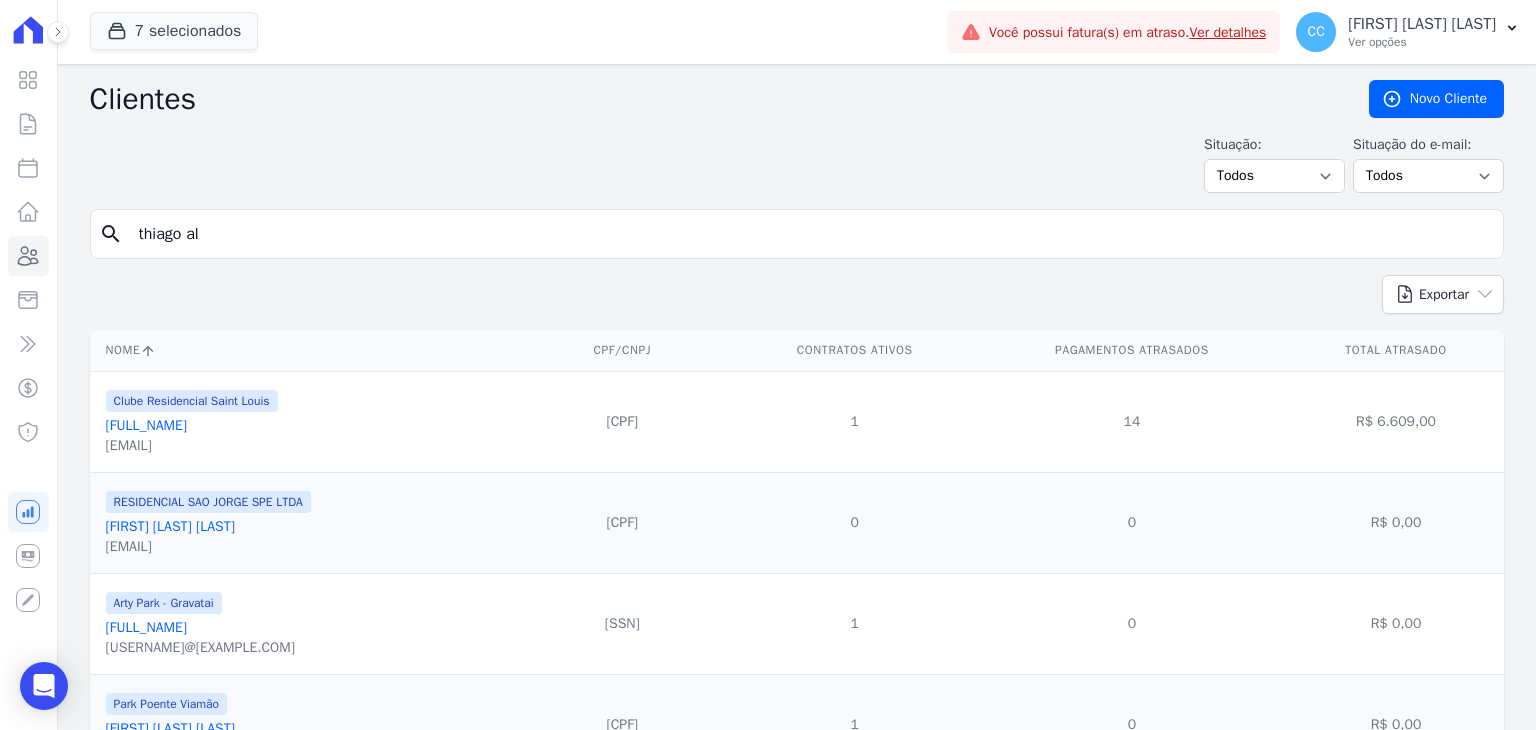 type on "thiago al" 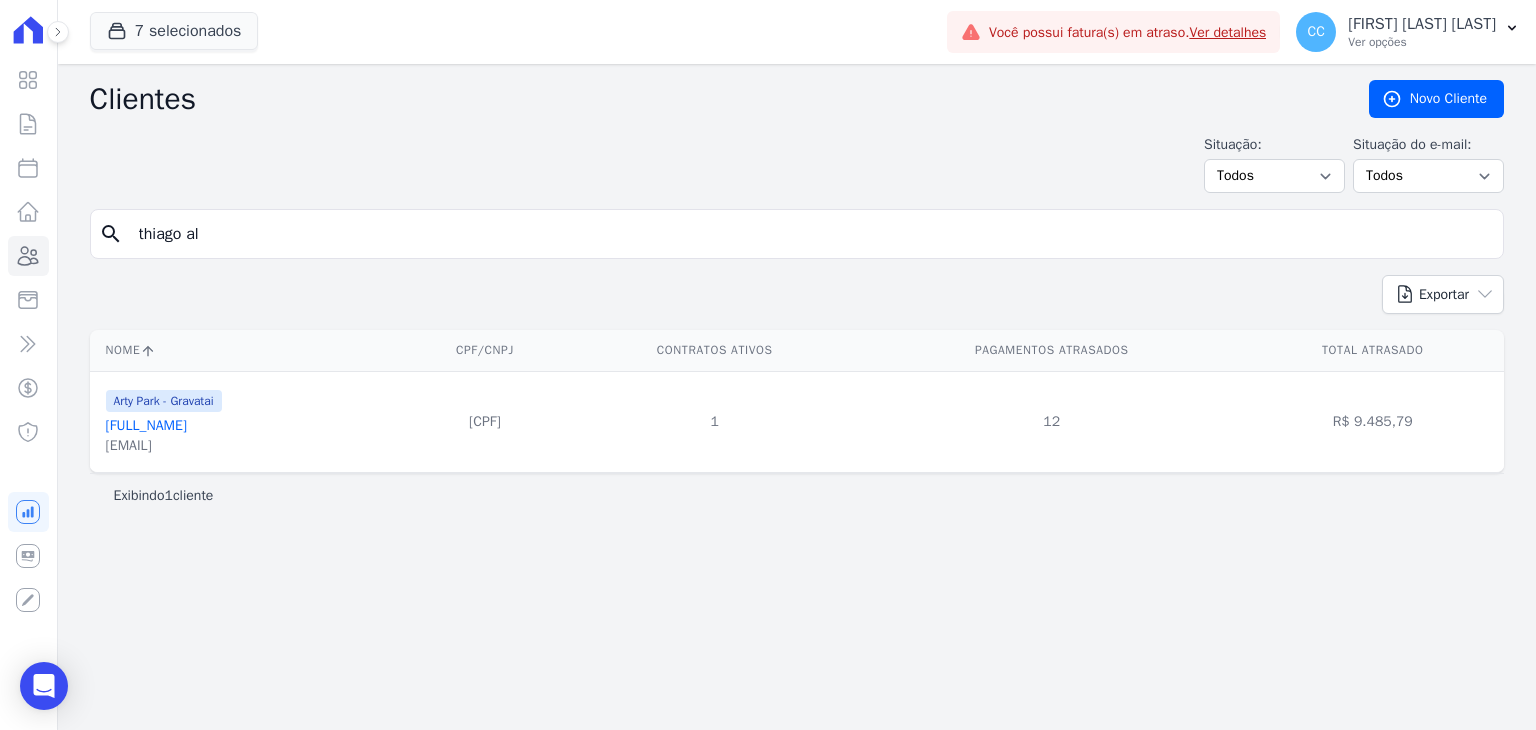 drag, startPoint x: 231, startPoint y: 250, endPoint x: -291, endPoint y: 186, distance: 525.90875 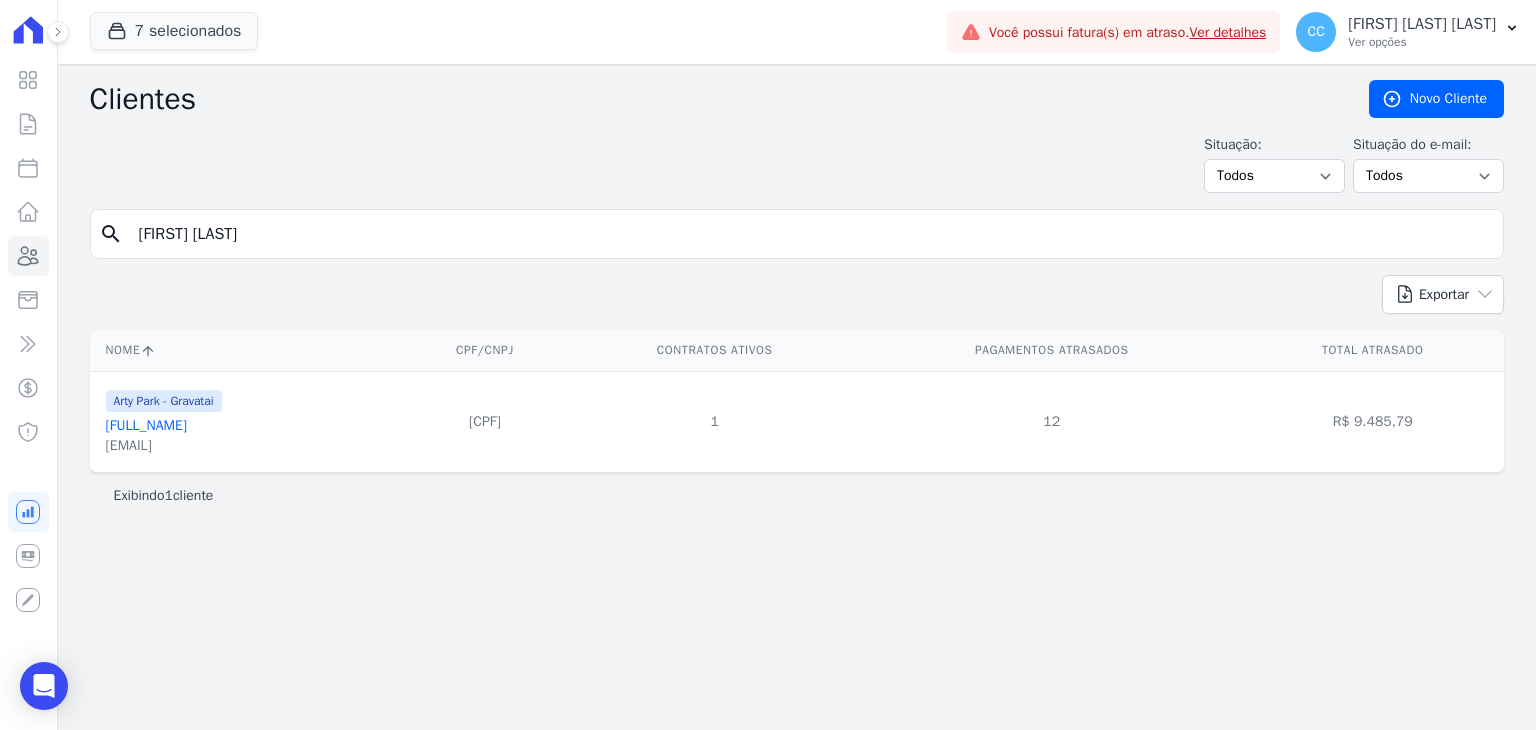 type on "[FIRST] [LAST]" 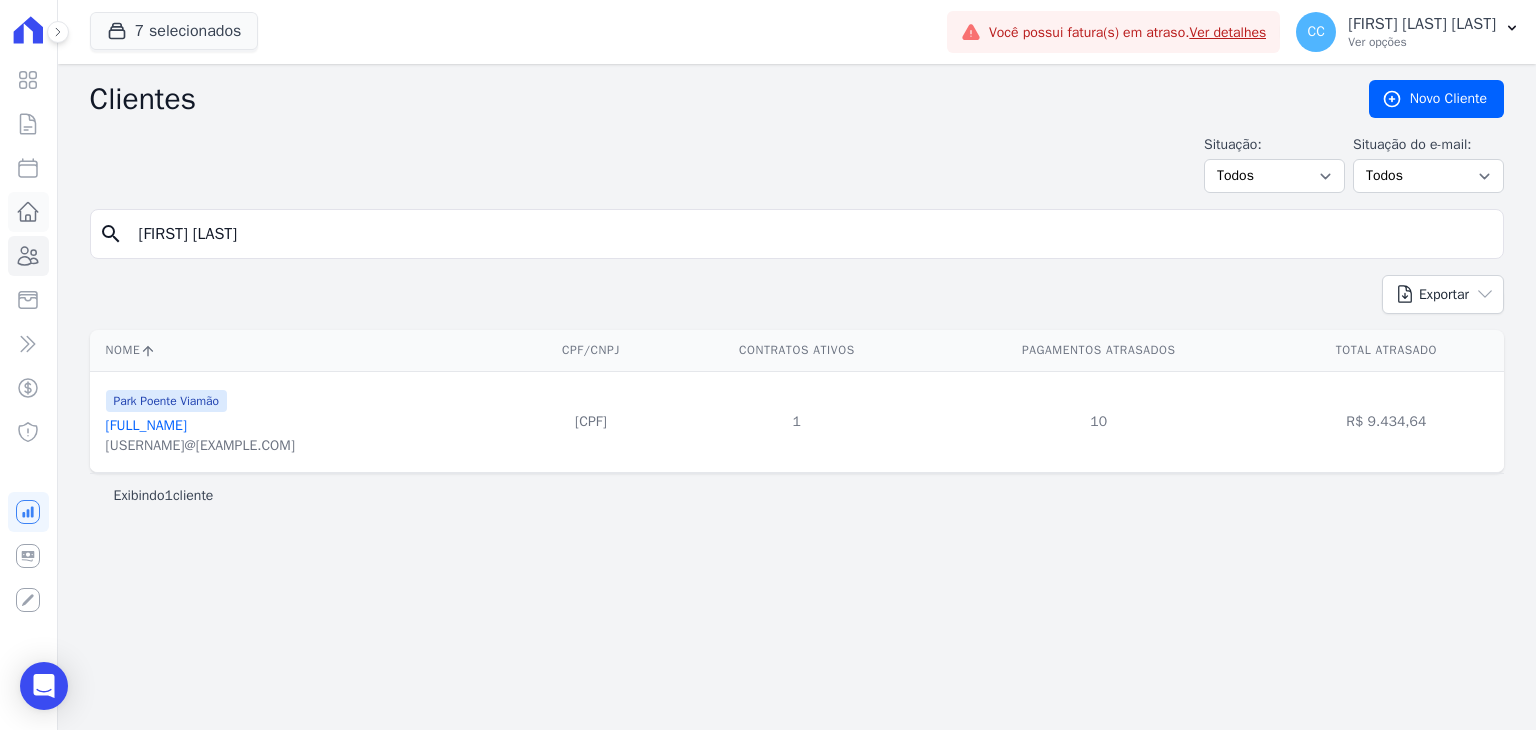 drag, startPoint x: 227, startPoint y: 238, endPoint x: 20, endPoint y: 213, distance: 208.5042 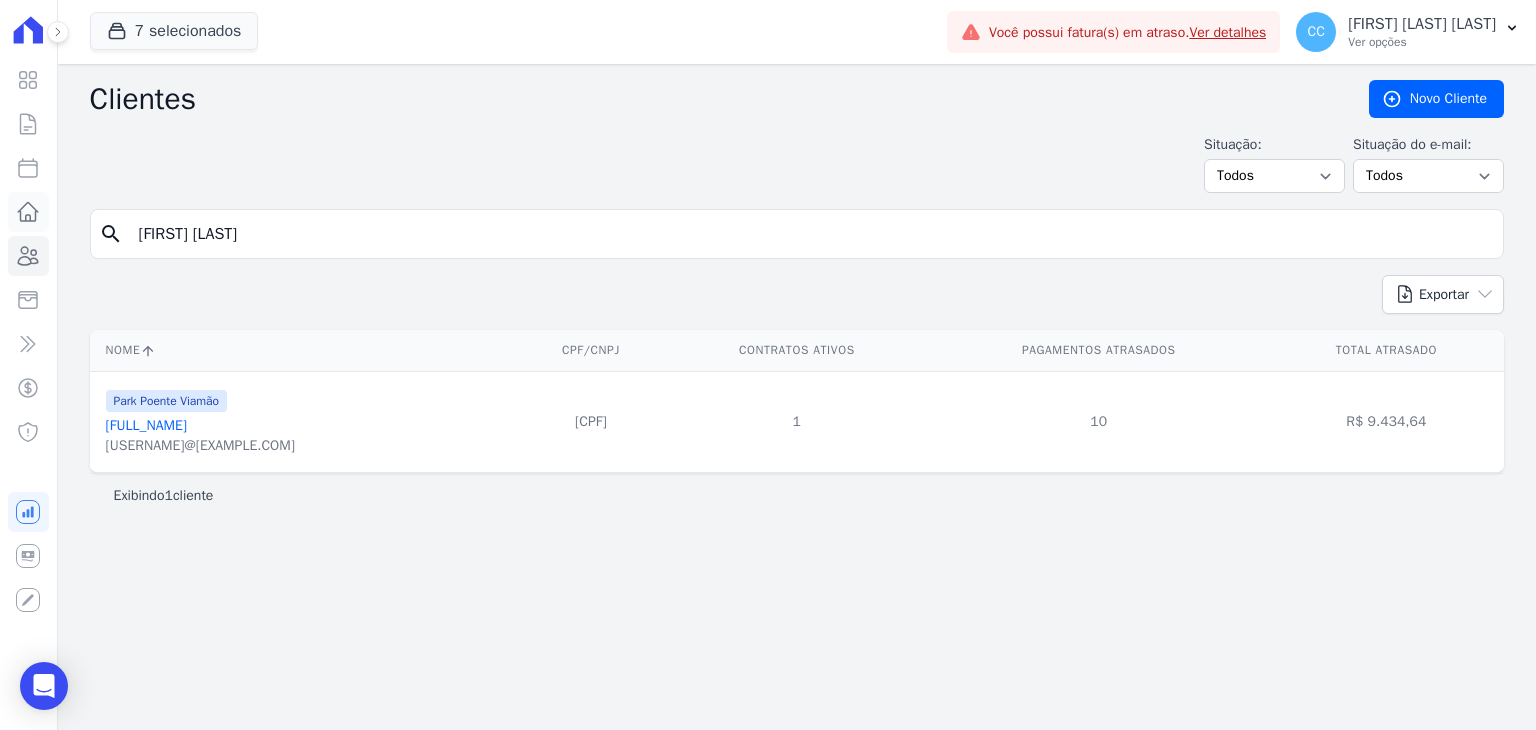 type on "[FIRST] [LAST]" 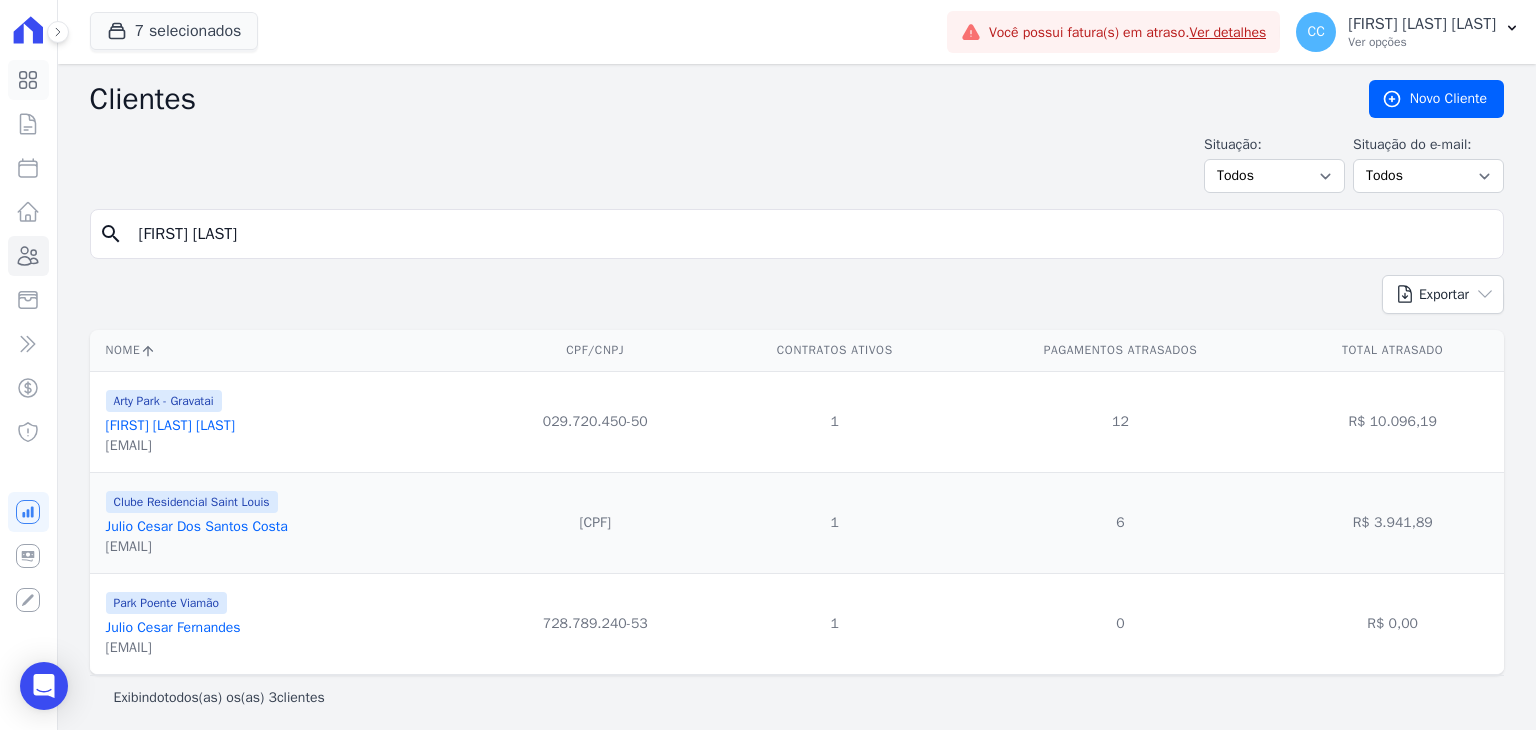 drag, startPoint x: 302, startPoint y: 236, endPoint x: 14, endPoint y: 87, distance: 324.2607 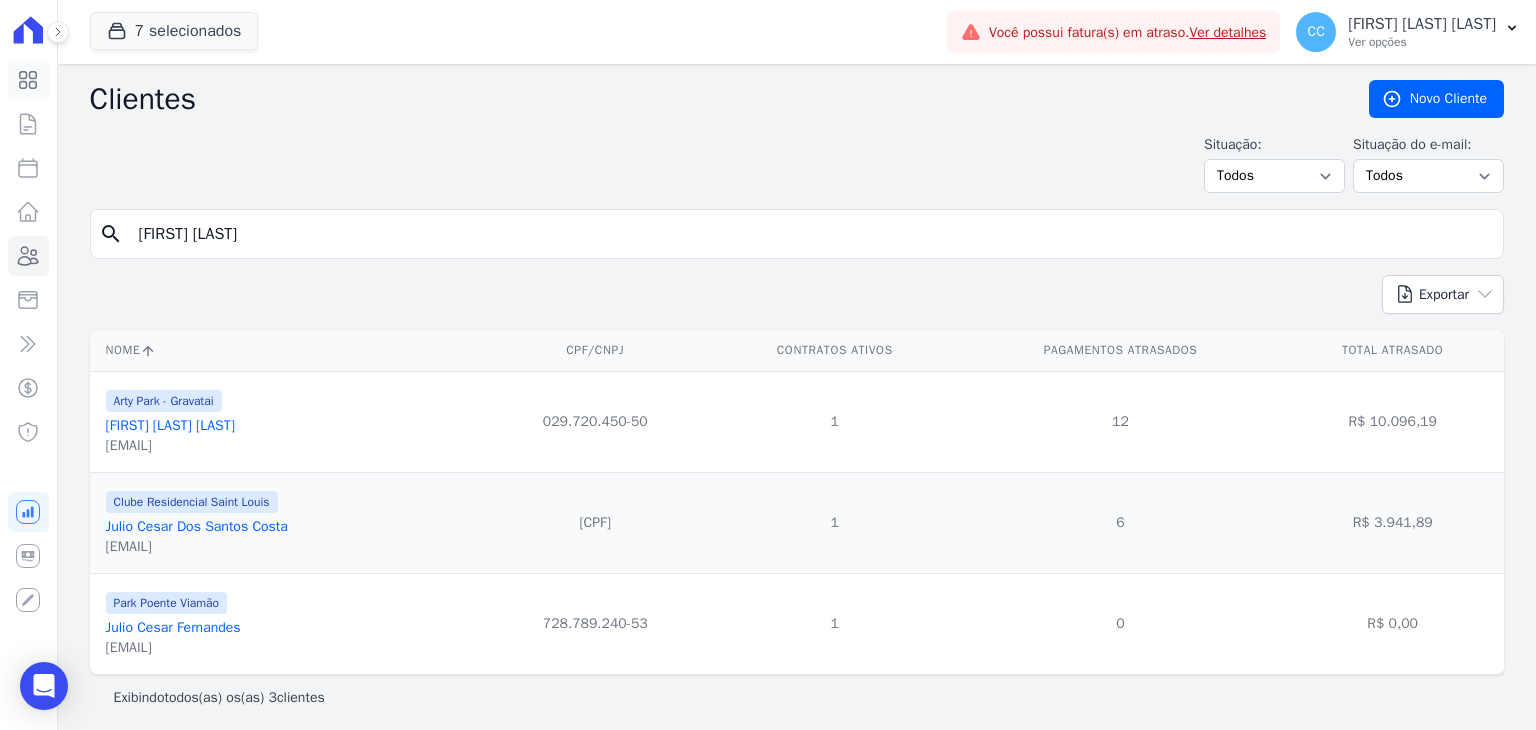 click on "Clientes
Novo Cliente
Situação:
Todos
Adimplentes
Inadimplentes
Situação do e-mail:
Todos
Confirmado
Não confirmado
search
[FIRST] [LAST]
Exportar
PDF
CSV
Dimob 2024
Nome
CPF/CNPJ
Contratos Ativos
Pagamentos Atrasados
Total Atrasado" at bounding box center [797, 400] 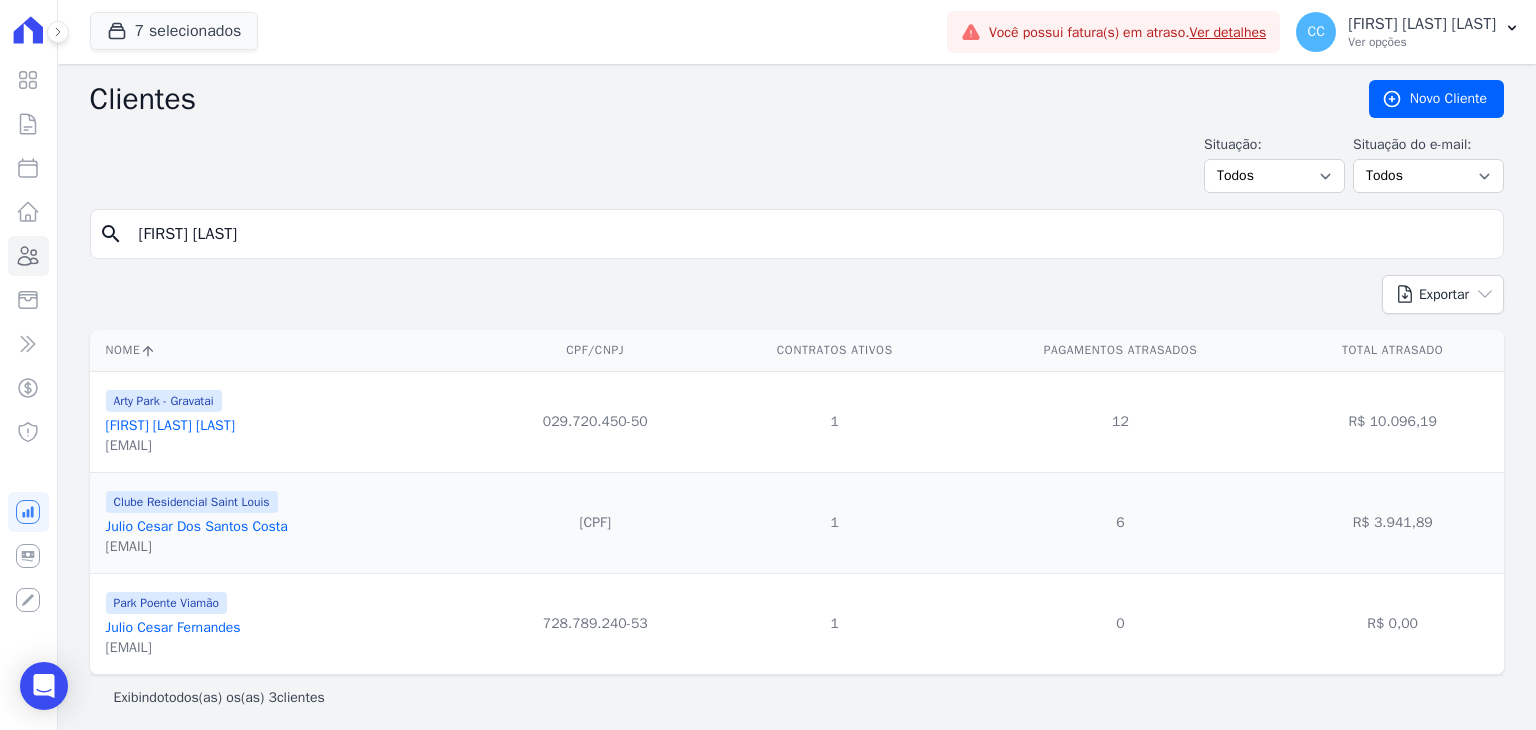 type on "[FIRST] [LAST]" 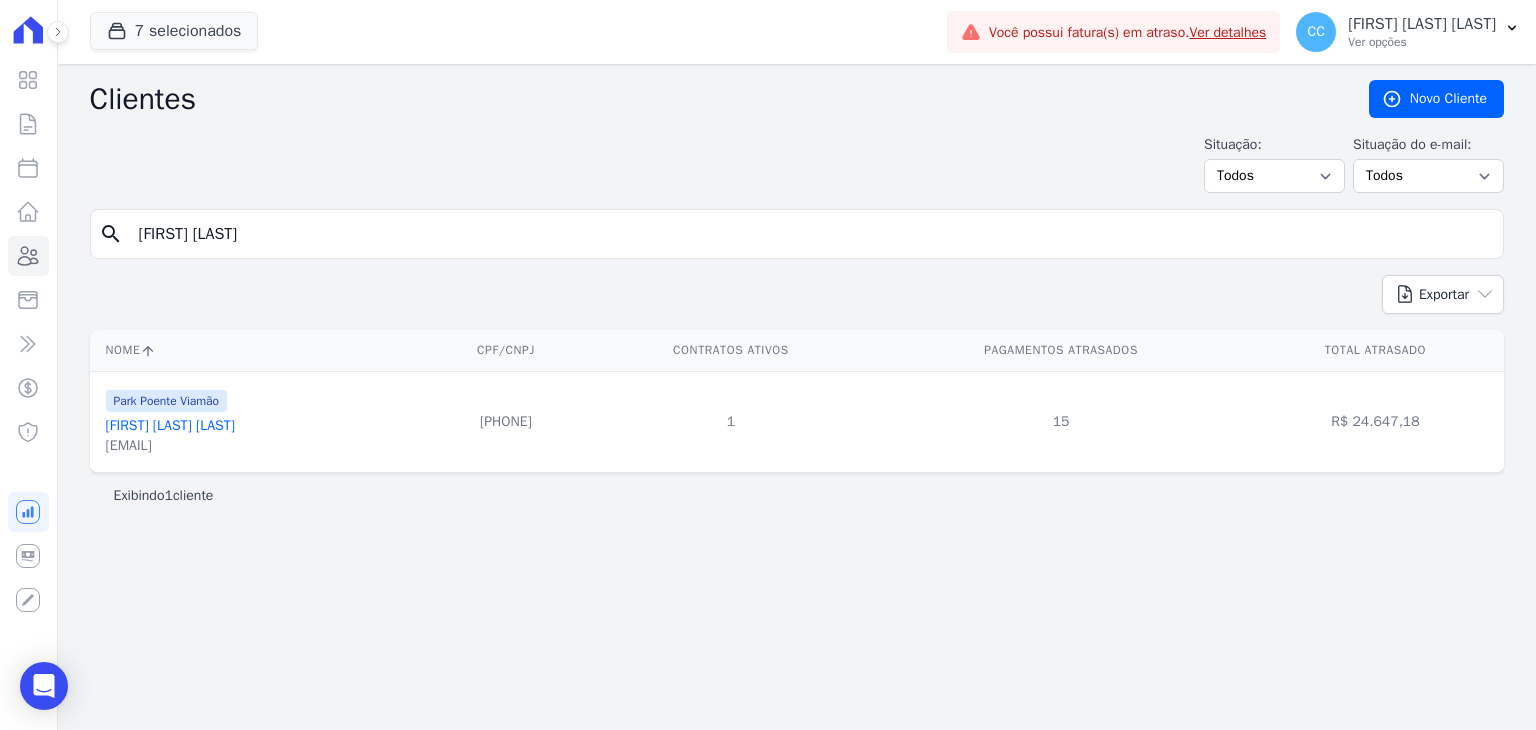drag, startPoint x: 260, startPoint y: 229, endPoint x: -32, endPoint y: 209, distance: 292.68414 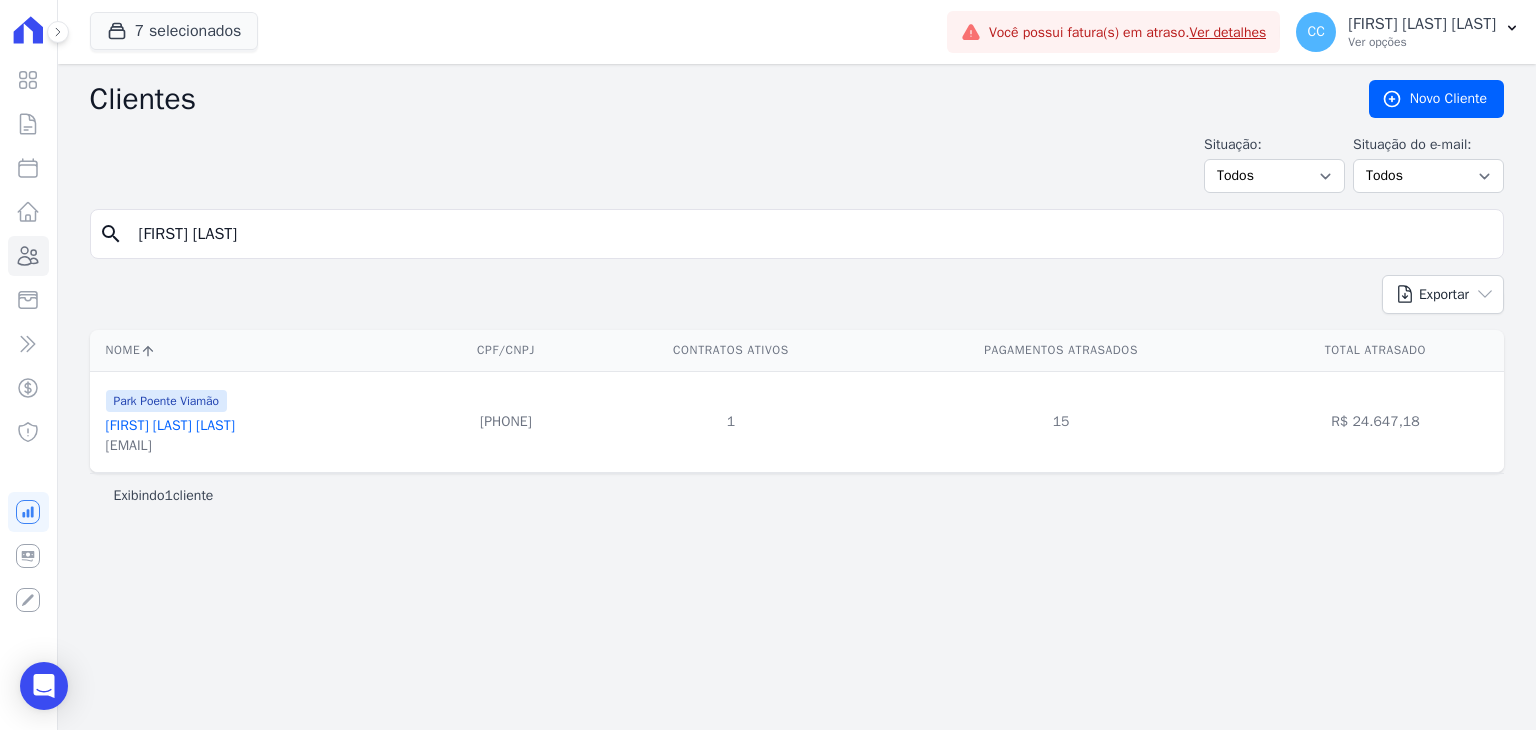 type on "[FIRST] [LAST]" 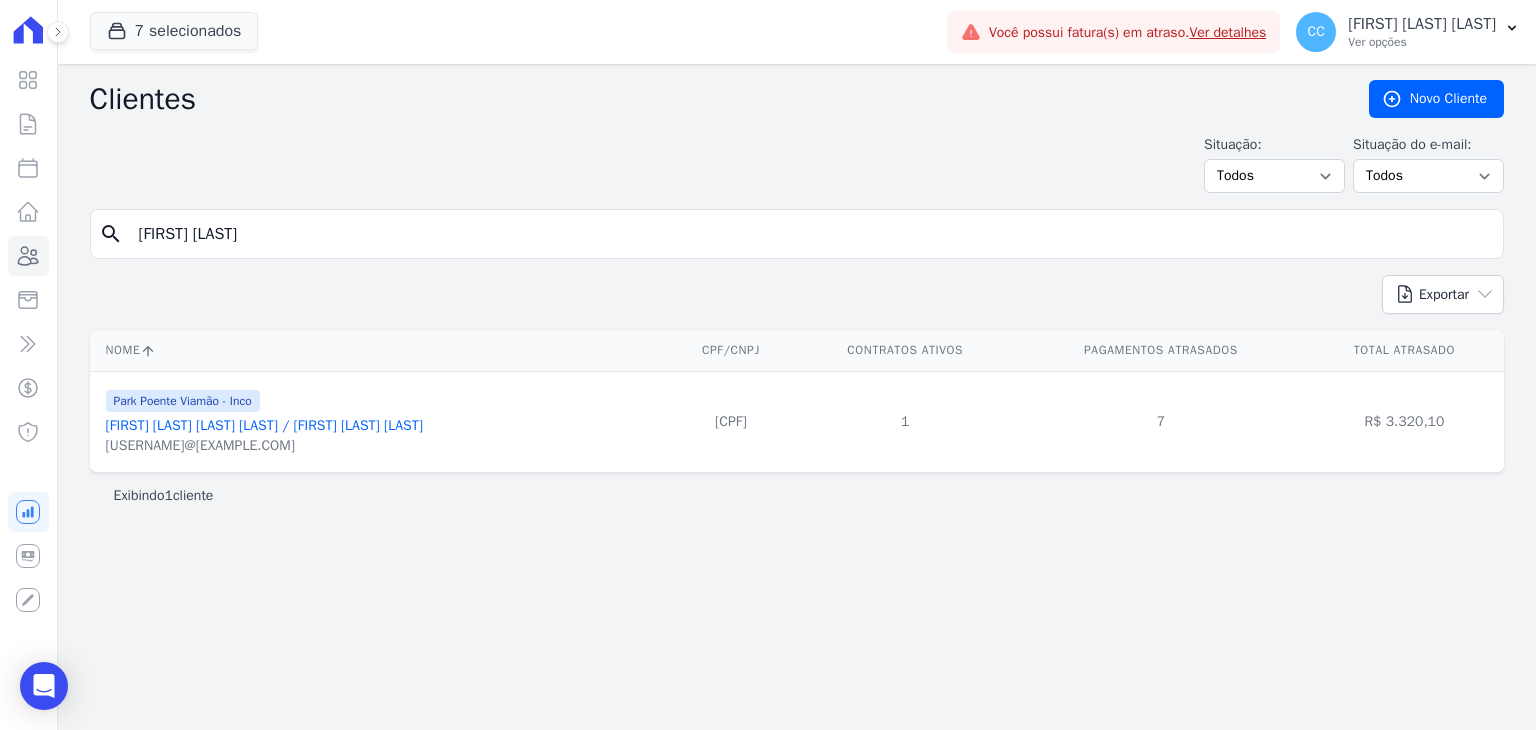 drag, startPoint x: 255, startPoint y: 240, endPoint x: -16, endPoint y: 170, distance: 279.89462 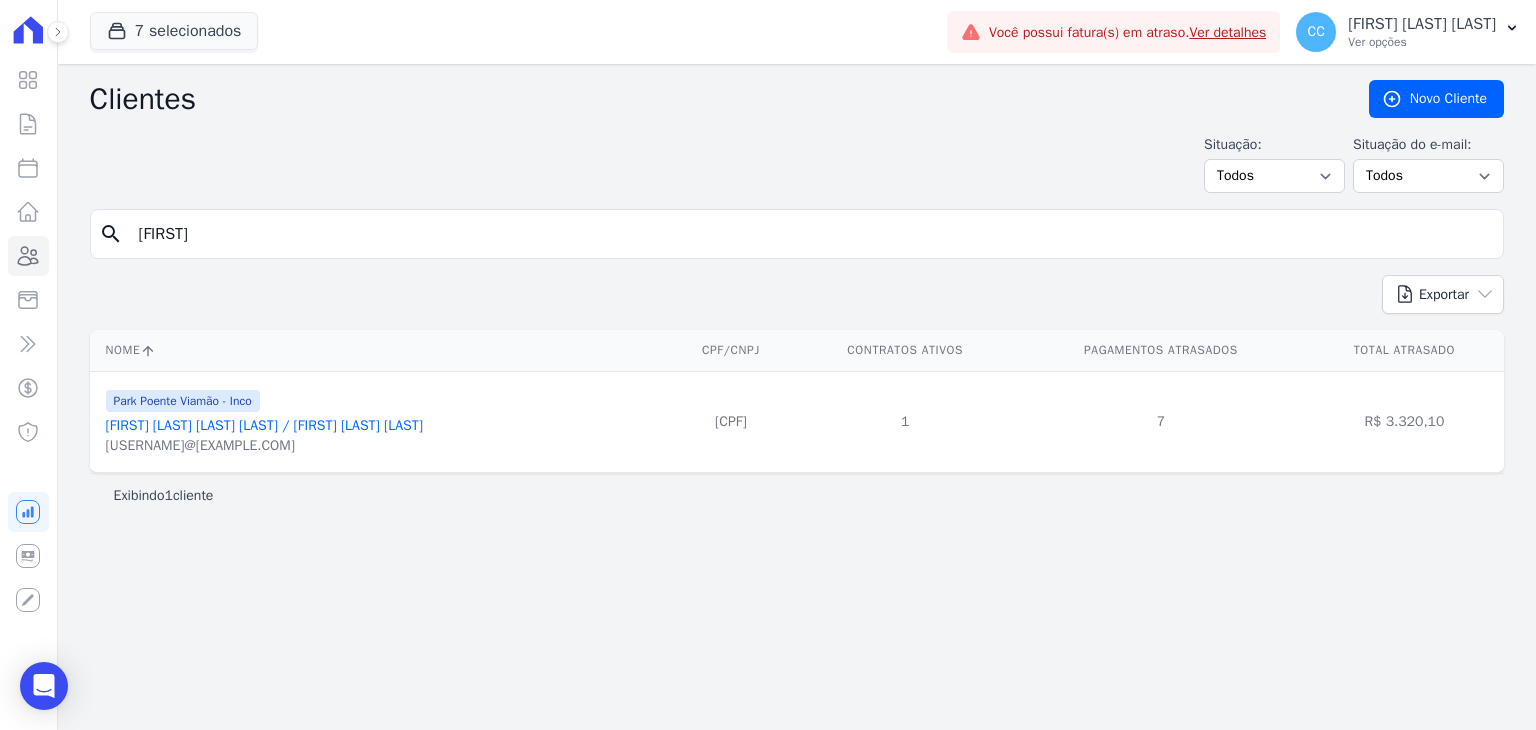 type on "[FIRST]" 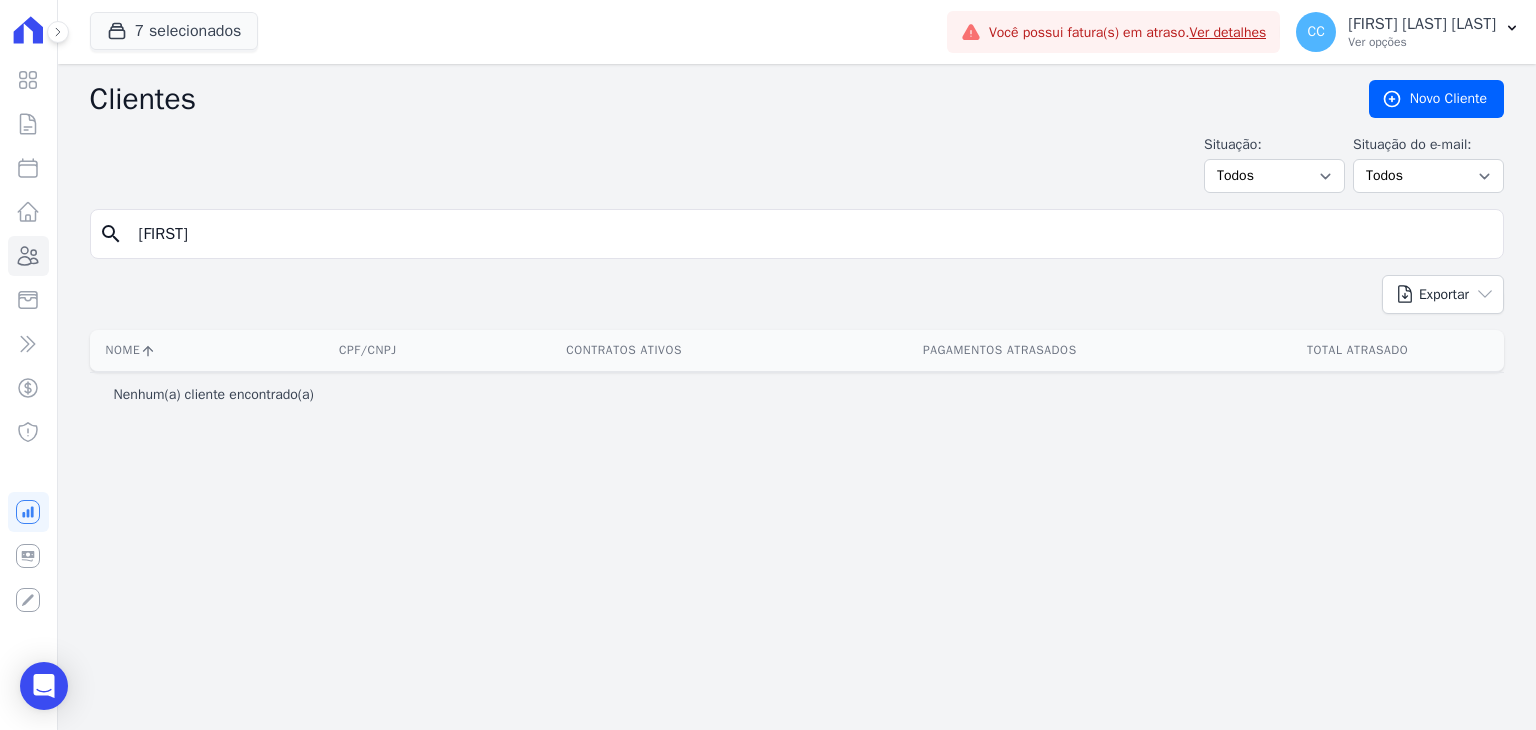 drag, startPoint x: 222, startPoint y: 234, endPoint x: 65, endPoint y: 209, distance: 158.97798 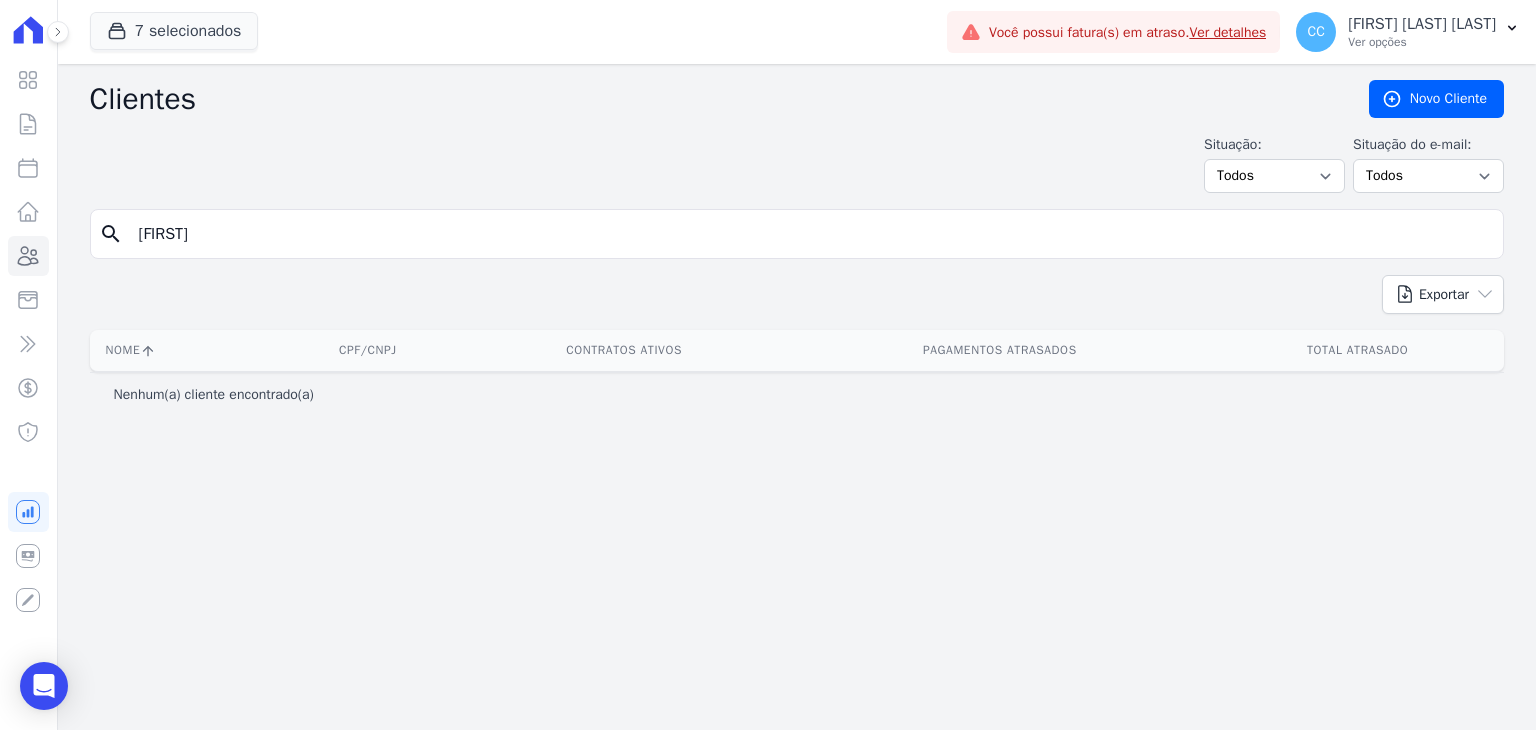 type on "[FIRST]" 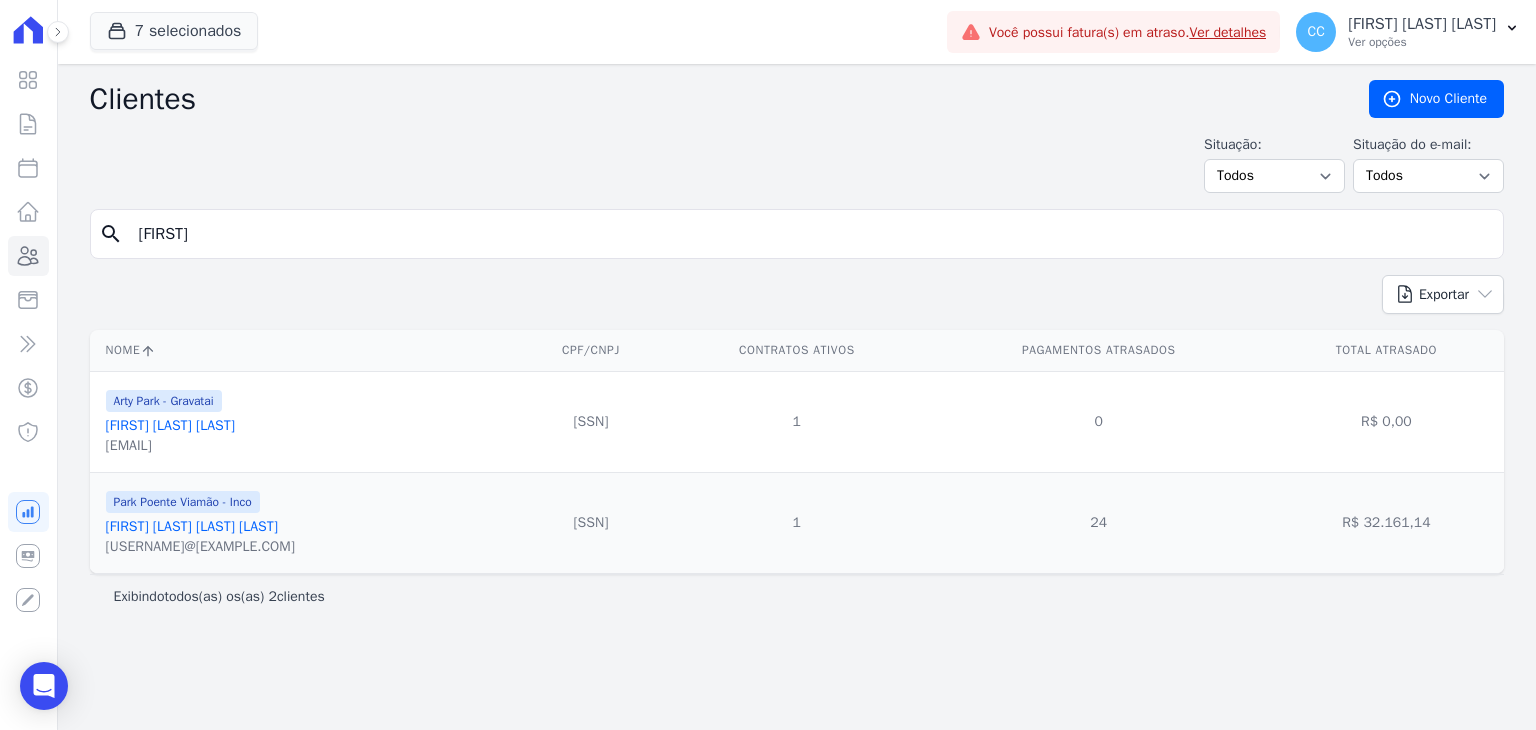 drag, startPoint x: 235, startPoint y: 229, endPoint x: -256, endPoint y: 193, distance: 492.318 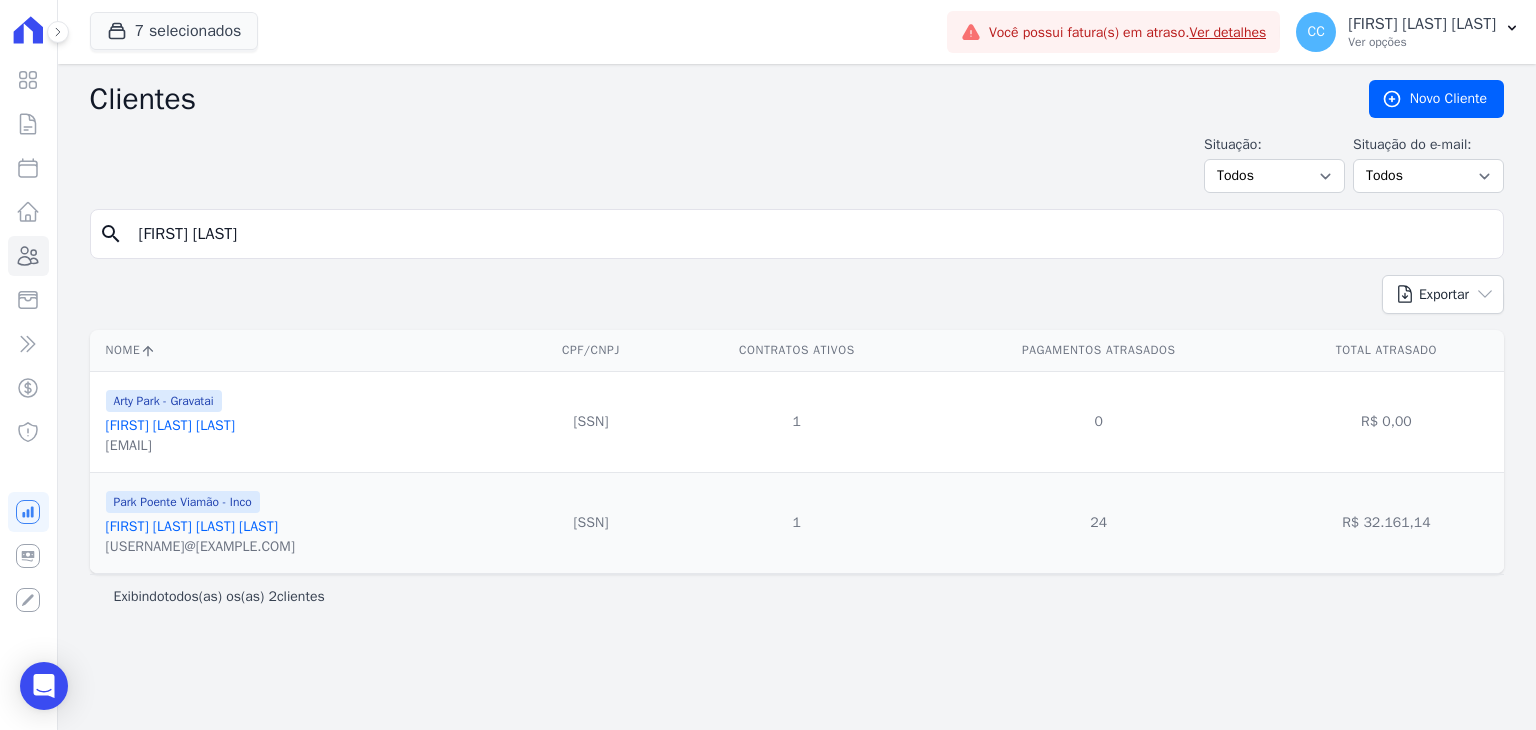 type on "[FIRST] [LAST]" 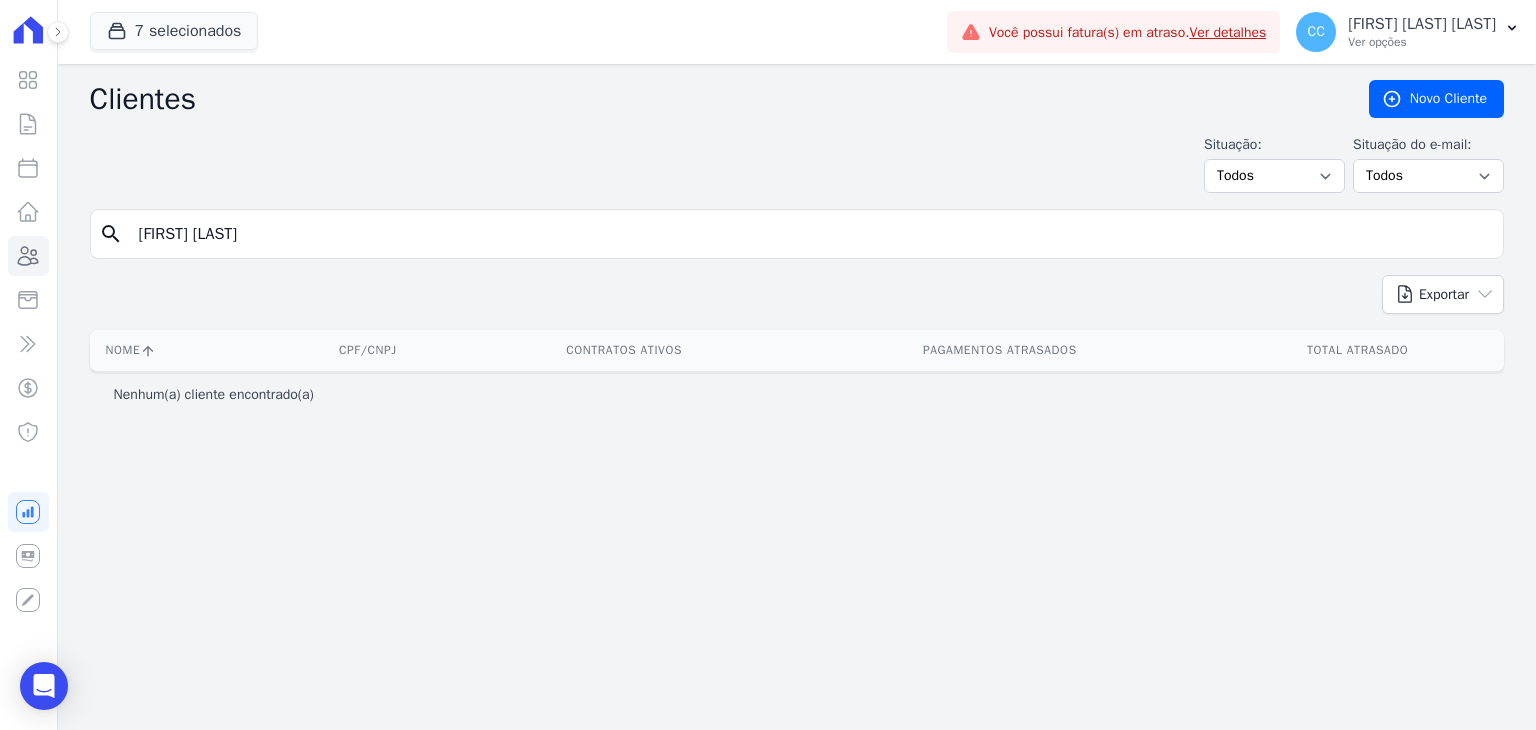 click on "[FIRST] [LAST]" at bounding box center [811, 234] 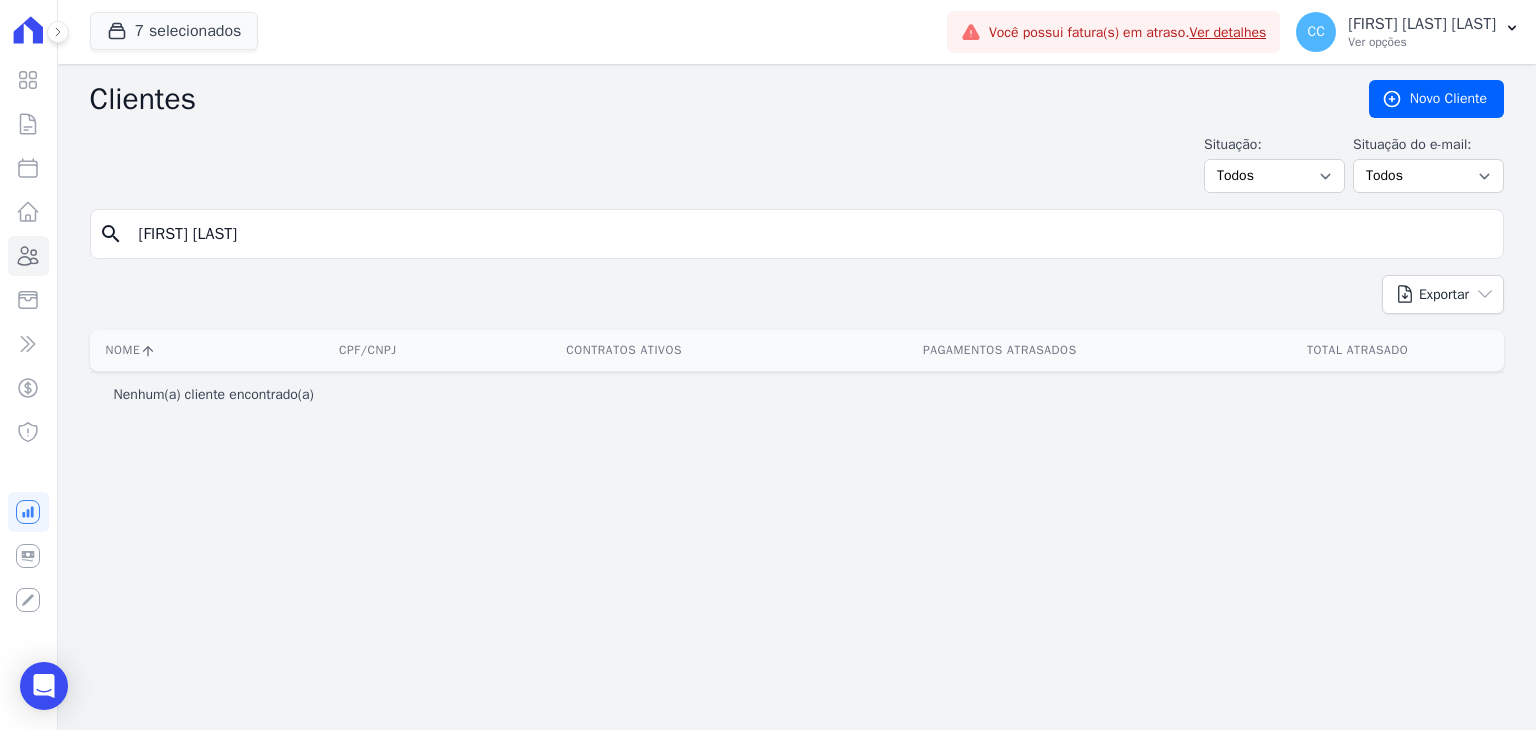 type on "[FIRST] [LAST]" 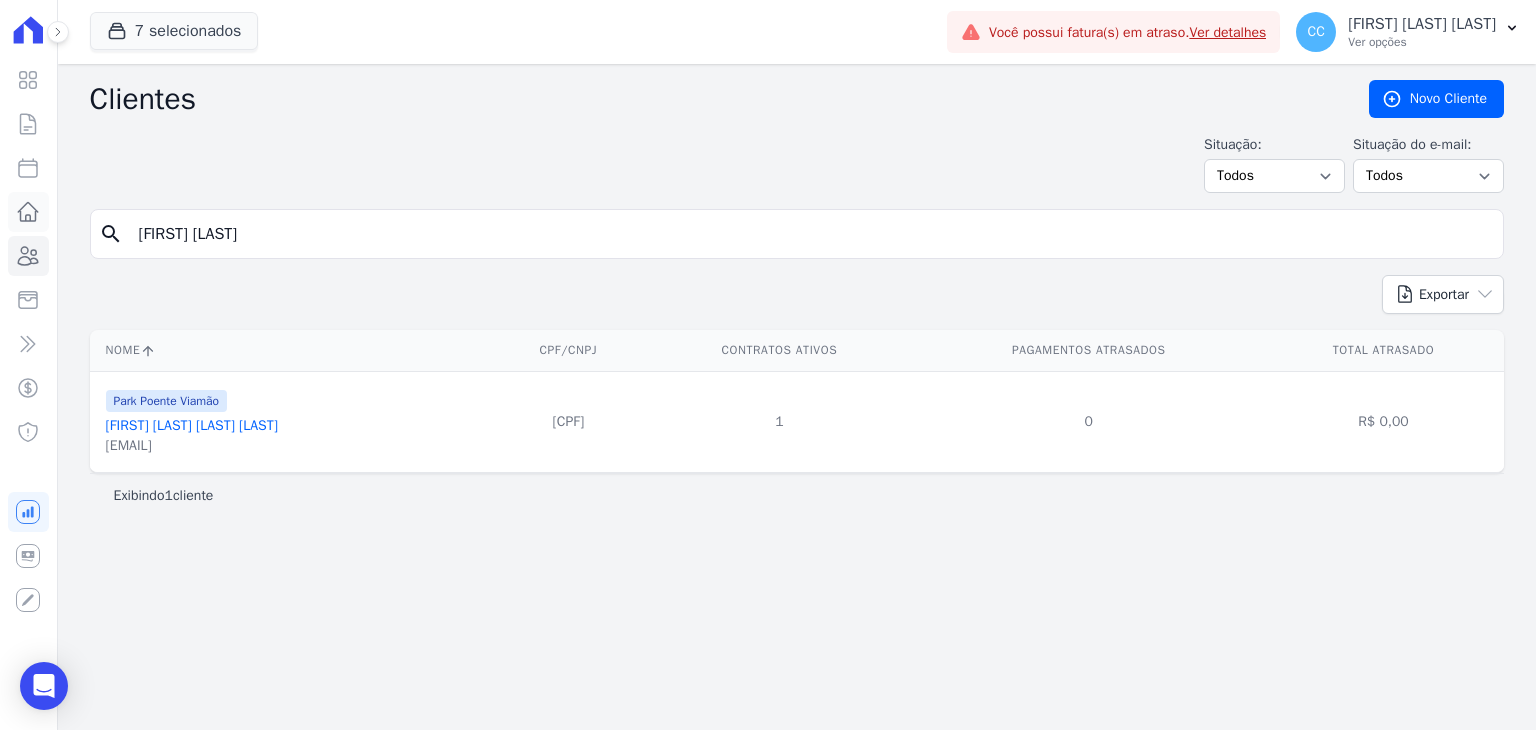 drag, startPoint x: 288, startPoint y: 211, endPoint x: 37, endPoint y: 200, distance: 251.24092 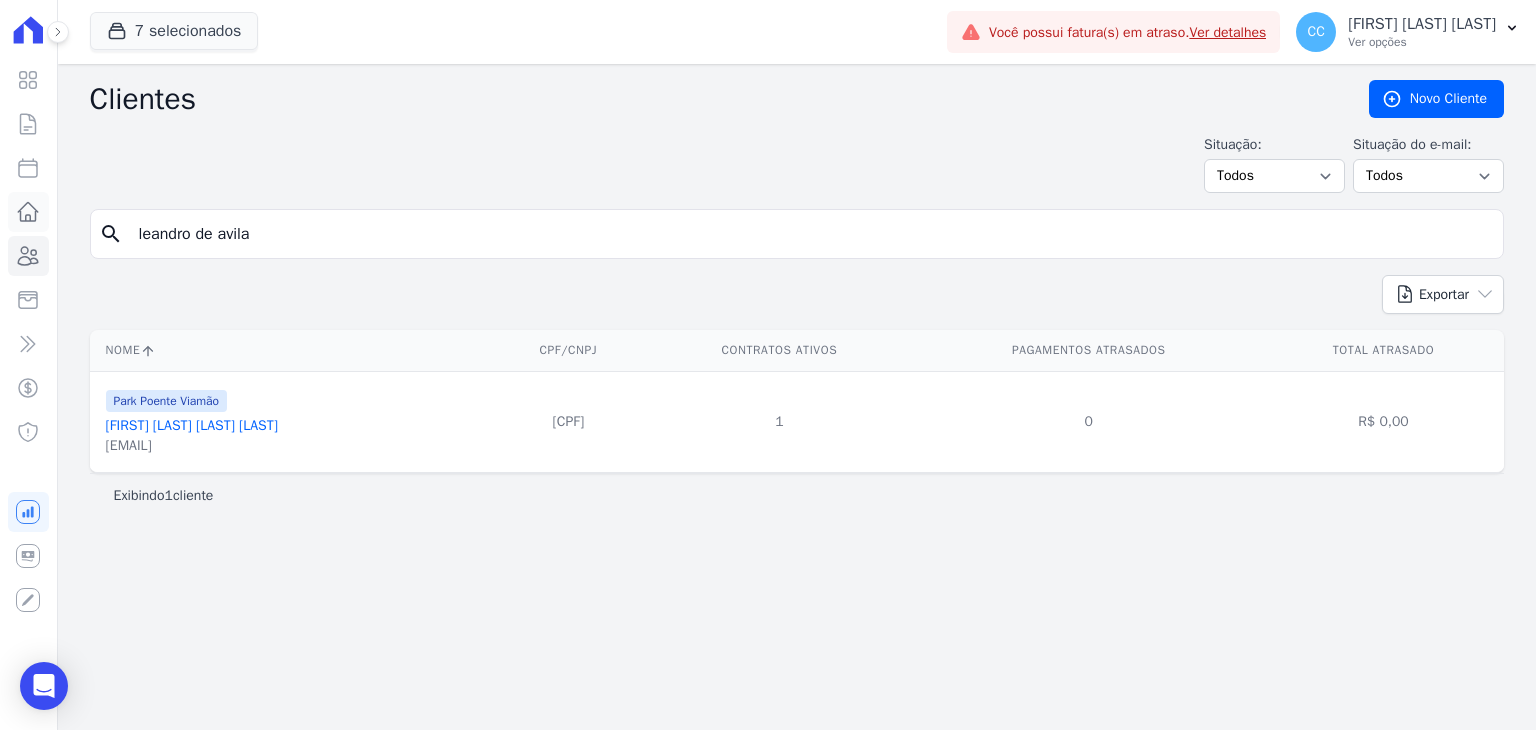 type on "leandro de avila" 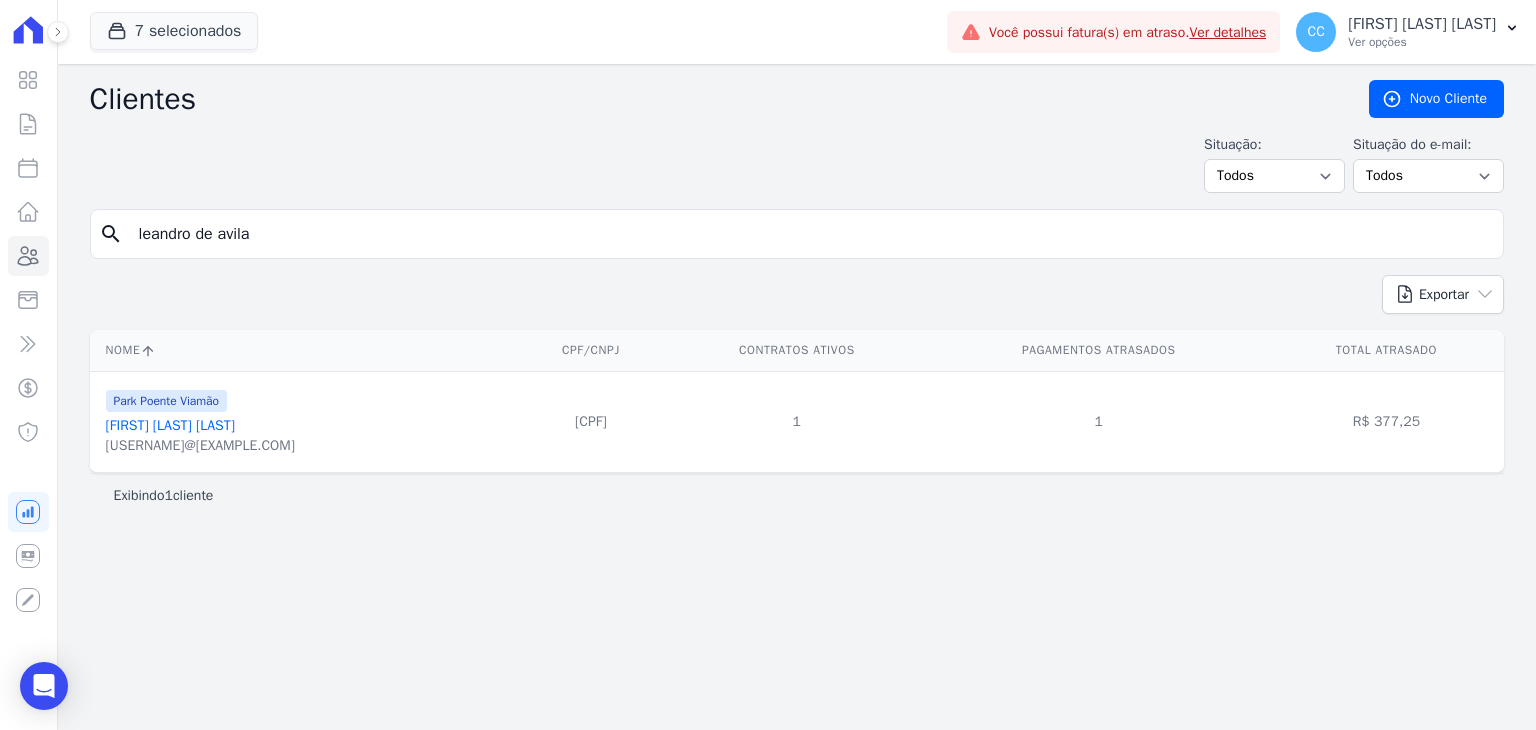 click on "[FIRST] [LAST] [LAST]" at bounding box center [170, 425] 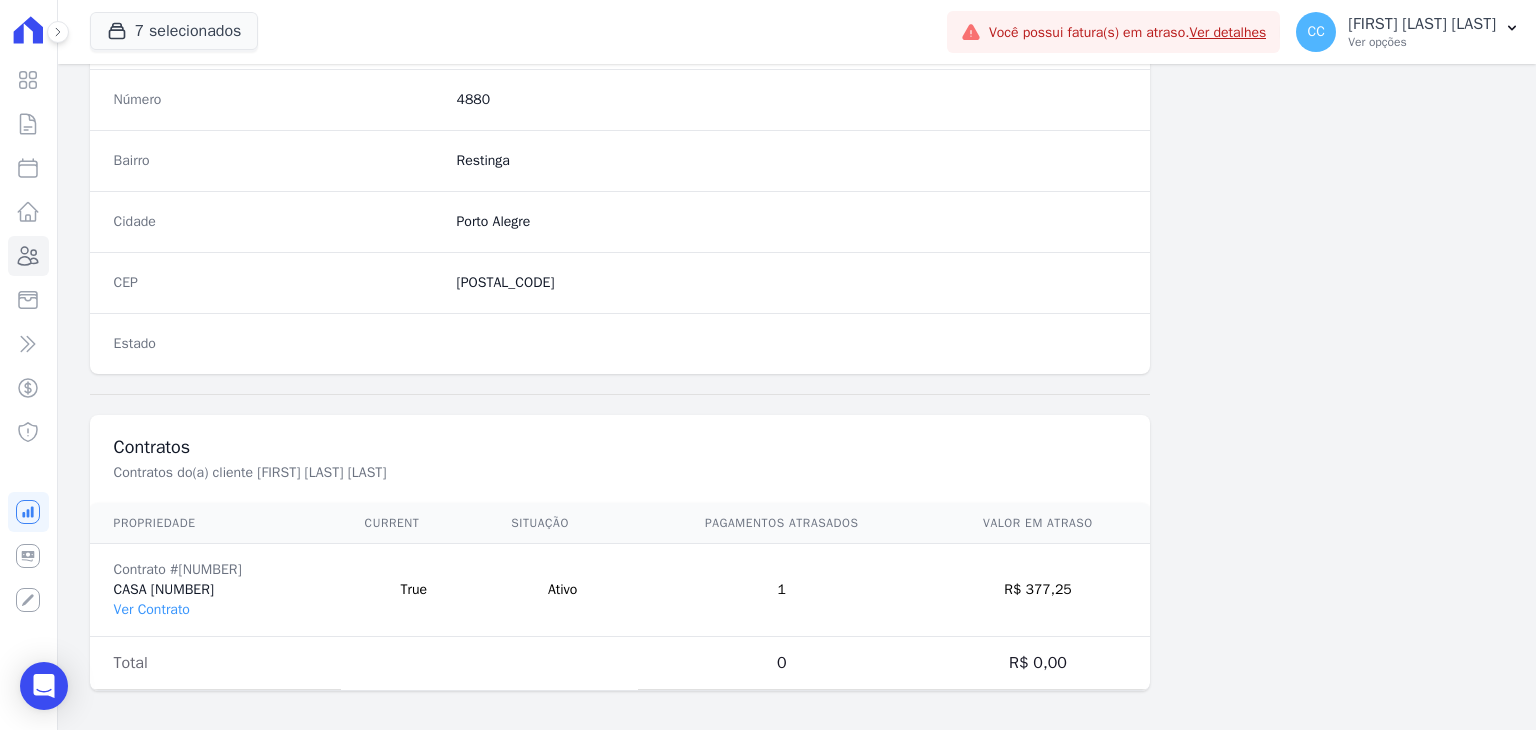 scroll, scrollTop: 1135, scrollLeft: 0, axis: vertical 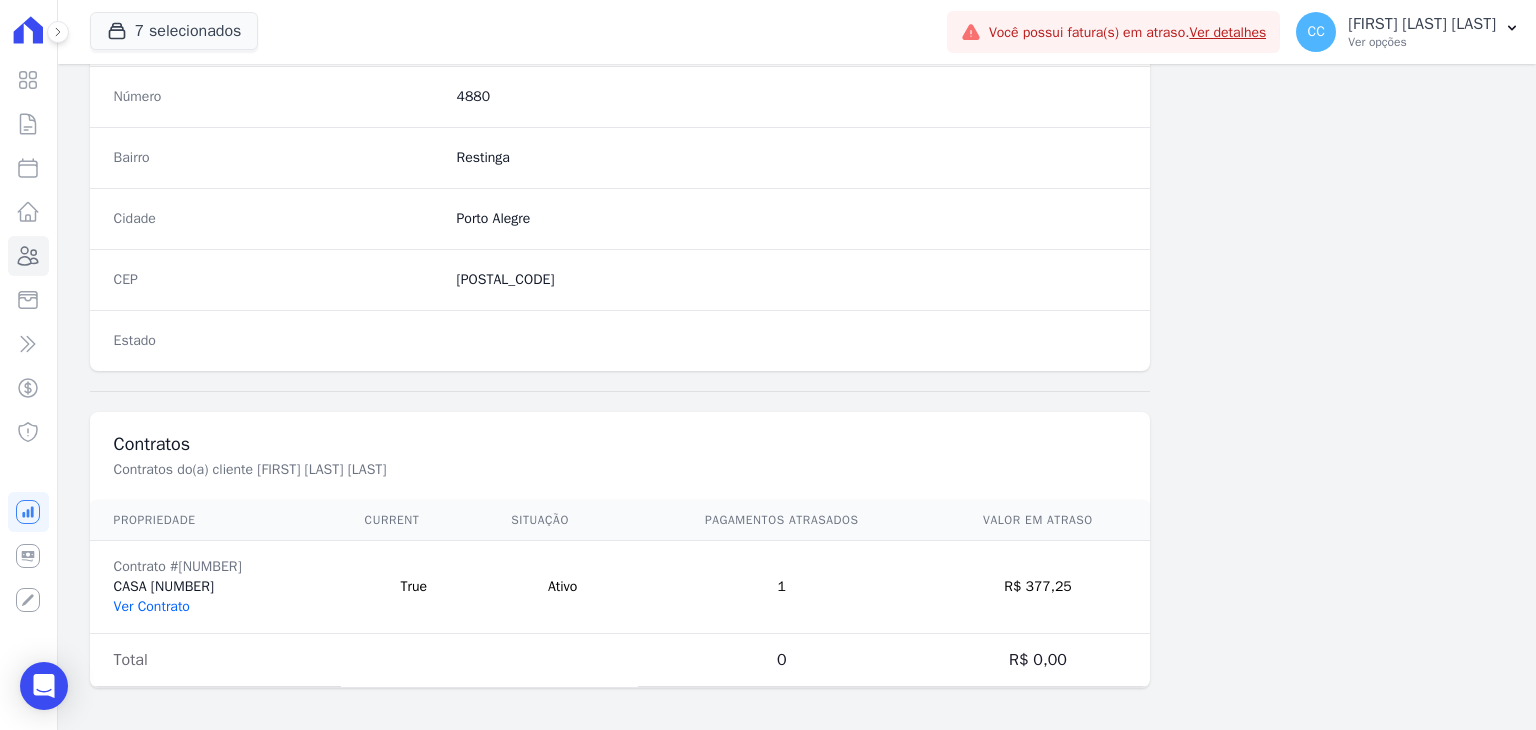 click on "Ver Contrato" at bounding box center (152, 606) 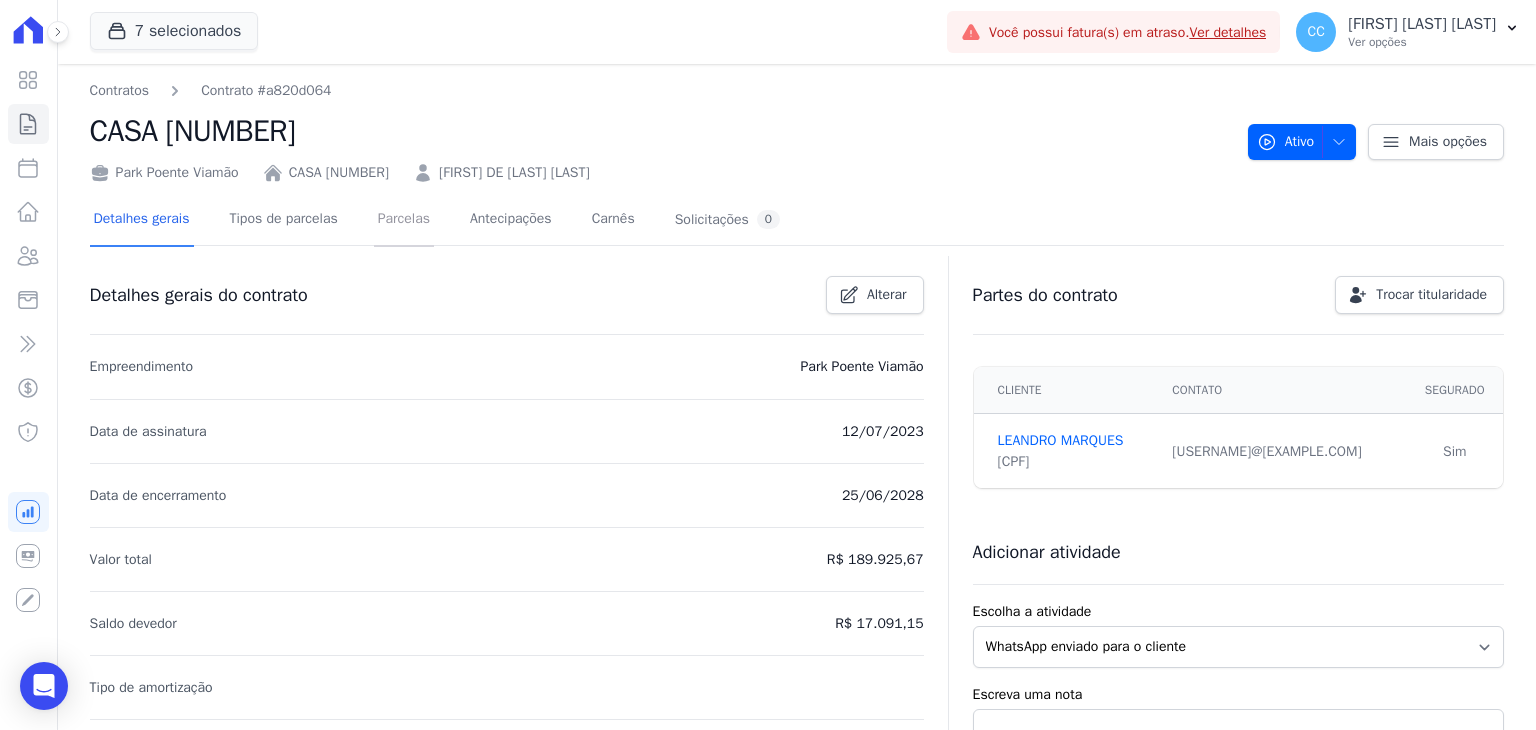 click on "Parcelas" at bounding box center (404, 220) 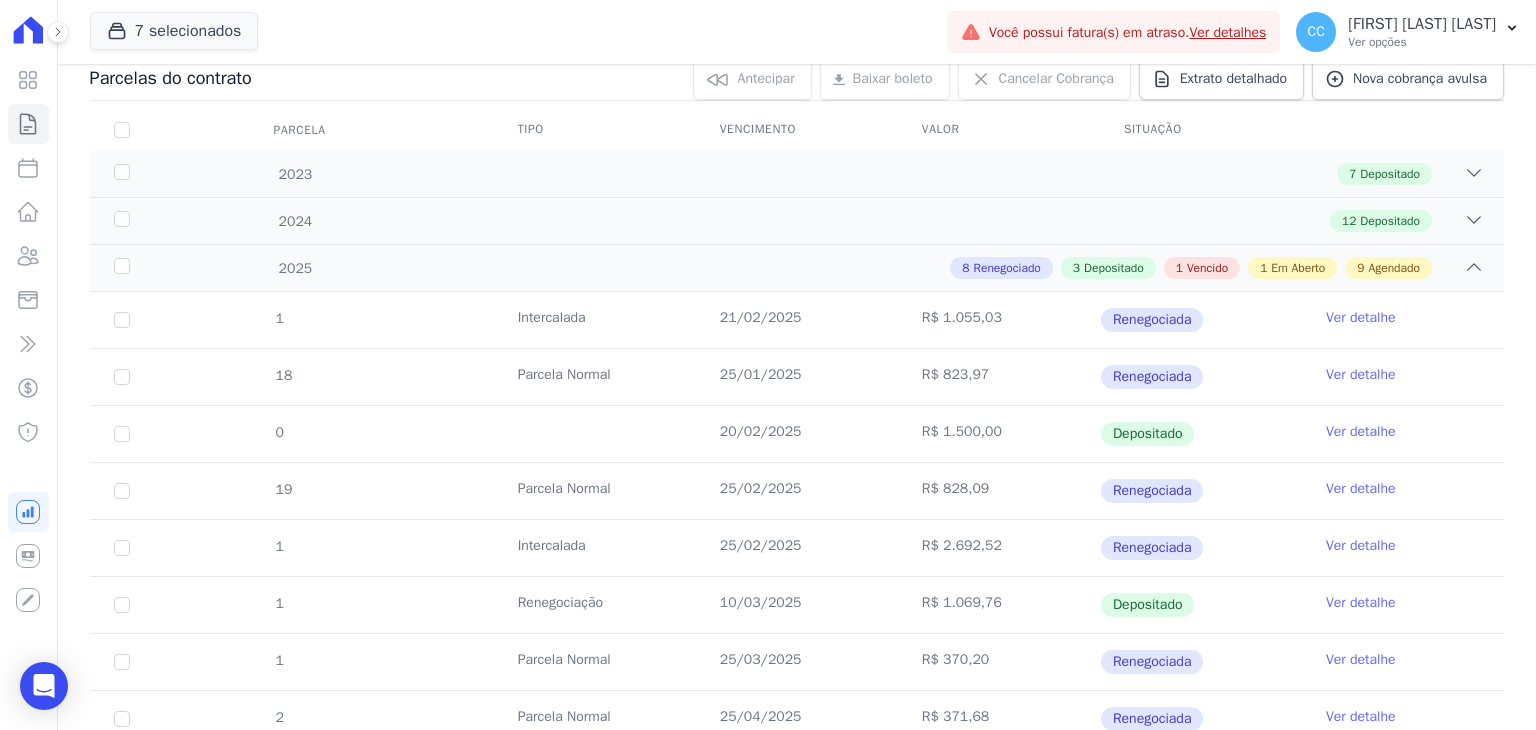 scroll, scrollTop: 0, scrollLeft: 0, axis: both 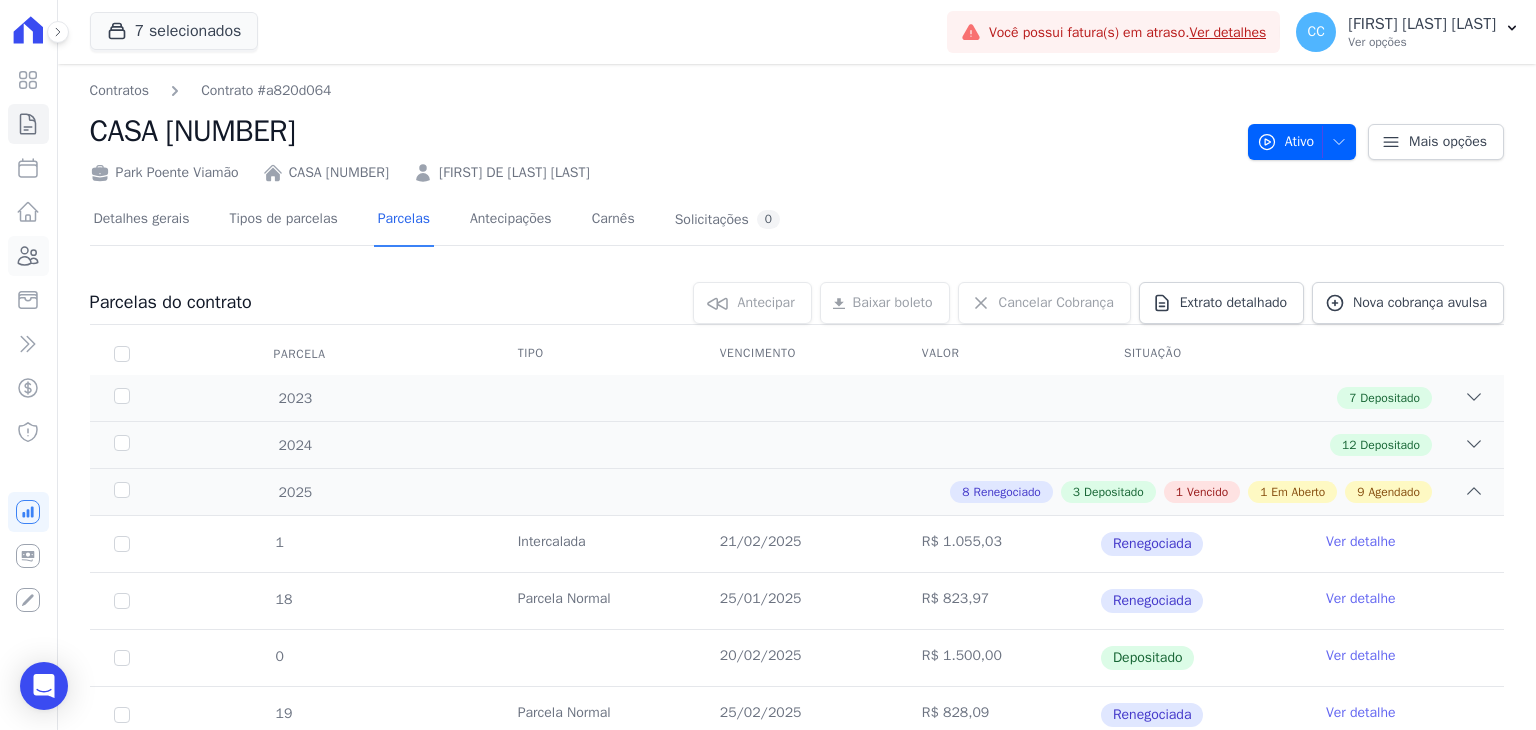 click 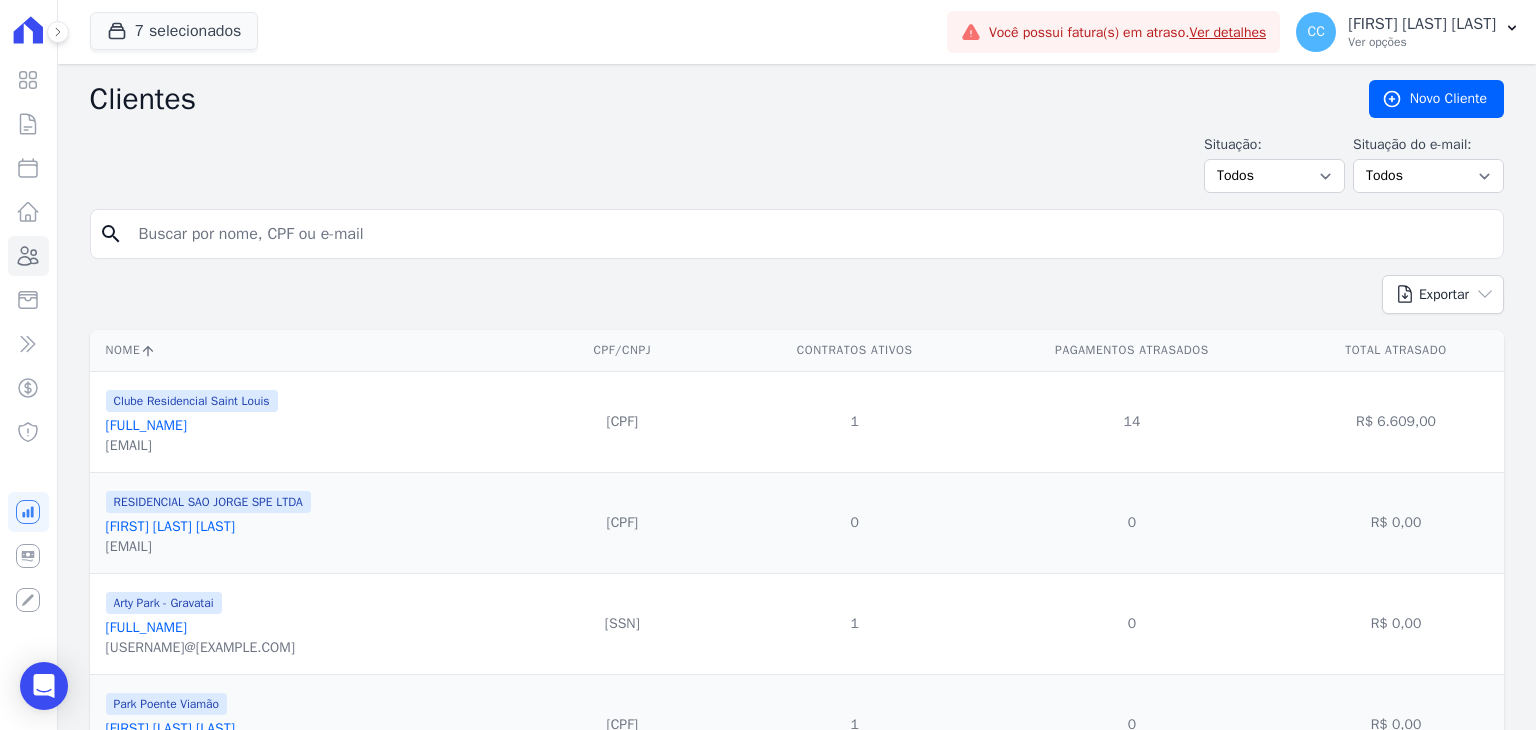 click at bounding box center (811, 234) 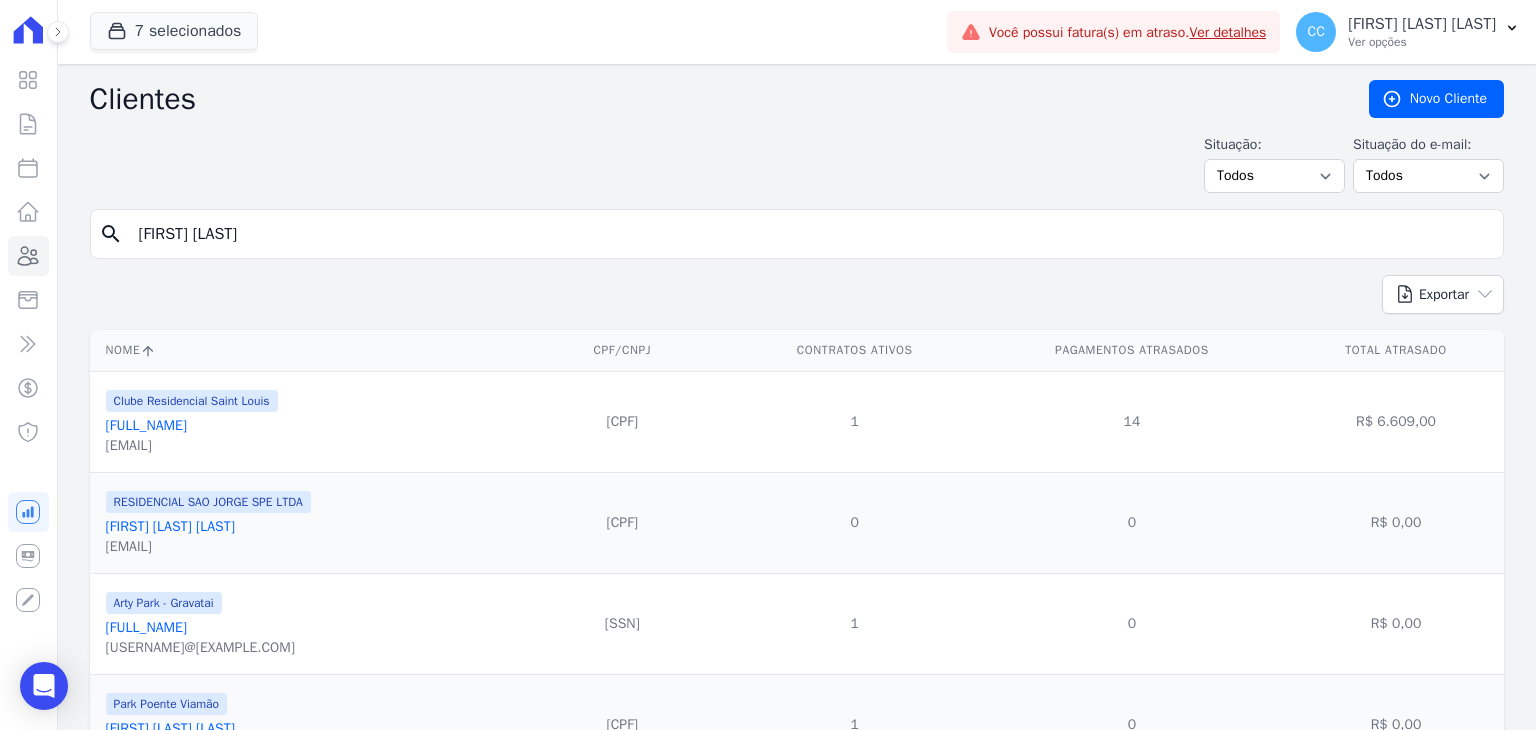 type on "[FIRST] [LAST]" 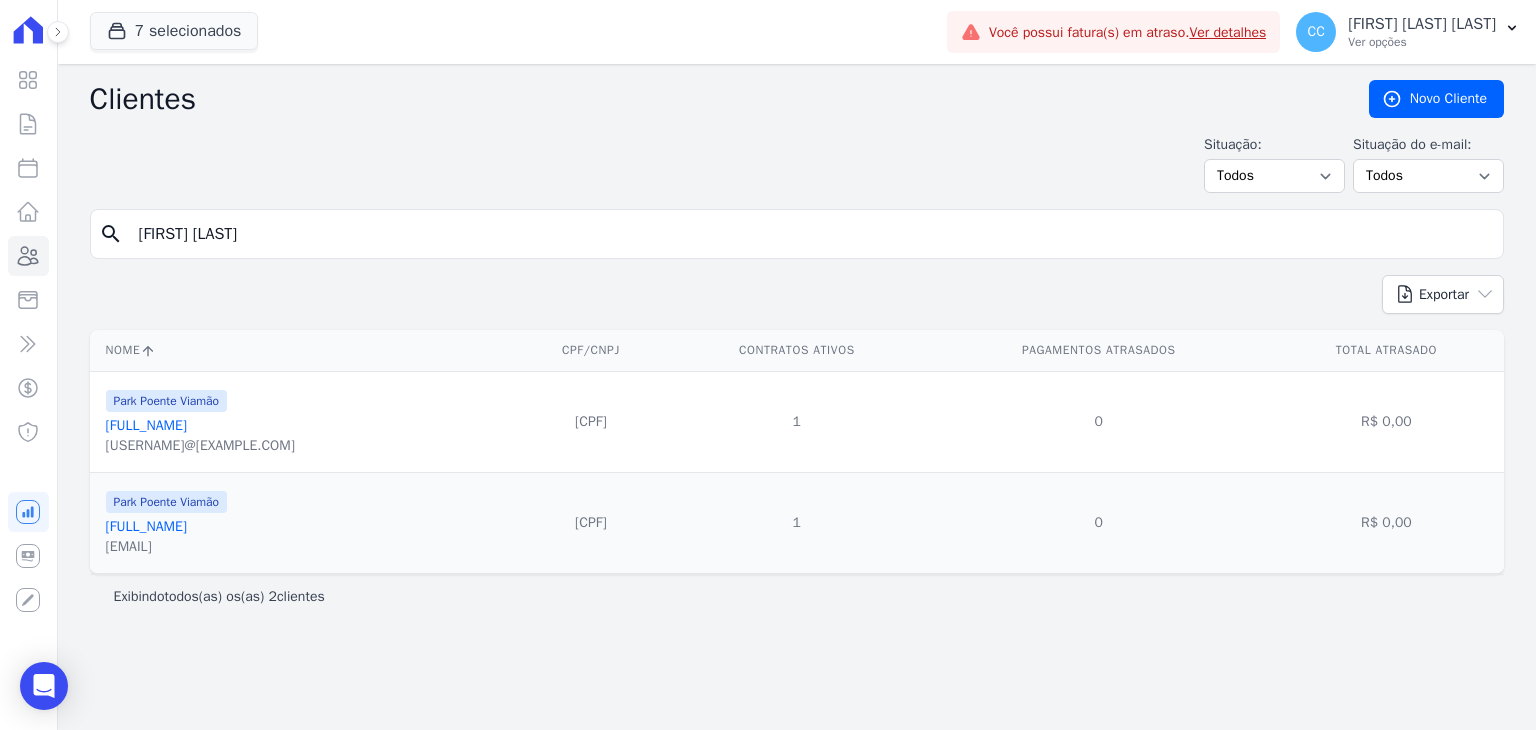 drag, startPoint x: 318, startPoint y: 220, endPoint x: -30, endPoint y: 220, distance: 348 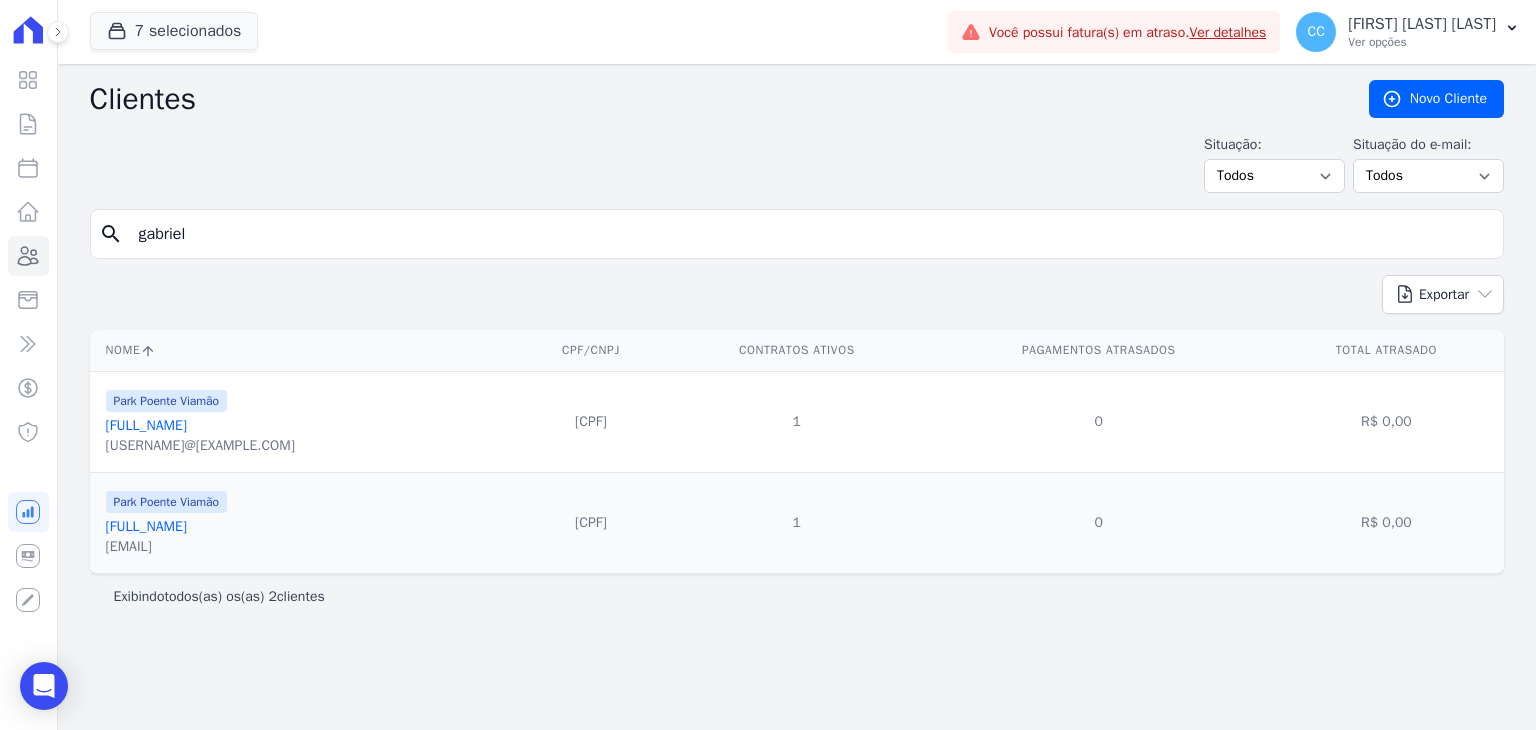type on "gabriel" 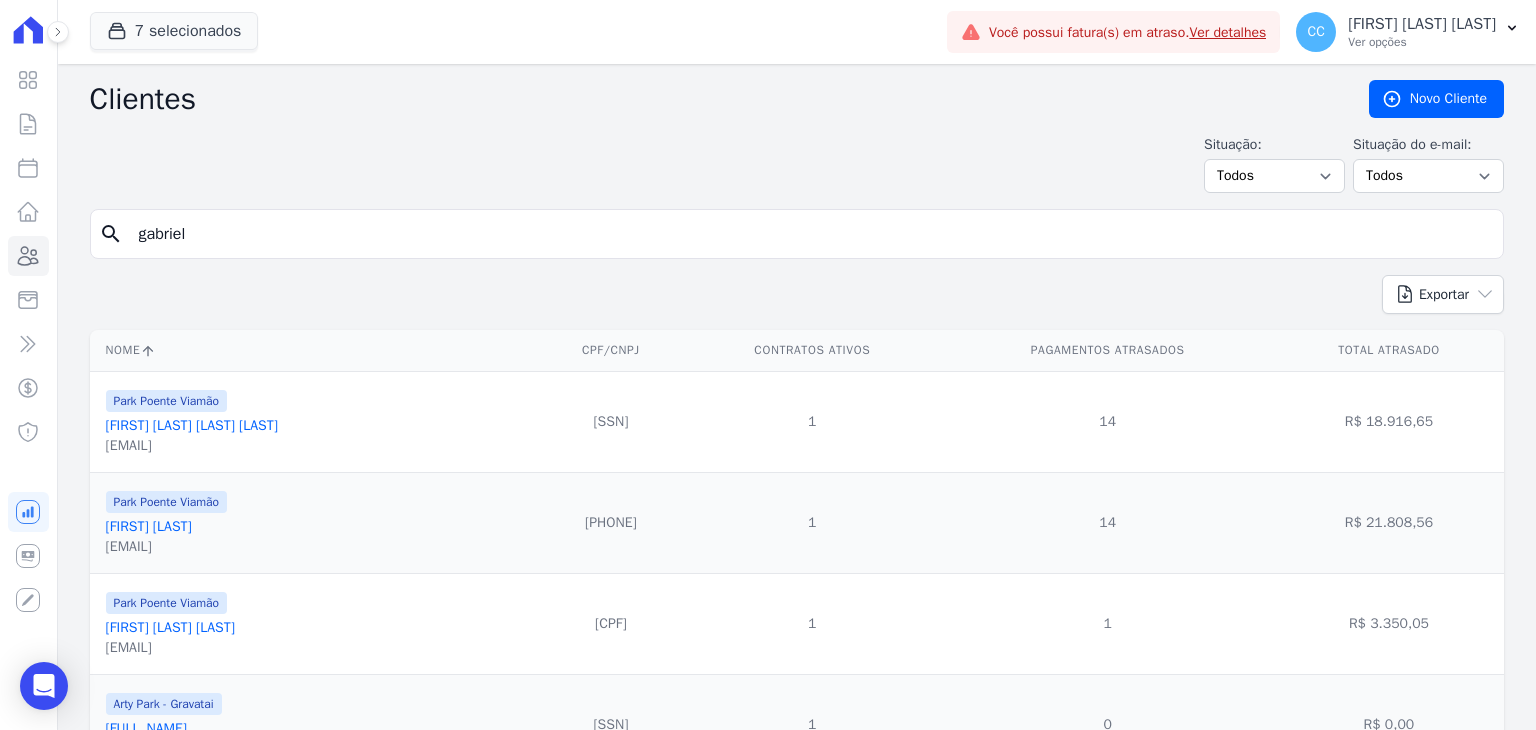 click on "search
[FIRST]" at bounding box center [797, 242] 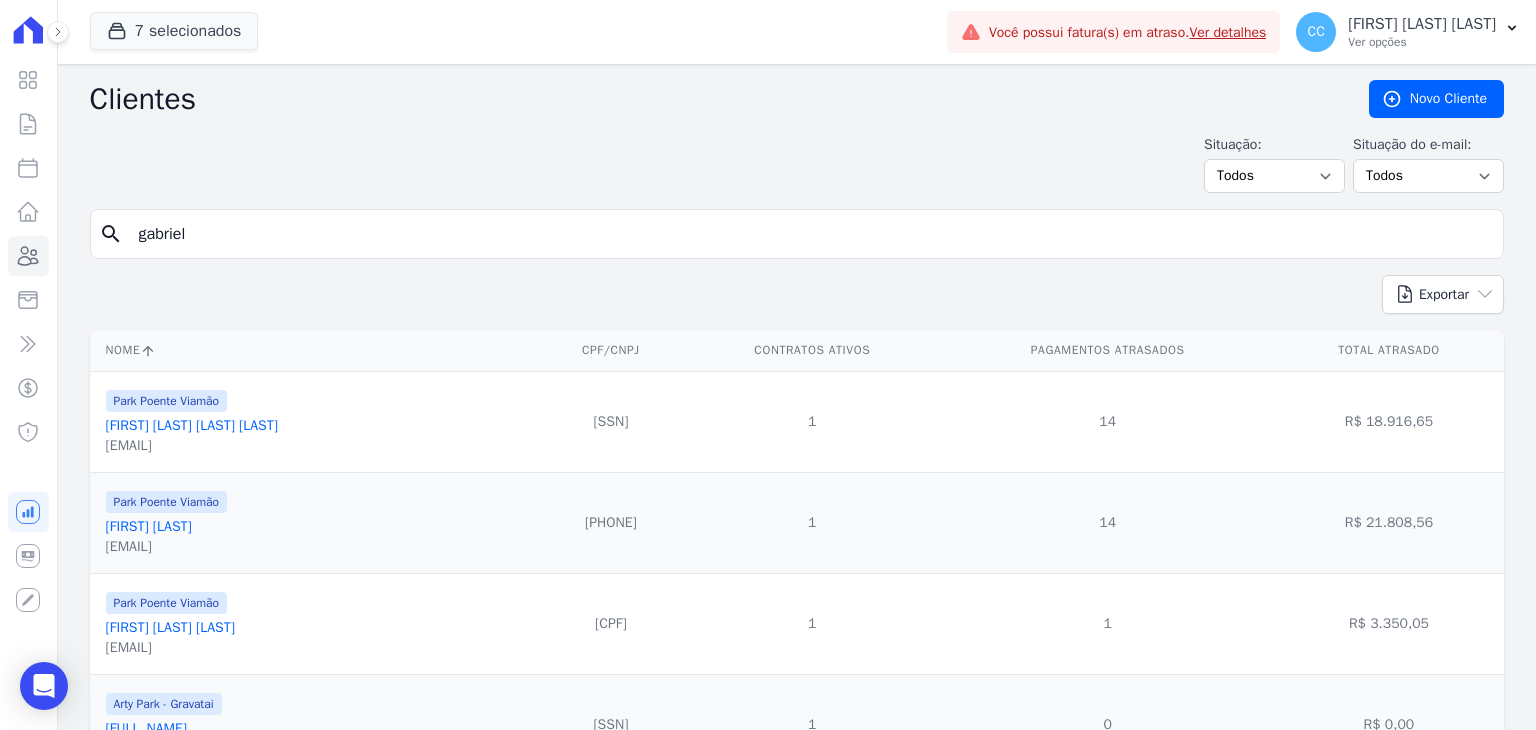 click on "gabriel" at bounding box center [811, 234] 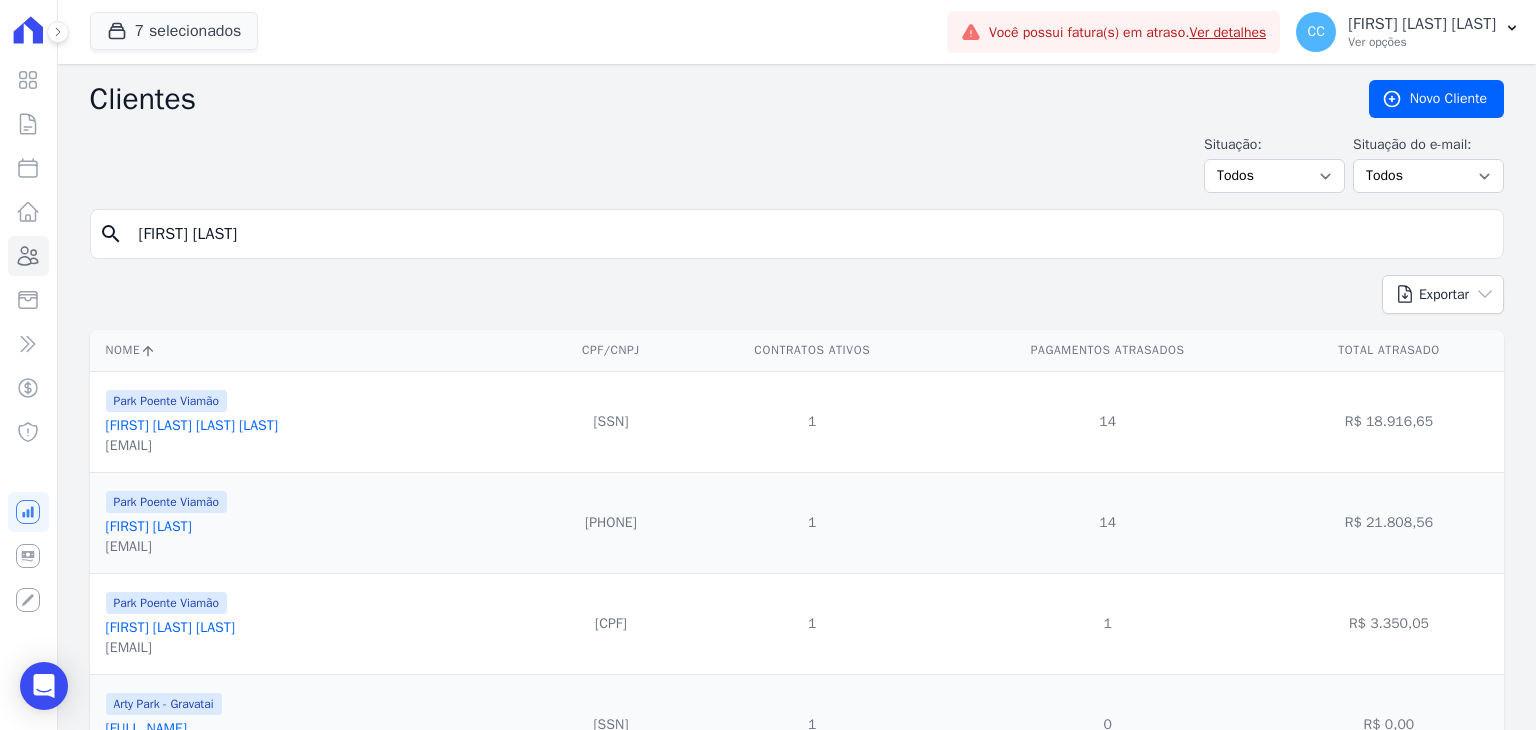 type on "[FIRST] [LAST]" 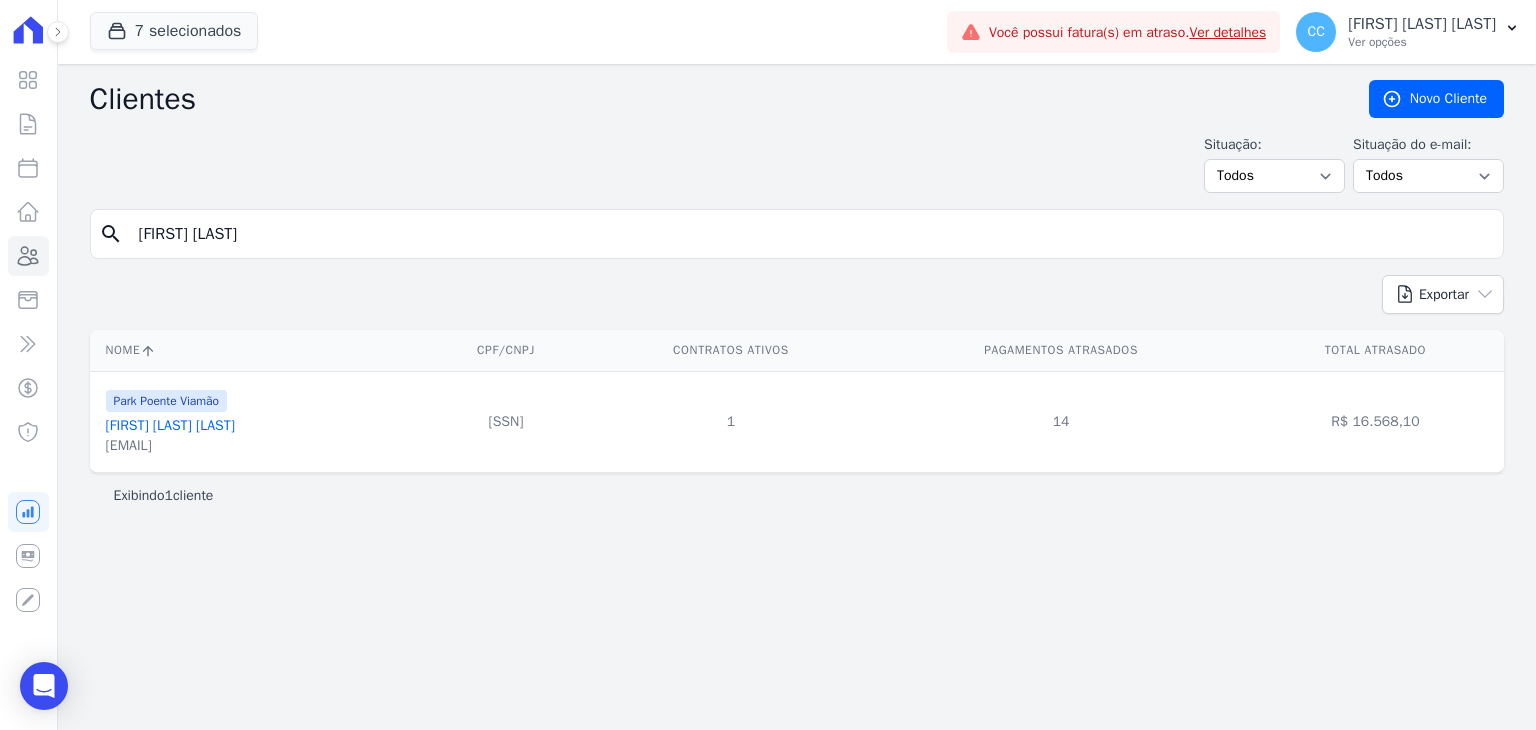 drag, startPoint x: 309, startPoint y: 213, endPoint x: -40, endPoint y: 197, distance: 349.36658 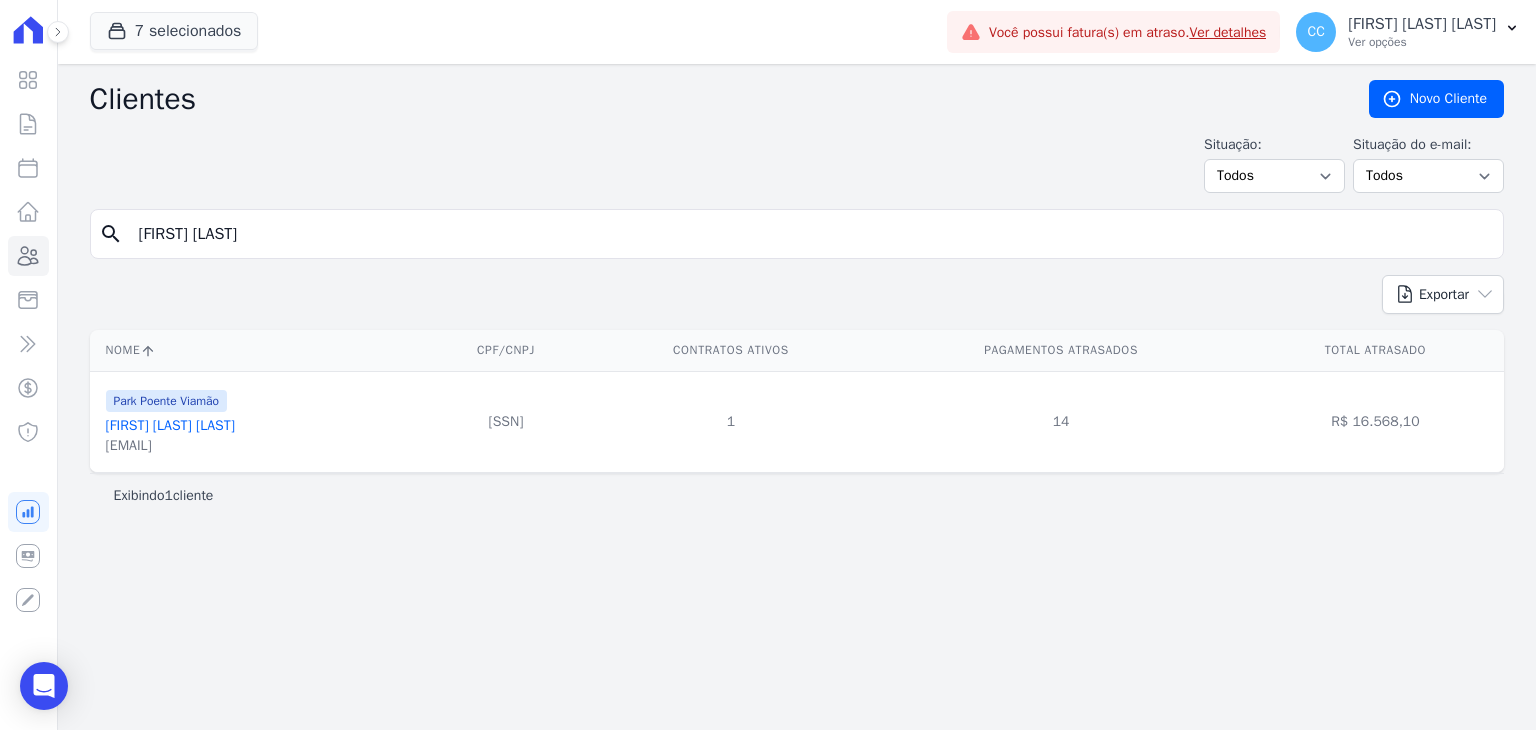 type on "[FIRST] [LAST]" 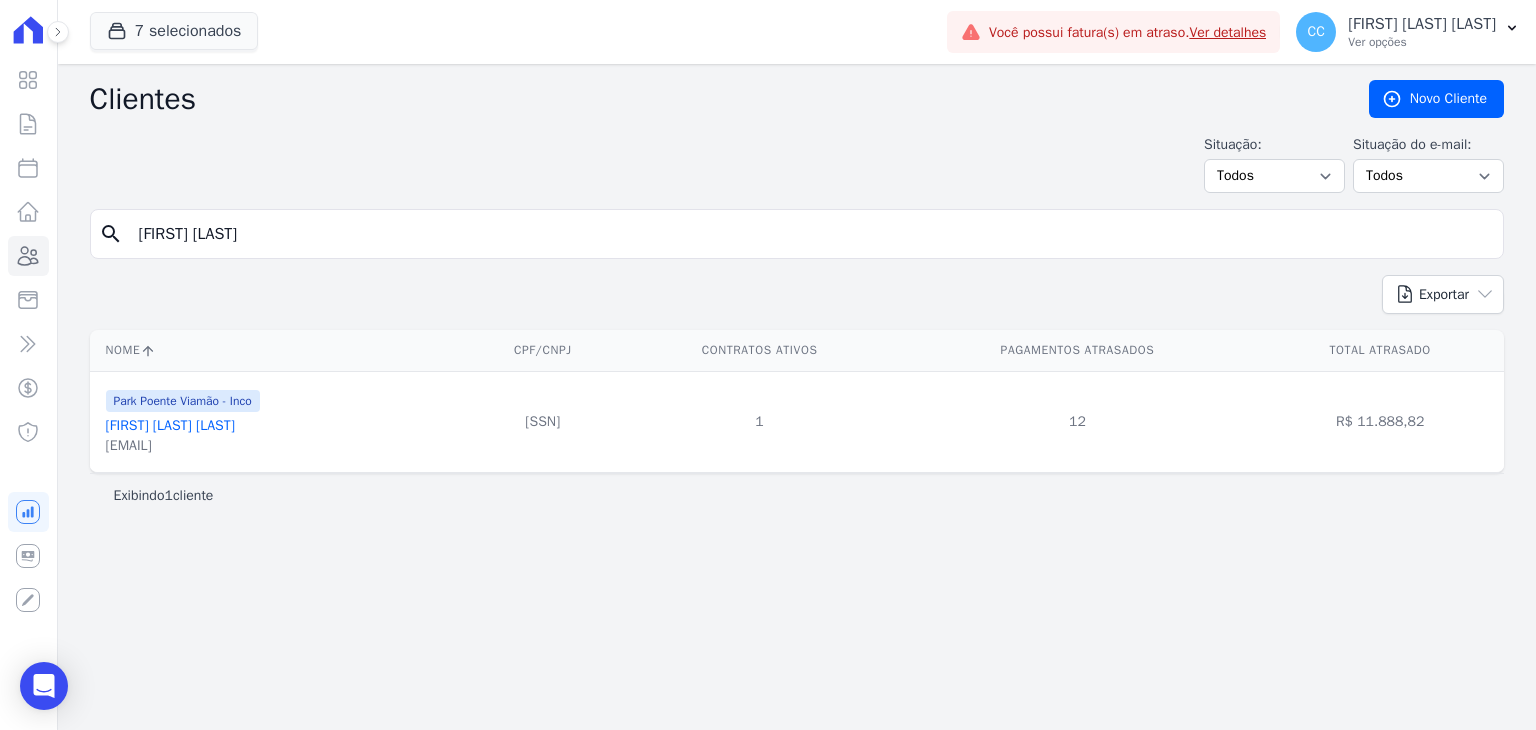 drag, startPoint x: 323, startPoint y: 225, endPoint x: 6, endPoint y: 225, distance: 317 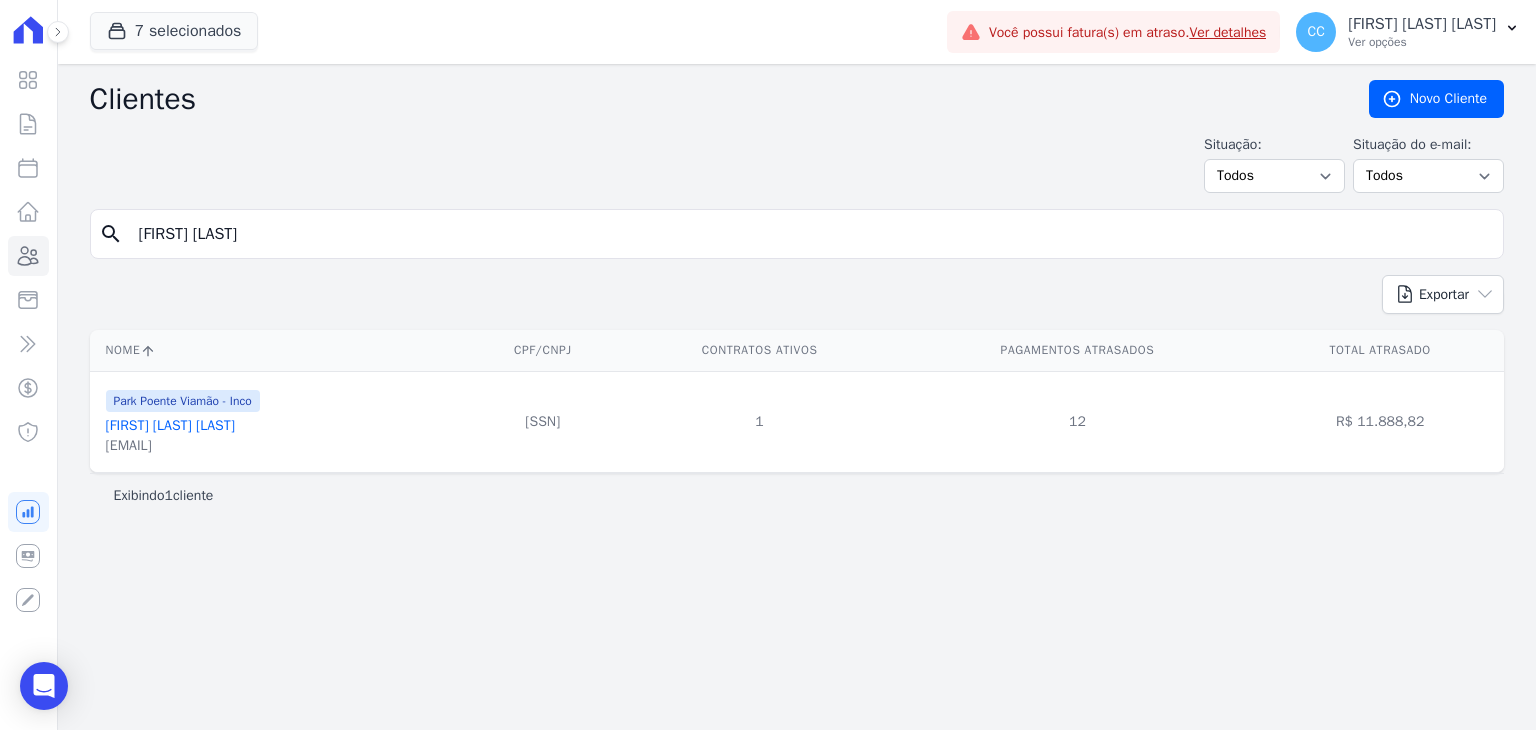 type on "[FIRST] [LAST]" 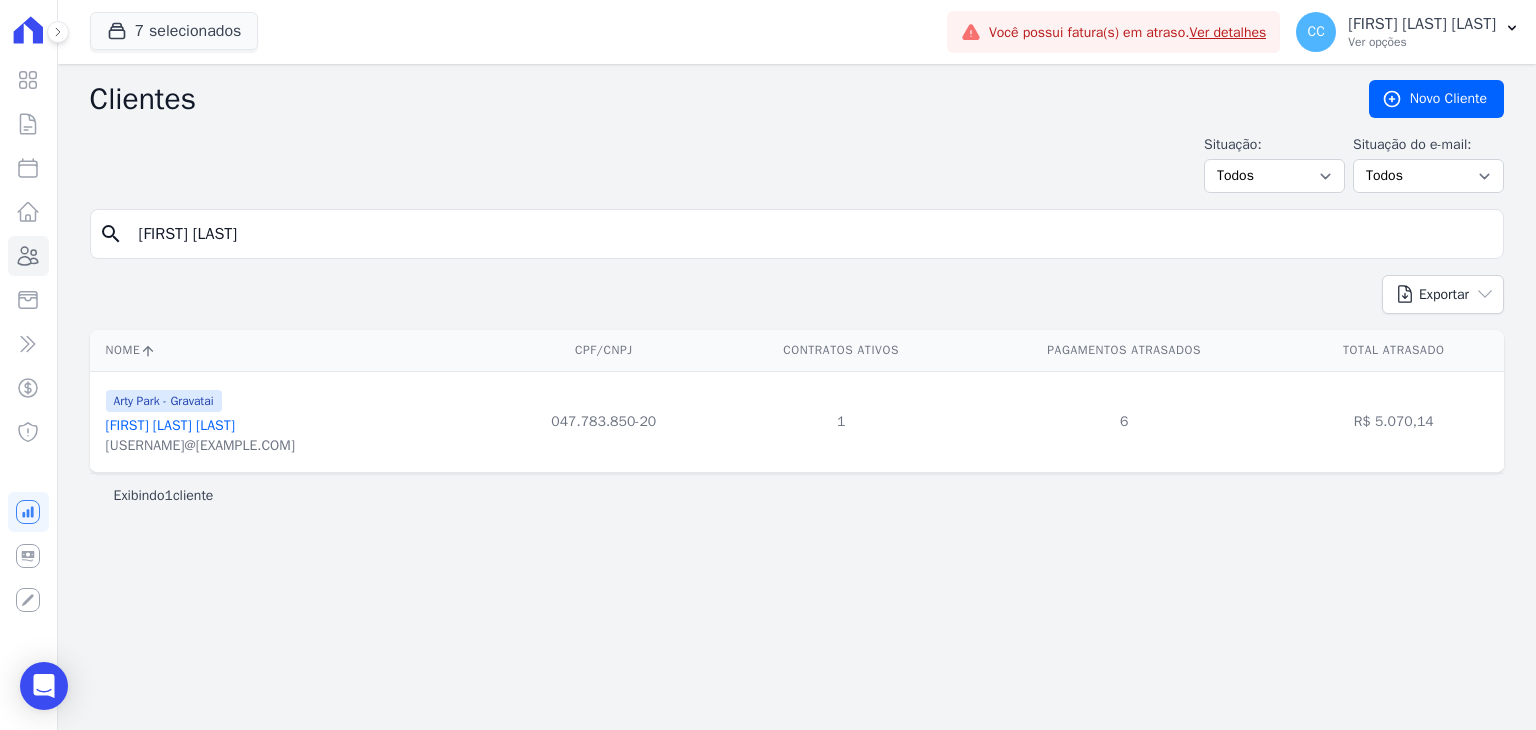 drag, startPoint x: 245, startPoint y: 245, endPoint x: -94, endPoint y: 181, distance: 344.9884 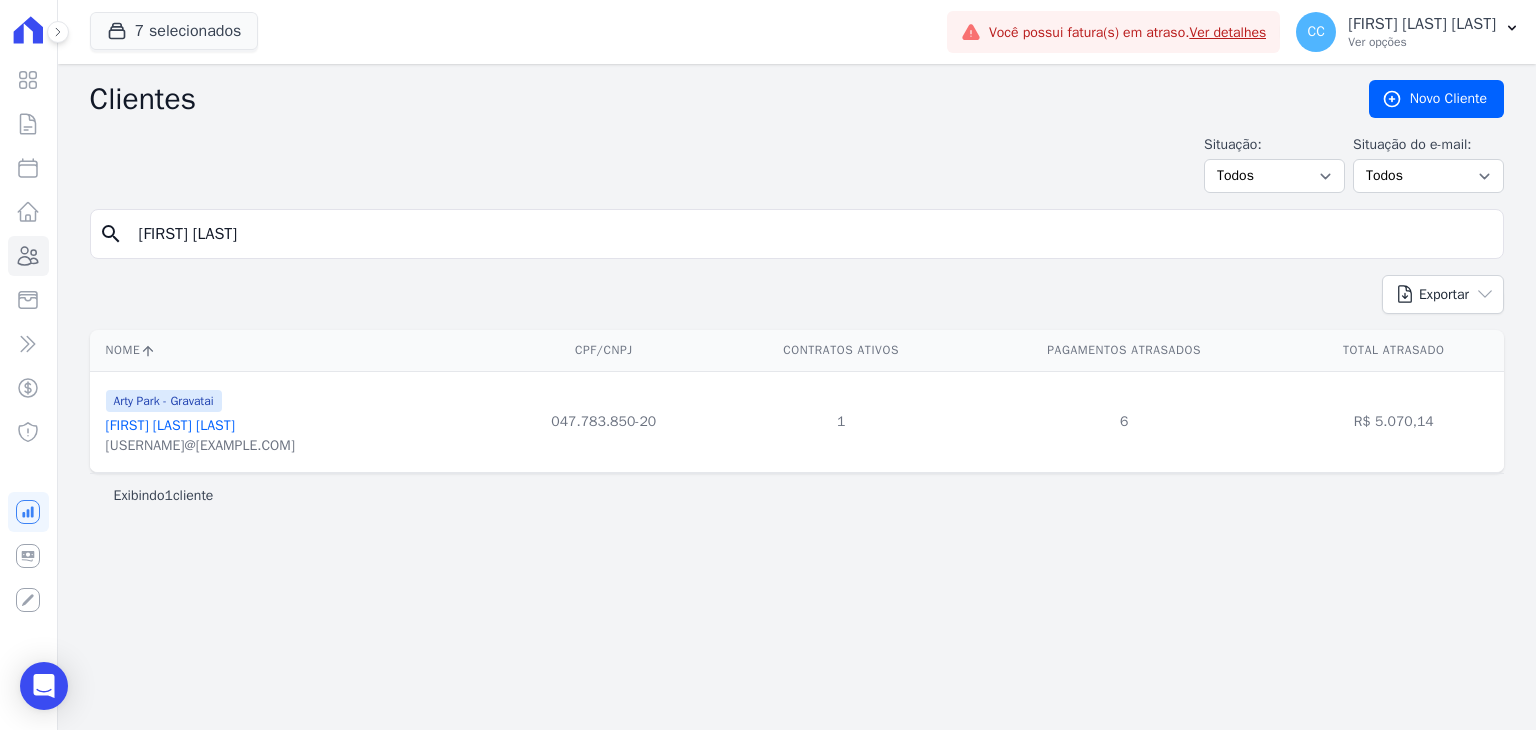 type on "[FIRST] [LAST]" 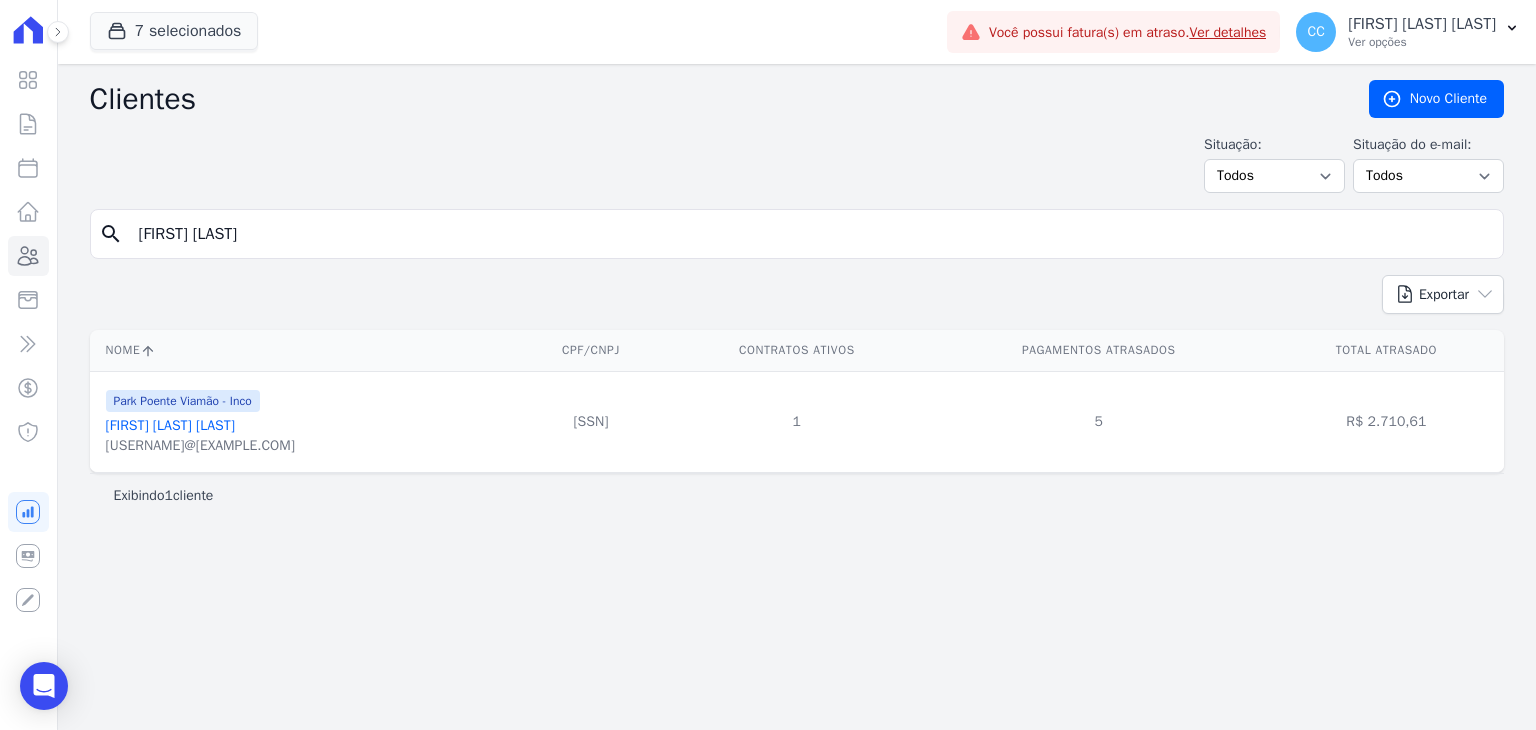 drag, startPoint x: 237, startPoint y: 238, endPoint x: -168, endPoint y: 223, distance: 405.27768 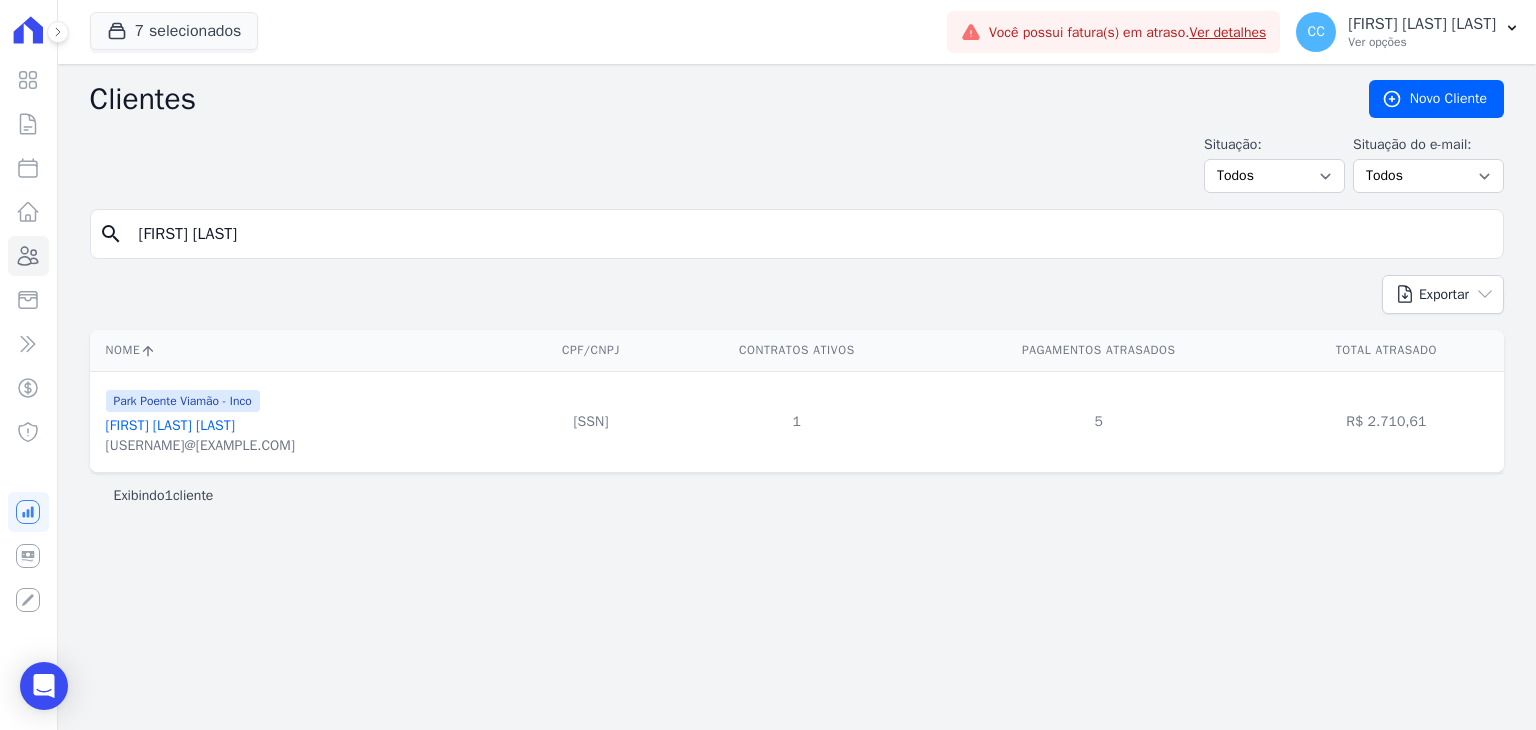 type on "[FIRST] [LAST]" 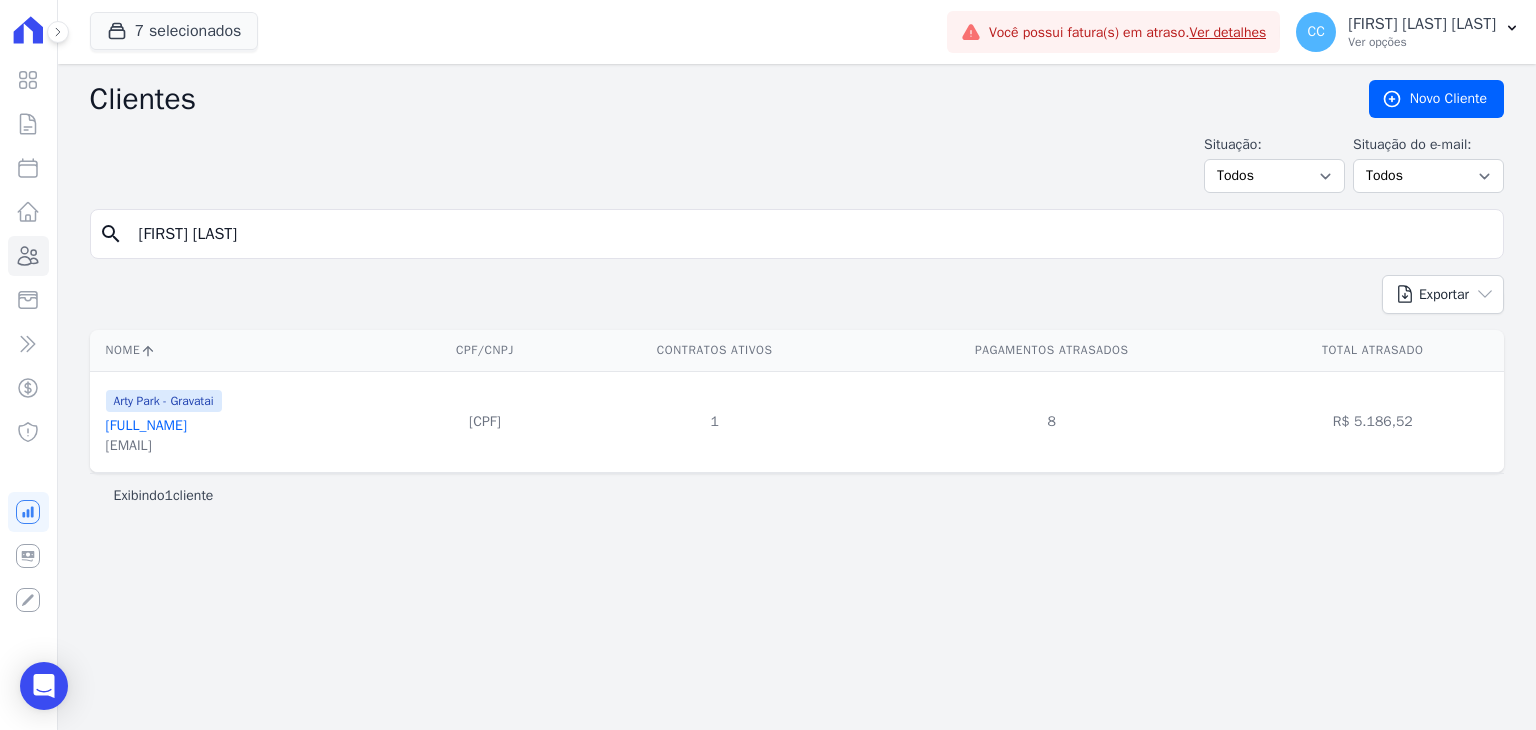 type on "[FIRST] [LAST]" 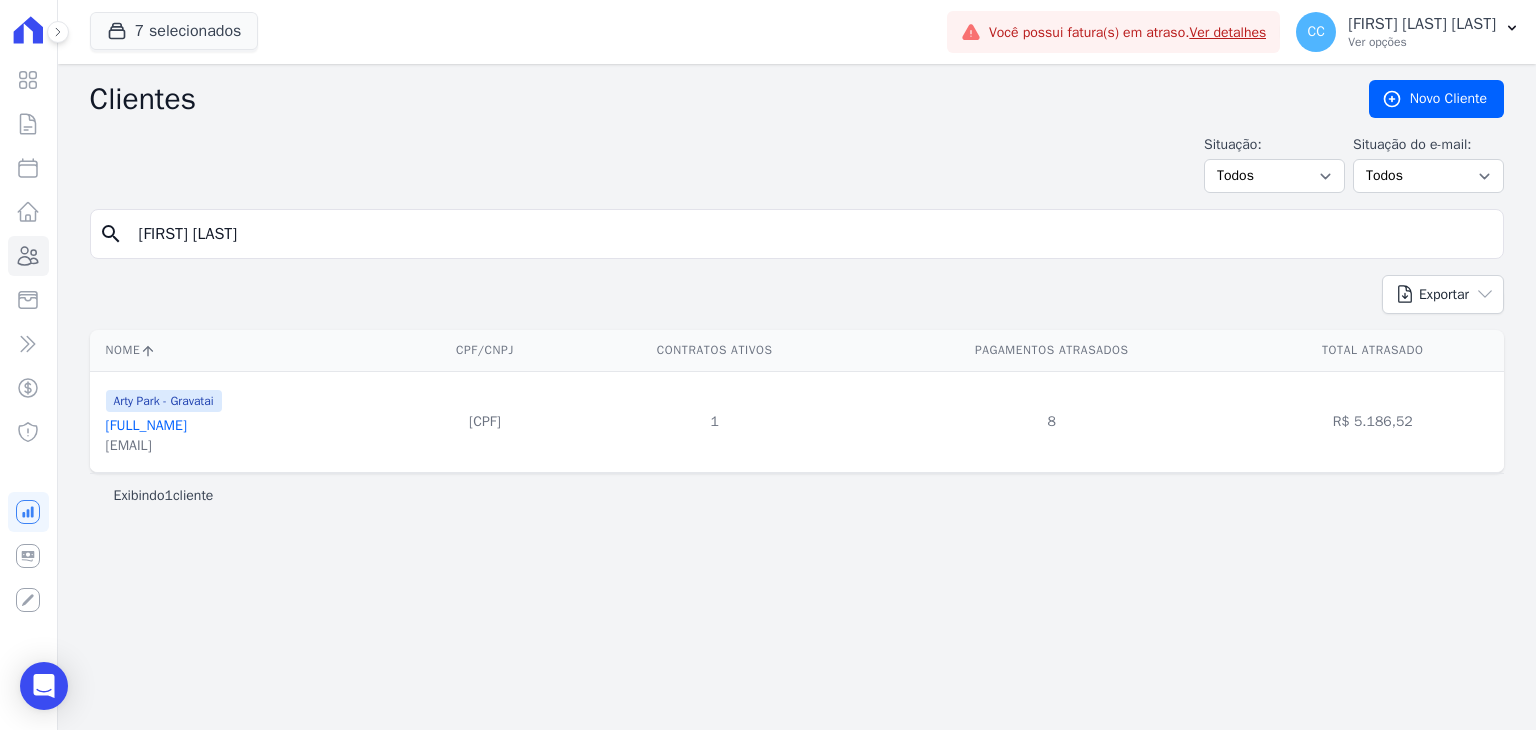 drag, startPoint x: 309, startPoint y: 243, endPoint x: -411, endPoint y: 128, distance: 729.12616 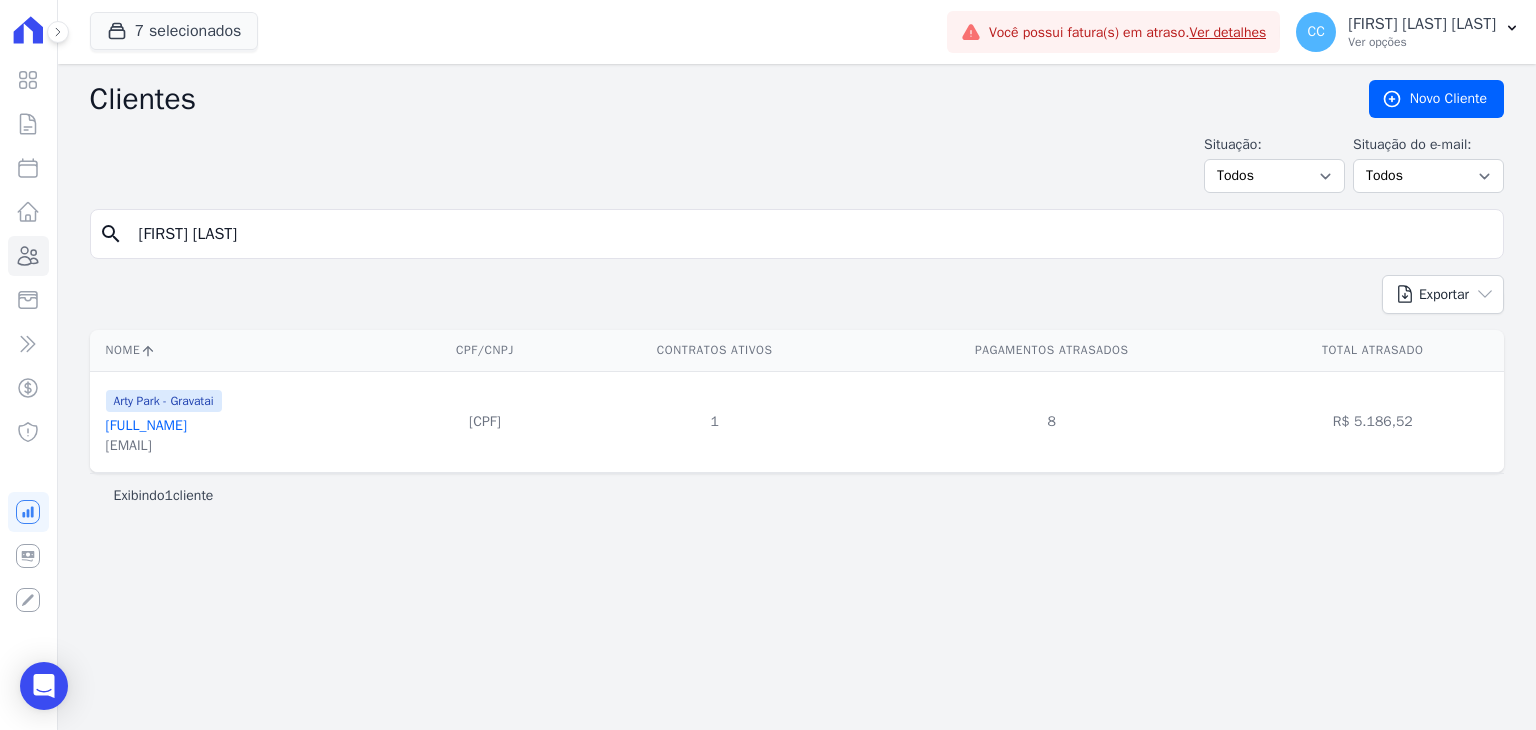 type on "[FIRST] [LAST]" 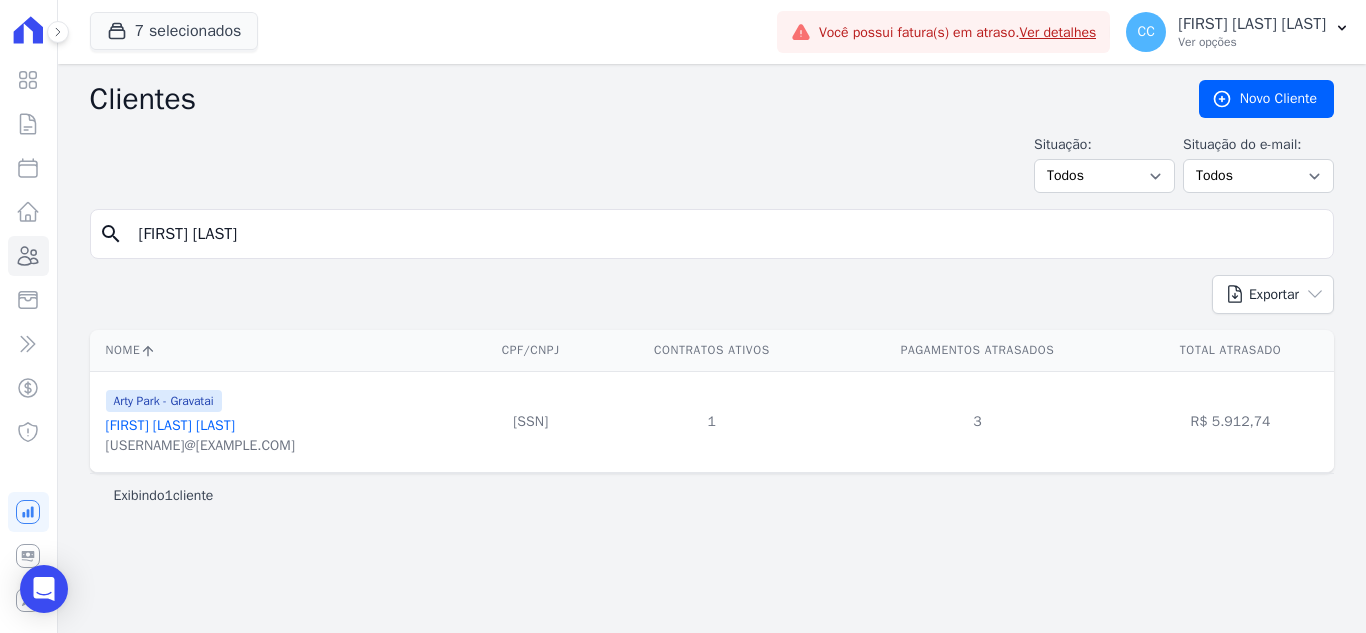scroll, scrollTop: 0, scrollLeft: 0, axis: both 